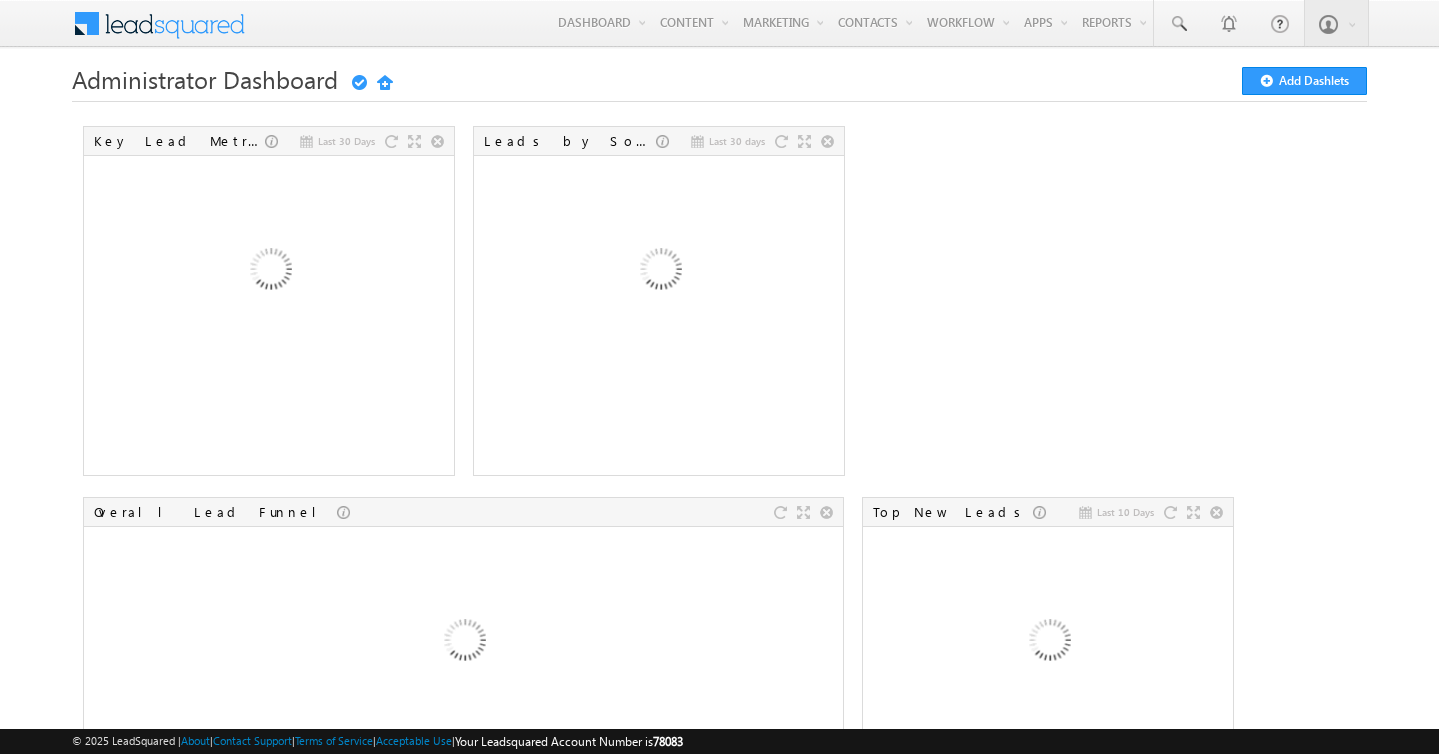 scroll, scrollTop: 0, scrollLeft: 0, axis: both 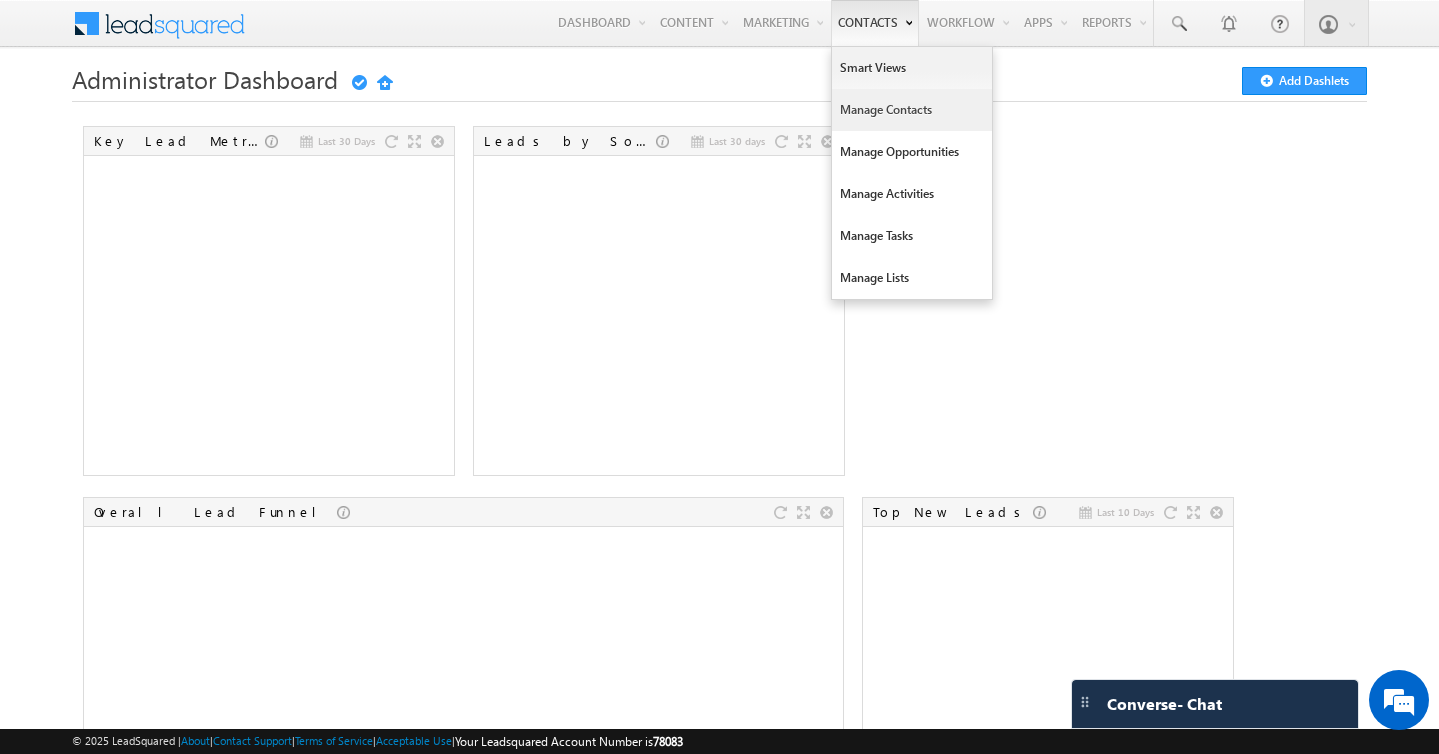 click on "Manage Contacts" at bounding box center [912, 110] 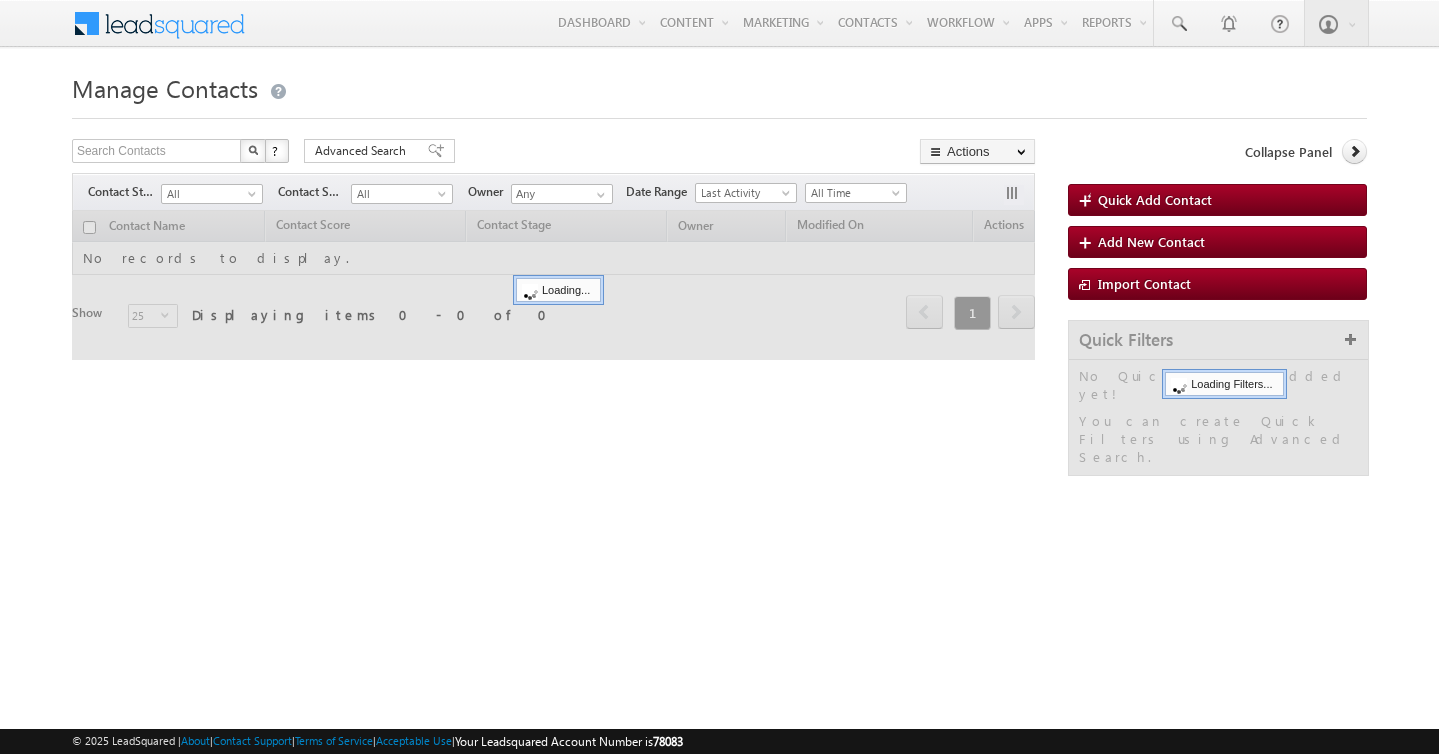 scroll, scrollTop: 0, scrollLeft: 0, axis: both 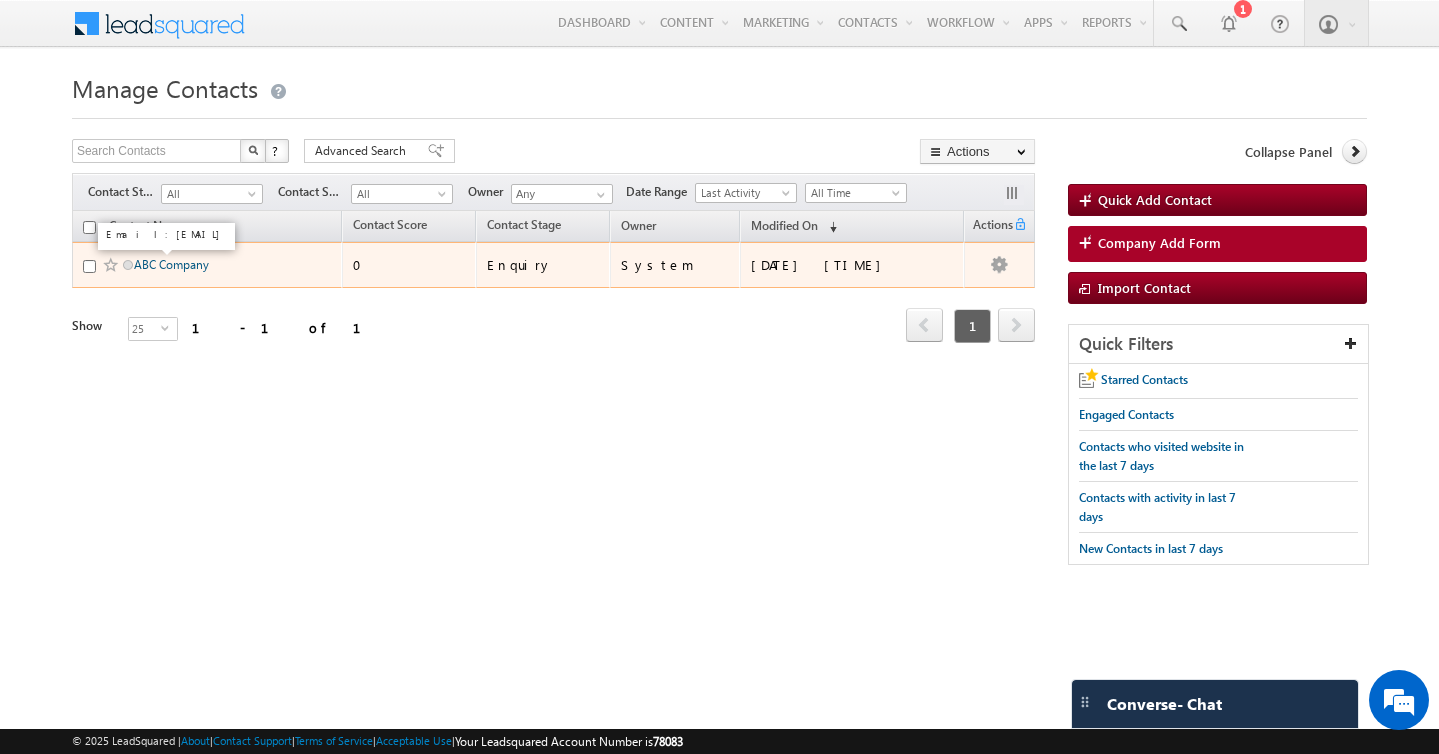 click on "ABC Company" at bounding box center (171, 264) 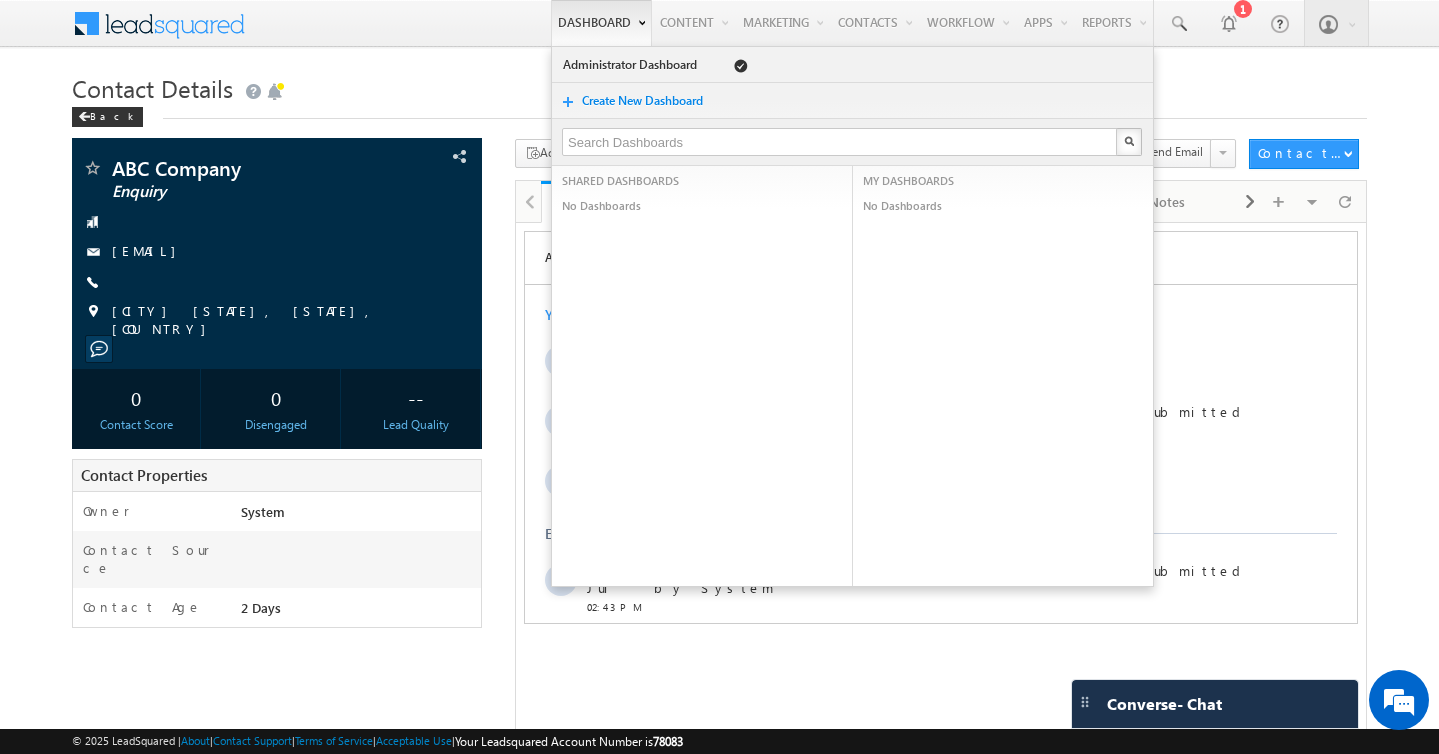 scroll, scrollTop: 0, scrollLeft: 0, axis: both 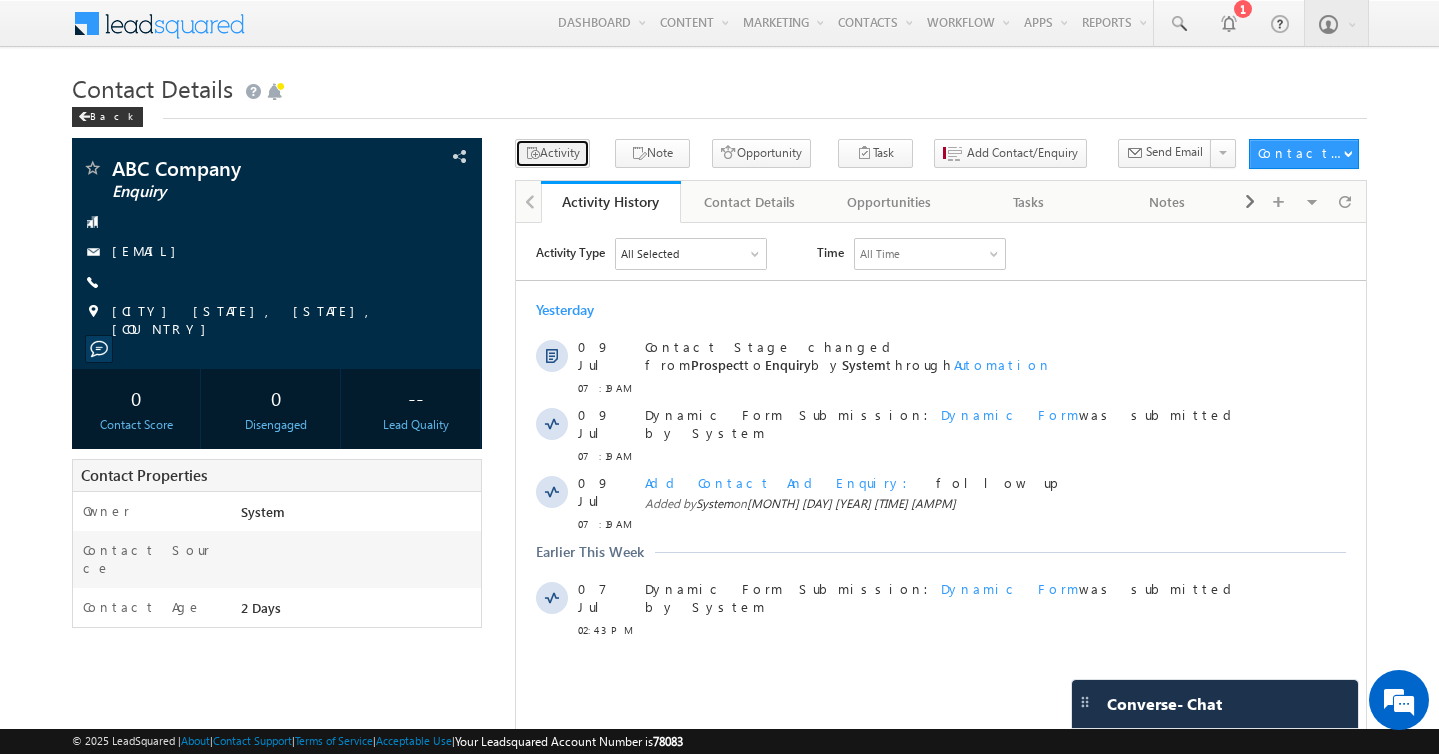 click on "Activity" at bounding box center (552, 153) 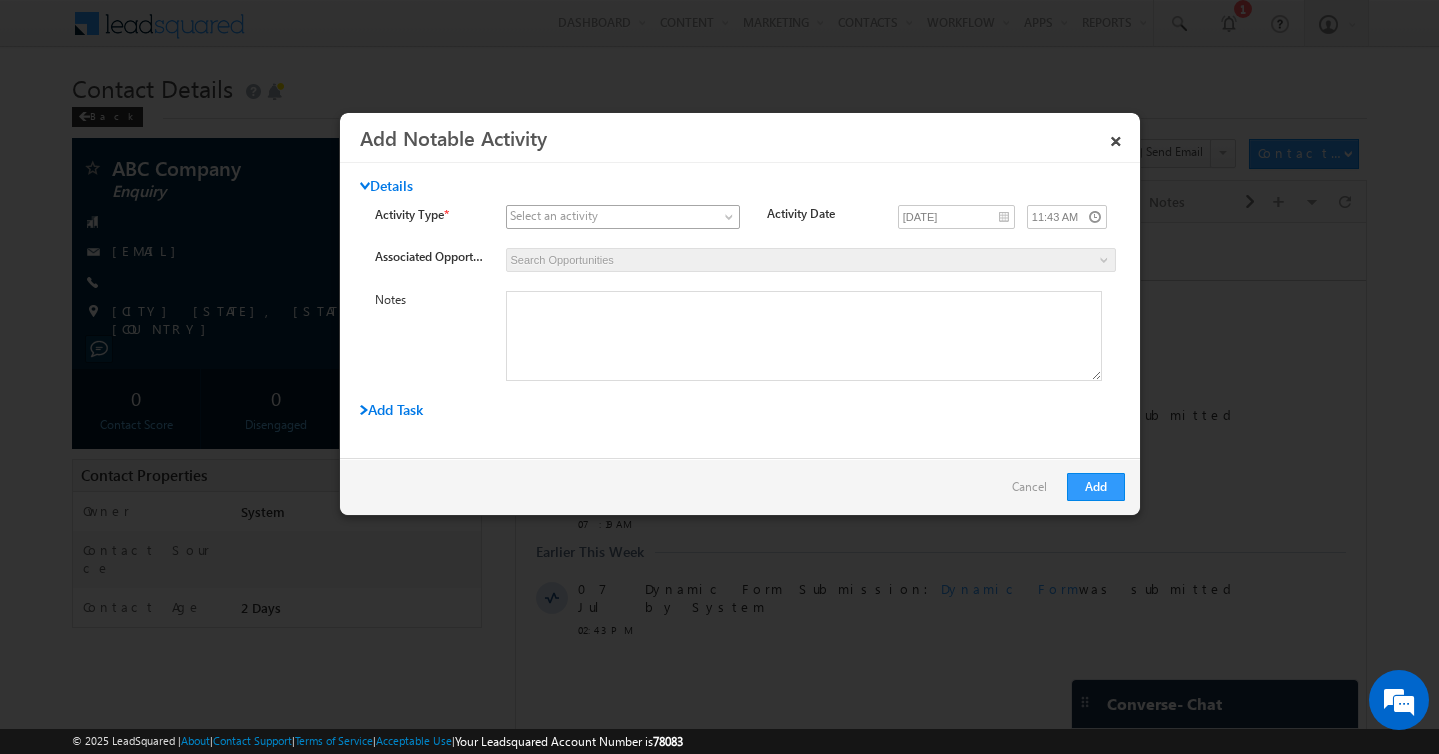 click at bounding box center (610, 217) 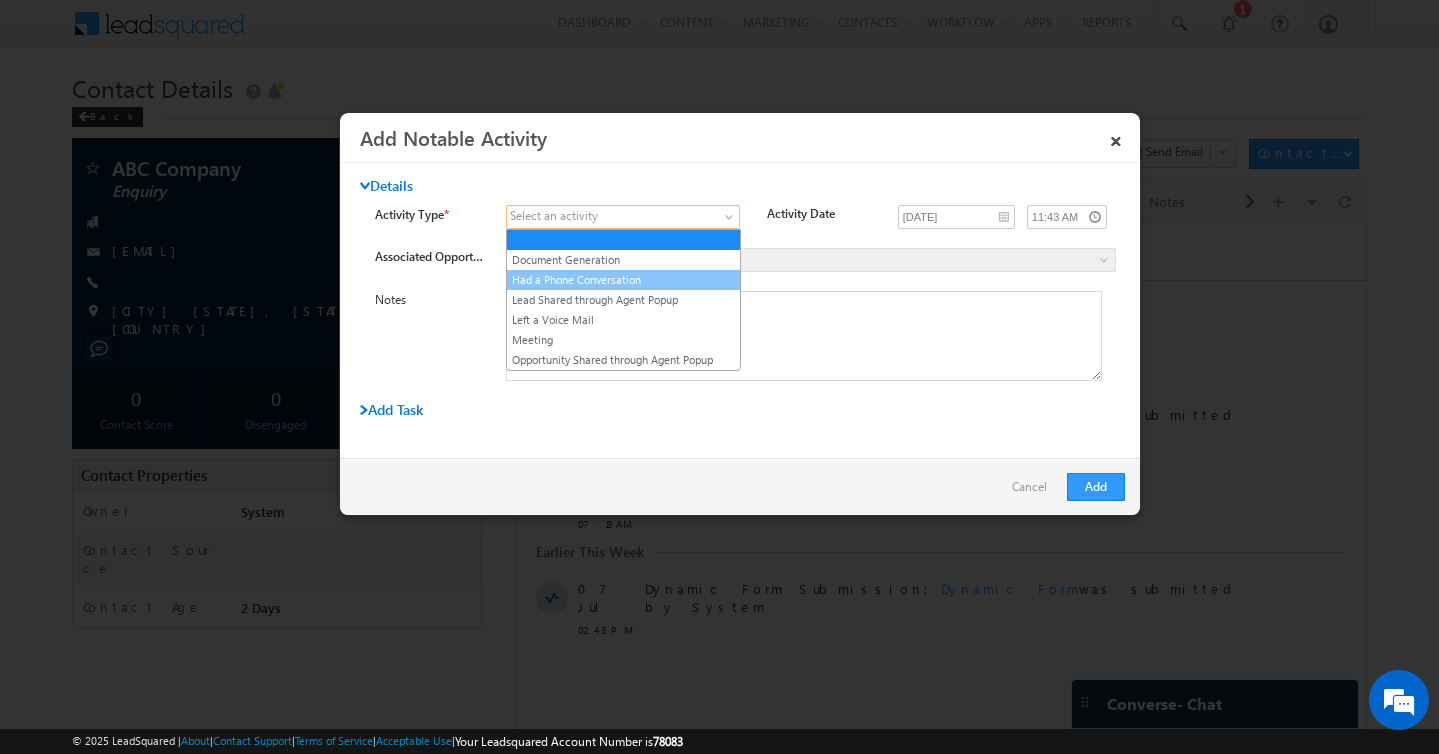 click on "Had a Phone Conversation" at bounding box center (623, 280) 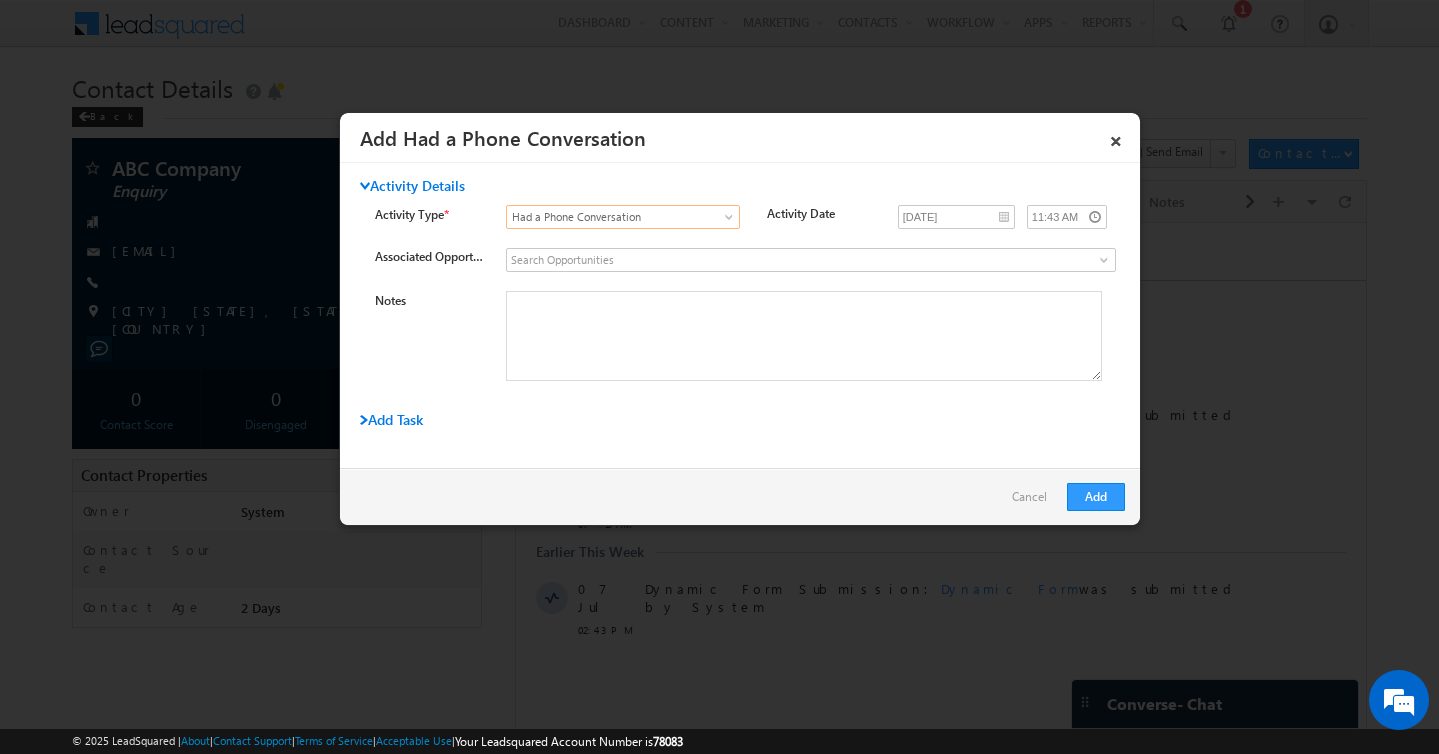 scroll, scrollTop: 0, scrollLeft: 0, axis: both 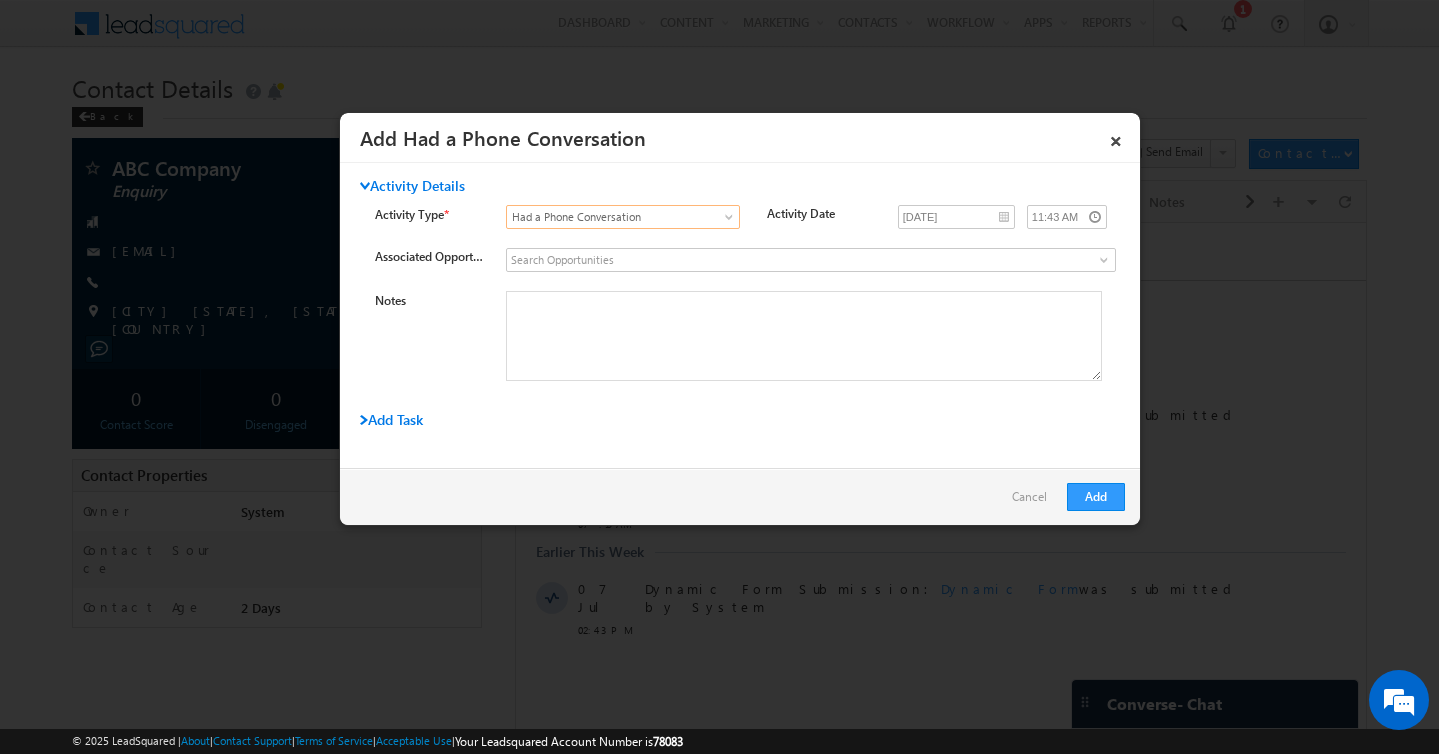 click on "Add Task" at bounding box center [391, 419] 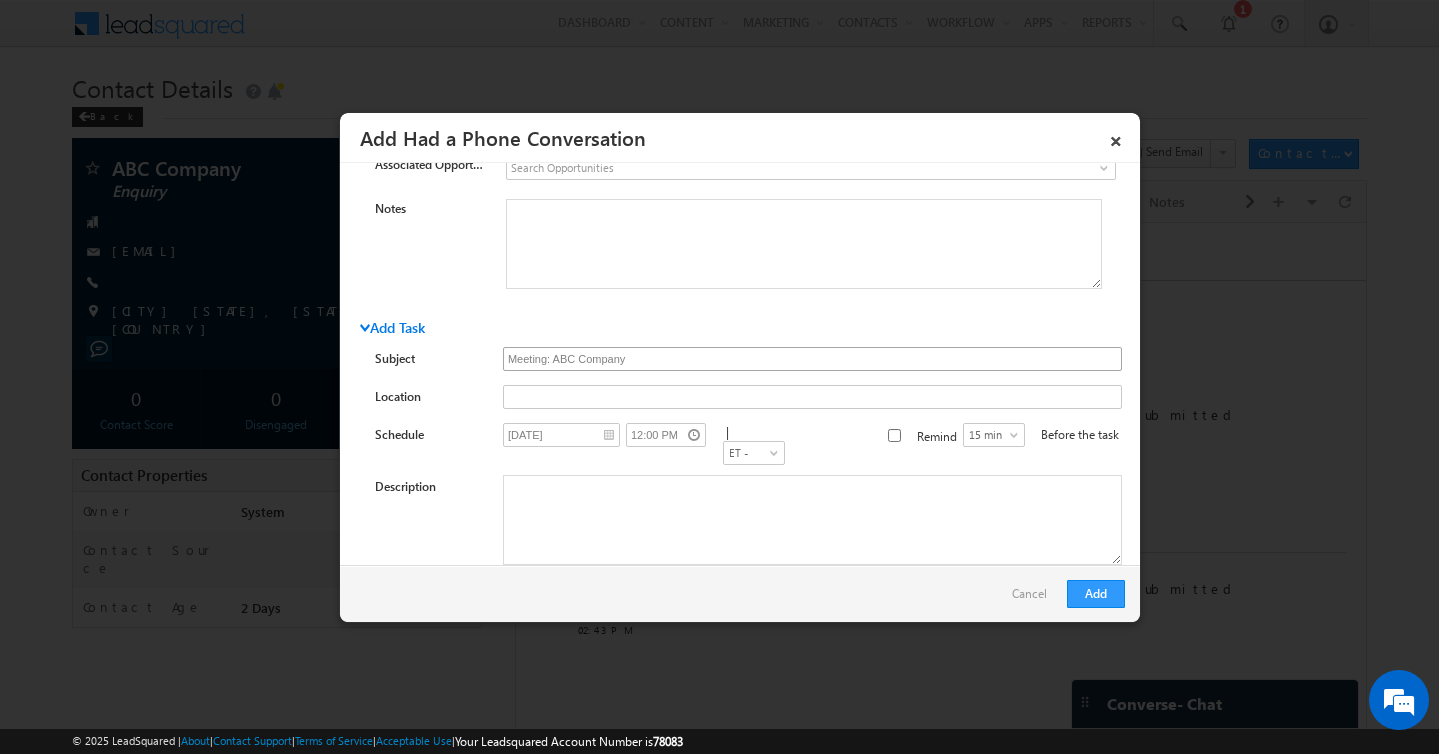 scroll, scrollTop: 0, scrollLeft: 0, axis: both 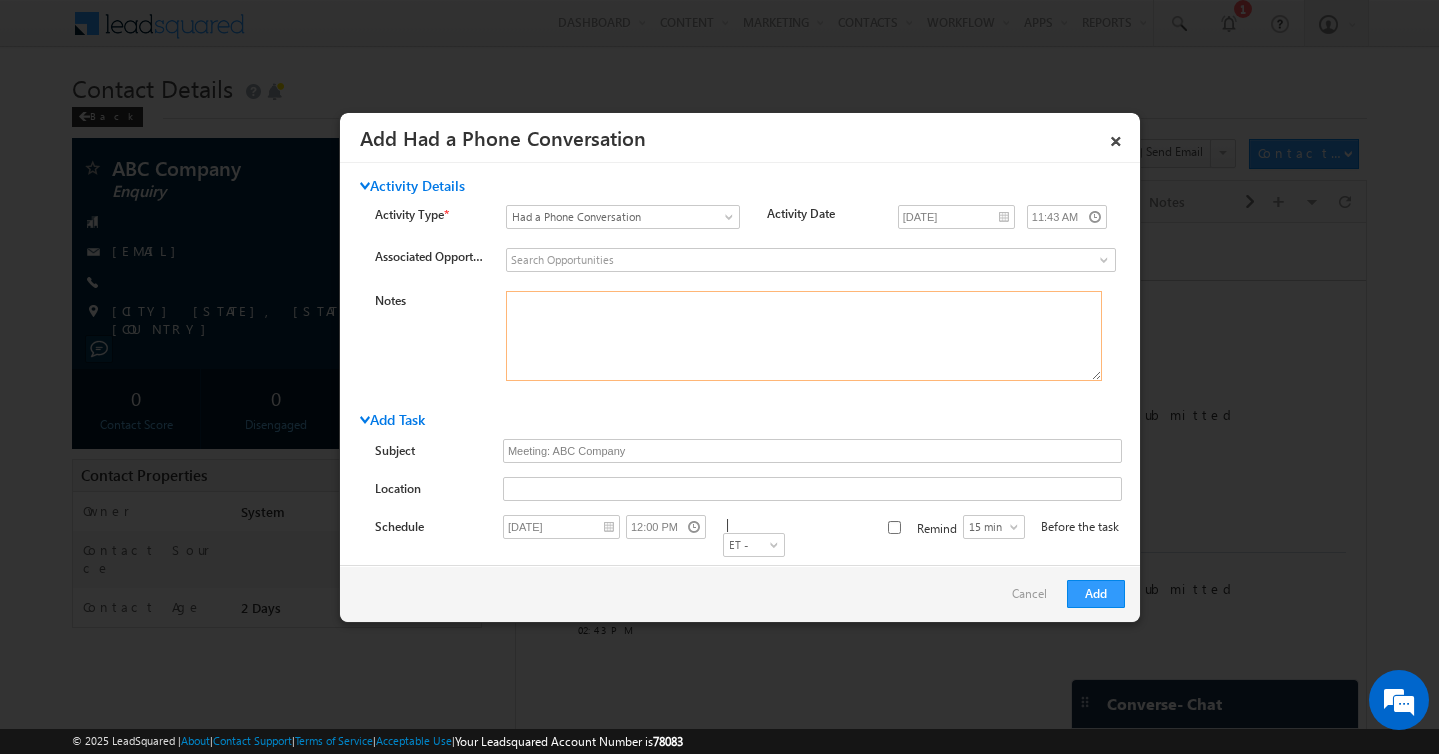 click on "Notes" at bounding box center (804, 336) 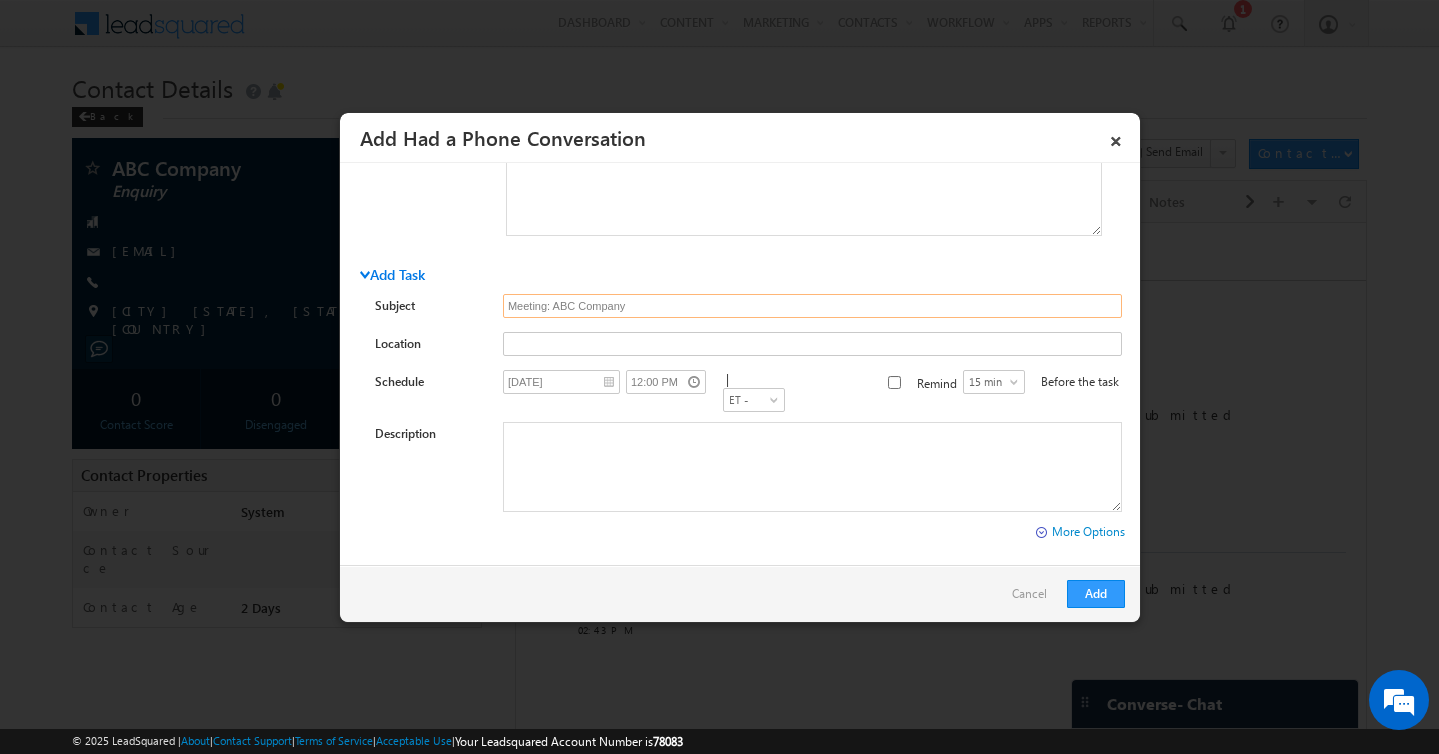click on "Meeting: ABC Company" at bounding box center (812, 306) 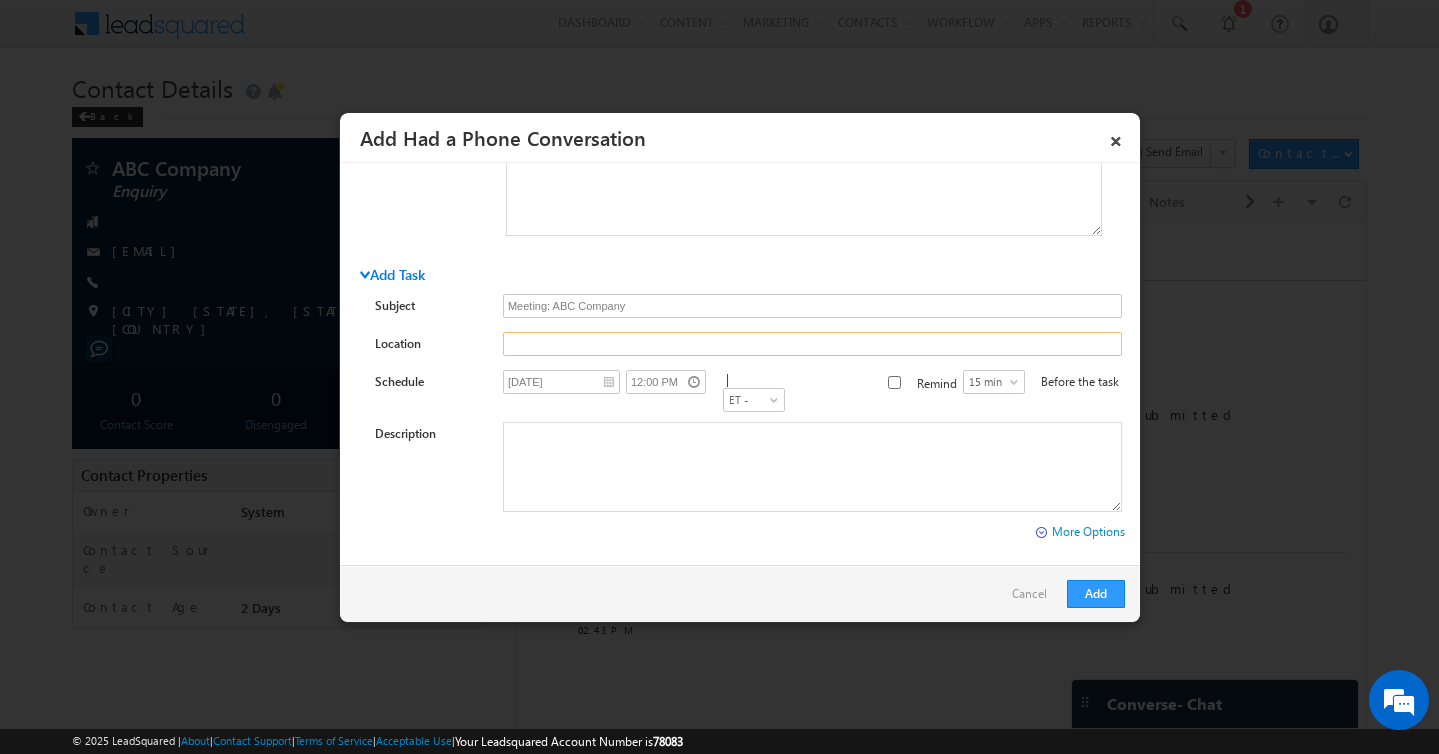click at bounding box center (812, 344) 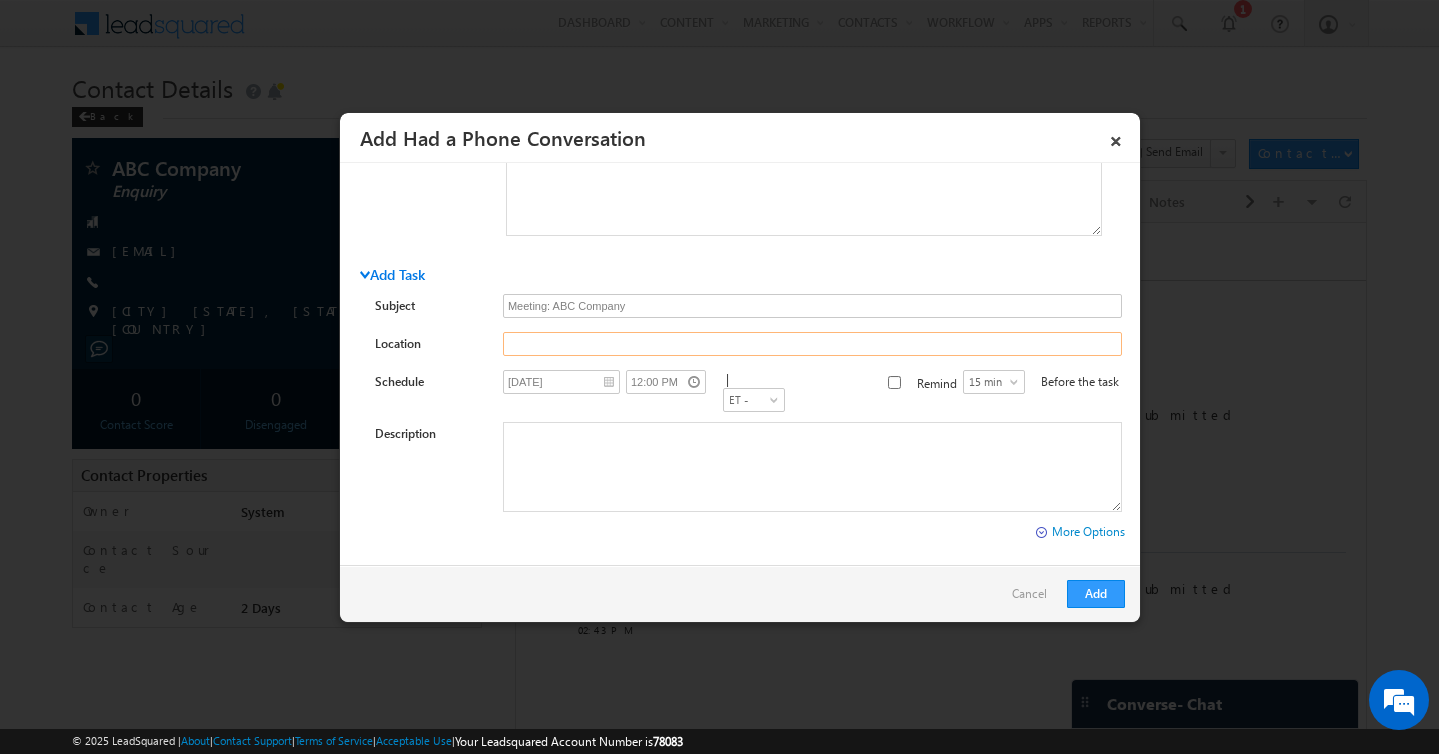 scroll, scrollTop: 0, scrollLeft: 0, axis: both 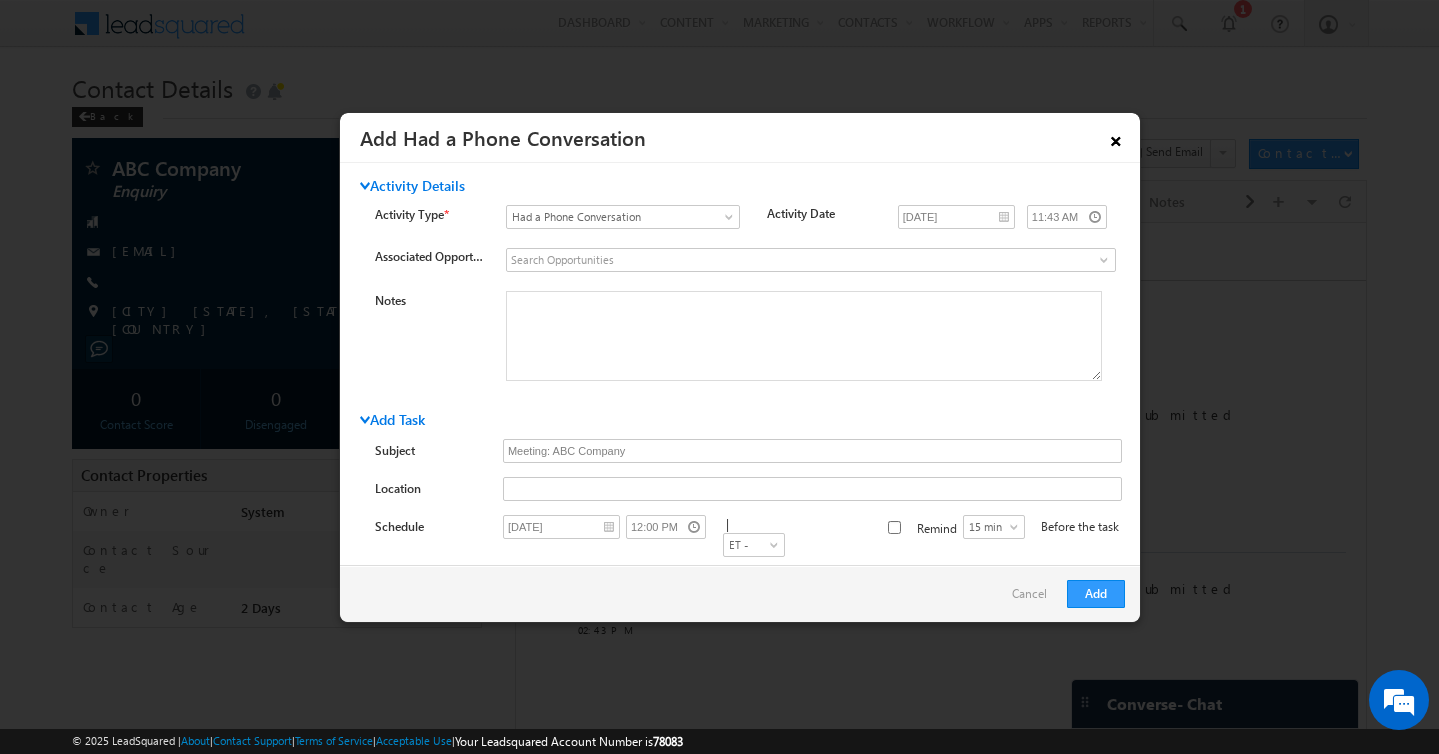 click on "×" at bounding box center [1116, 137] 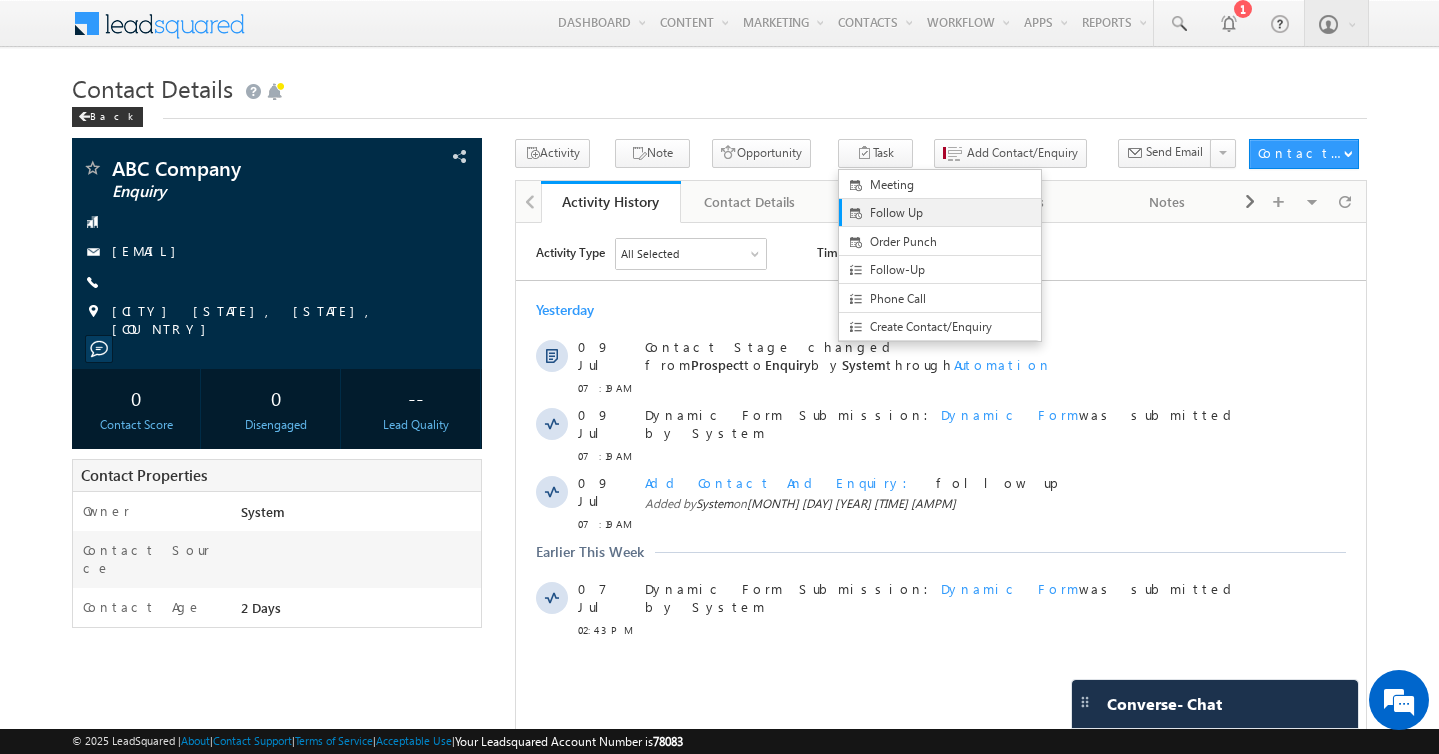 click on "Follow Up" at bounding box center [956, 213] 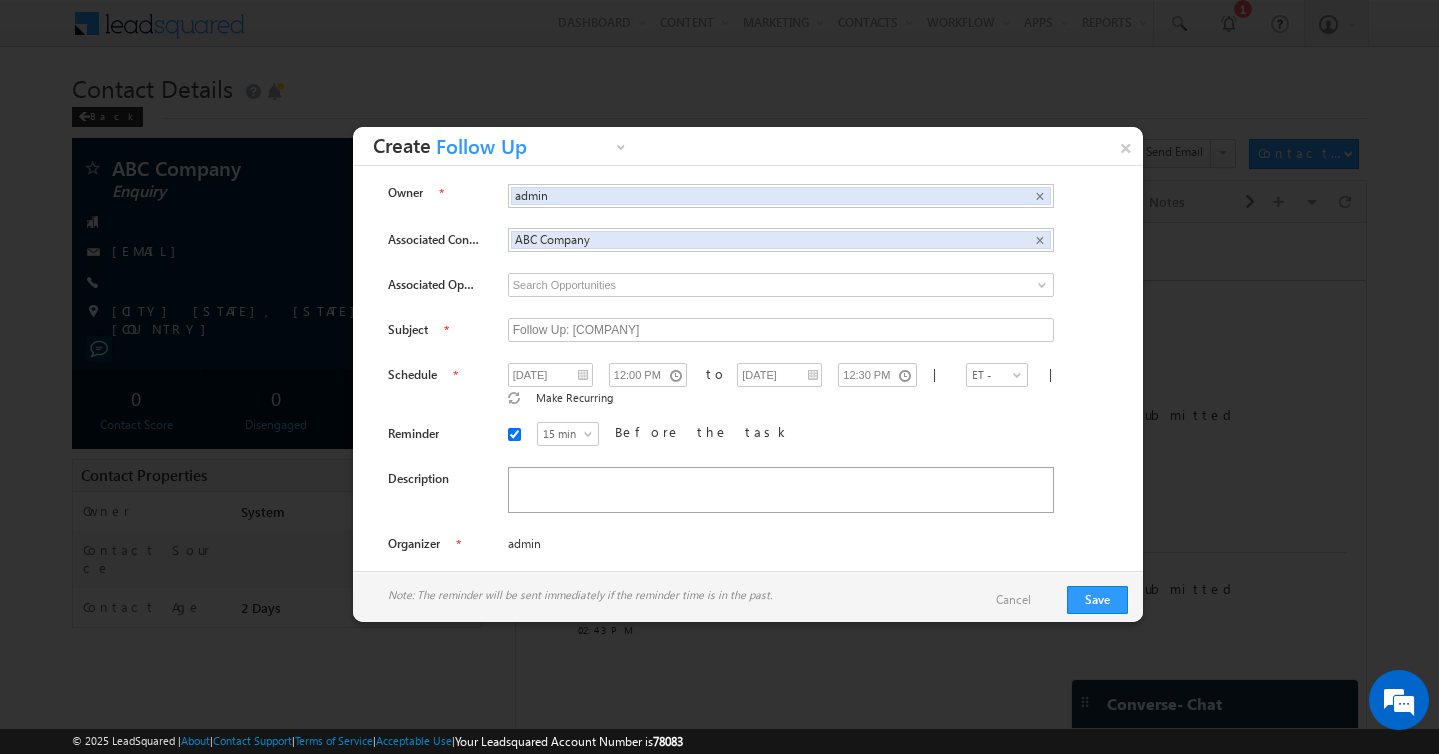 scroll, scrollTop: 7, scrollLeft: 0, axis: vertical 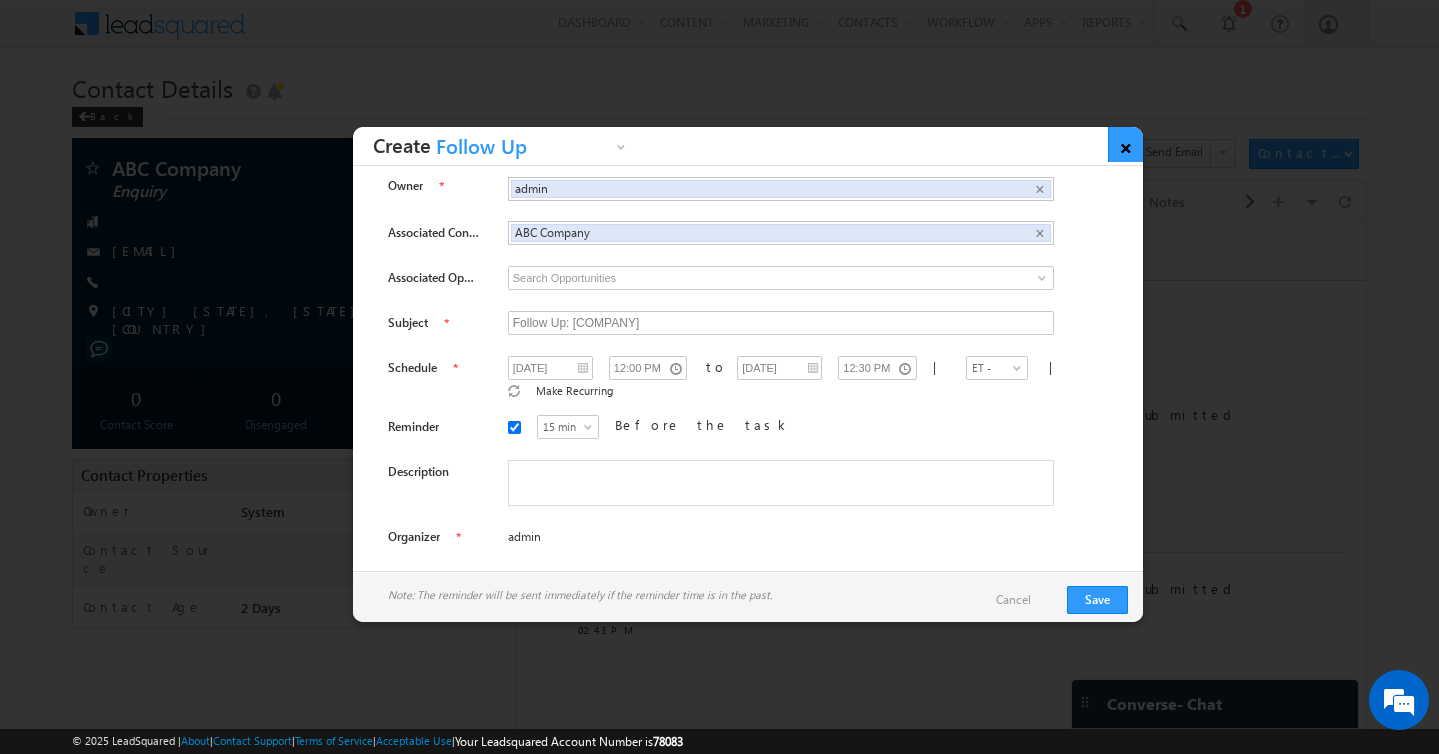 click on "×" at bounding box center (1125, 144) 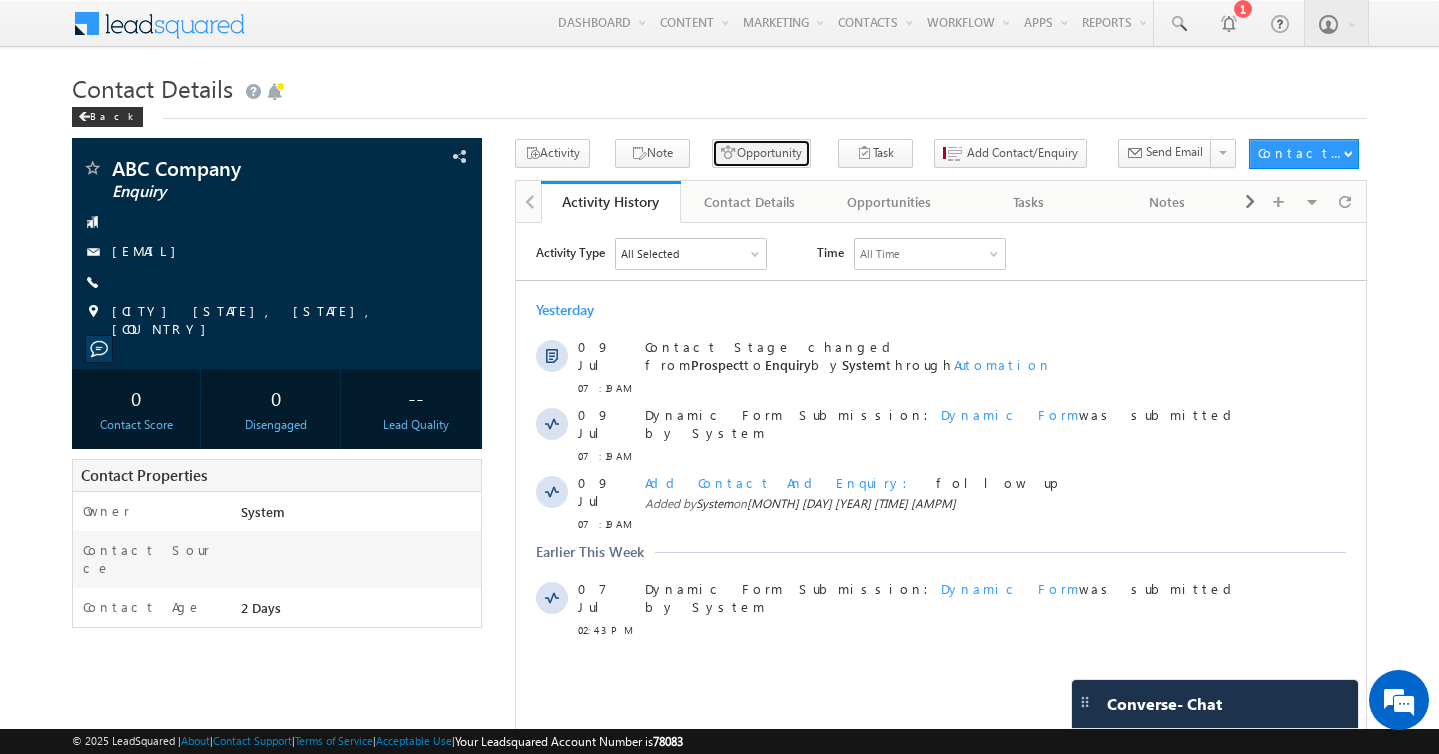 click on "Opportunity" at bounding box center (761, 153) 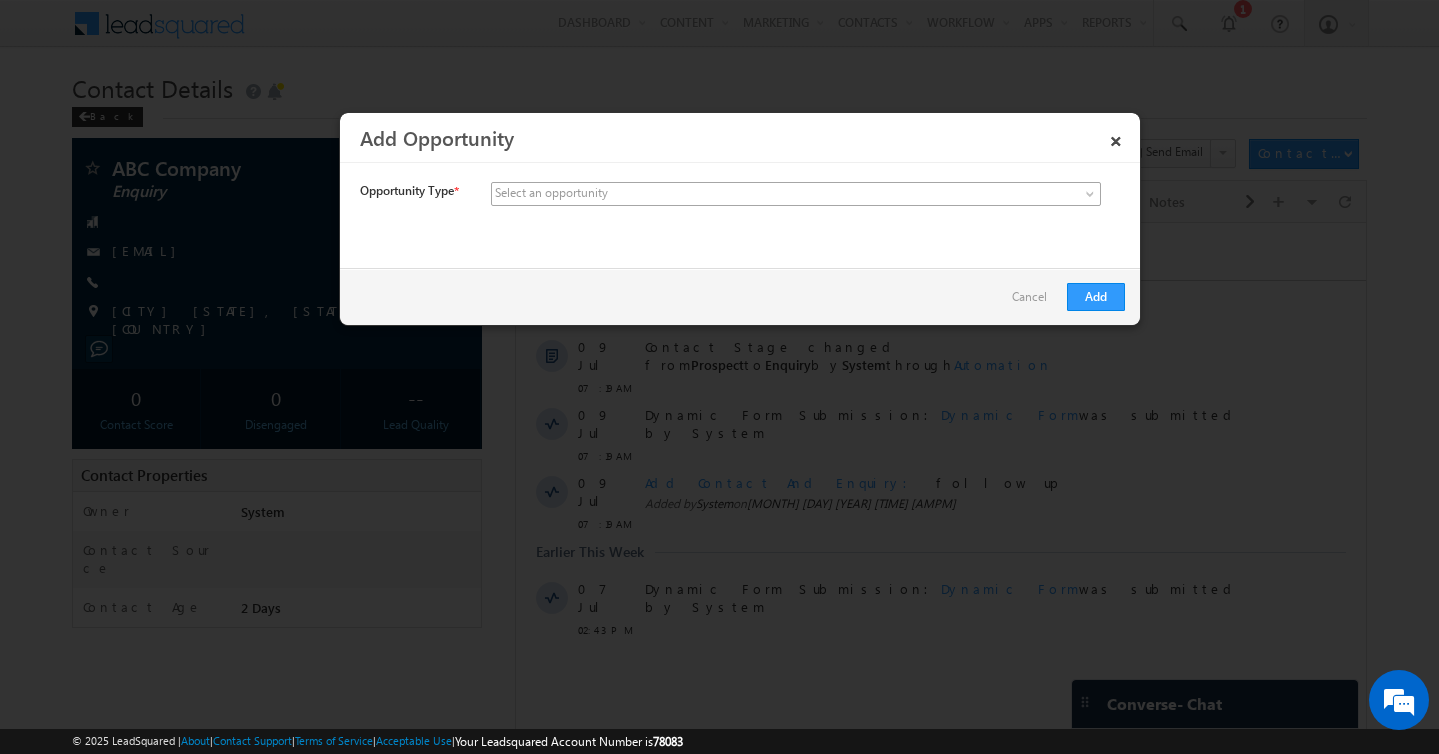 click at bounding box center (796, 194) 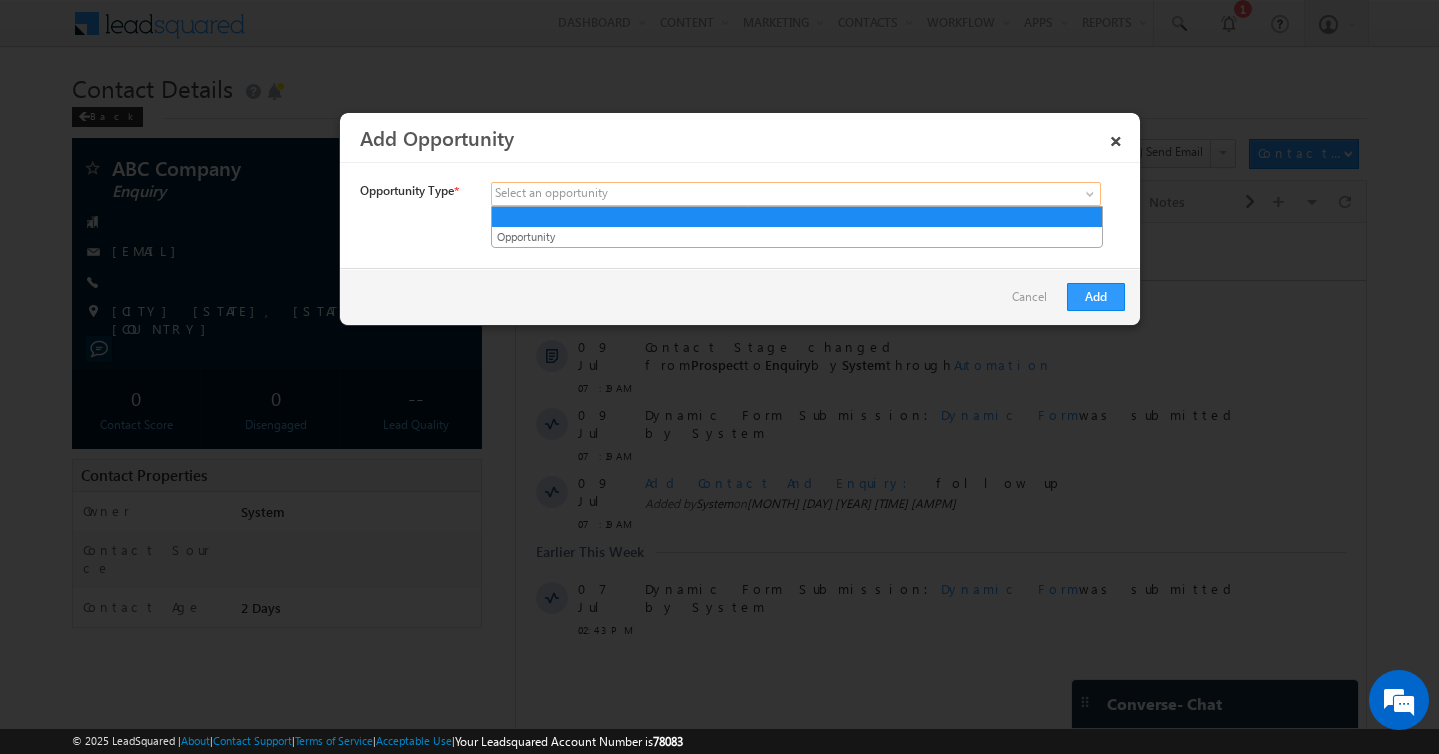 click at bounding box center [796, 194] 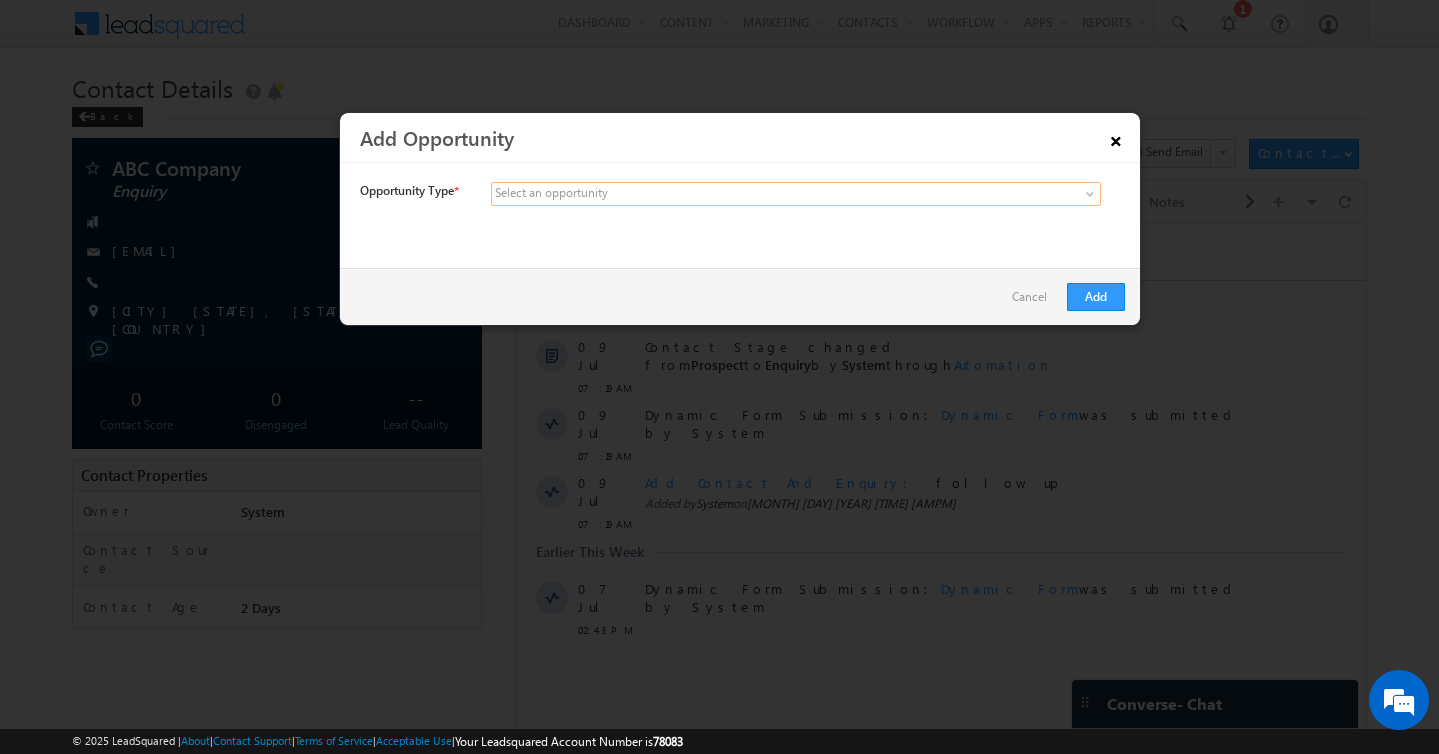 click on "×" at bounding box center [1116, 137] 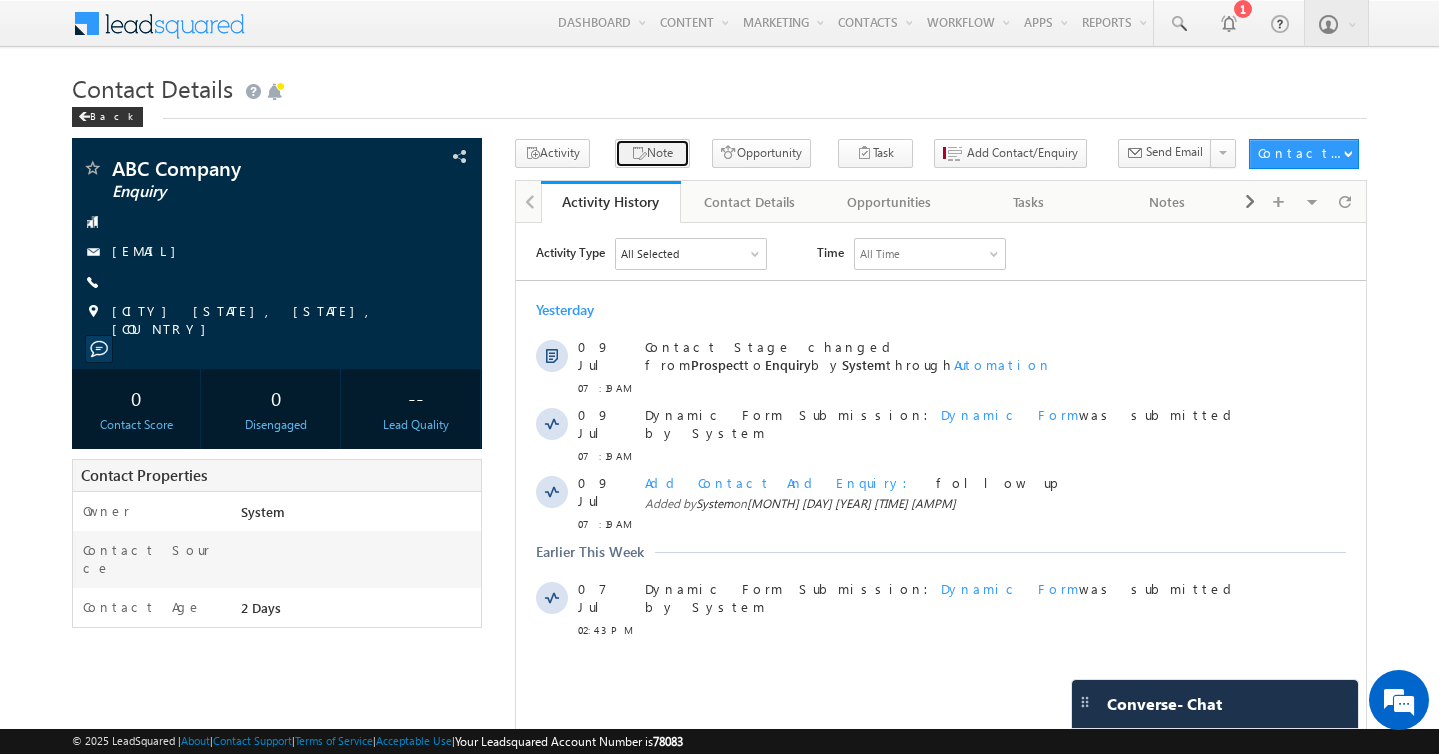 click on "Note" at bounding box center (652, 153) 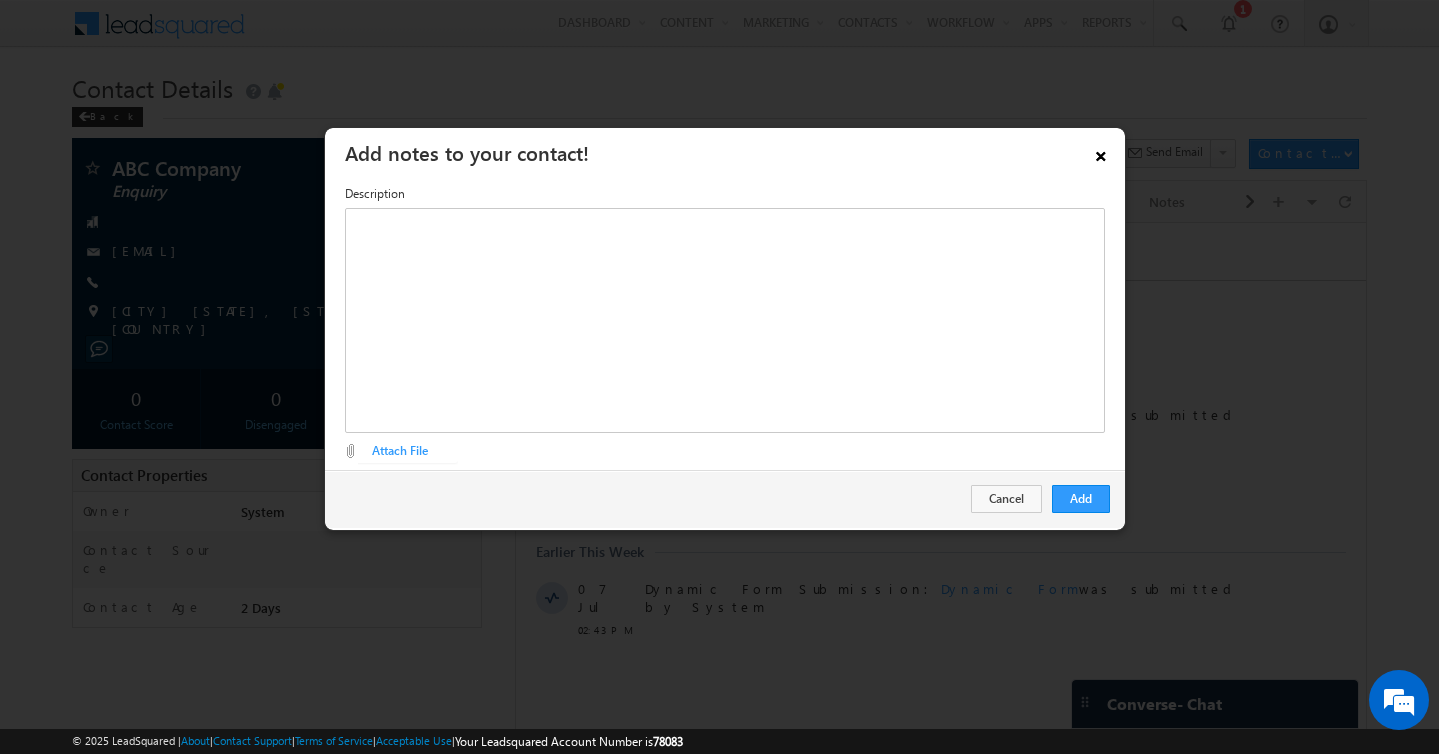 click on "×" at bounding box center [1101, 152] 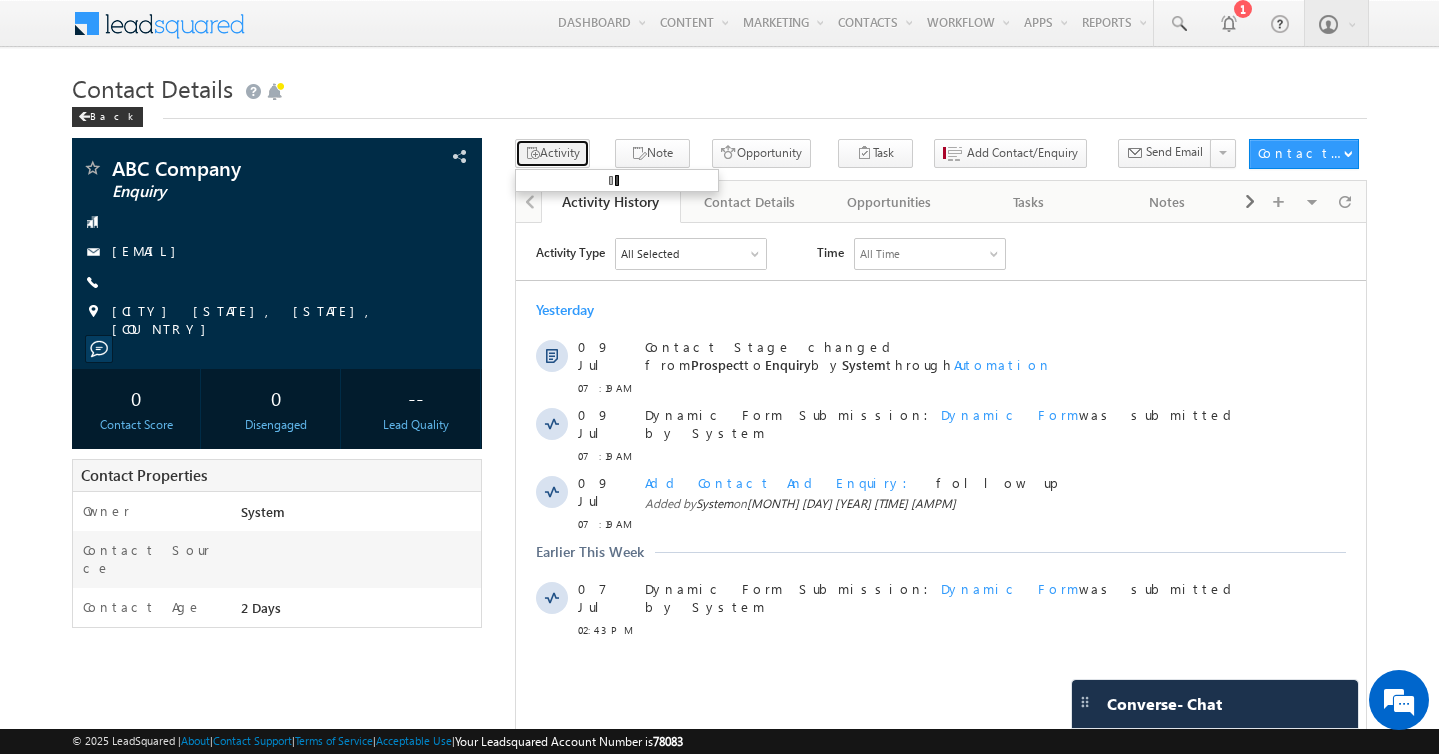 click on "Activity" at bounding box center (552, 153) 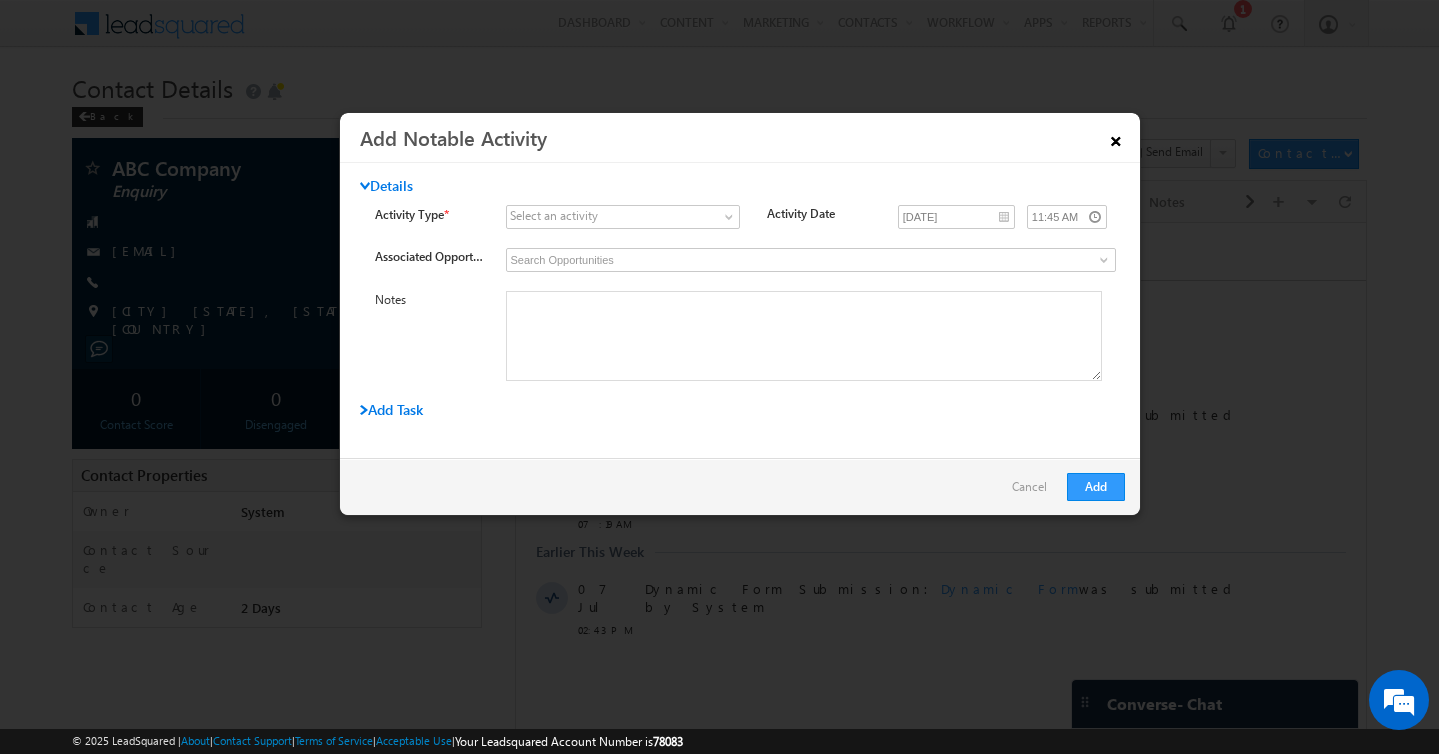 click on "×" at bounding box center (1116, 137) 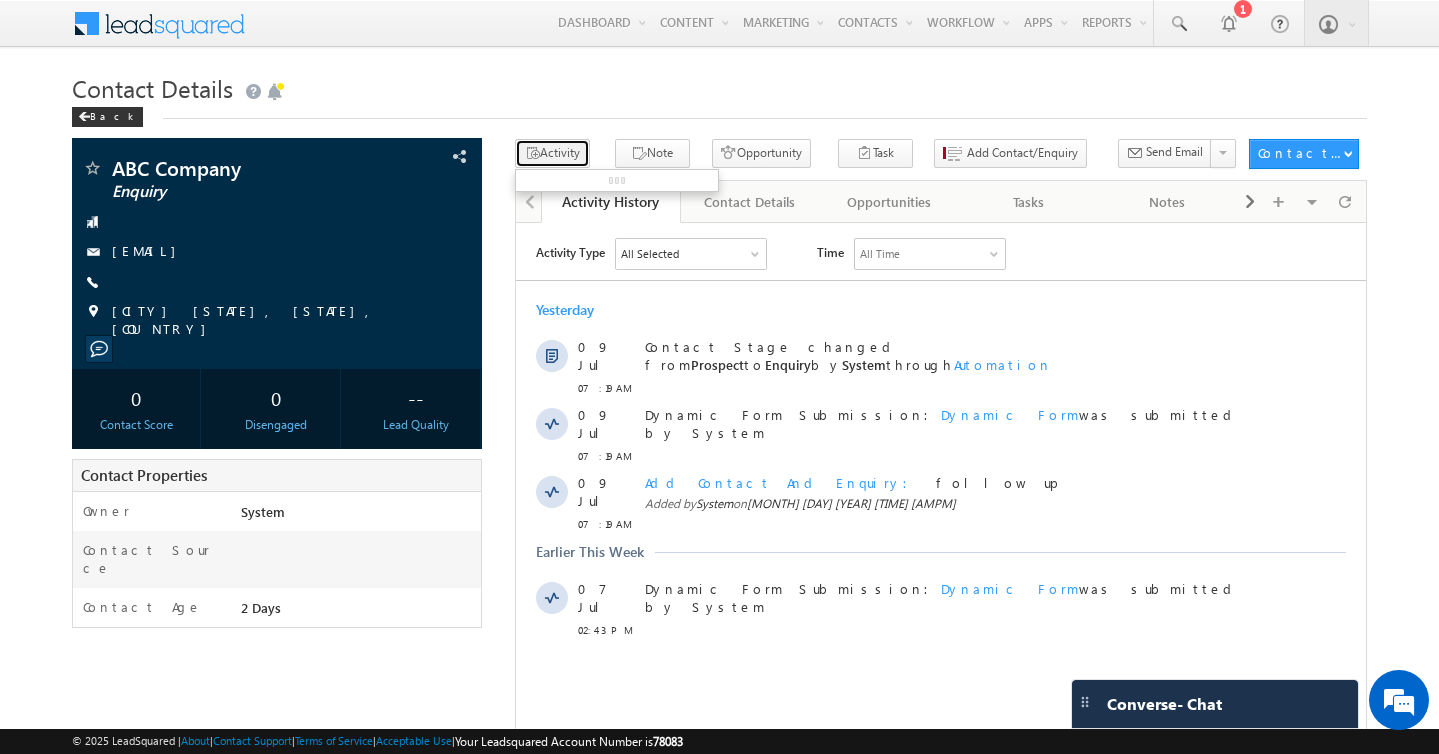 click on "Activity" at bounding box center [552, 153] 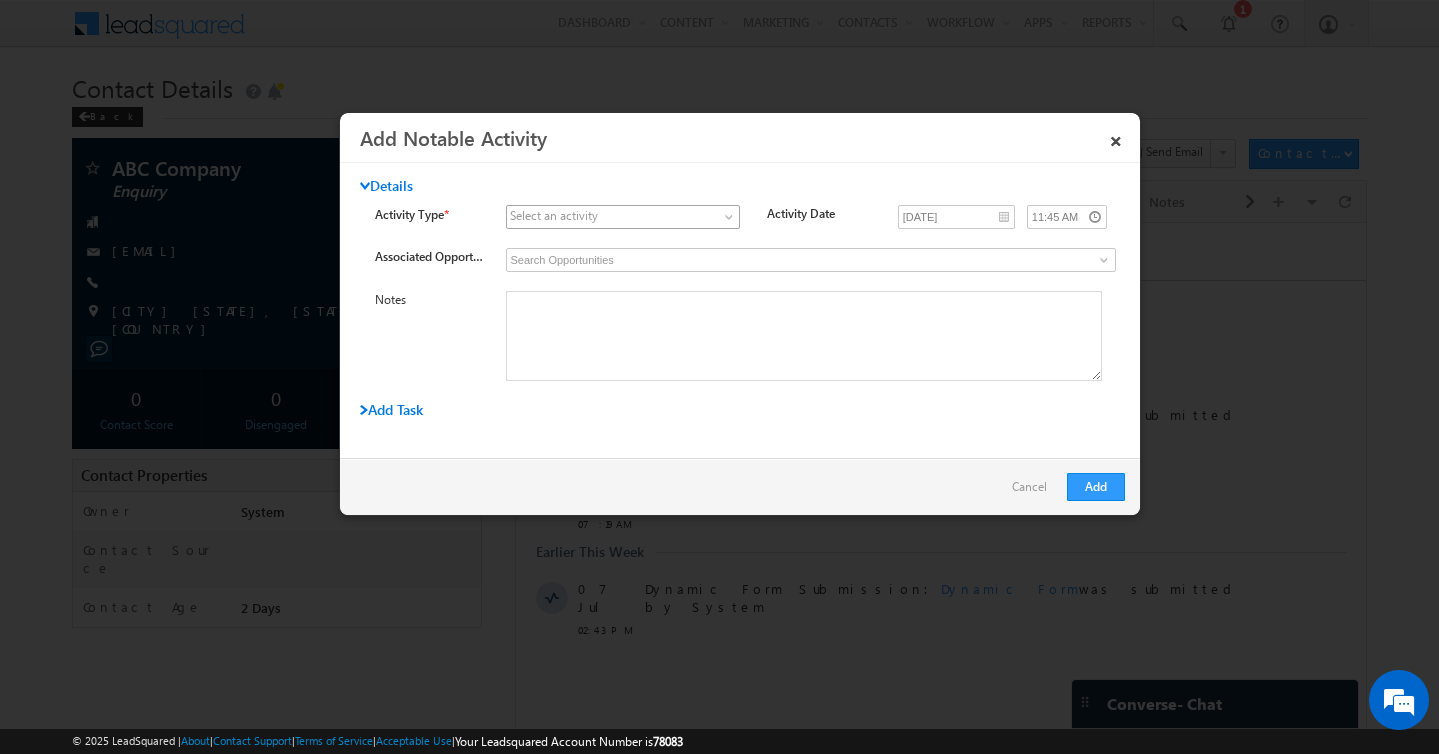 click at bounding box center (610, 217) 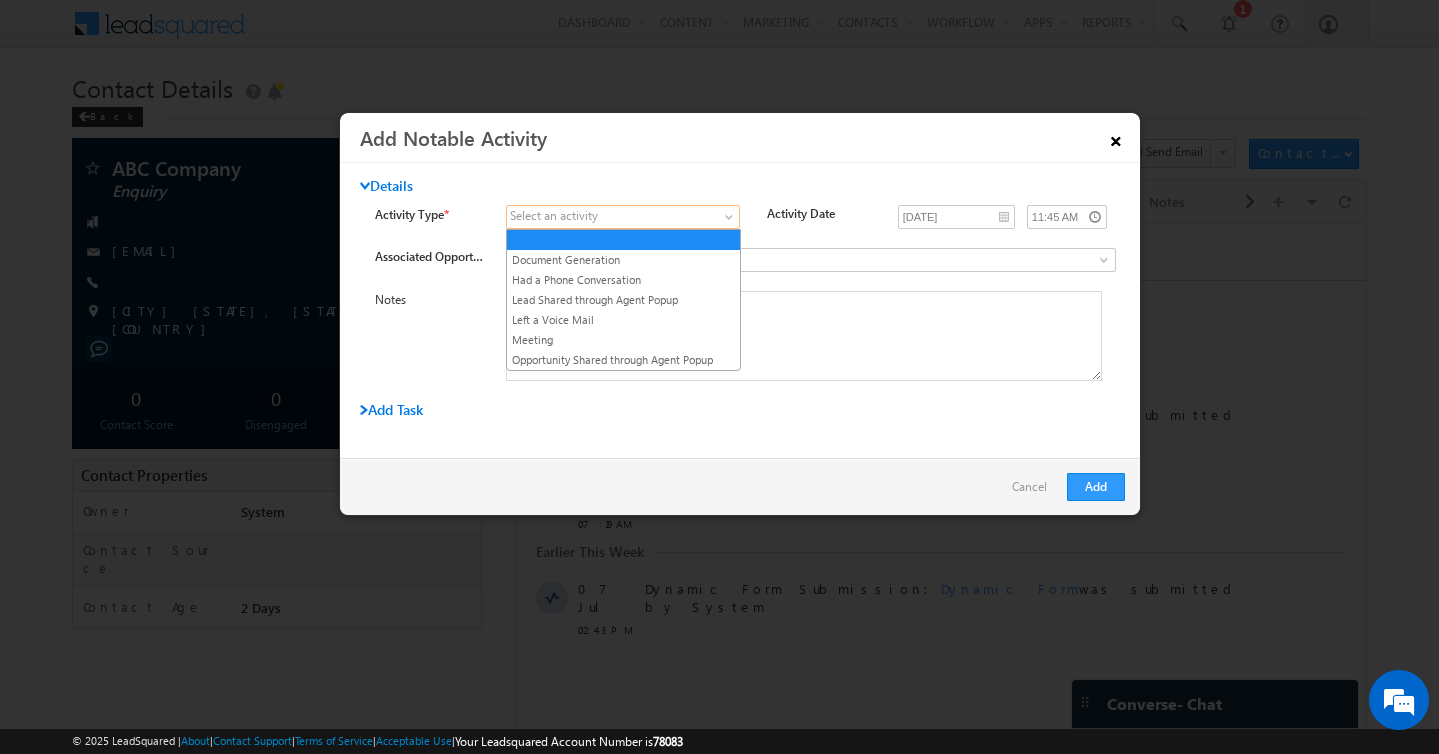 click on "×" at bounding box center [1116, 137] 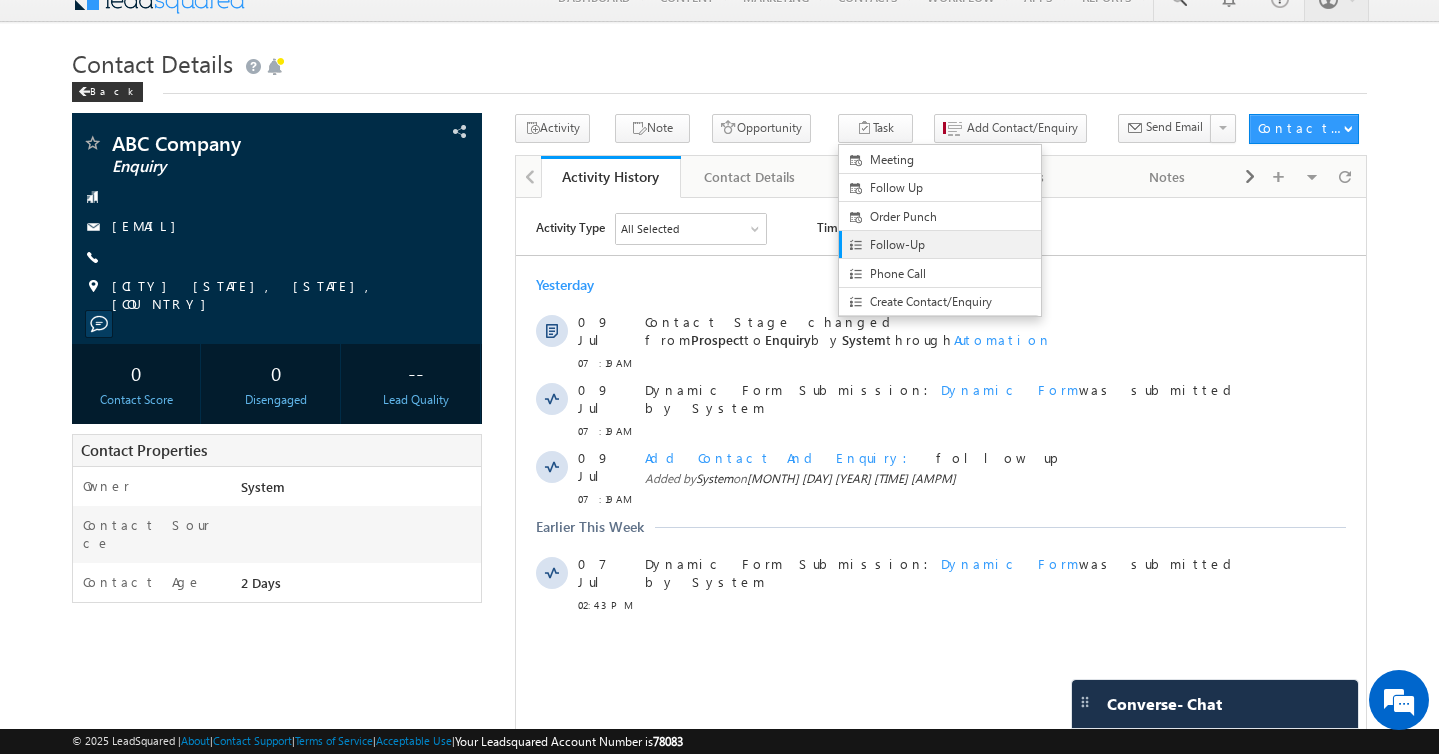 scroll, scrollTop: 0, scrollLeft: 0, axis: both 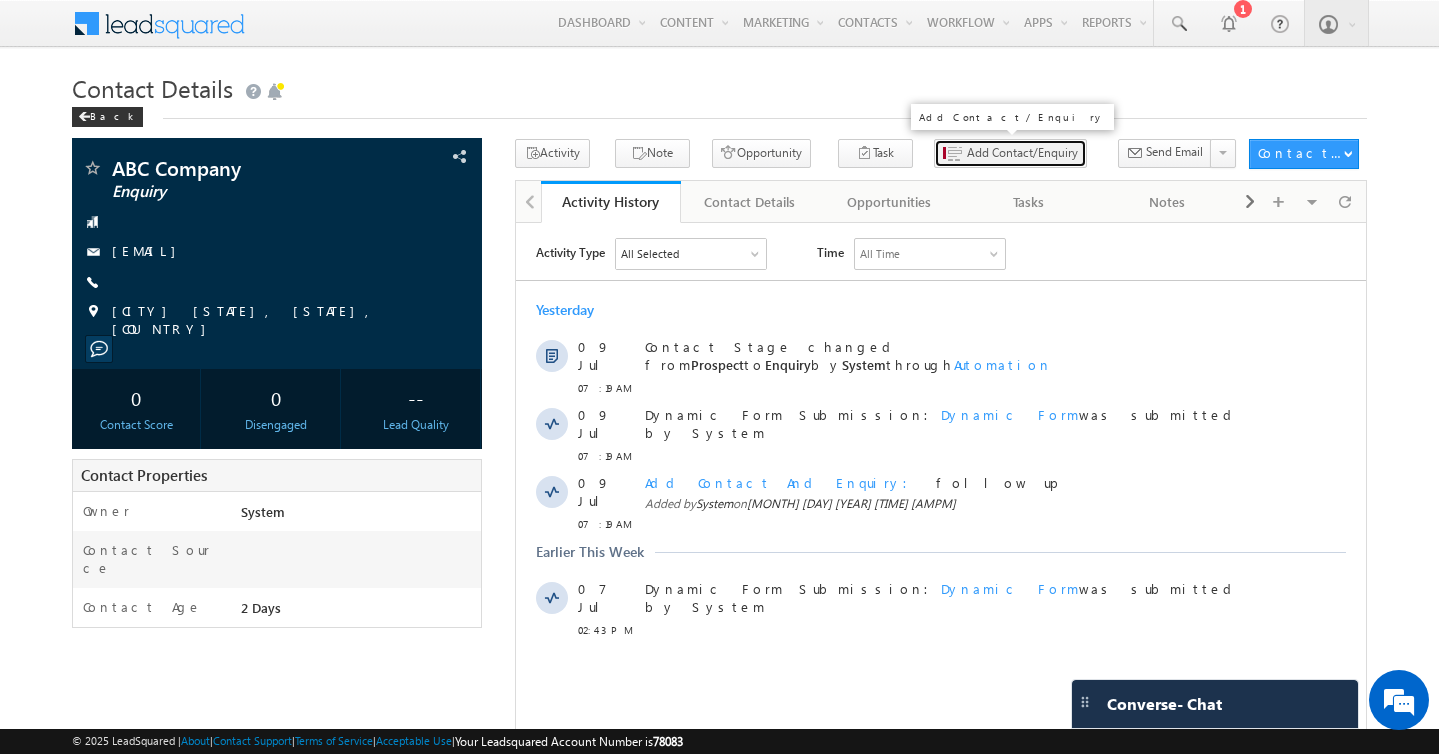 click on "Add Contact/Enquiry" at bounding box center (1010, 153) 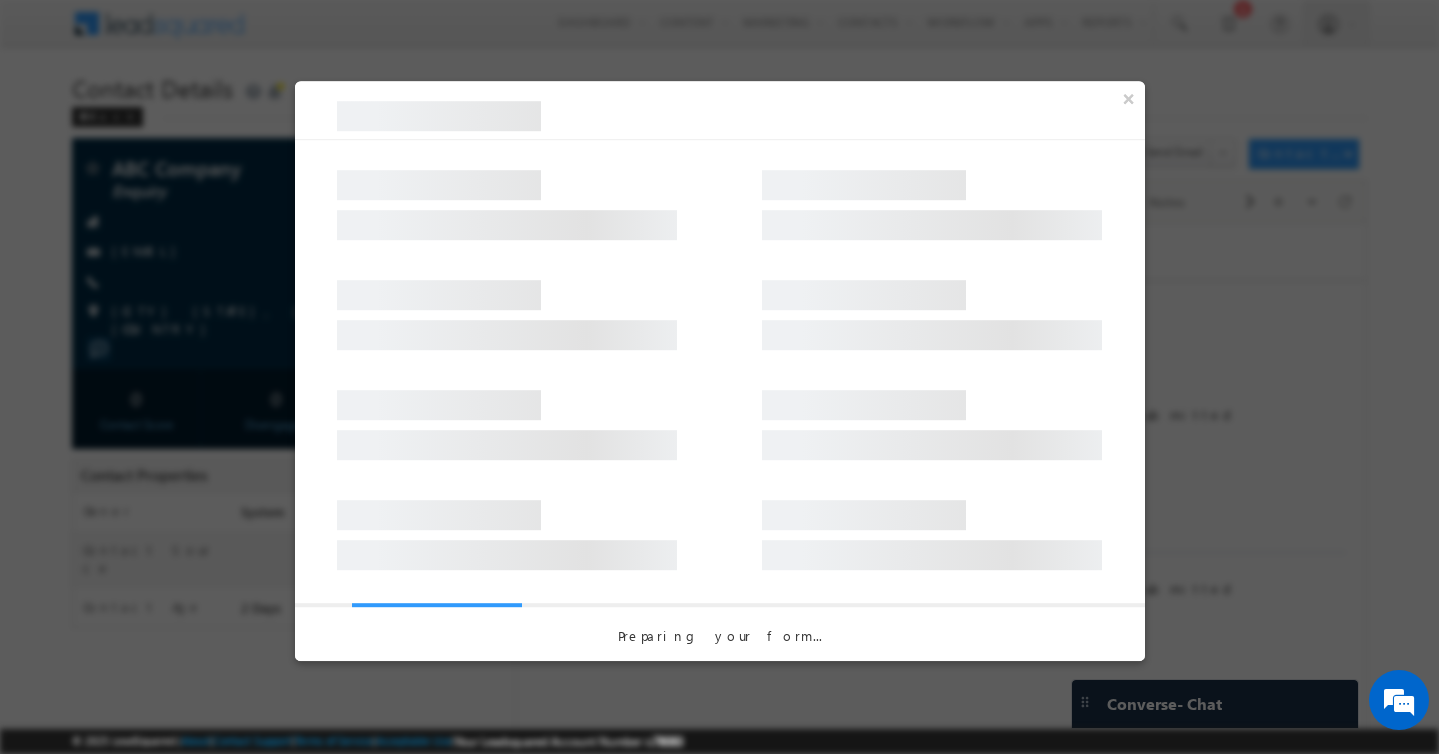 scroll, scrollTop: 0, scrollLeft: 0, axis: both 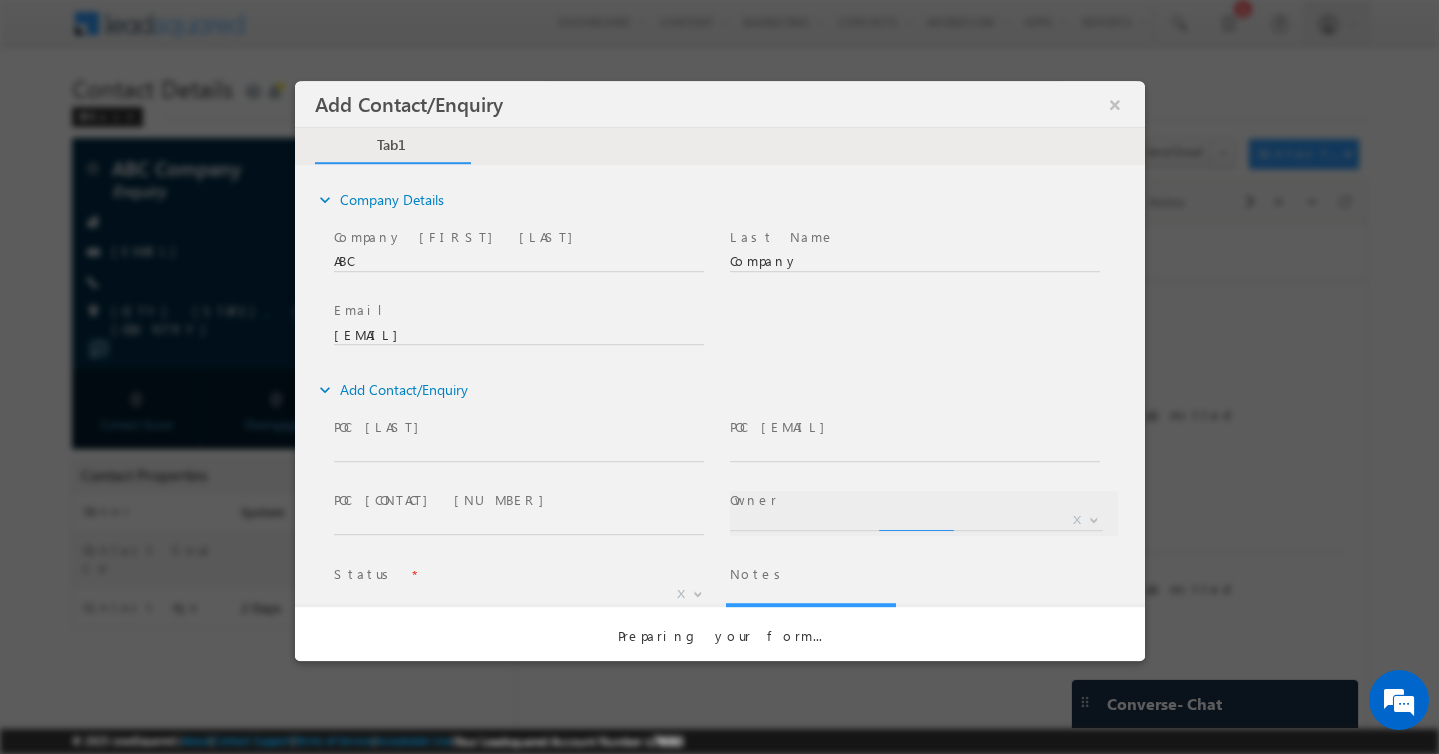 select on "876e04c6-5807-11f0-a986-06c72fc46c23" 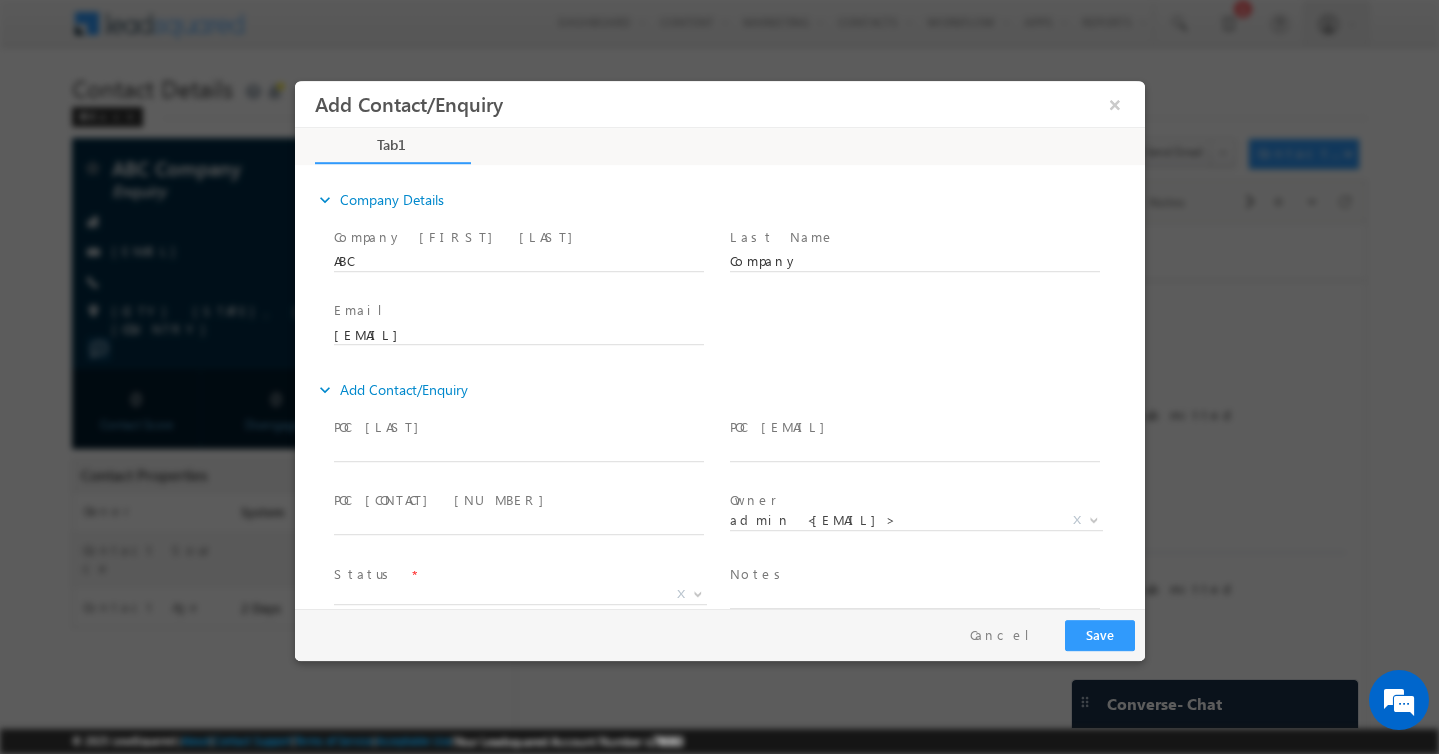 scroll, scrollTop: 32, scrollLeft: 0, axis: vertical 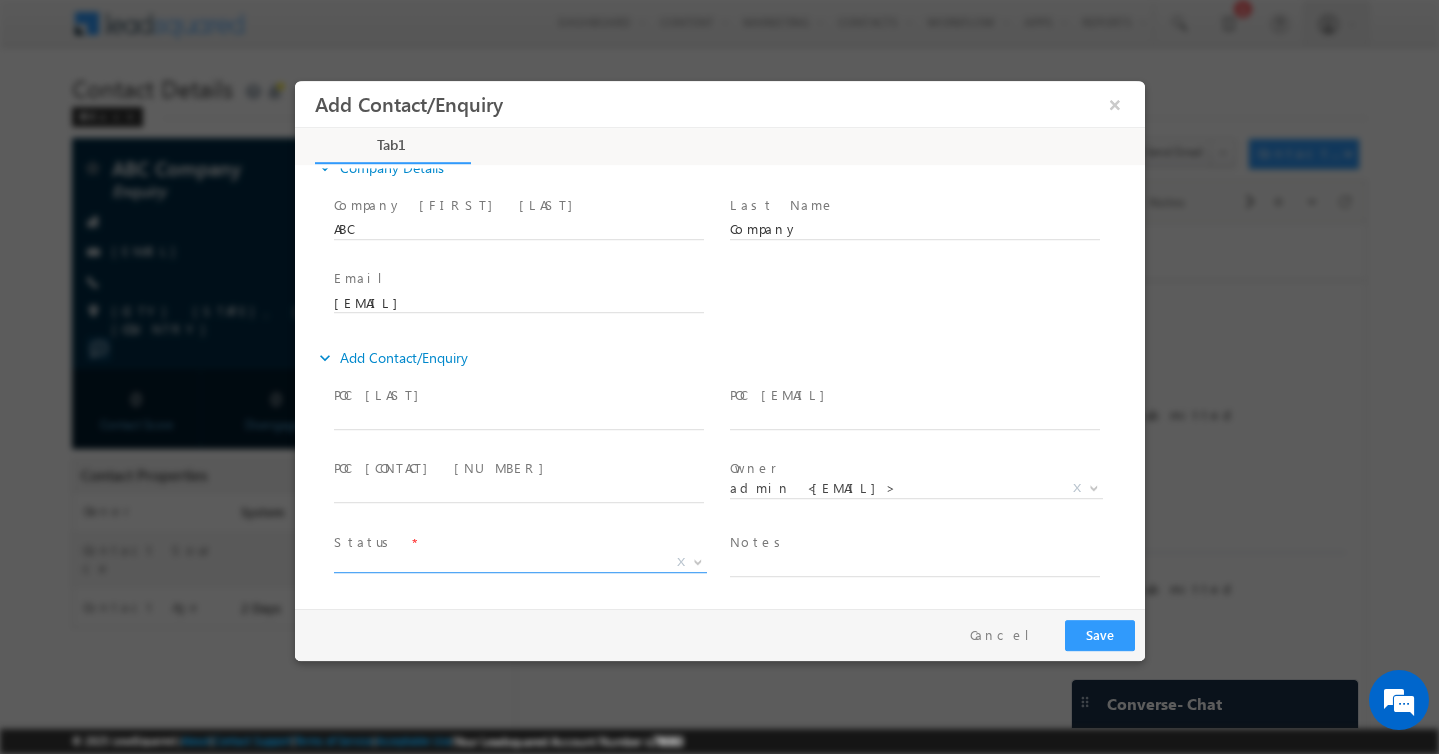 click on "X" at bounding box center (519, 563) 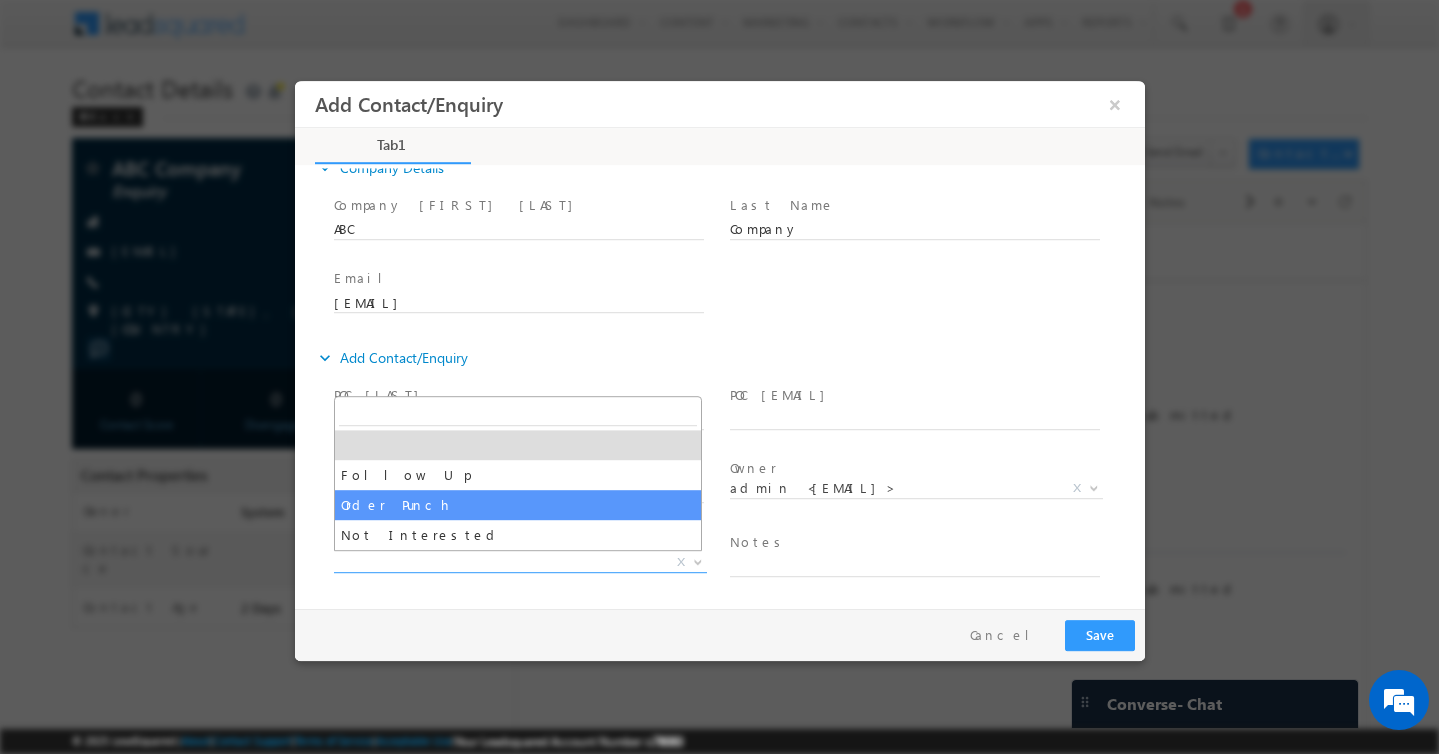 scroll, scrollTop: 62, scrollLeft: 0, axis: vertical 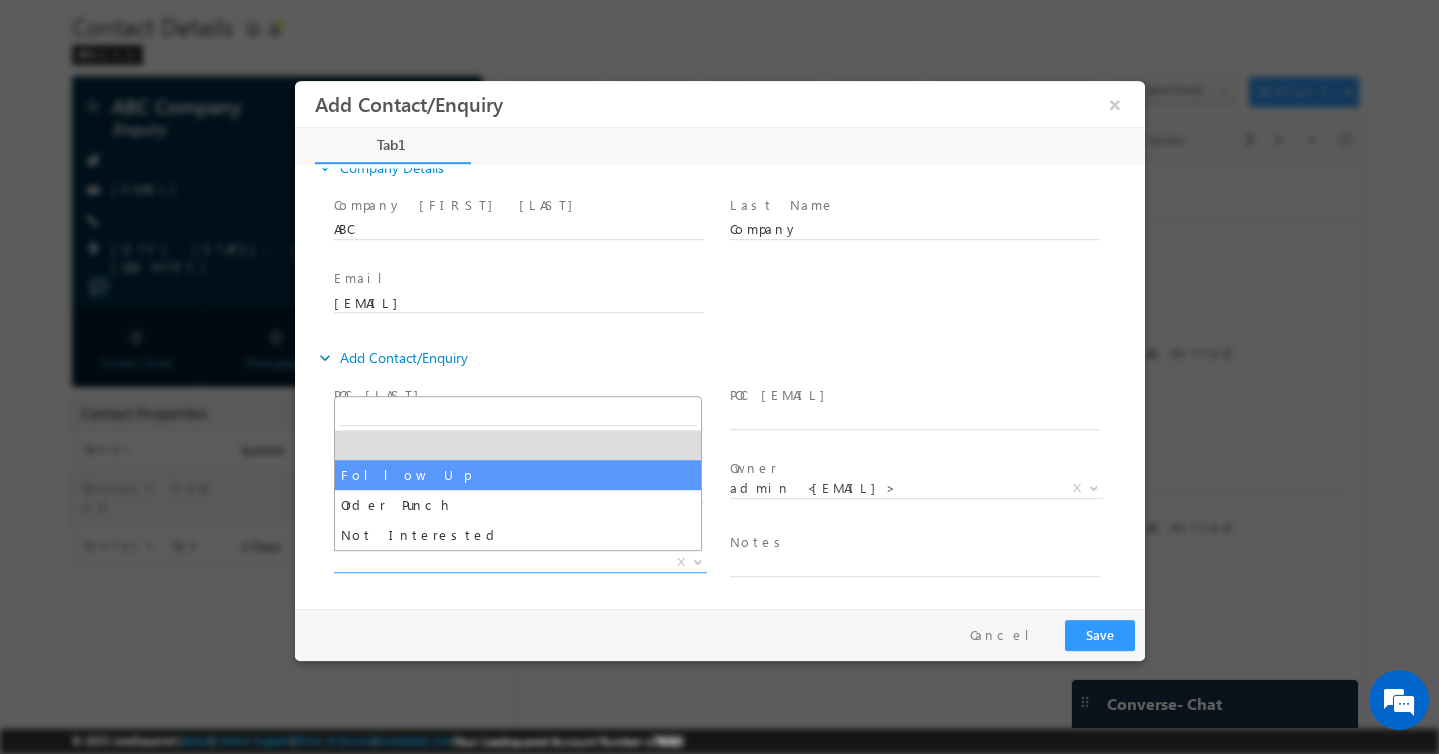 select on "Follow Up" 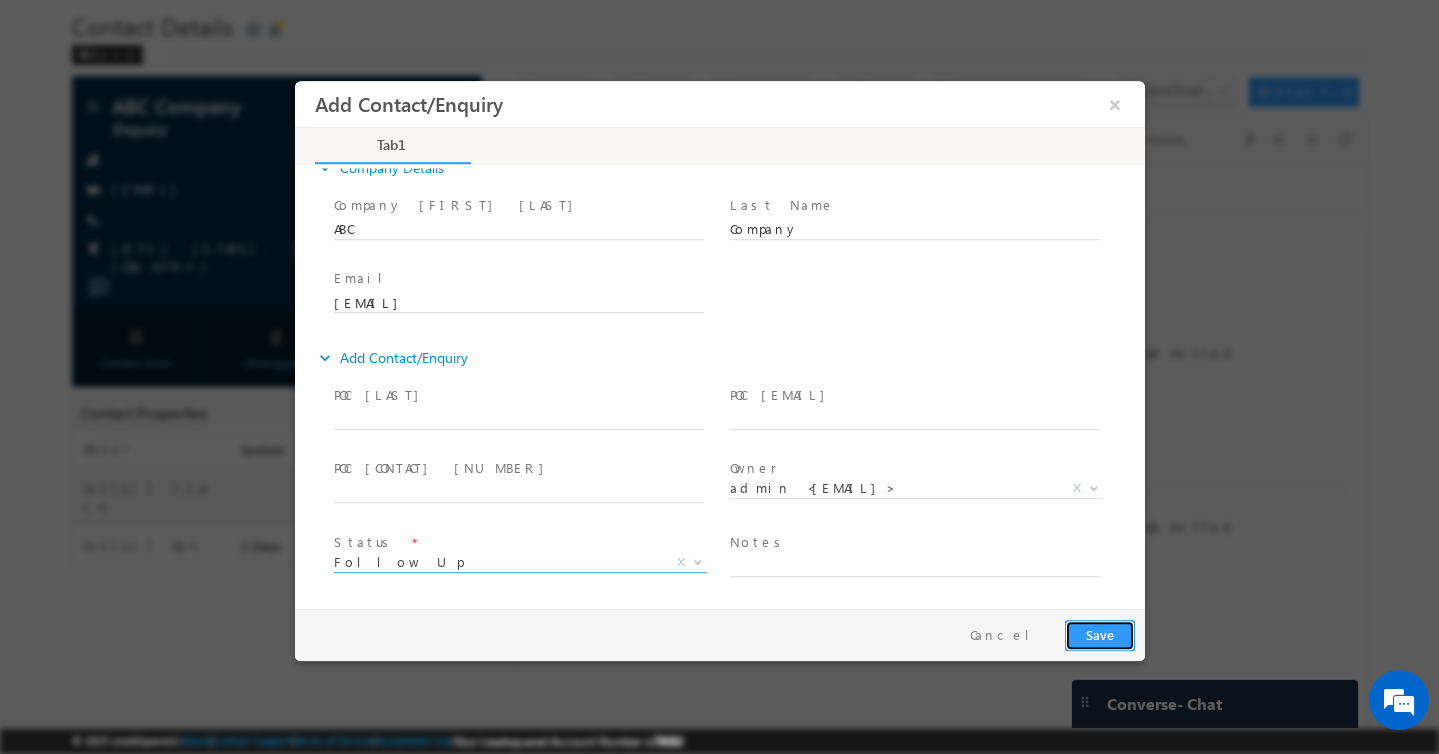 click on "Save" at bounding box center (1099, 635) 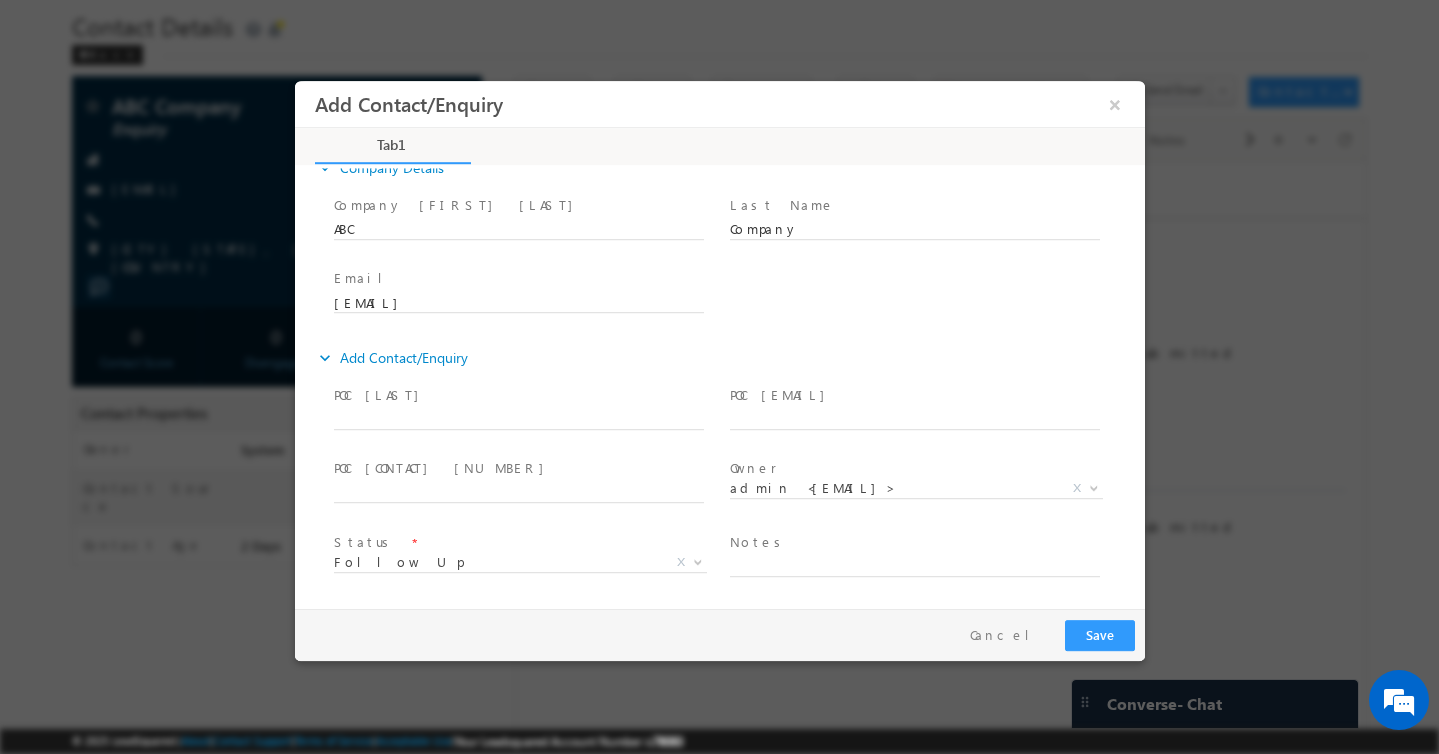 scroll, scrollTop: 99, scrollLeft: 0, axis: vertical 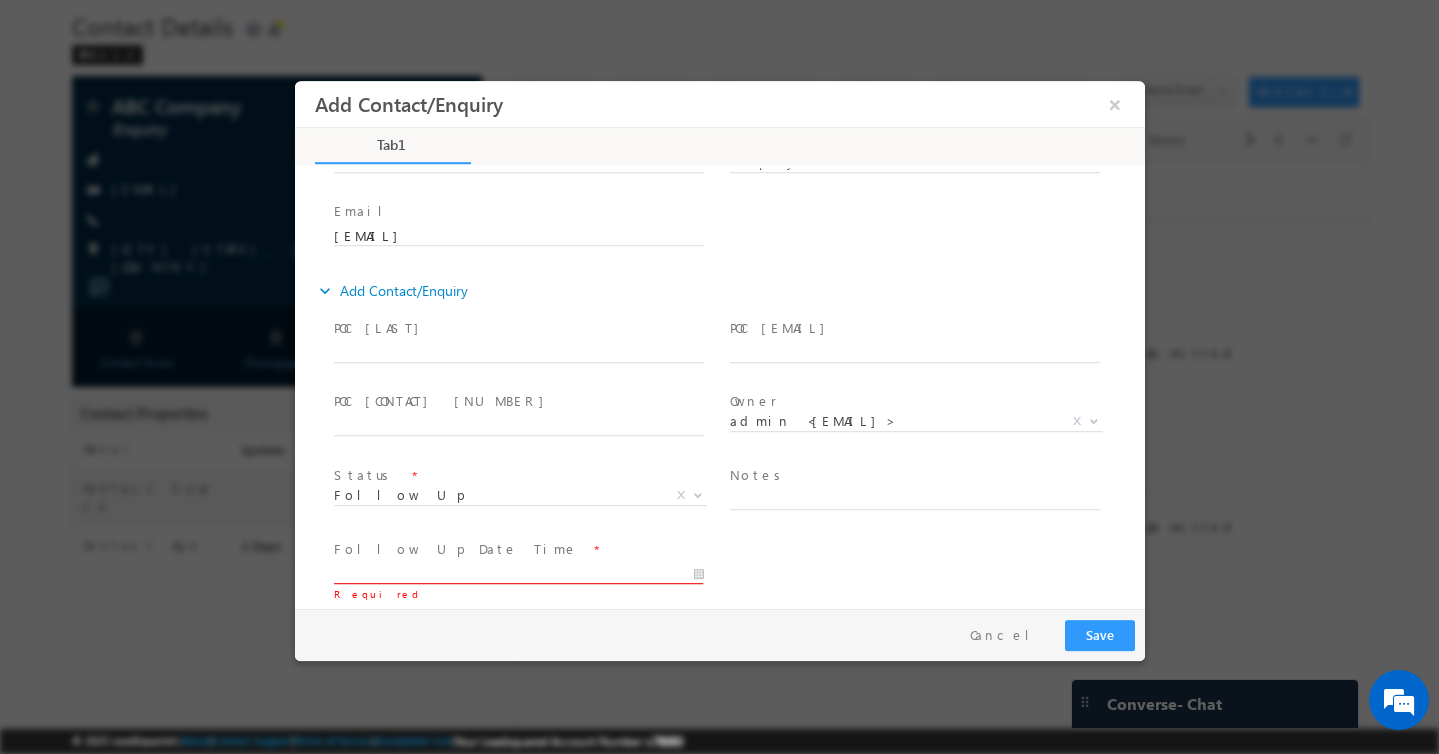 click at bounding box center [518, 574] 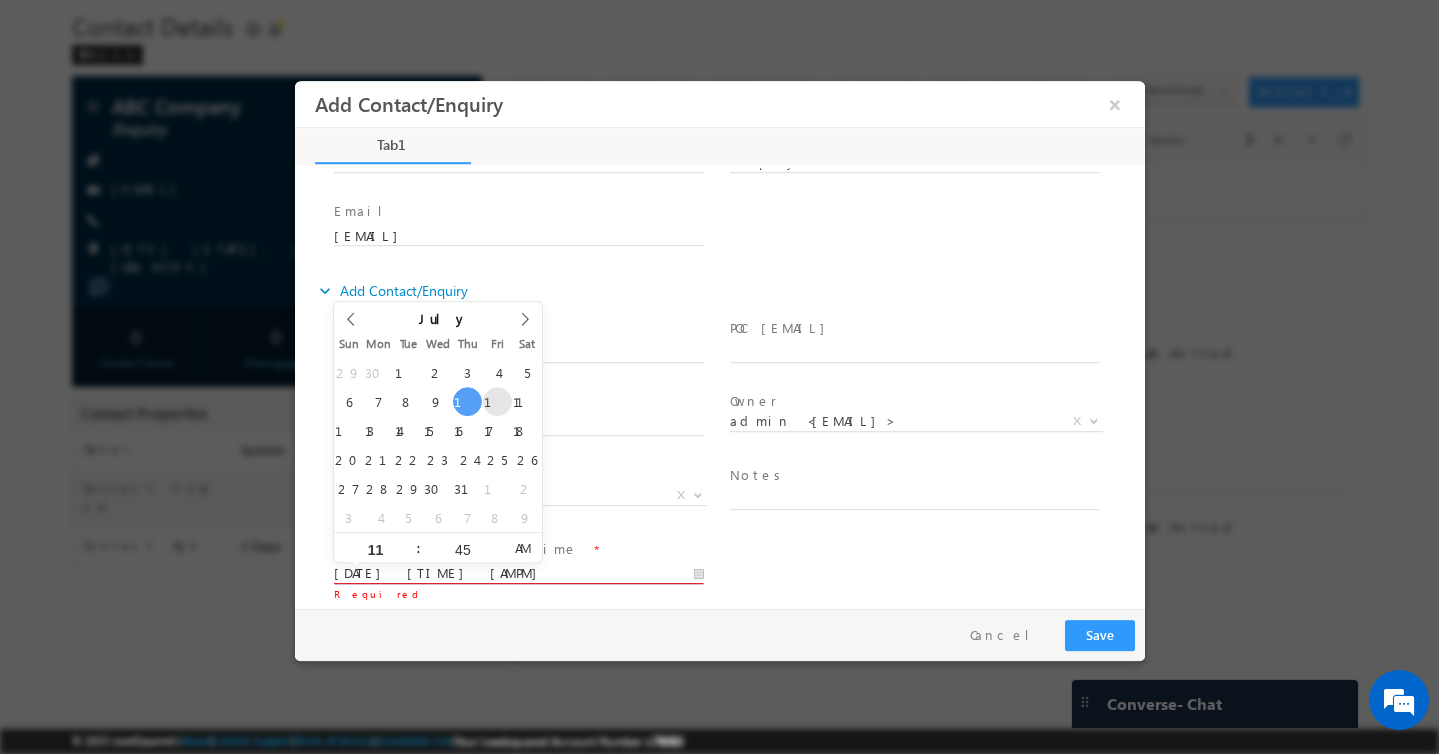 type on "07/11/2025 11:45 AM" 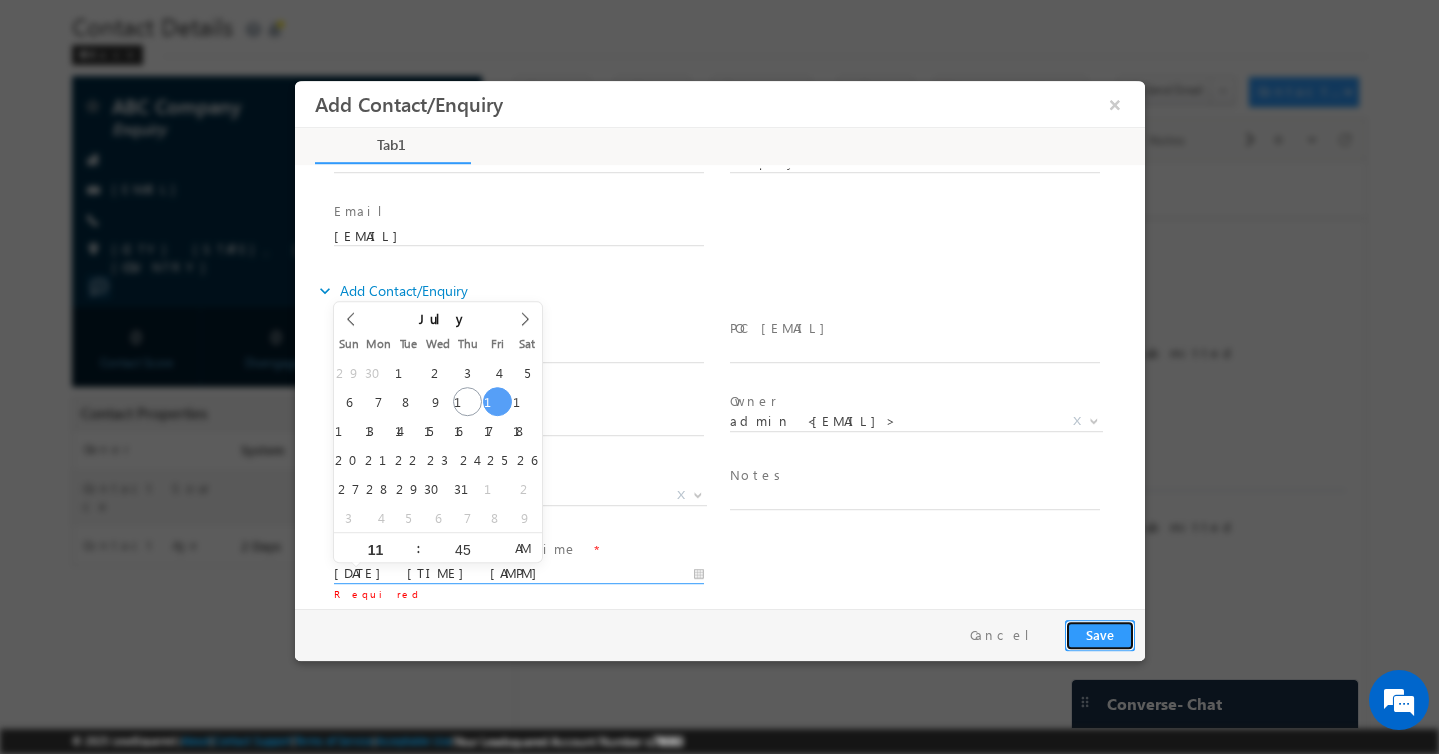 click on "Save" at bounding box center (1099, 635) 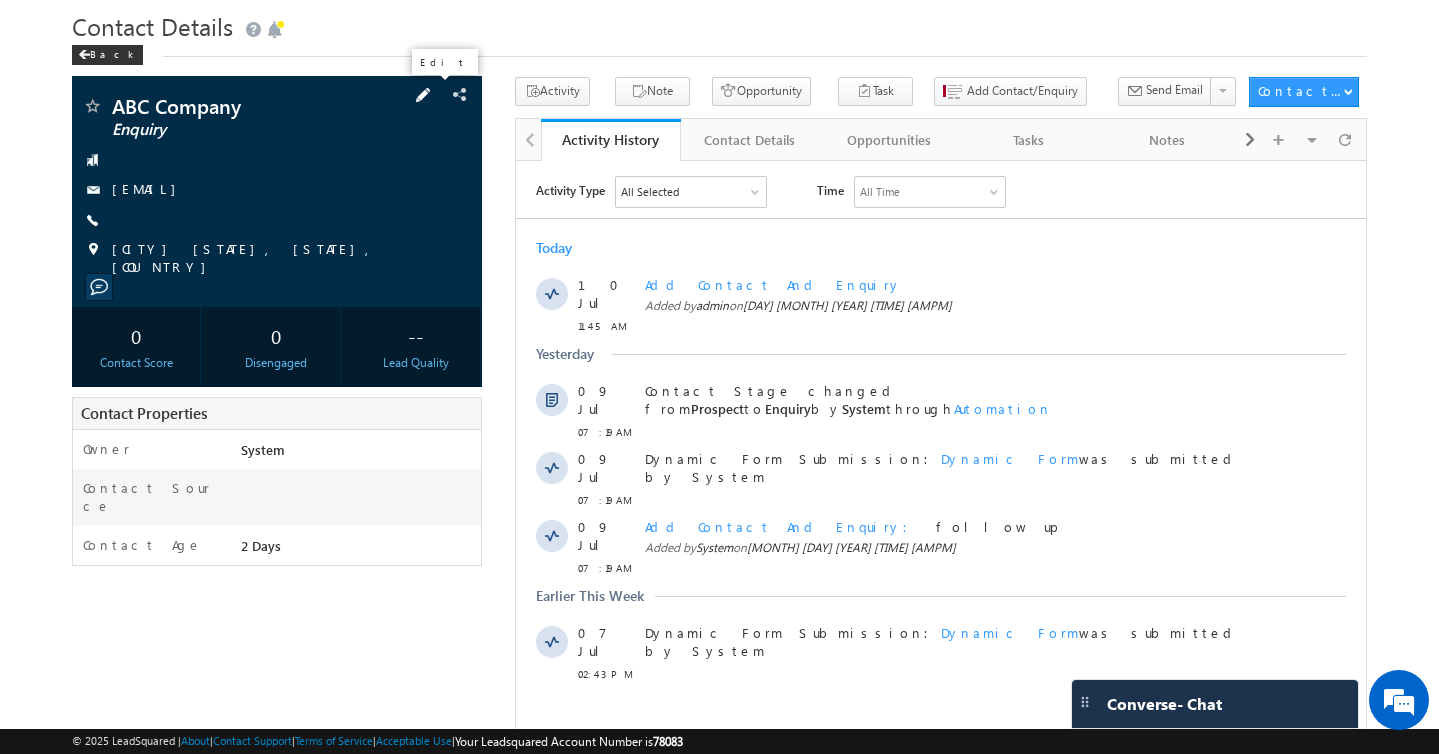 click at bounding box center [423, 95] 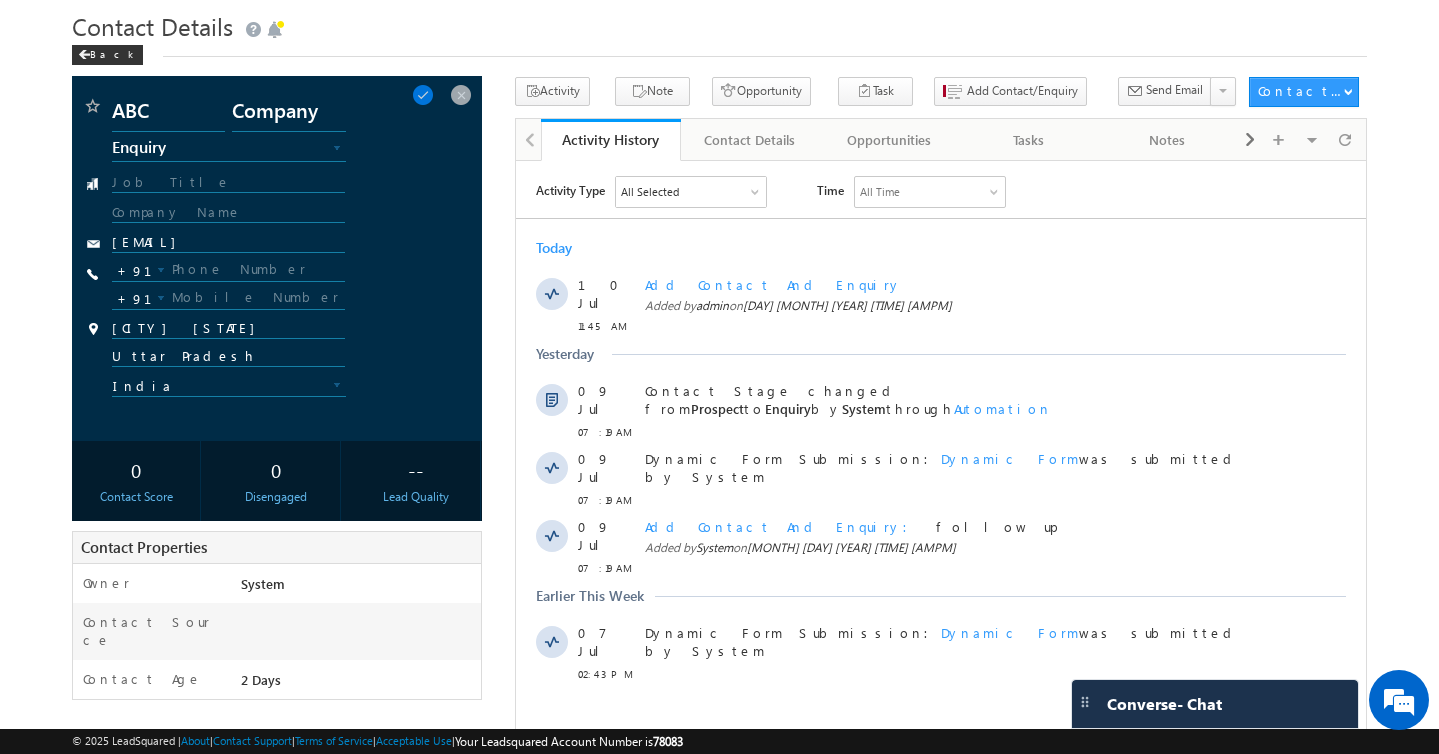 click at bounding box center (338, 151) 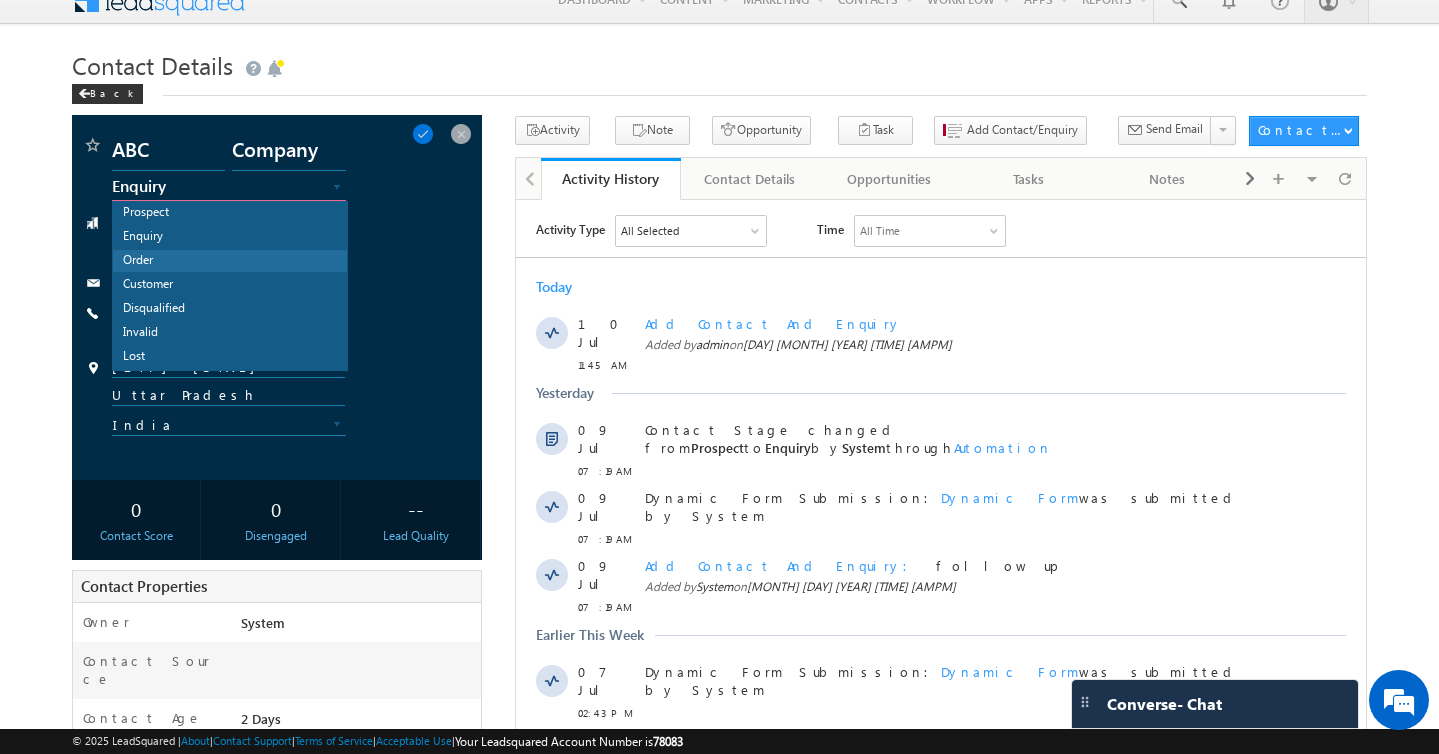 scroll, scrollTop: 0, scrollLeft: 0, axis: both 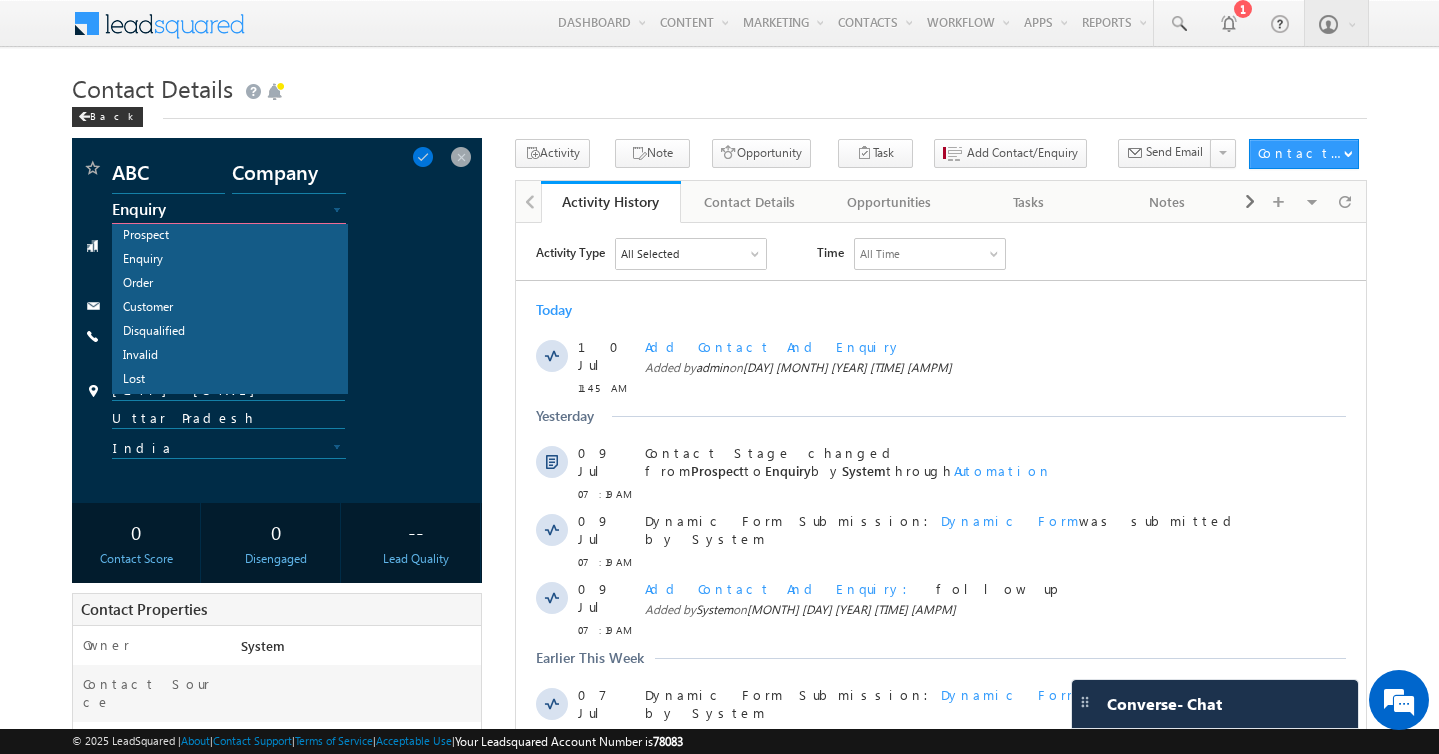click at bounding box center (338, 213) 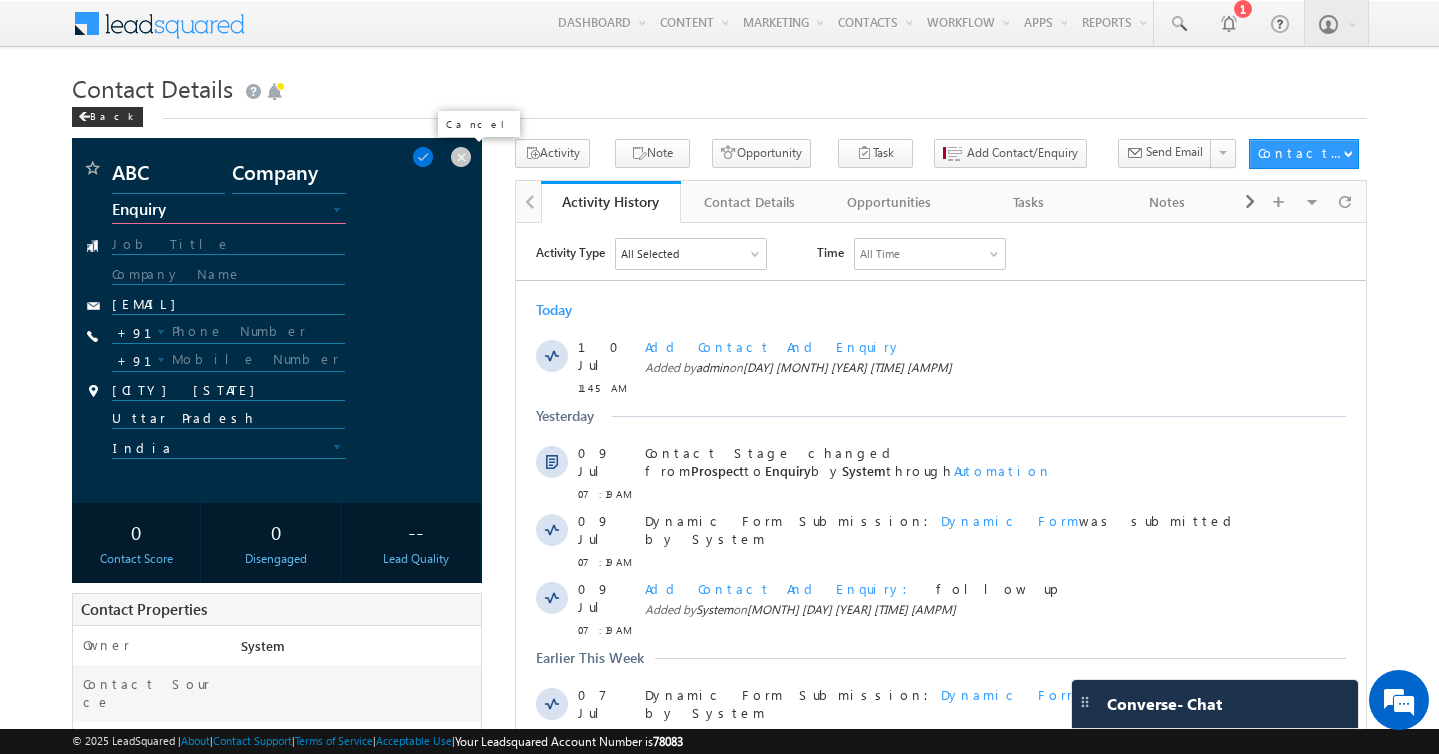 click at bounding box center [461, 157] 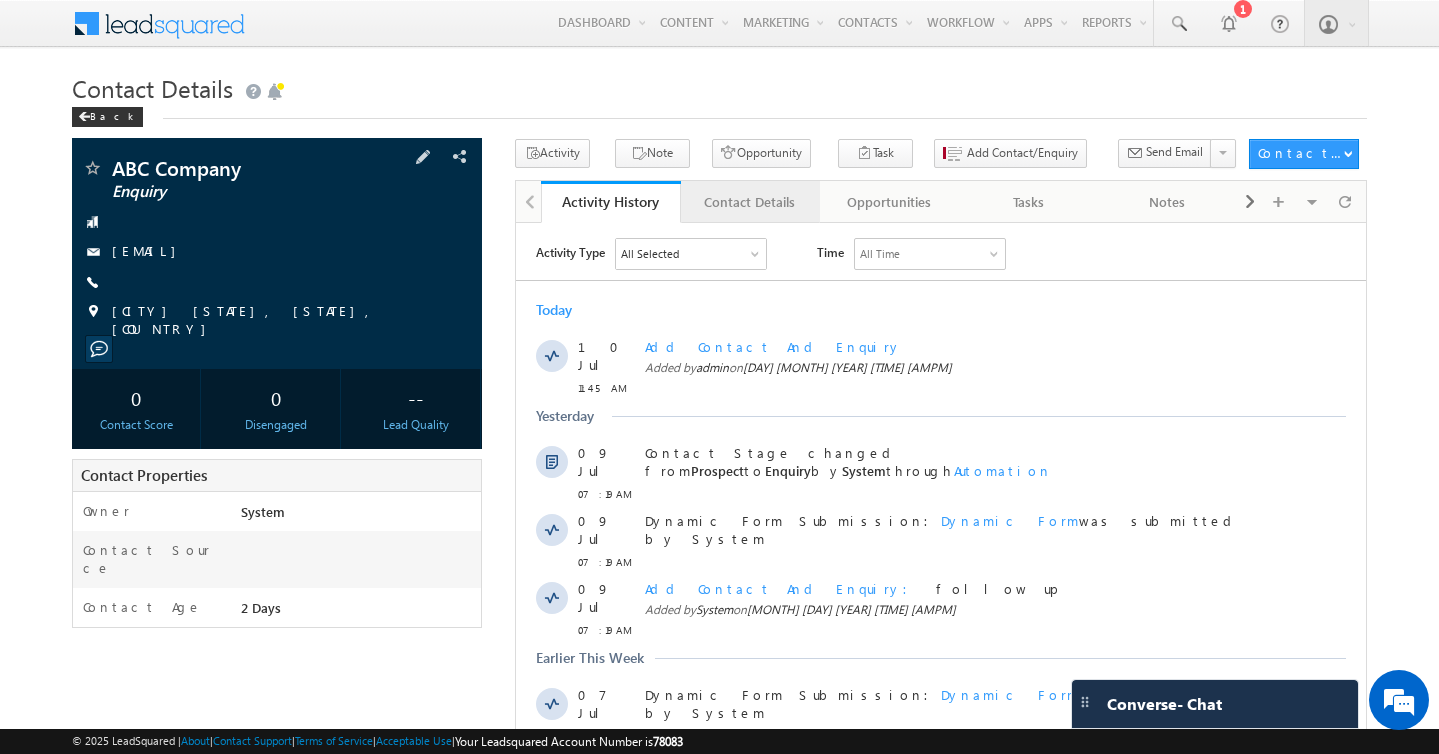 click on "Contact Details" at bounding box center (749, 202) 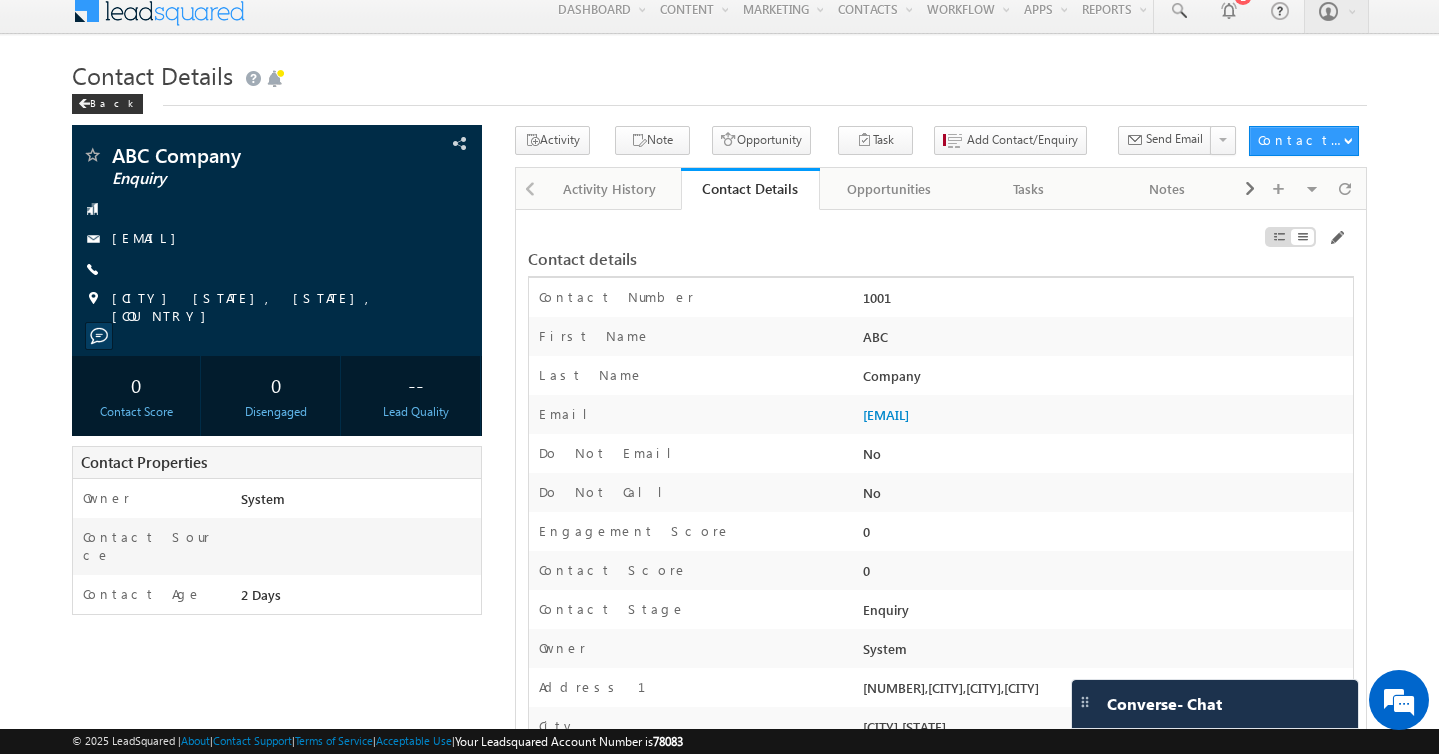 scroll, scrollTop: 0, scrollLeft: 0, axis: both 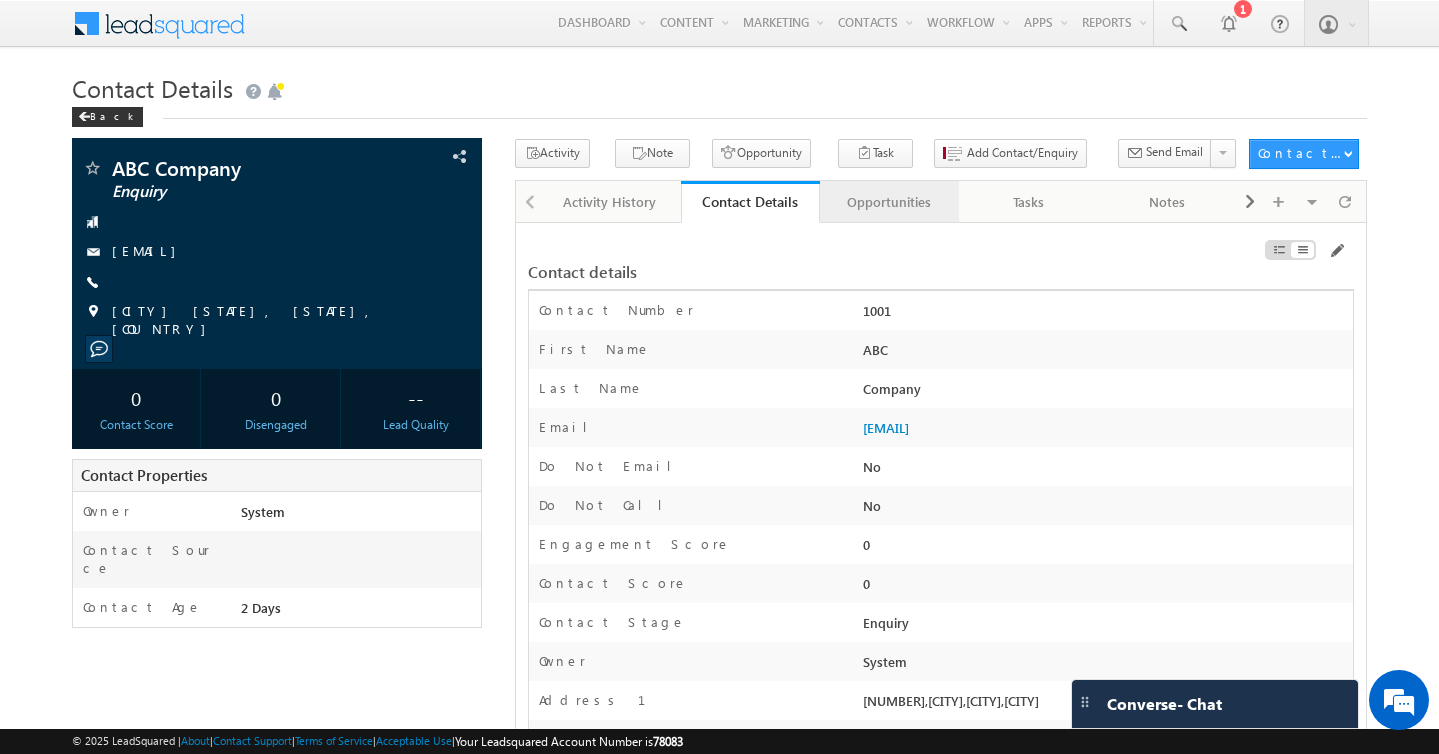 click on "Opportunities" at bounding box center (888, 202) 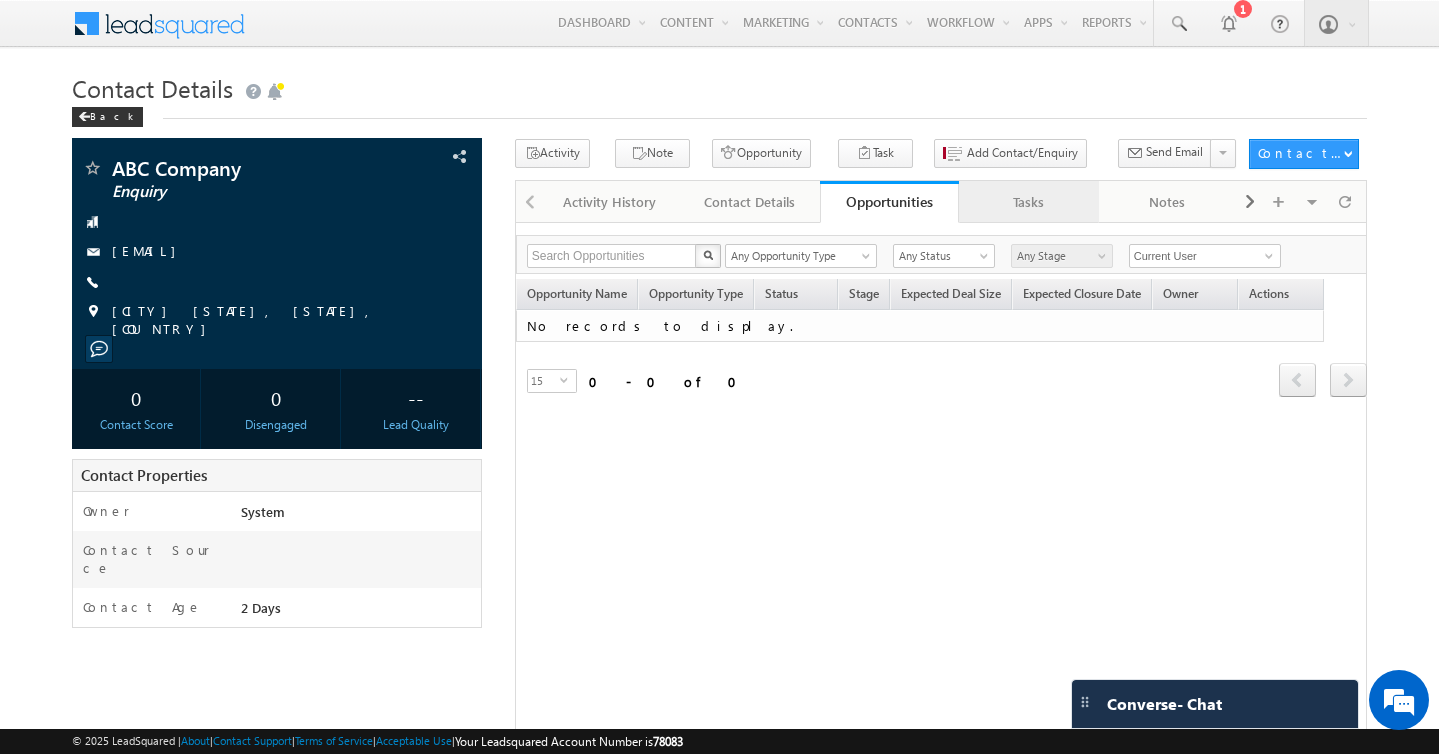 click on "Tasks" at bounding box center (1028, 202) 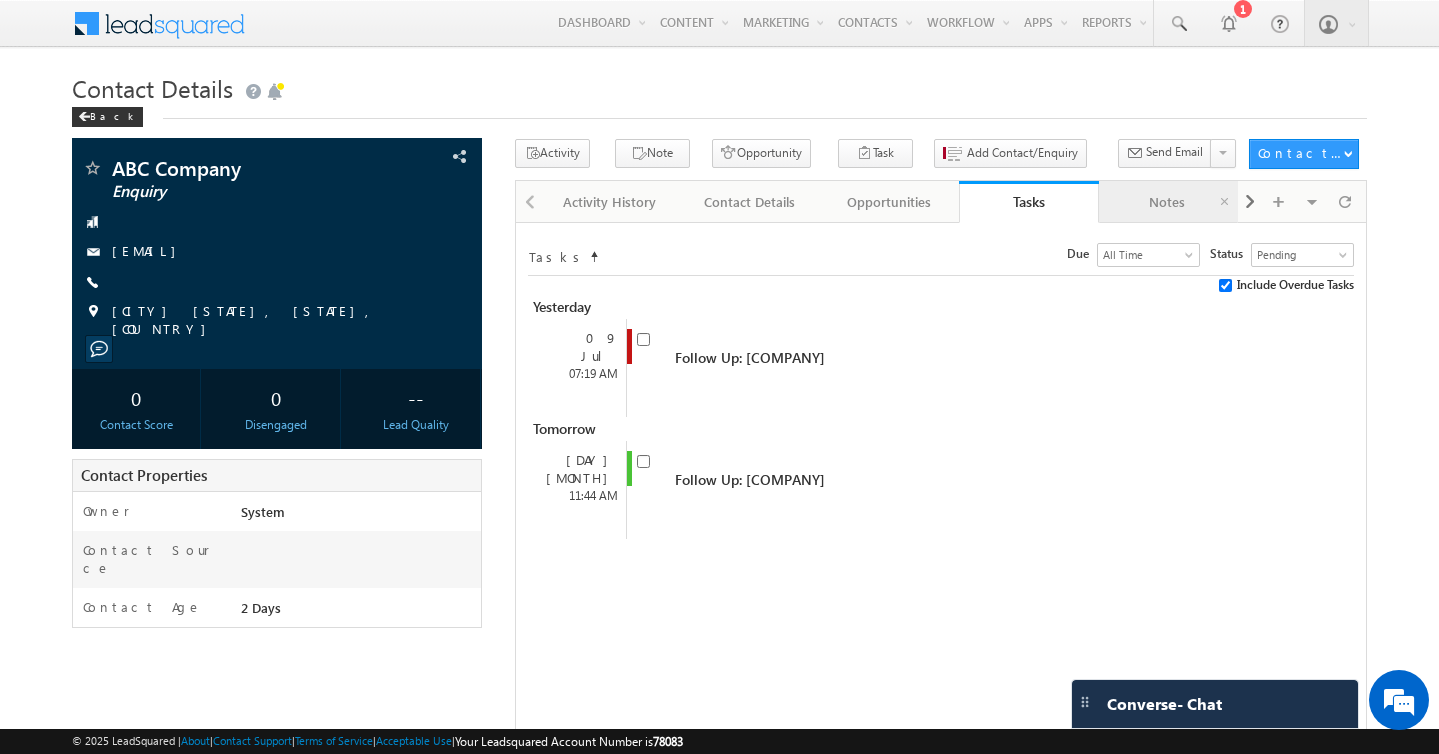 click on "Notes" at bounding box center (1167, 202) 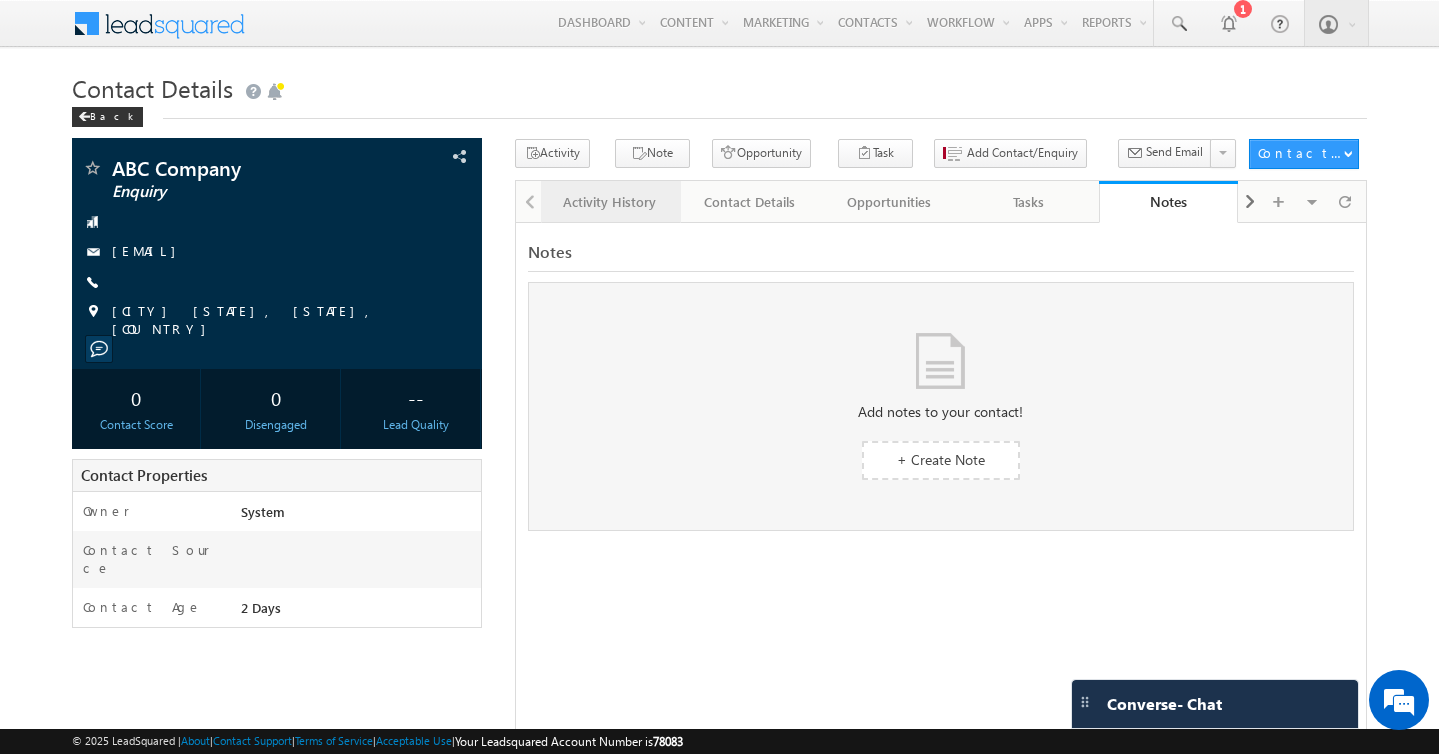 click on "Activity History" at bounding box center (609, 202) 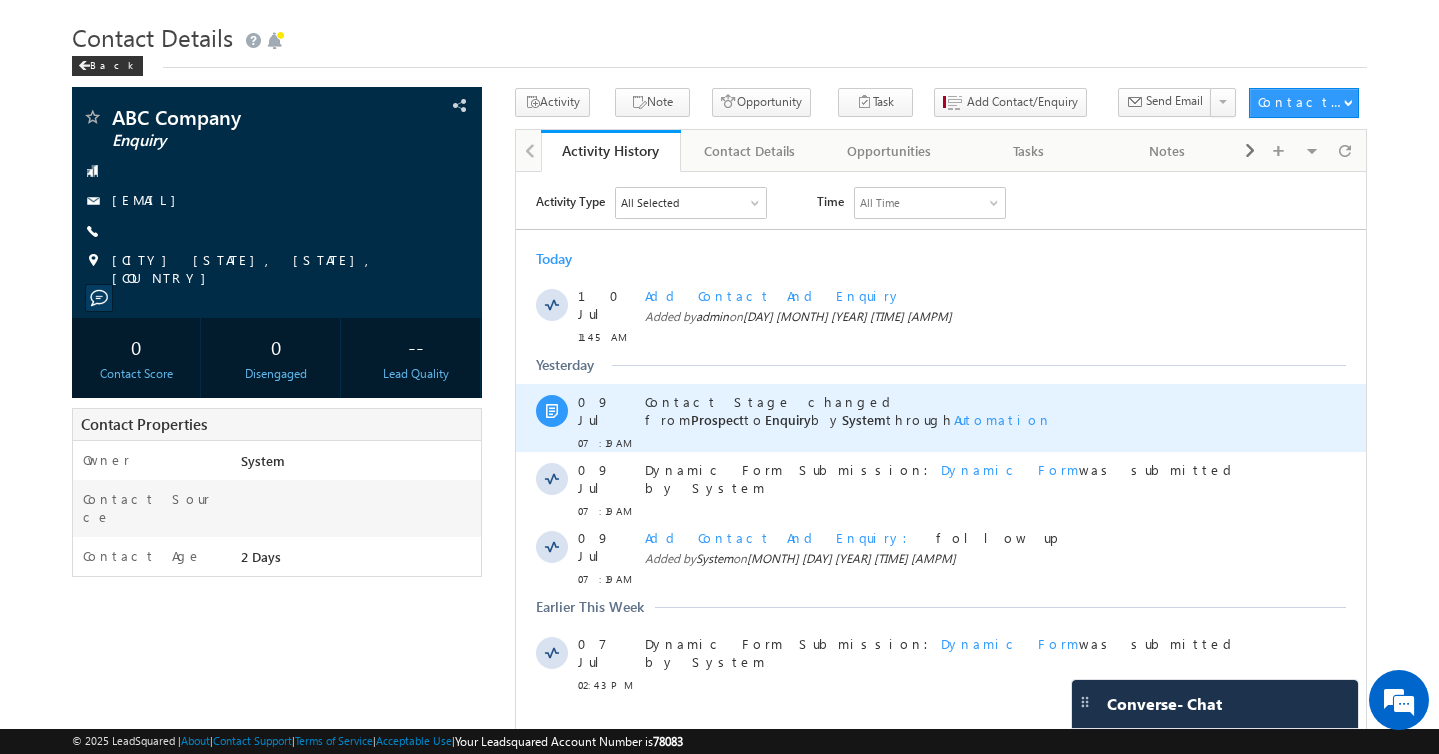 scroll, scrollTop: 0, scrollLeft: 0, axis: both 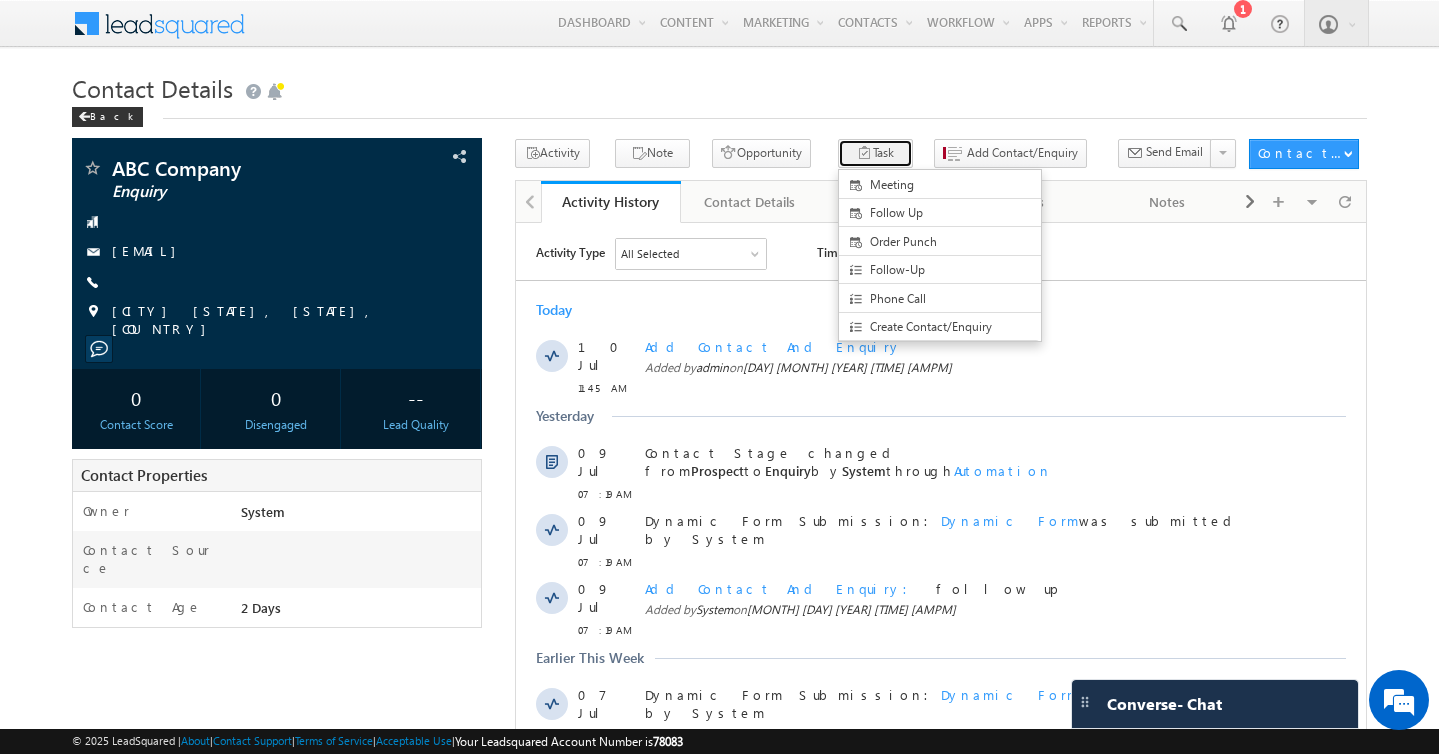 click at bounding box center [865, 154] 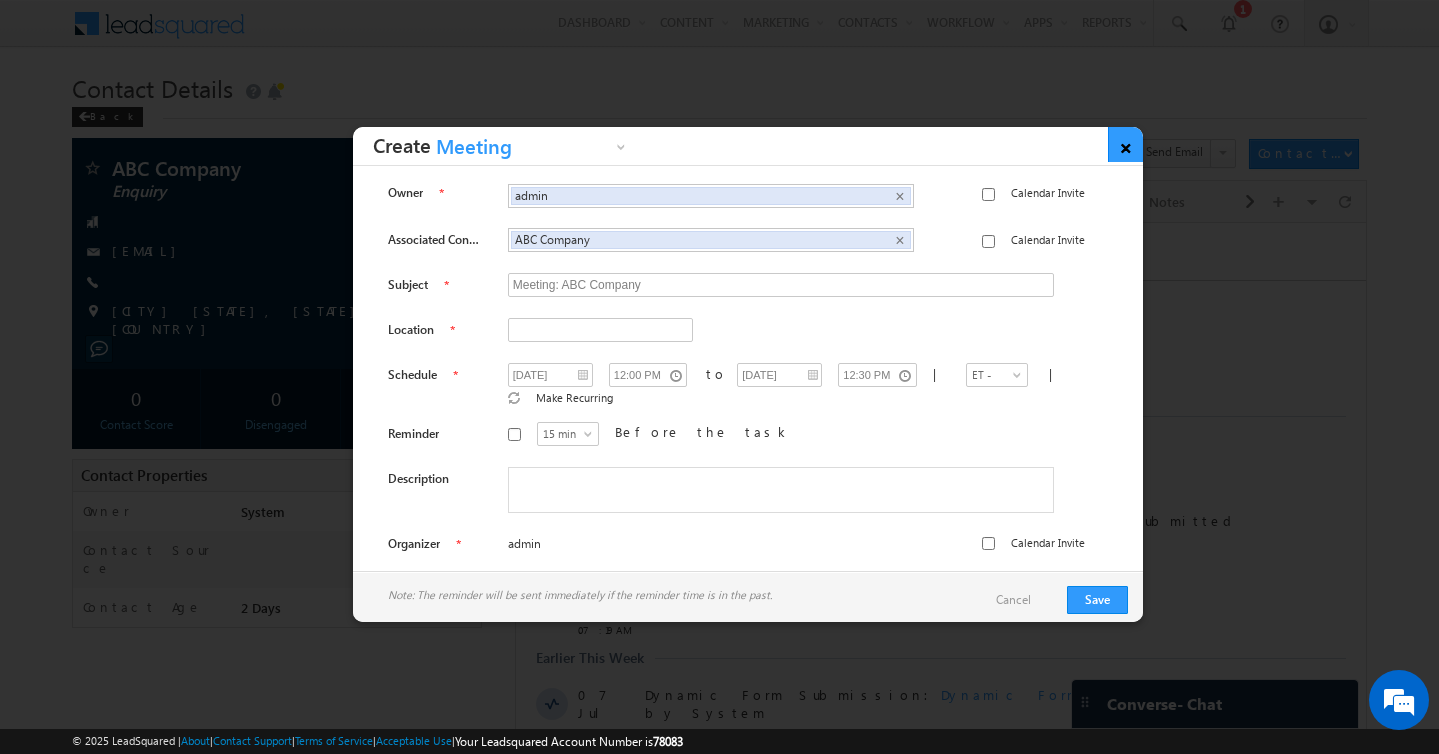 click on "×" at bounding box center (1125, 144) 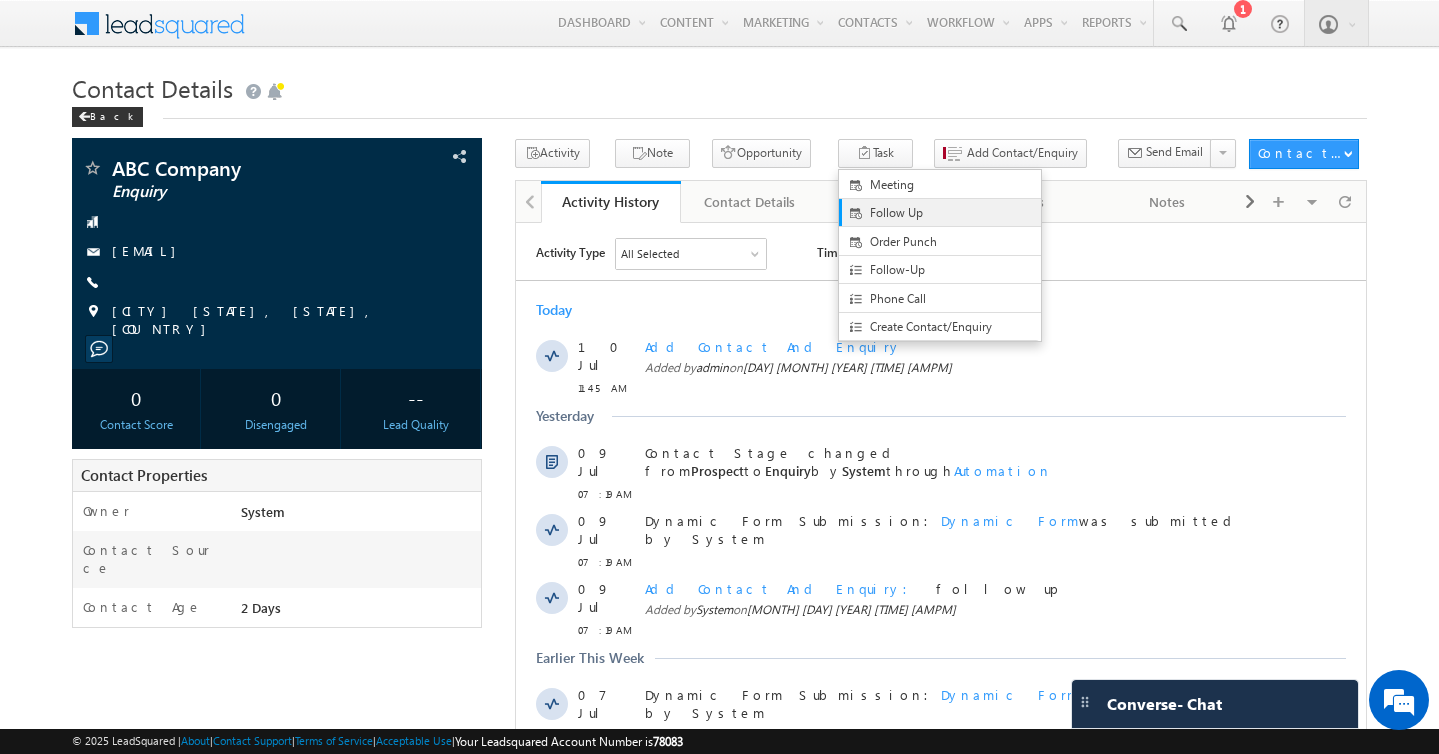 click on "Follow Up" at bounding box center (956, 213) 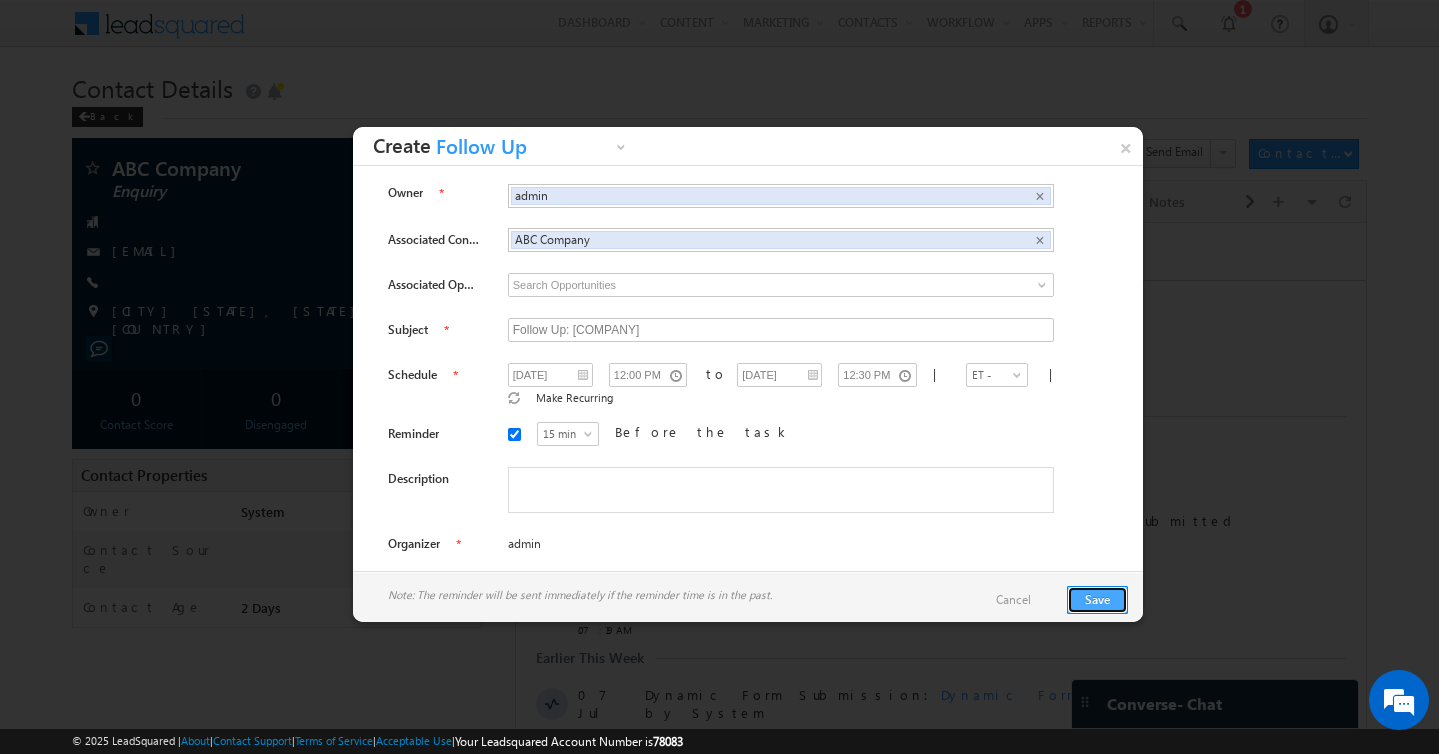 click on "Save" at bounding box center [1097, 600] 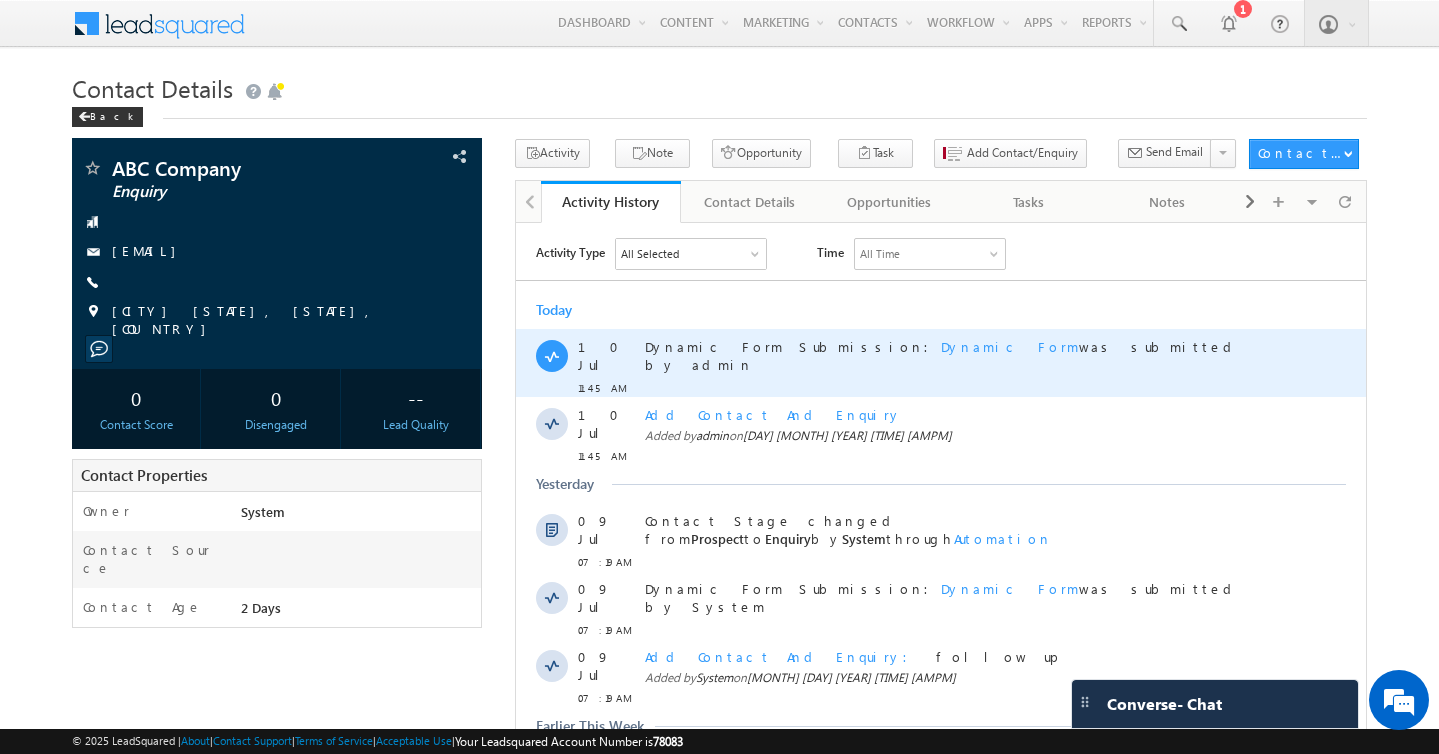 click on "Dynamic Form" at bounding box center [1009, 345] 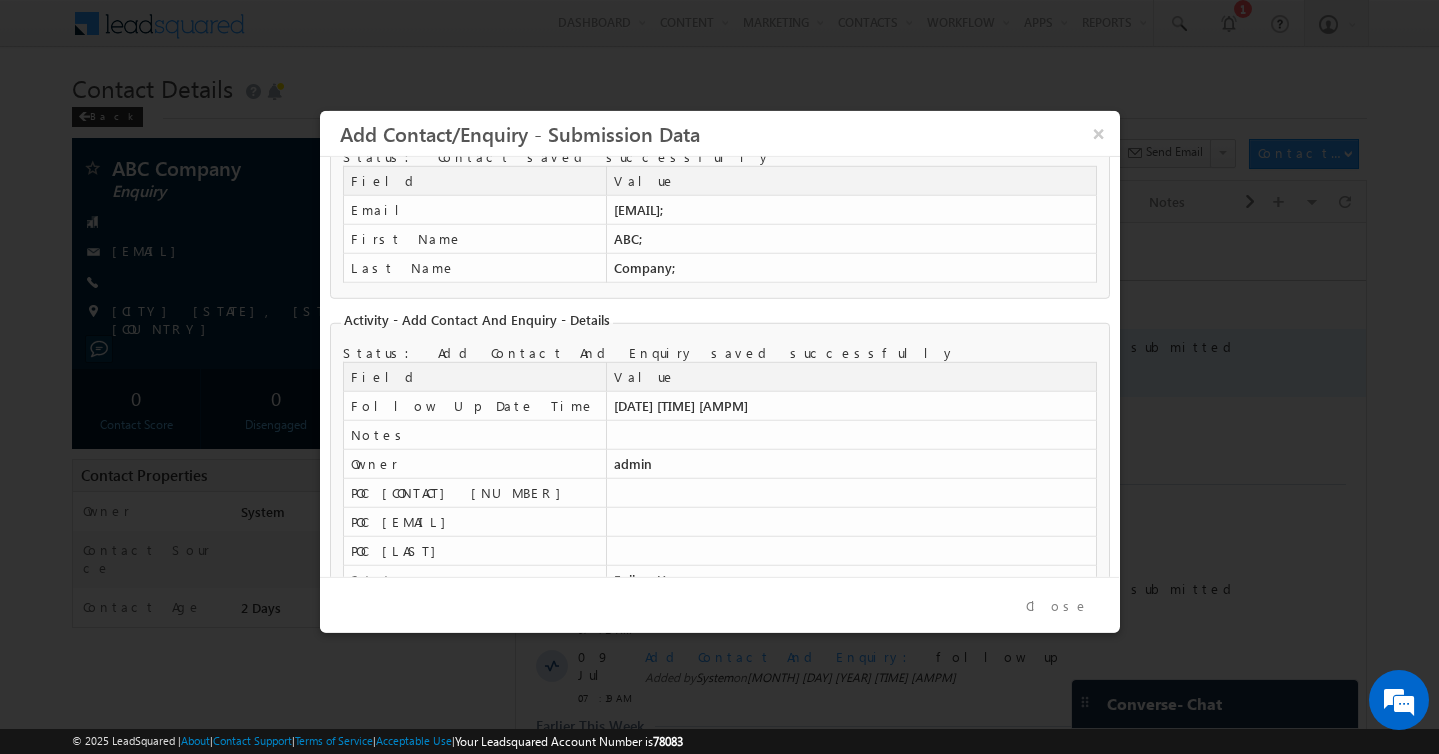 scroll, scrollTop: 0, scrollLeft: 0, axis: both 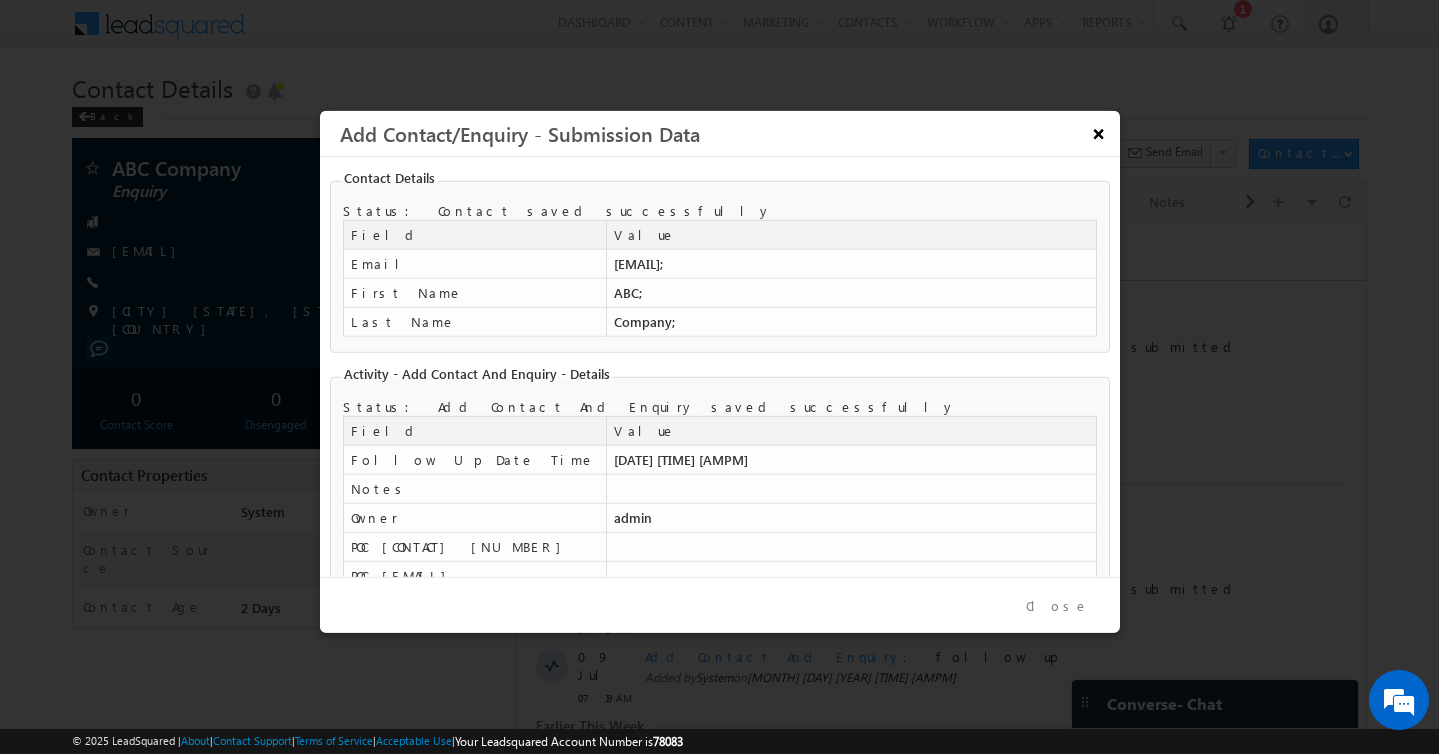click on "×" at bounding box center (1098, 133) 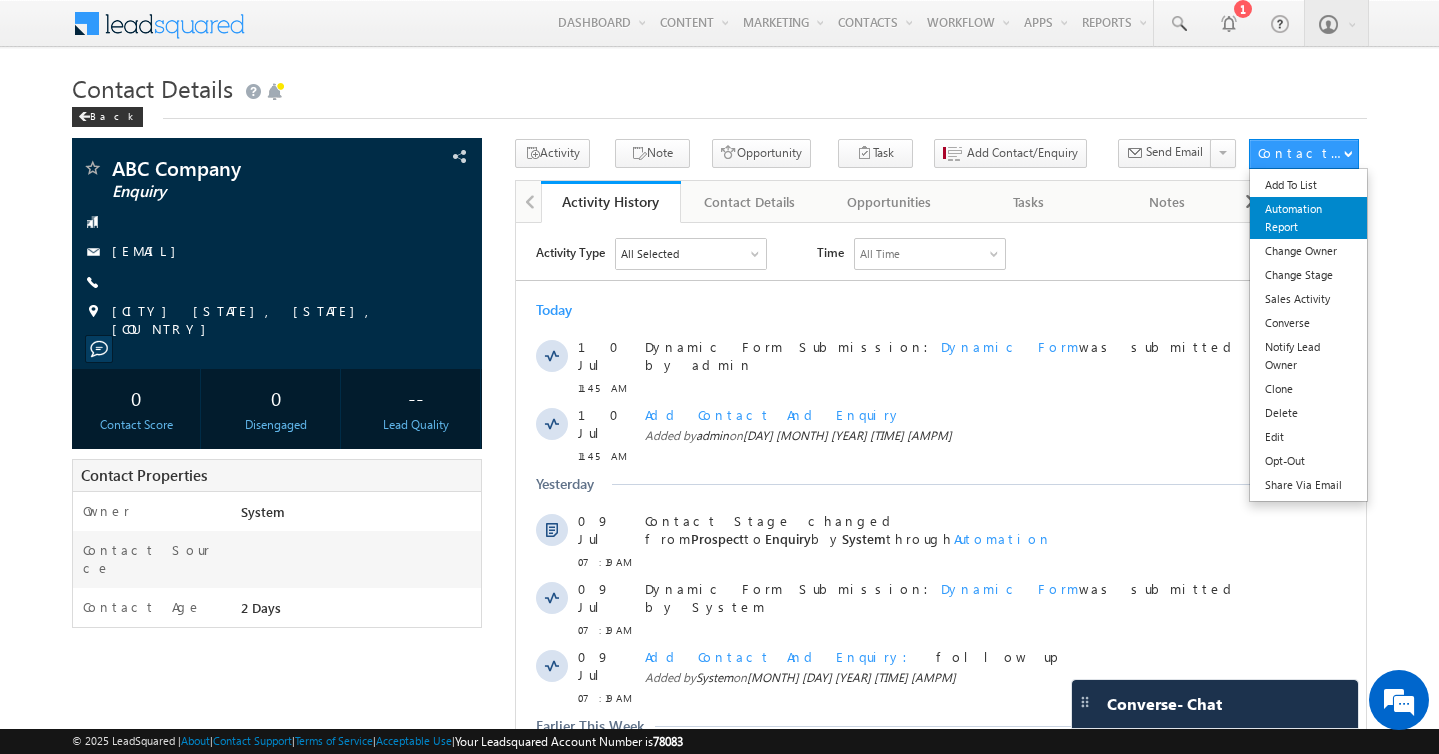 click on "Automation Report" at bounding box center (1308, 218) 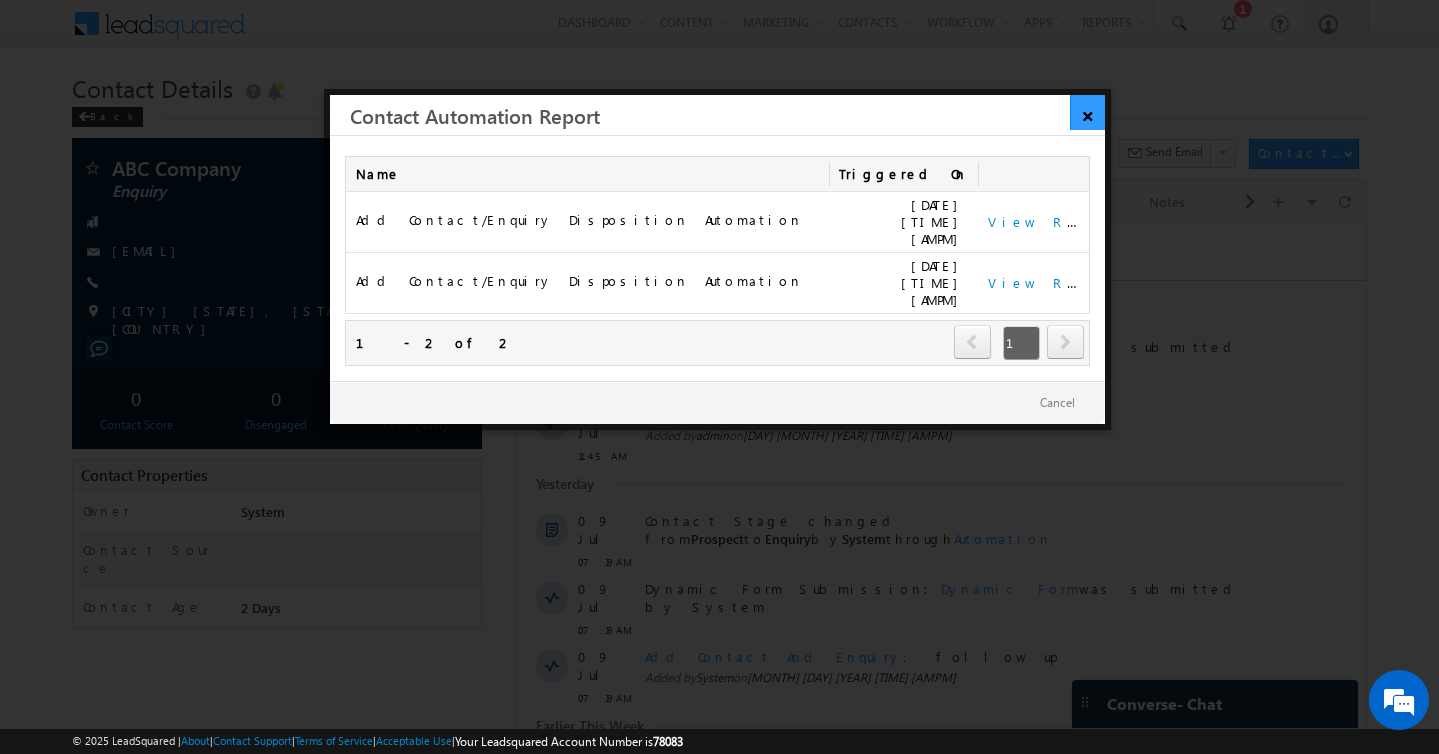 click on "×" at bounding box center [1087, 112] 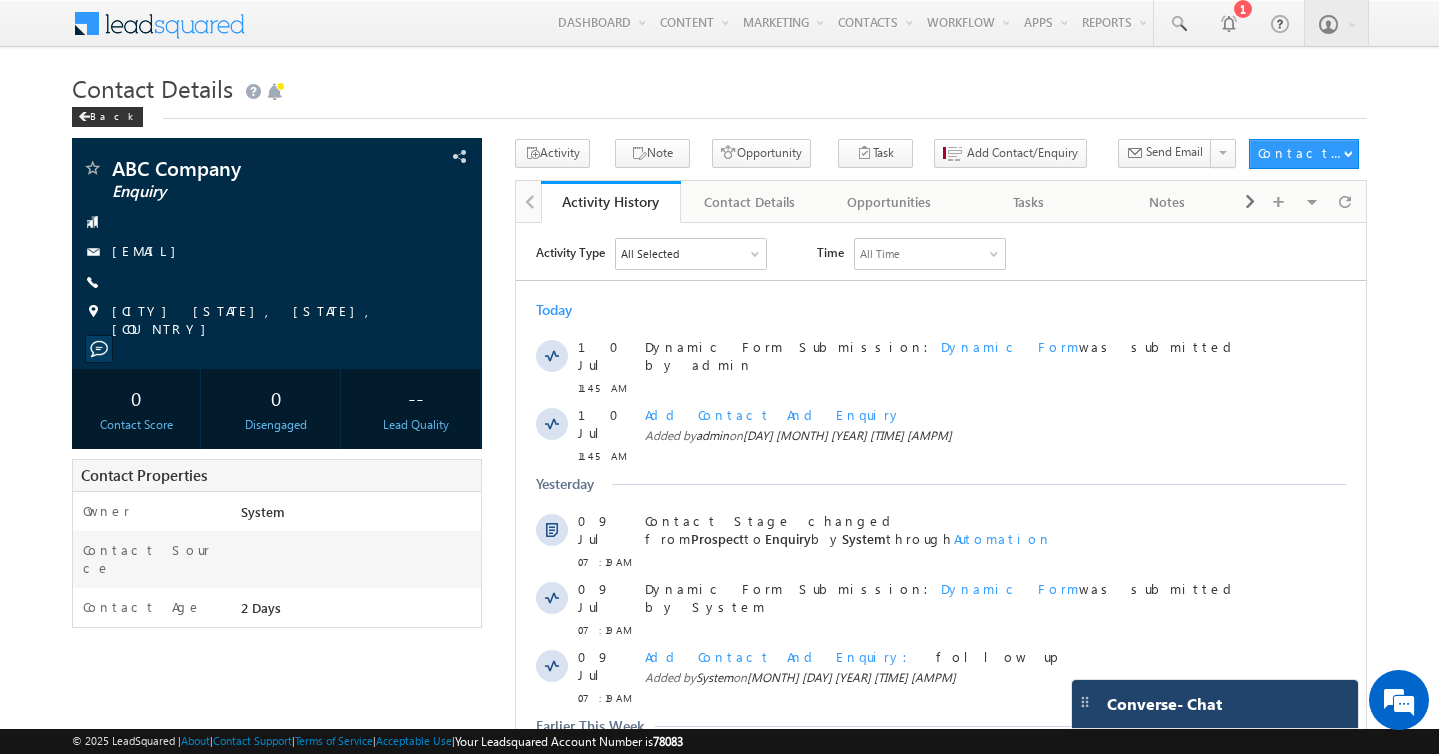 click on "Converse  - Chat" at bounding box center [1164, 704] 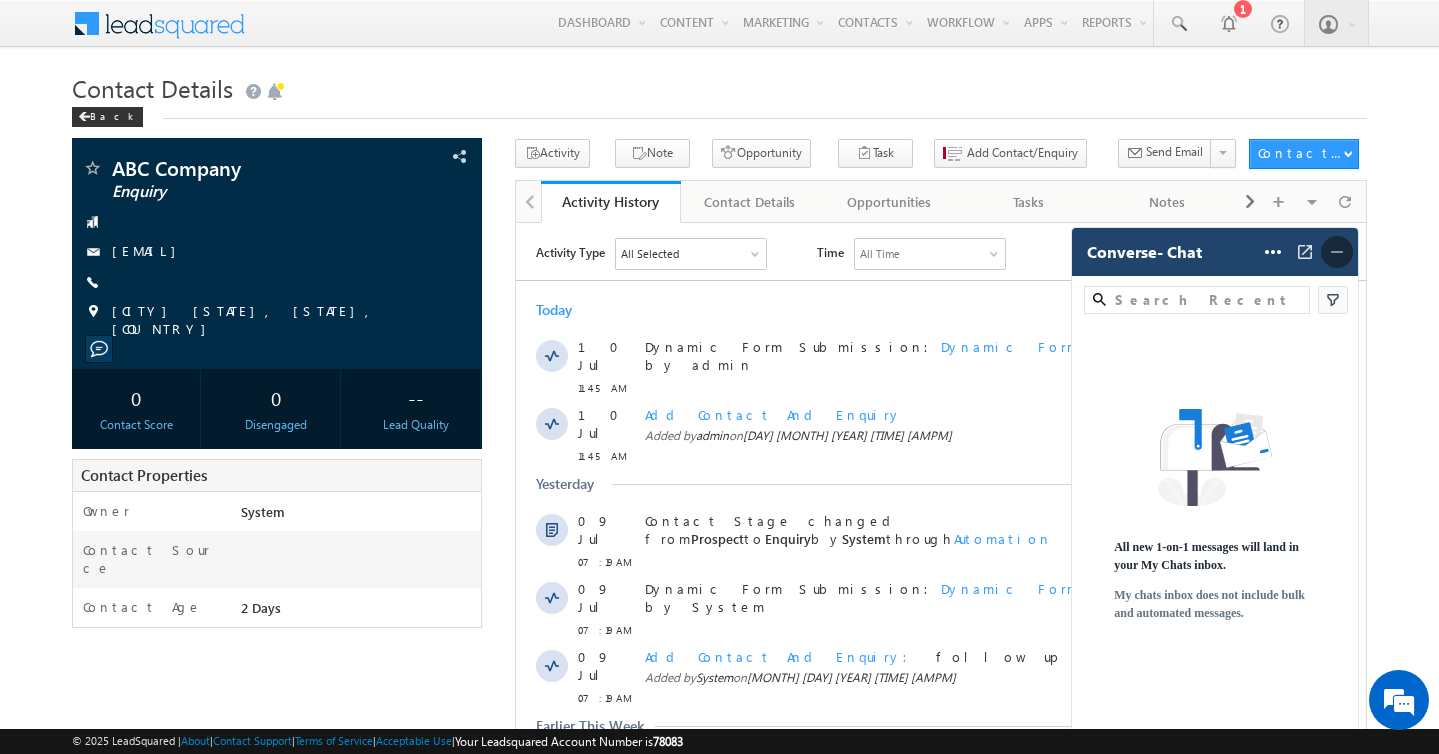 click at bounding box center [1337, 252] 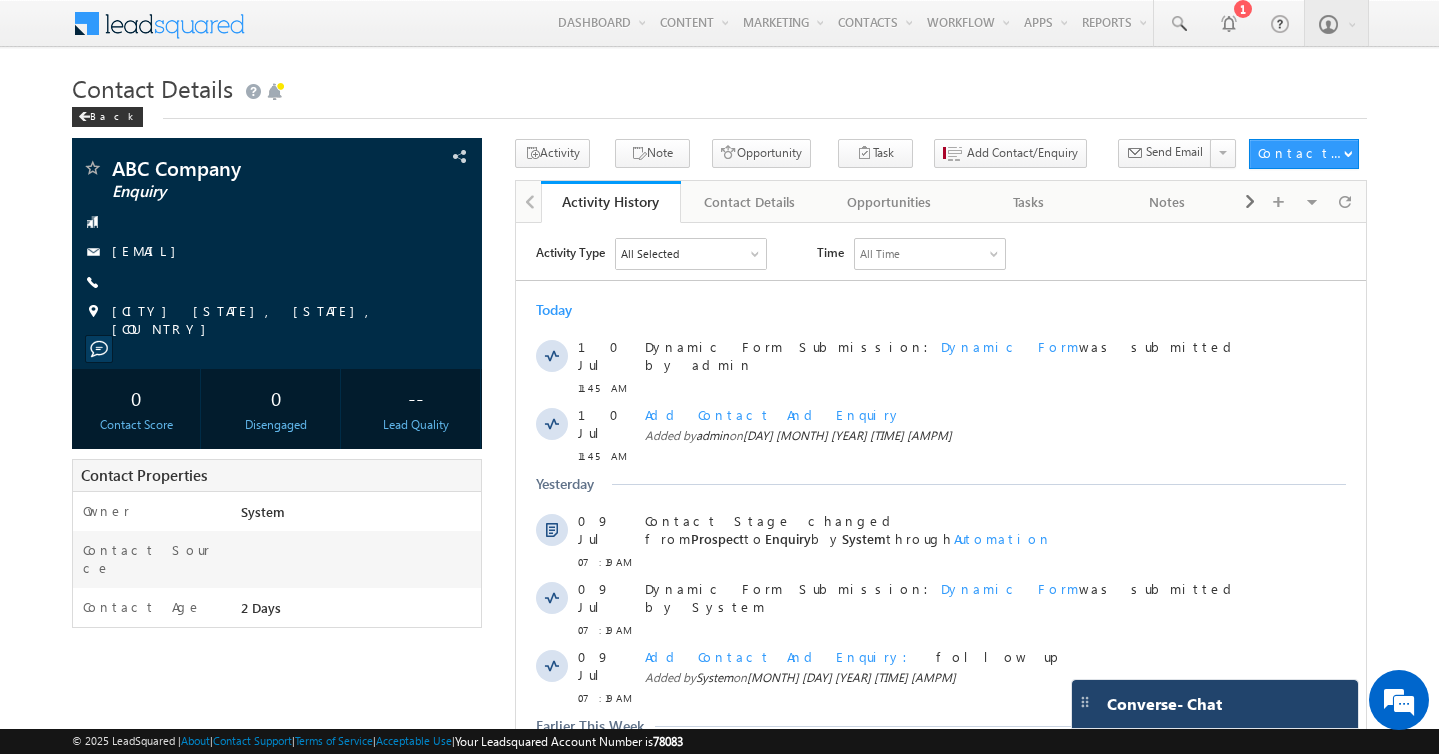 click on "Converse  - Chat" at bounding box center [1194, 704] 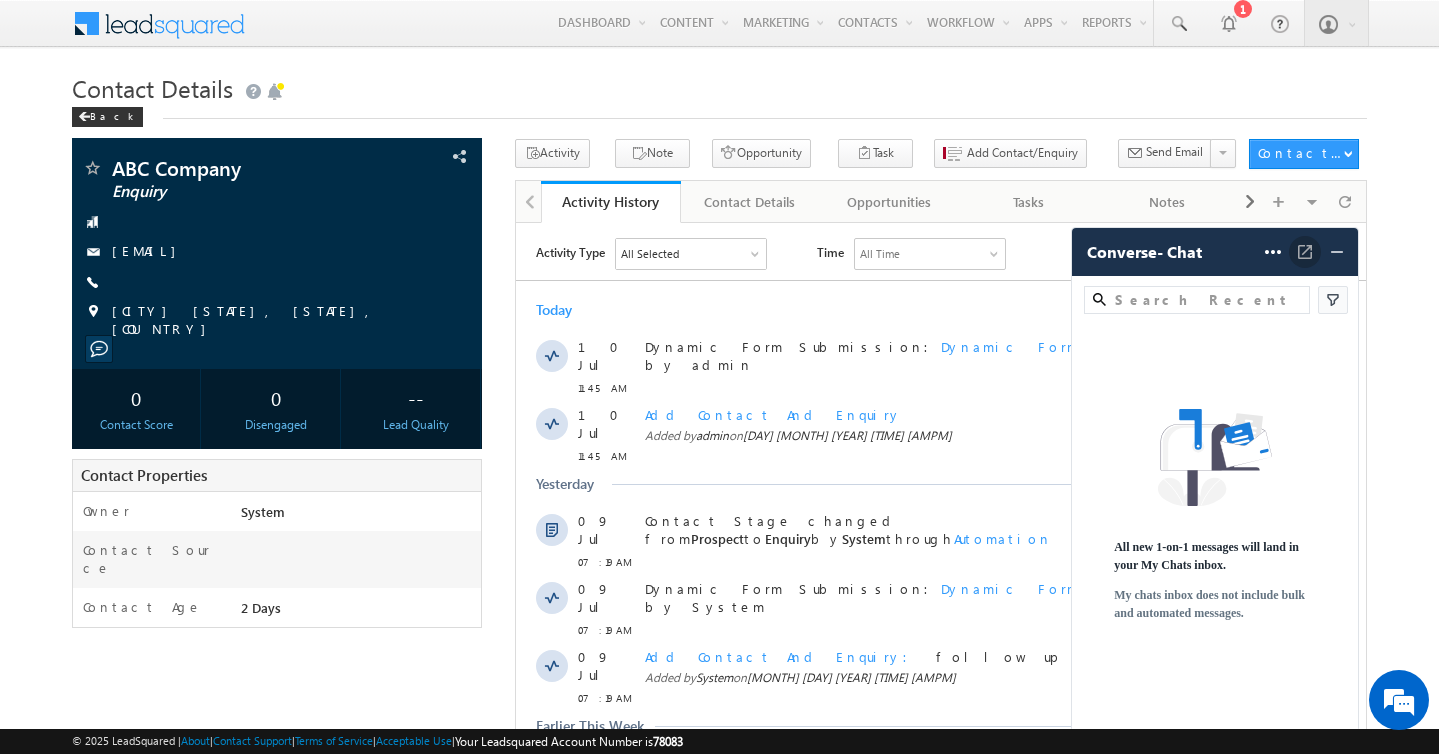 click at bounding box center (1305, 252) 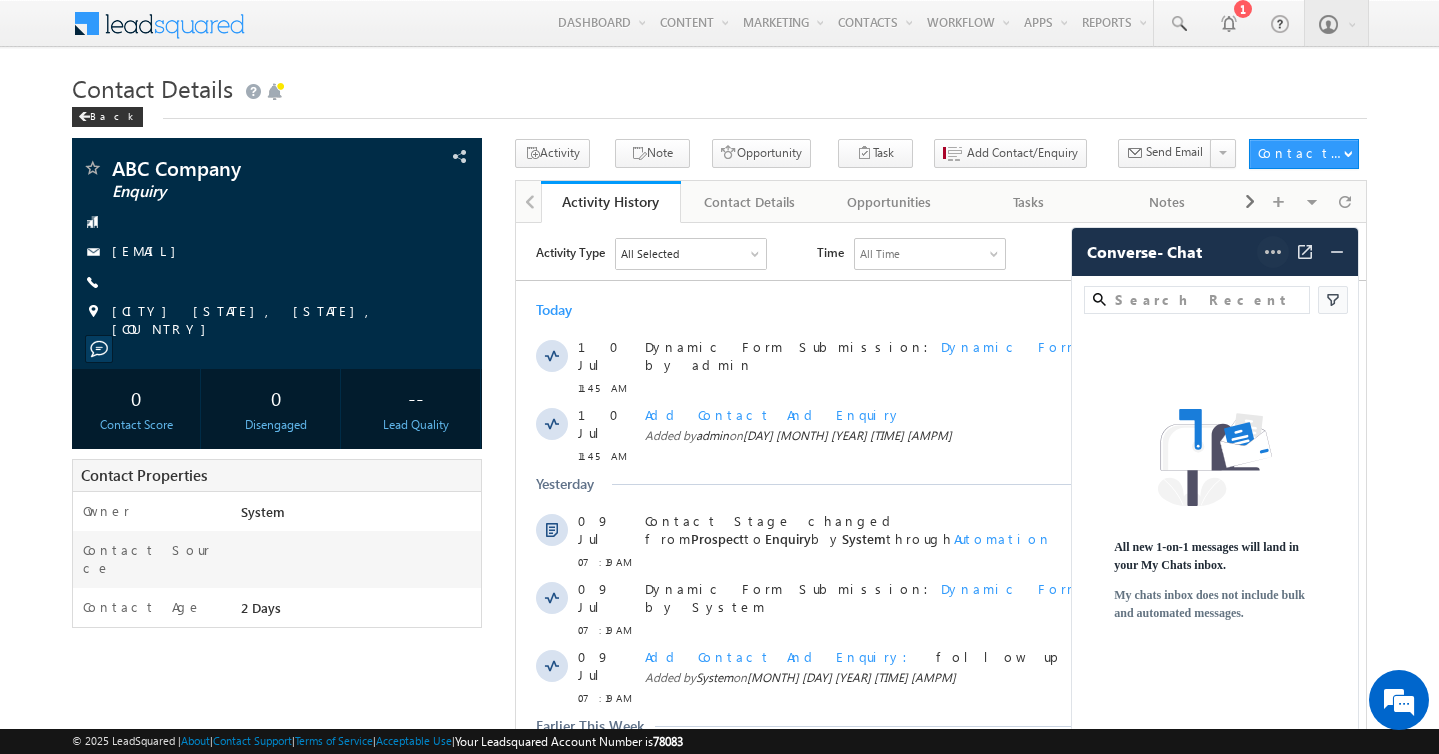 click 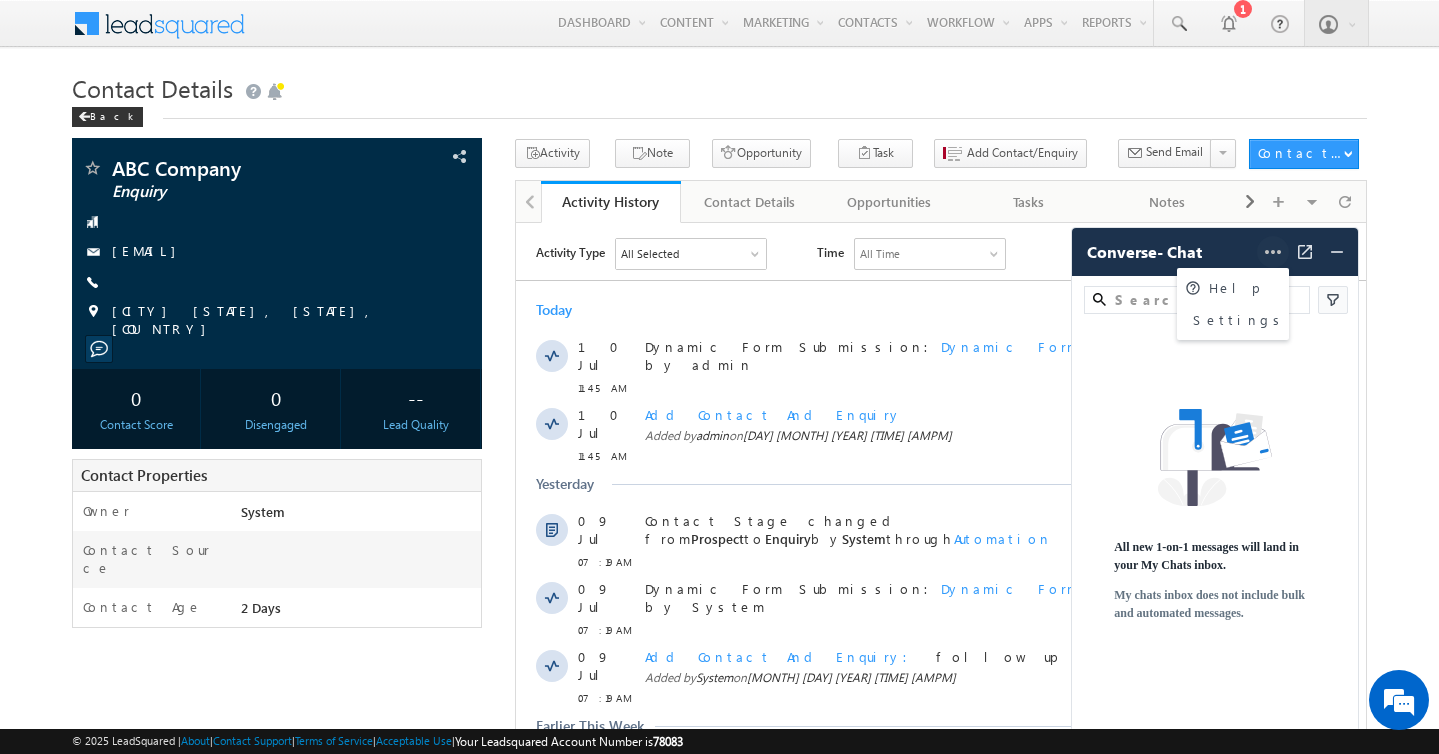 click on "Settings" at bounding box center [1240, 320] 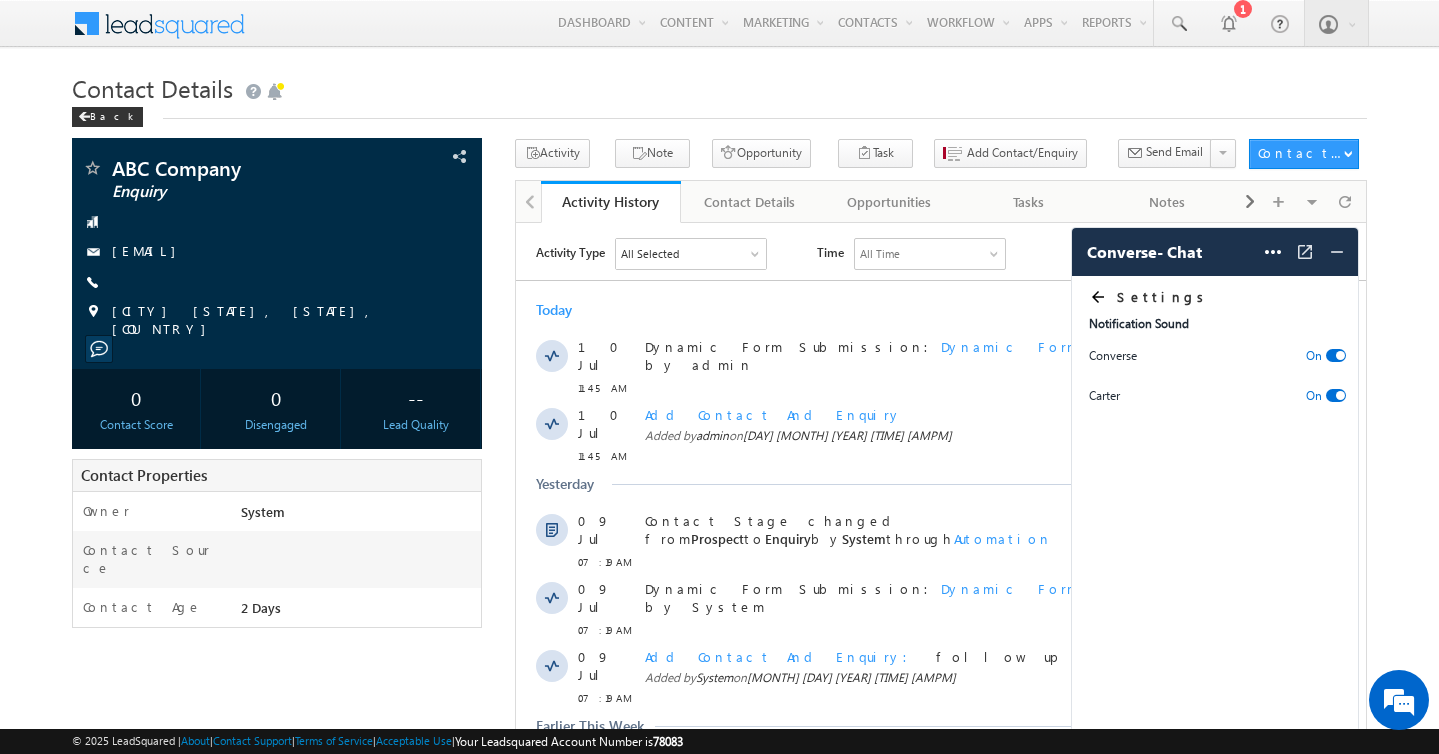 click at bounding box center [1336, 355] 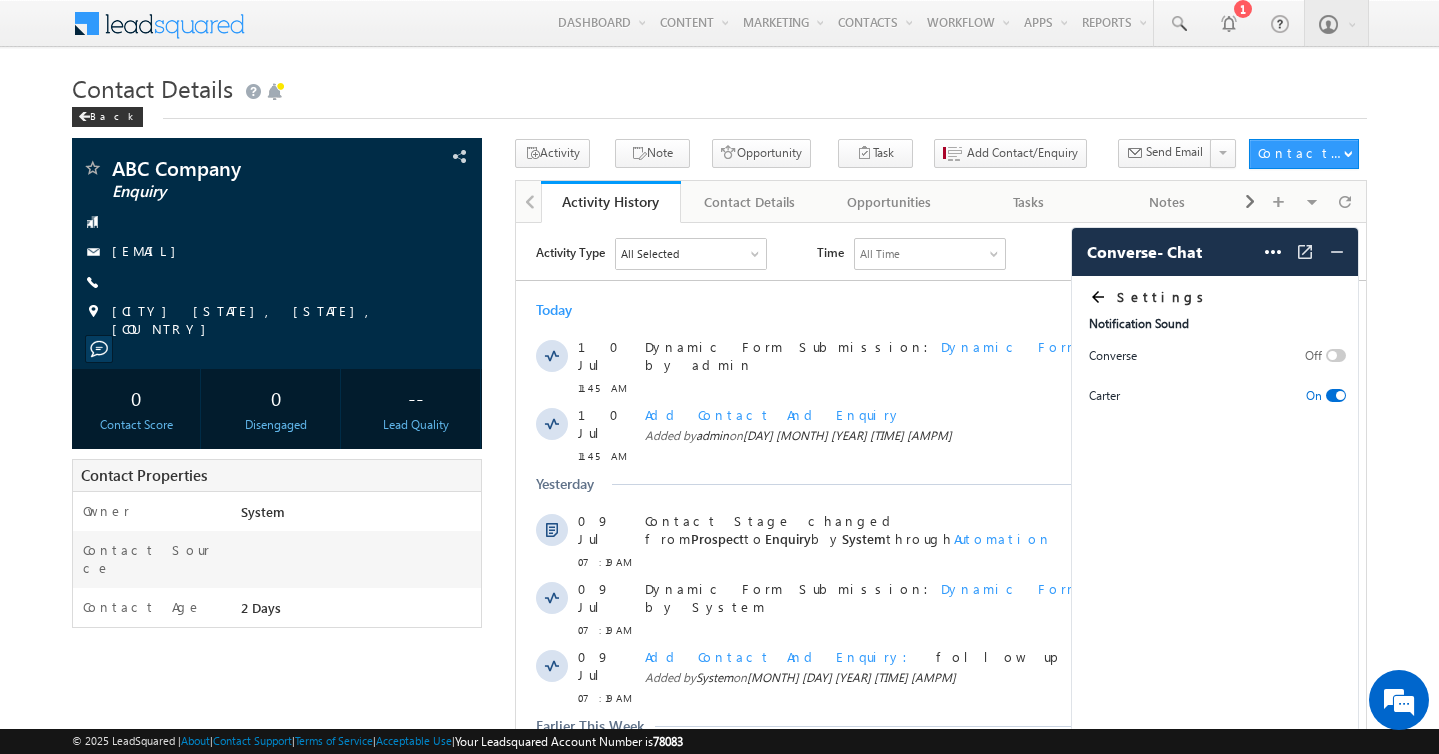 click at bounding box center (1336, 395) 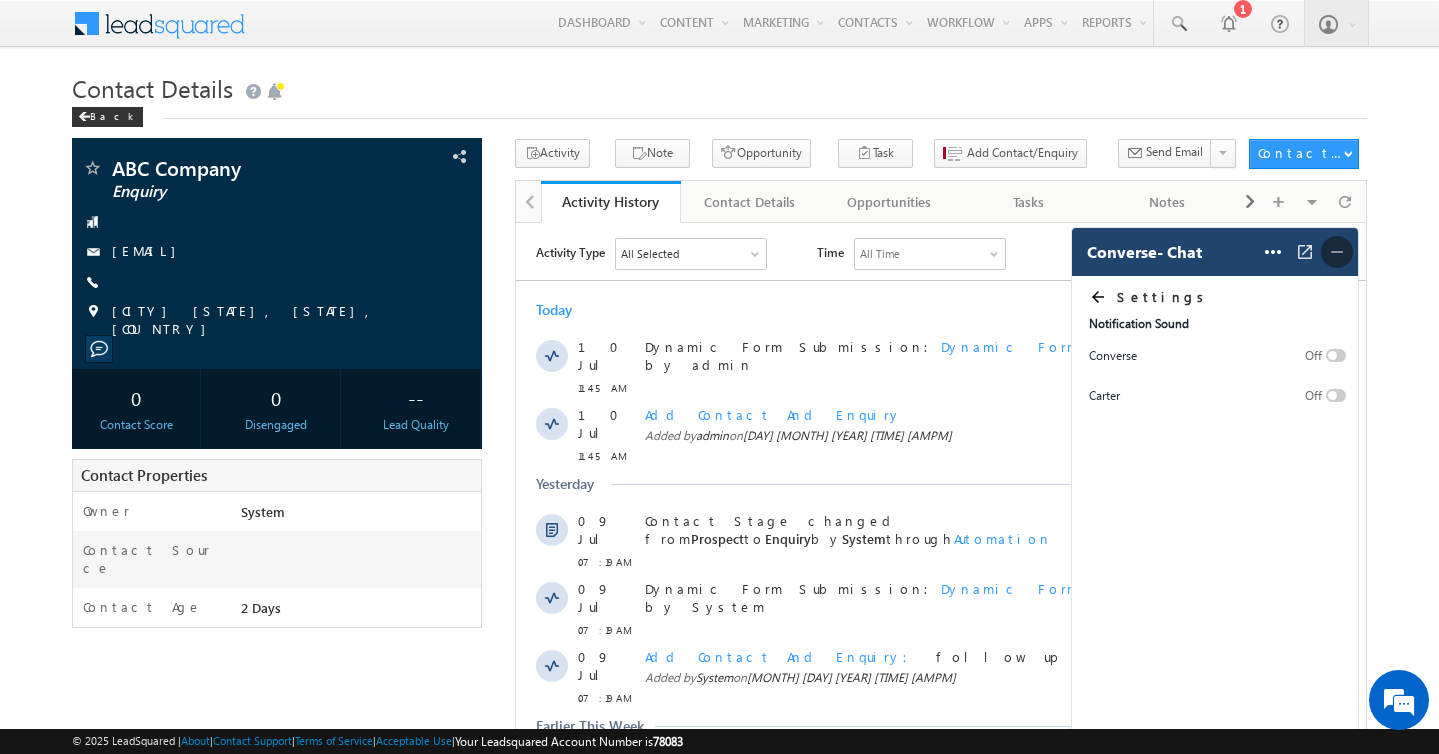 click at bounding box center [1337, 252] 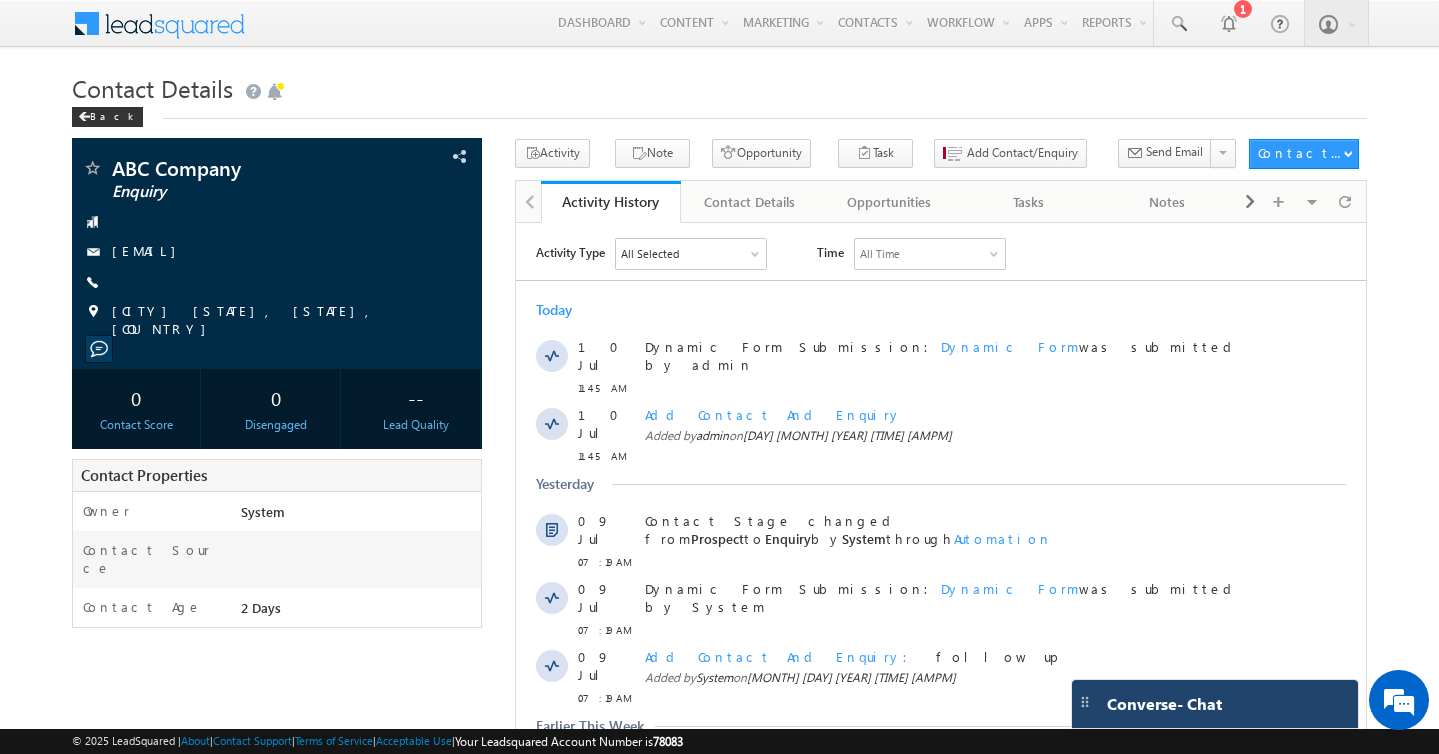 click on "Menu
admin
dtcgr oup15 @gmai l.com" at bounding box center [719, 564] 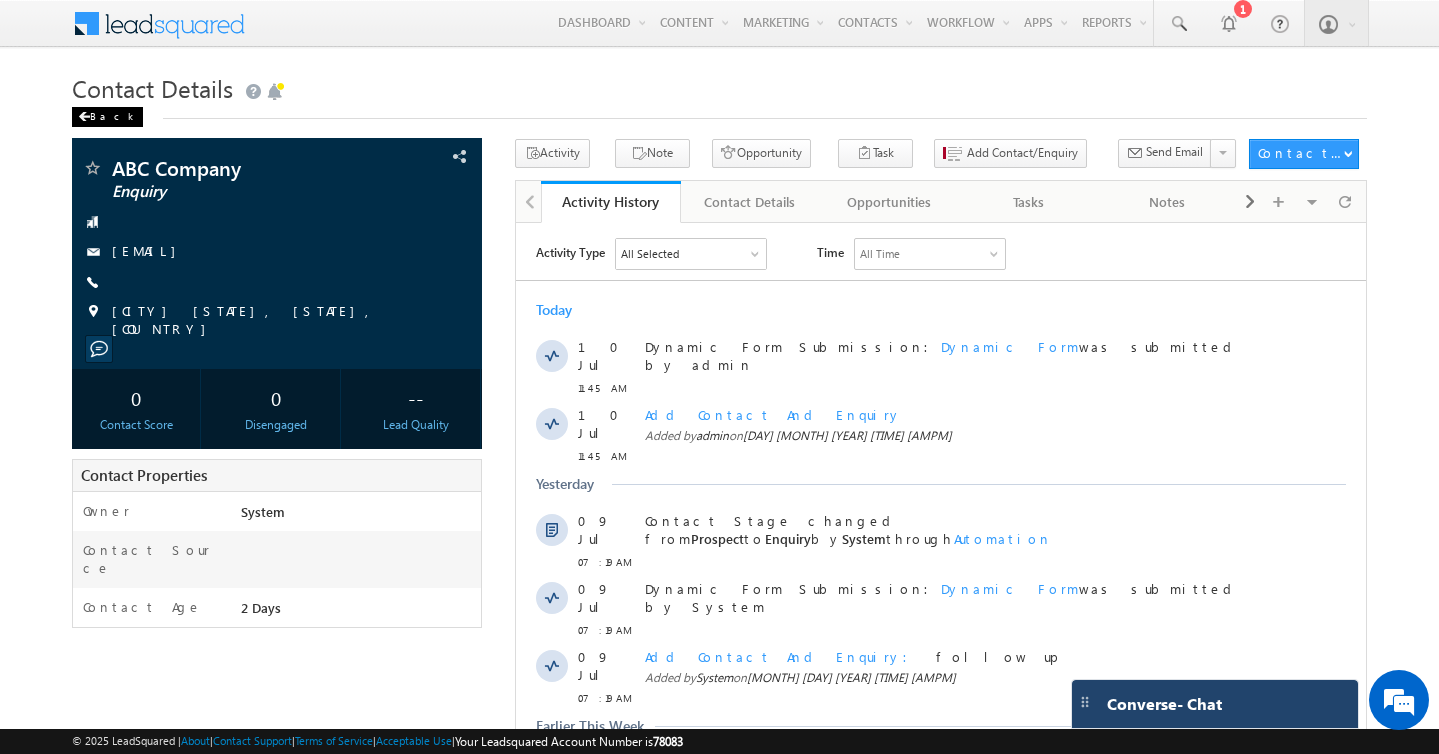 click on "Back" at bounding box center [107, 117] 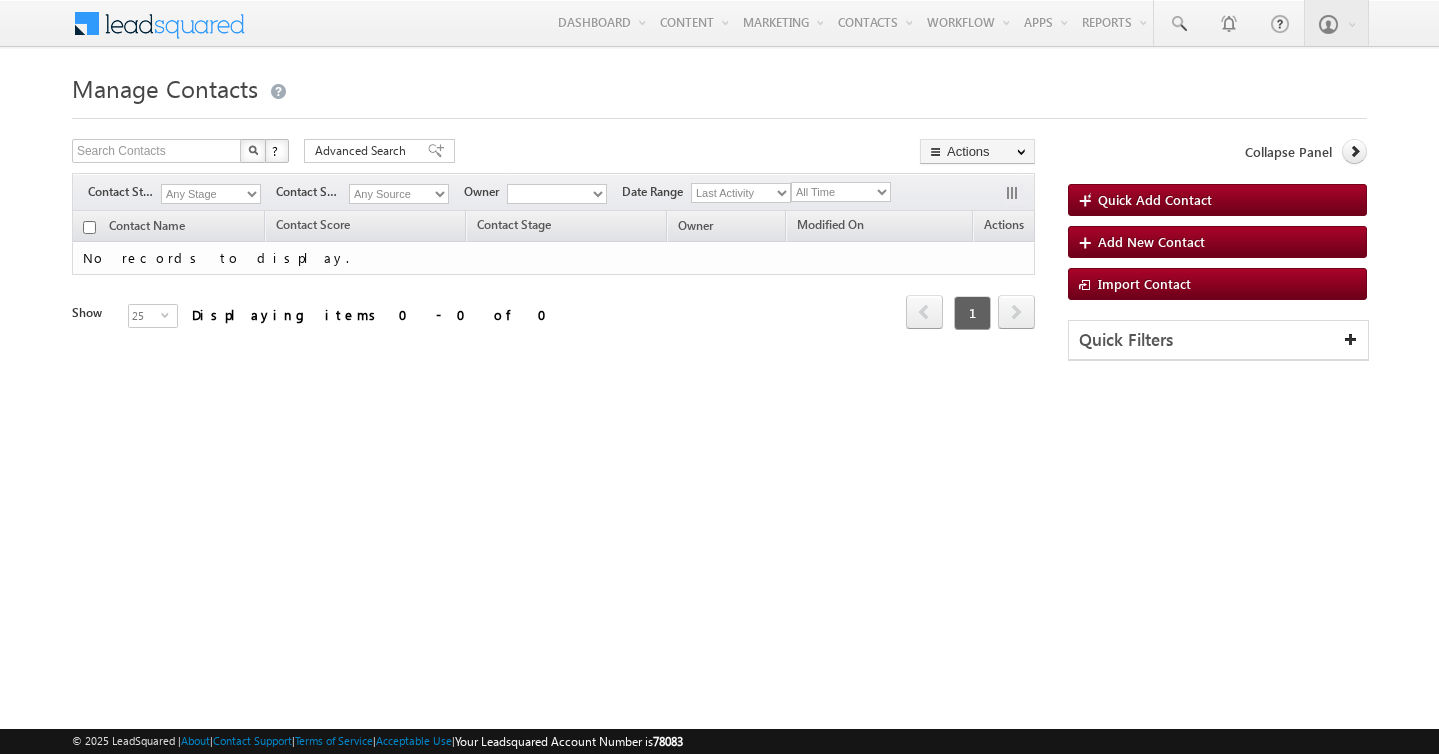 scroll, scrollTop: 0, scrollLeft: 0, axis: both 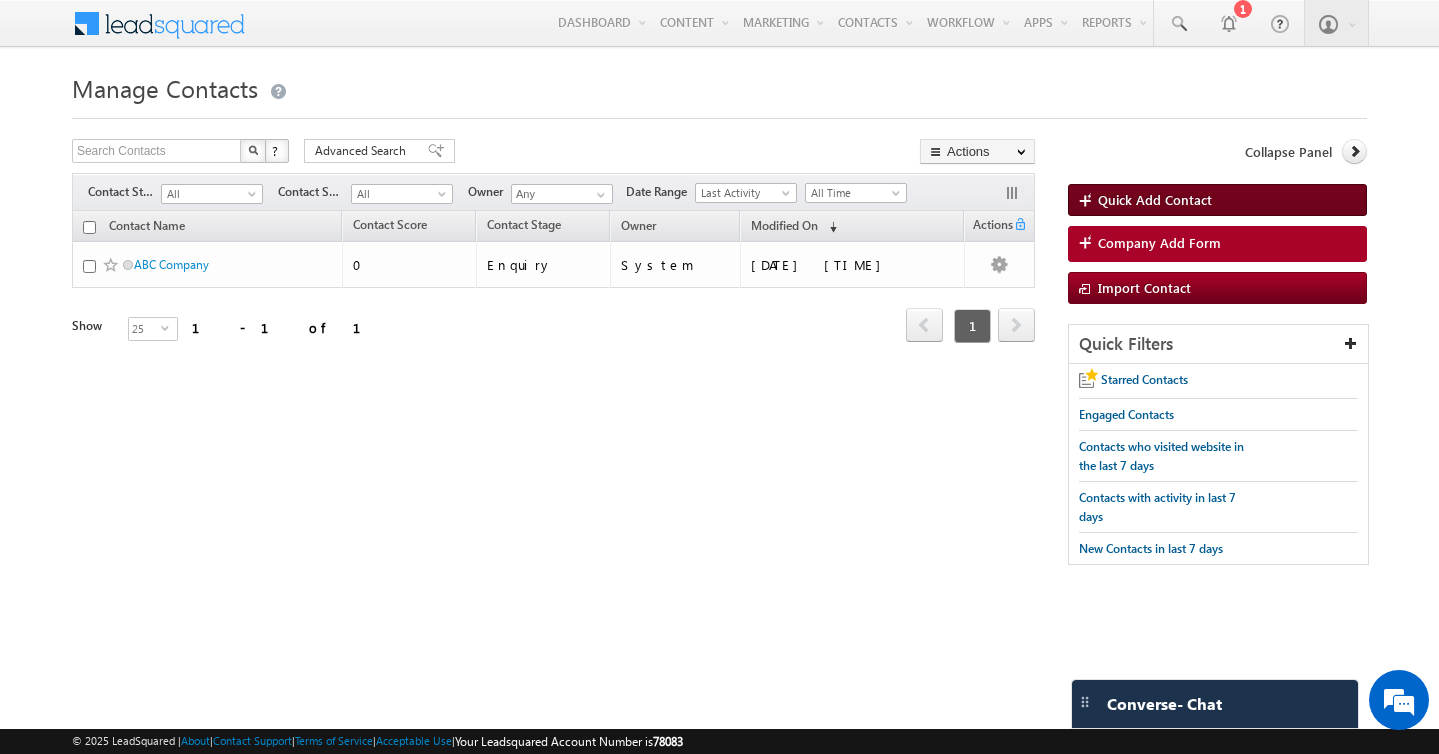click on "Quick Add Contact" at bounding box center [1155, 199] 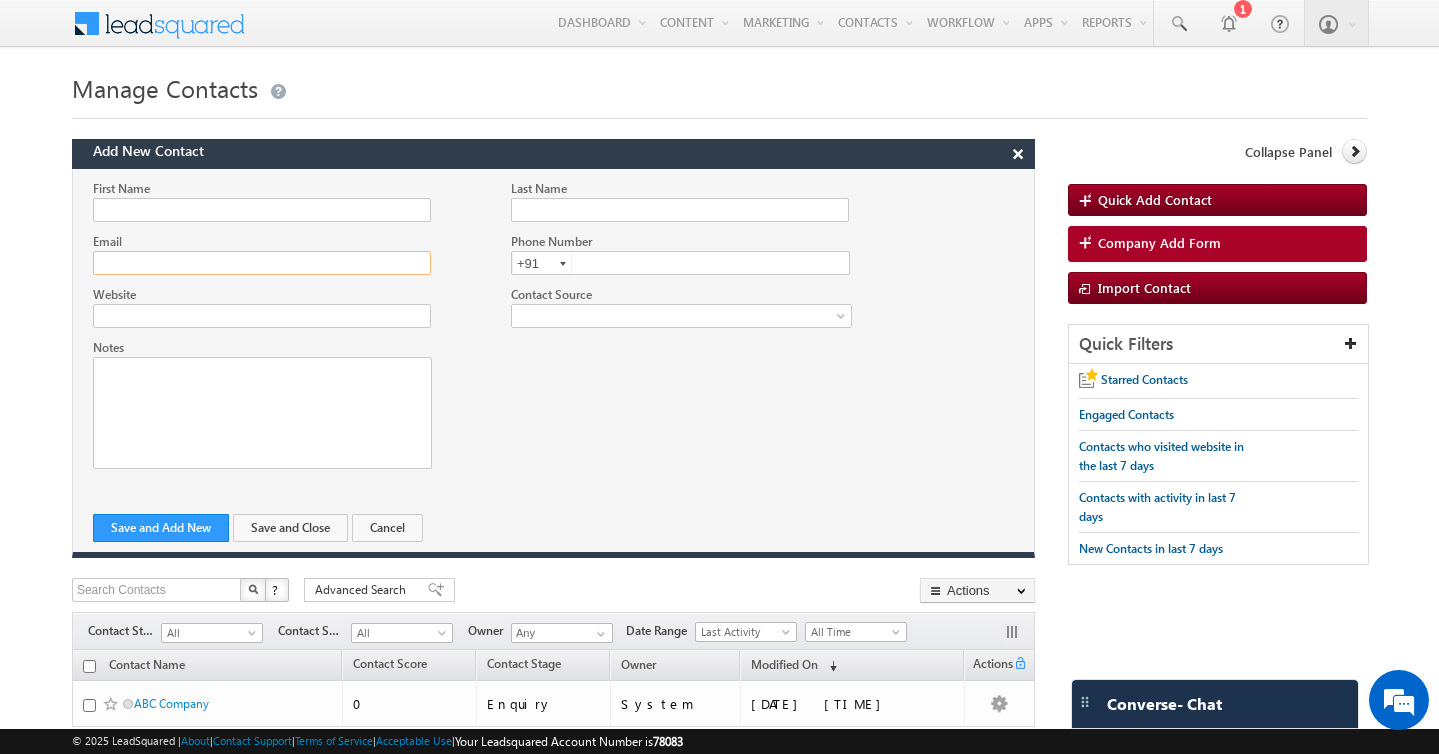 click on "Email" 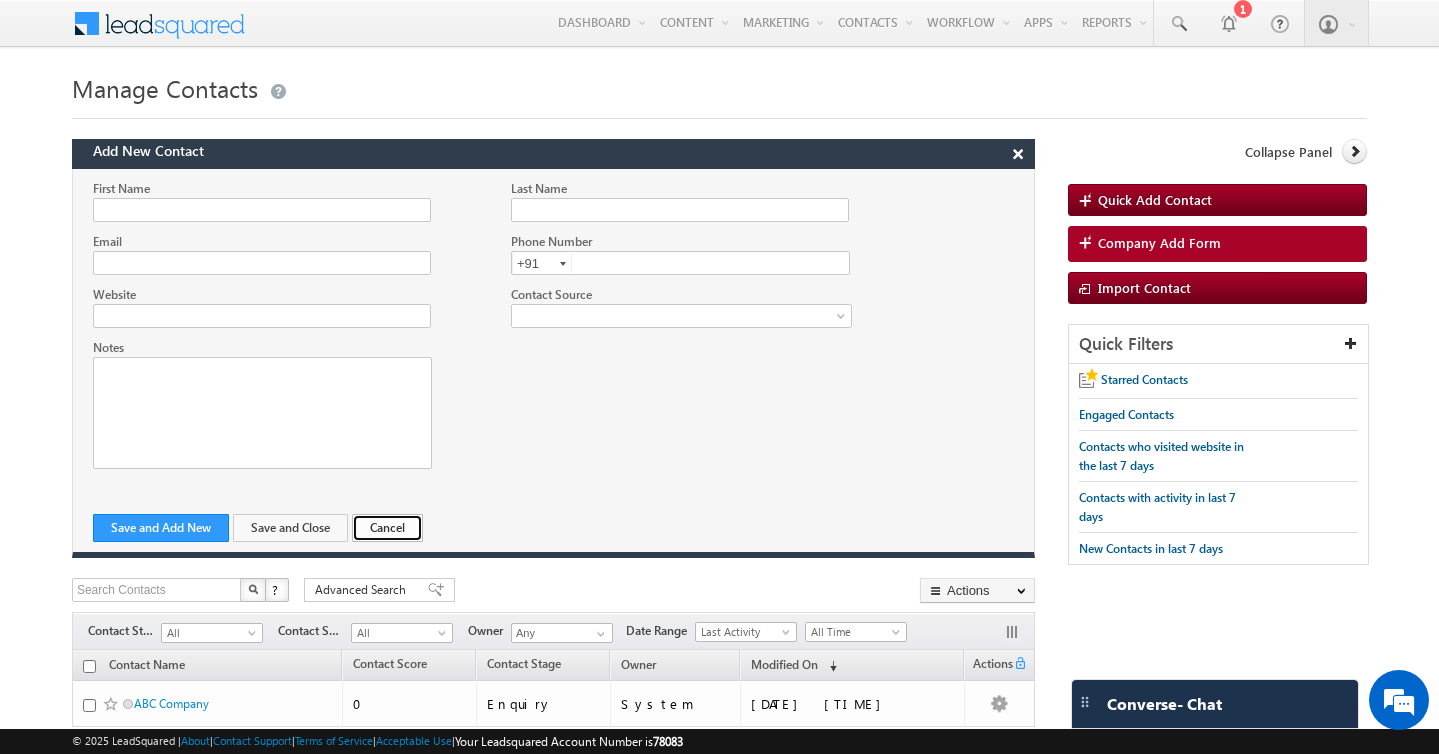 click on "Cancel" at bounding box center [387, 528] 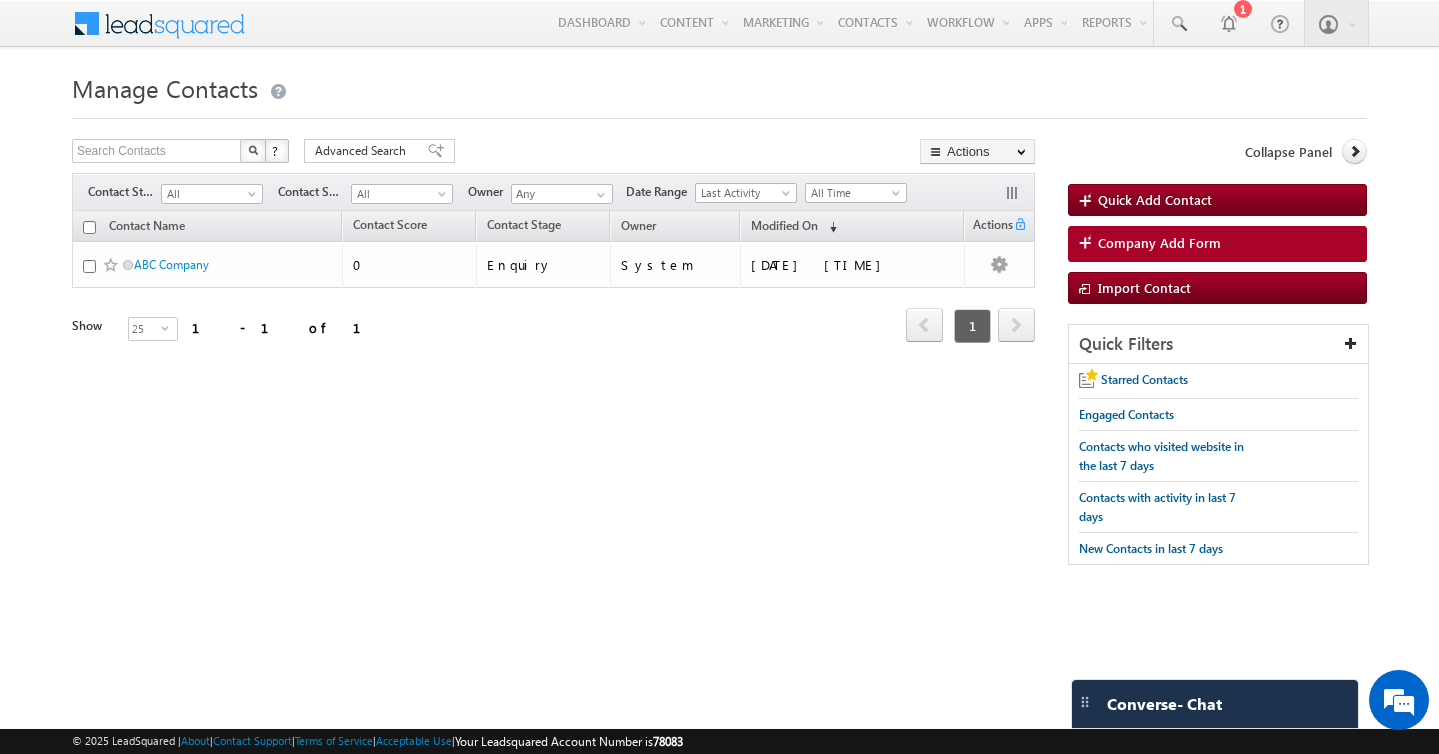click on "Company Add Form" at bounding box center (1159, 243) 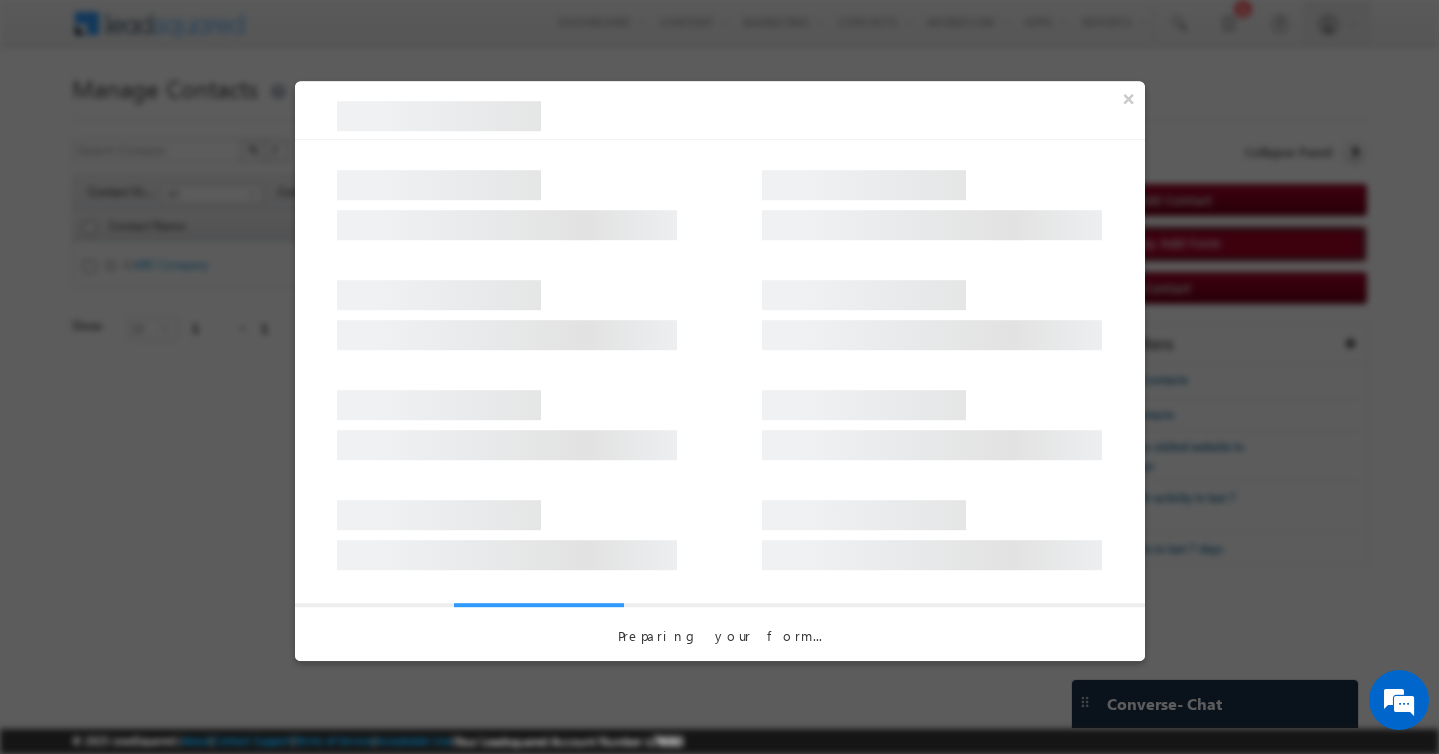 scroll, scrollTop: 0, scrollLeft: 0, axis: both 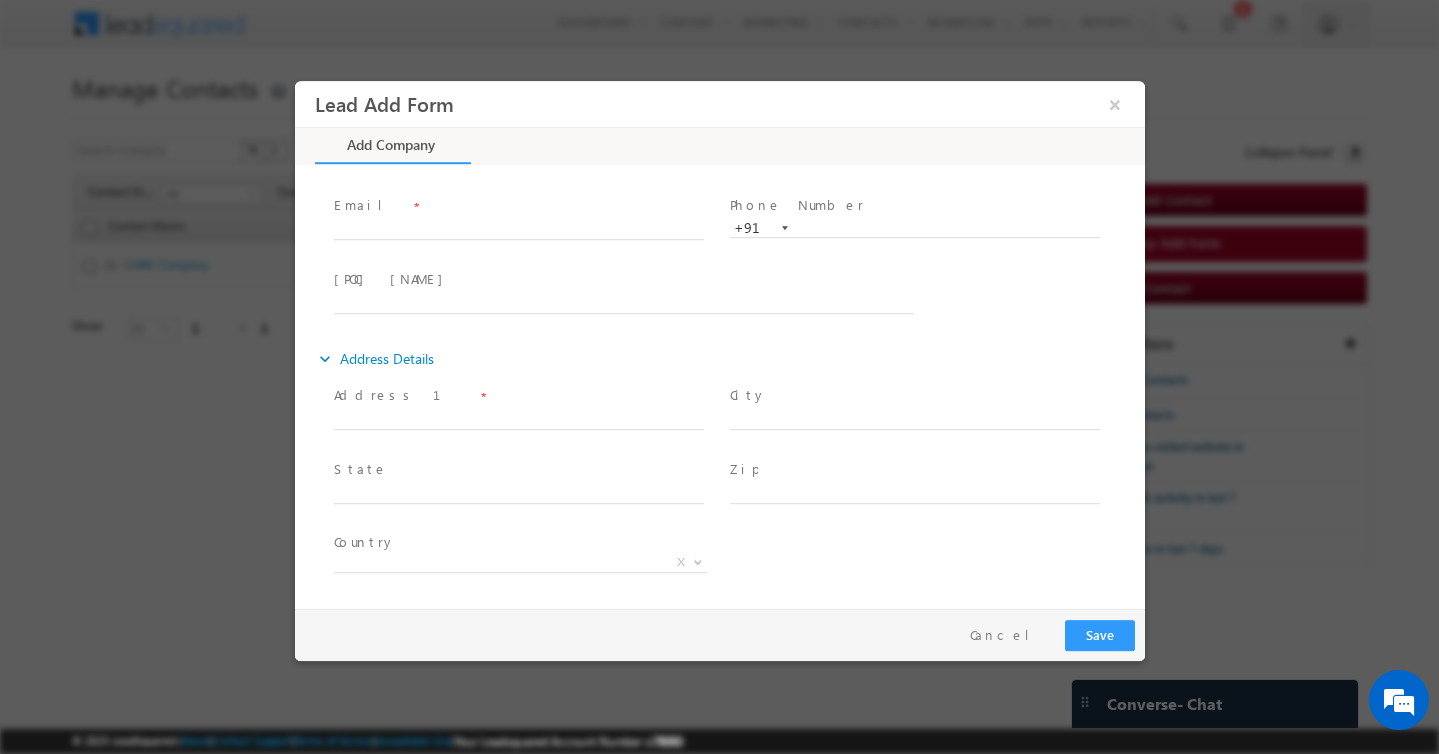 click on "expand_more Address Details" at bounding box center (373, 359) 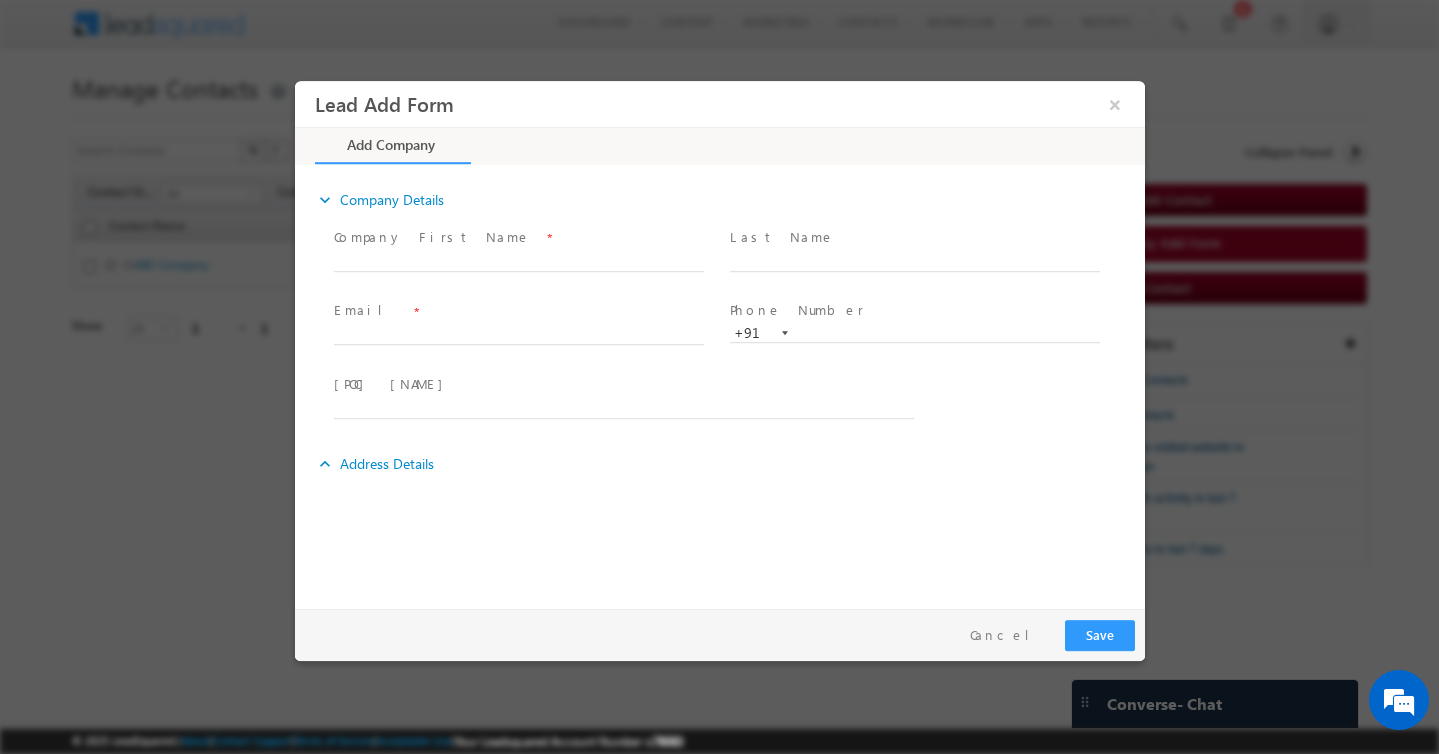 scroll, scrollTop: 0, scrollLeft: 0, axis: both 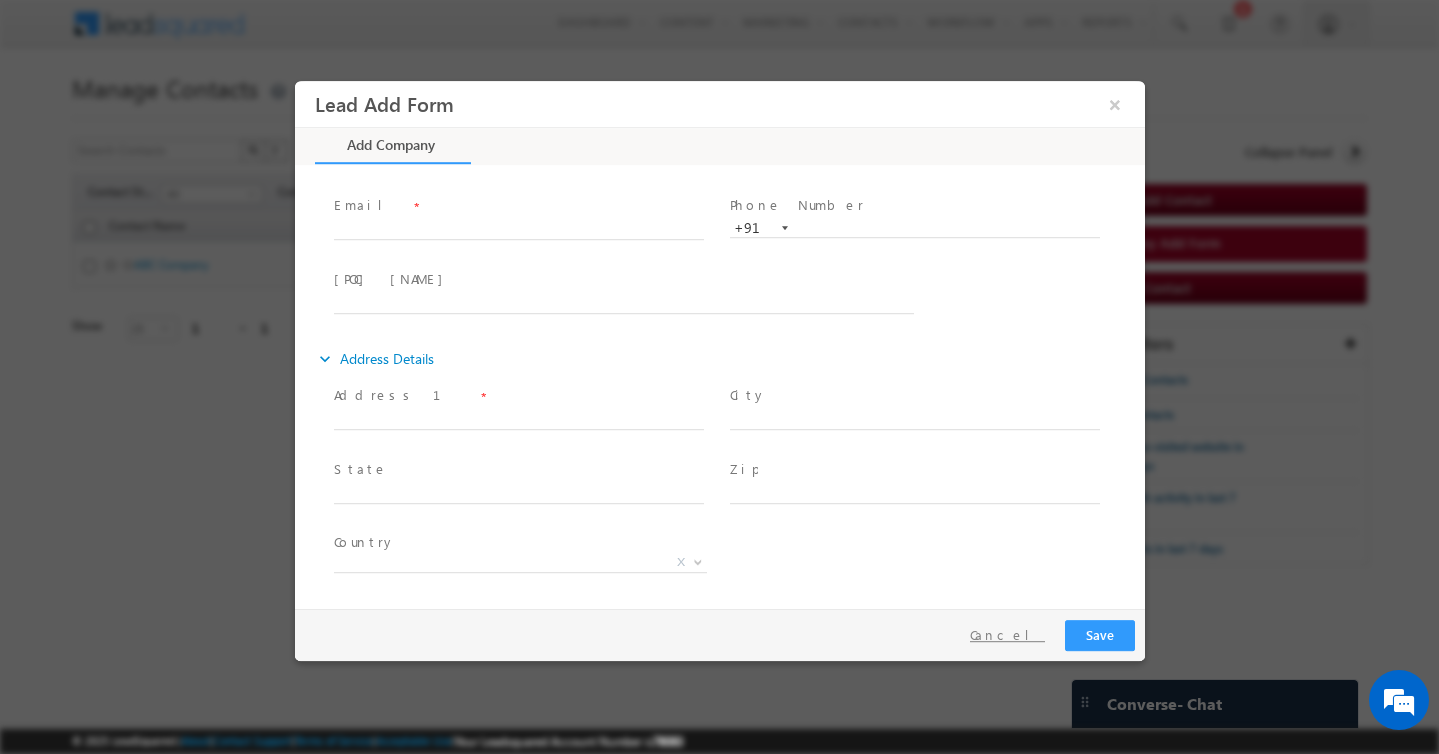 click on "Cancel" at bounding box center (1006, 635) 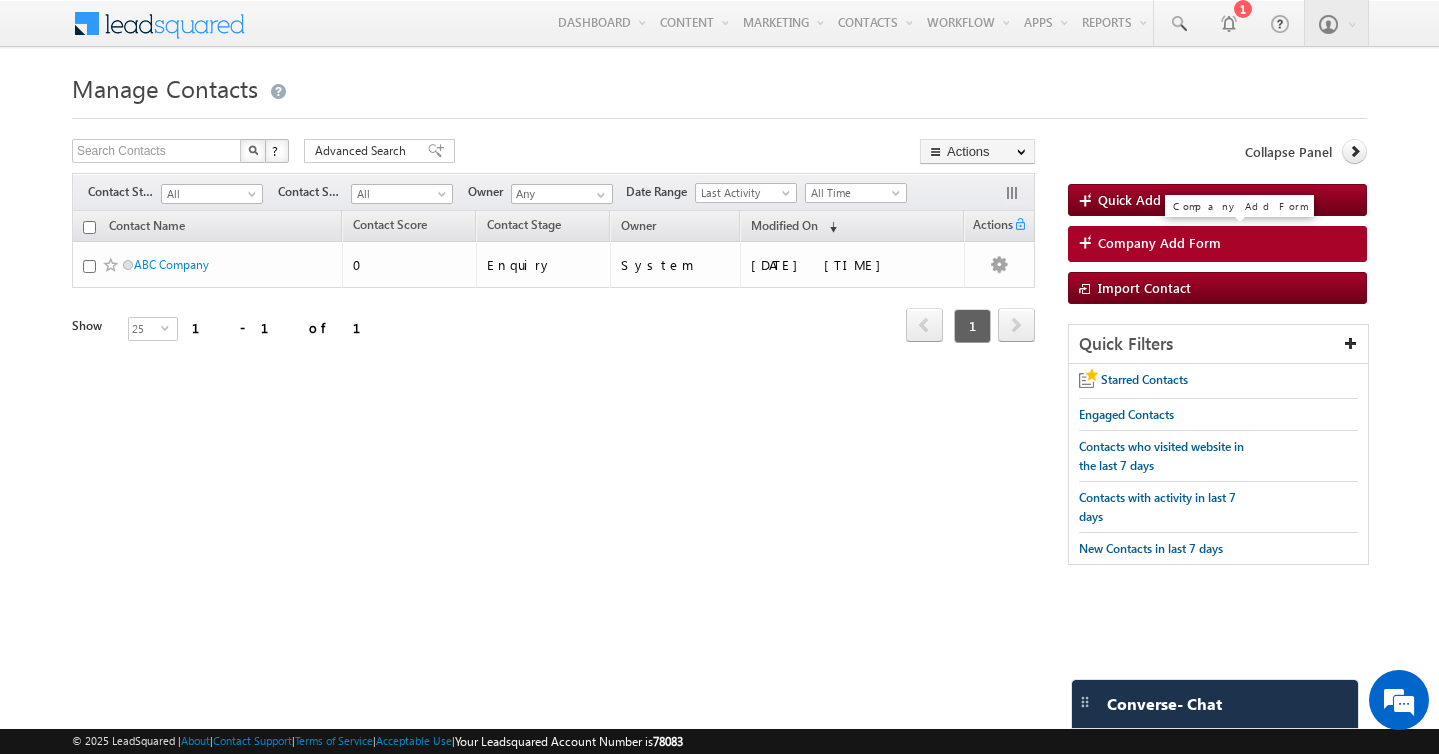 click on "Company Add Form" at bounding box center [1159, 243] 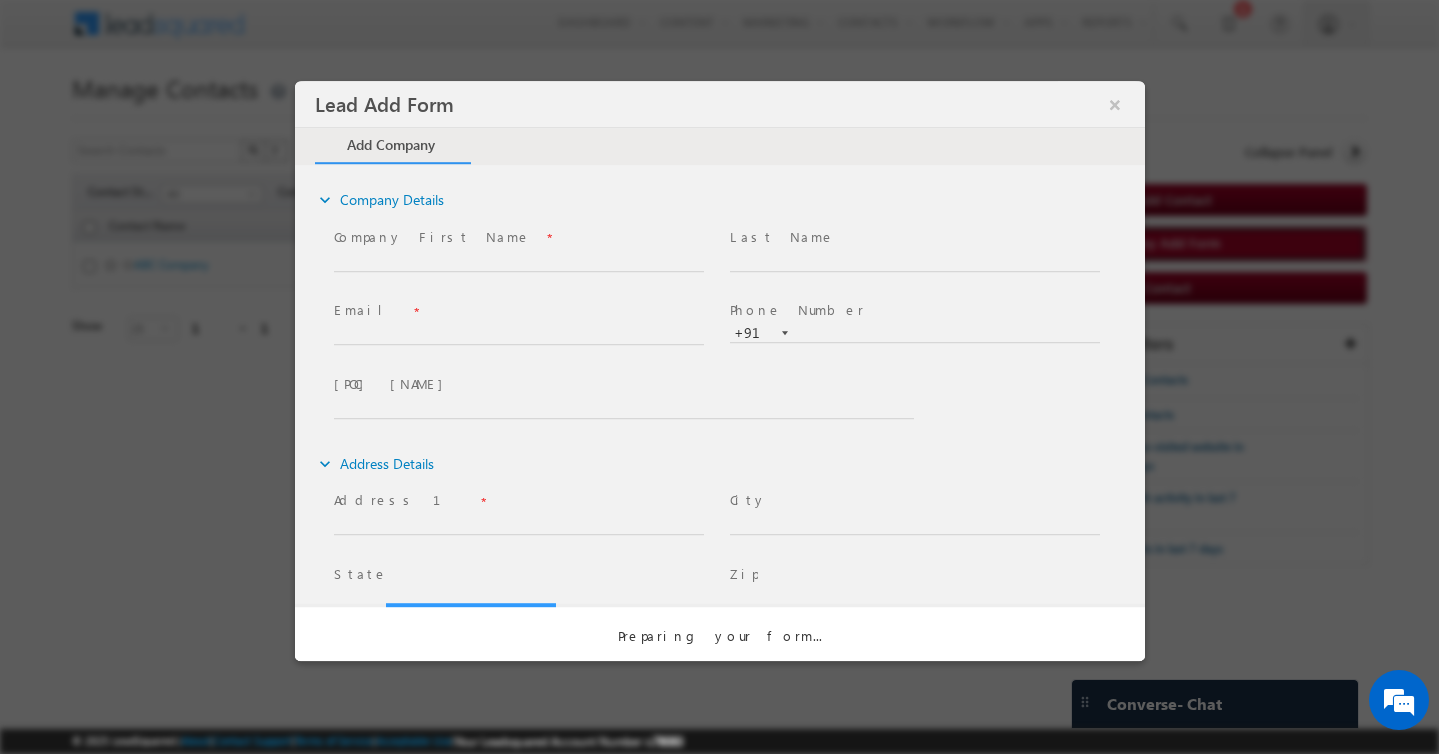 scroll, scrollTop: 0, scrollLeft: 0, axis: both 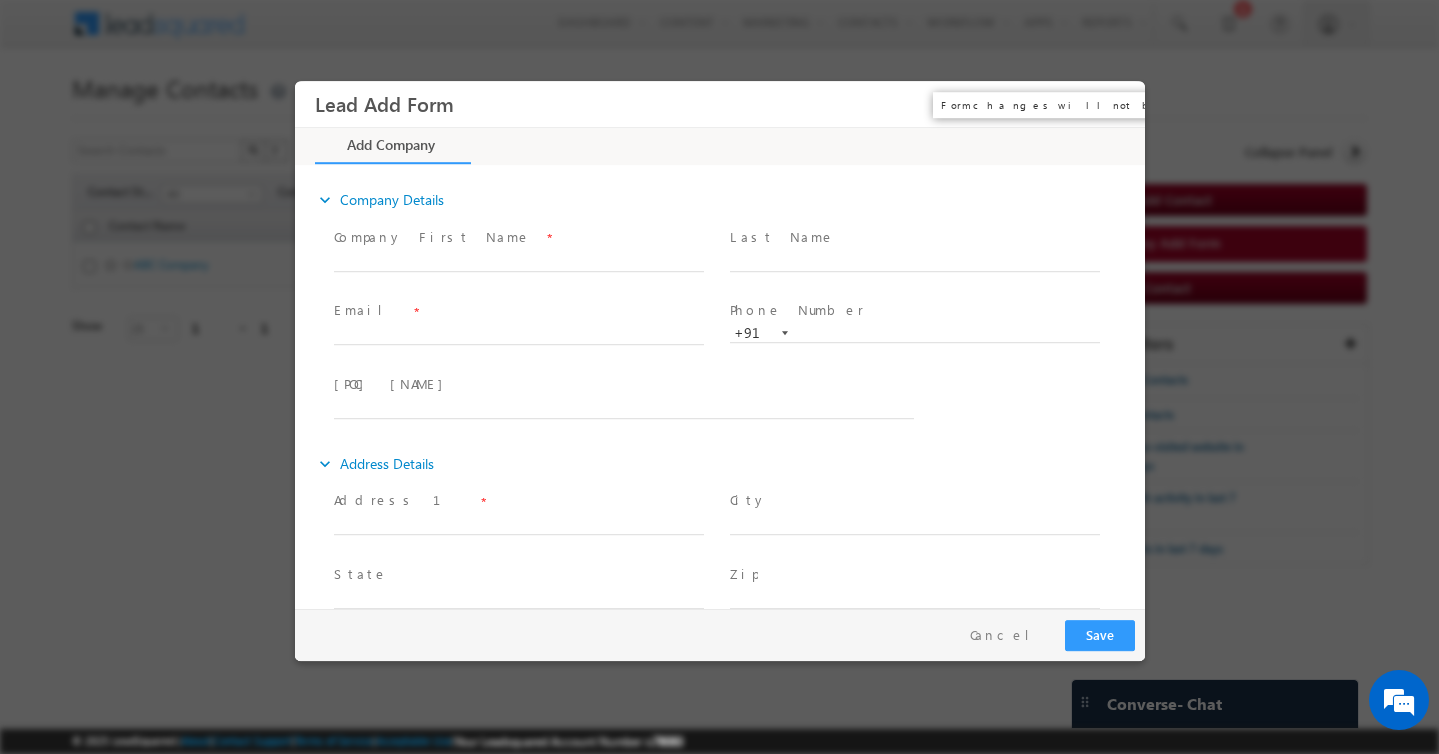 click on "×" at bounding box center [1114, 104] 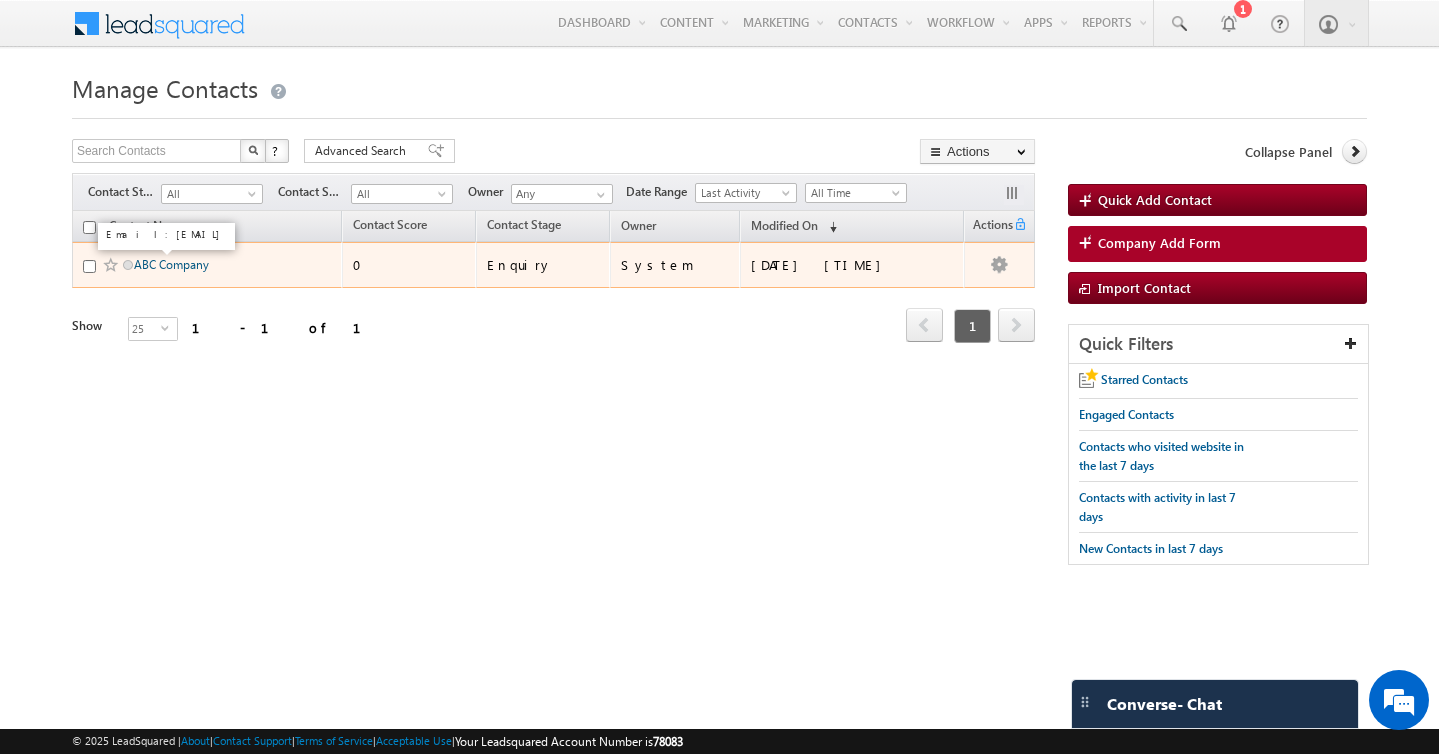 click on "ABC Company" at bounding box center (171, 264) 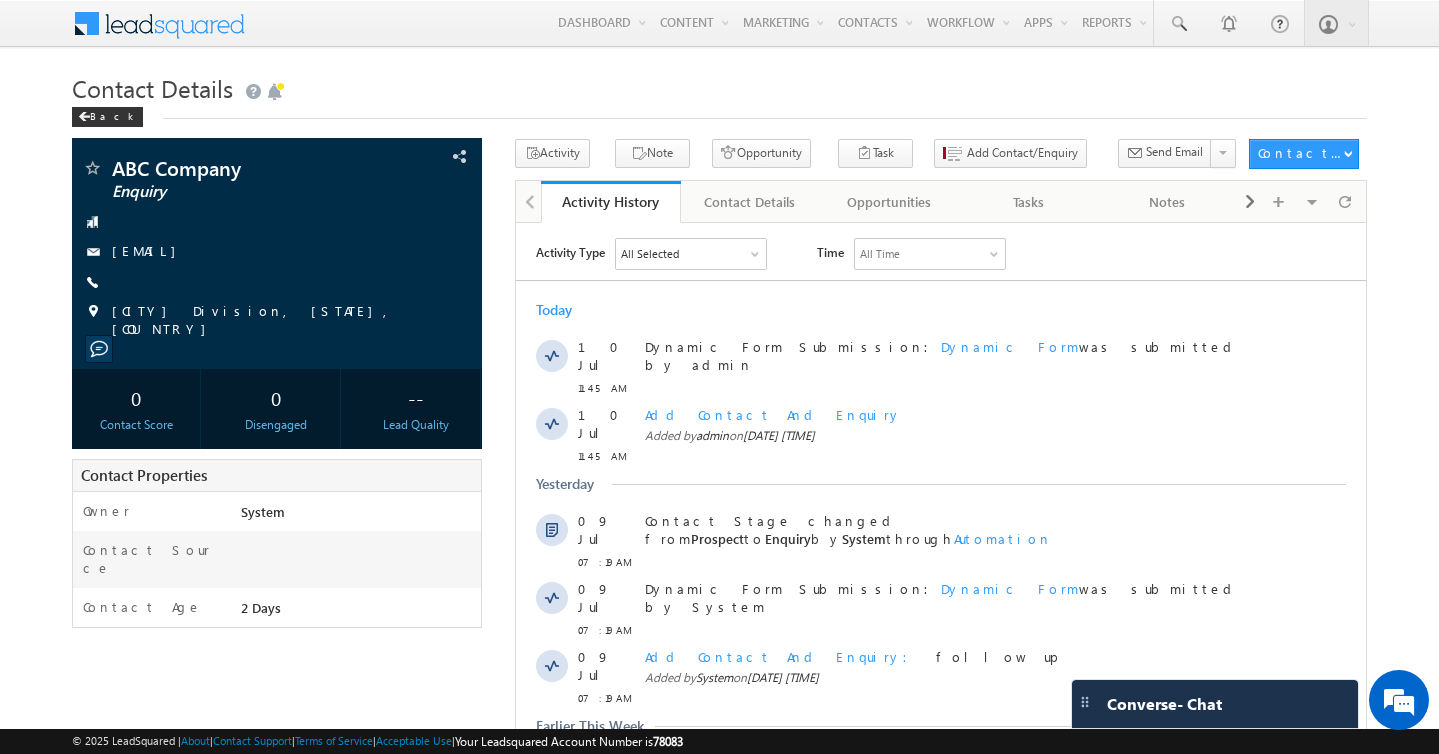 scroll, scrollTop: 0, scrollLeft: 0, axis: both 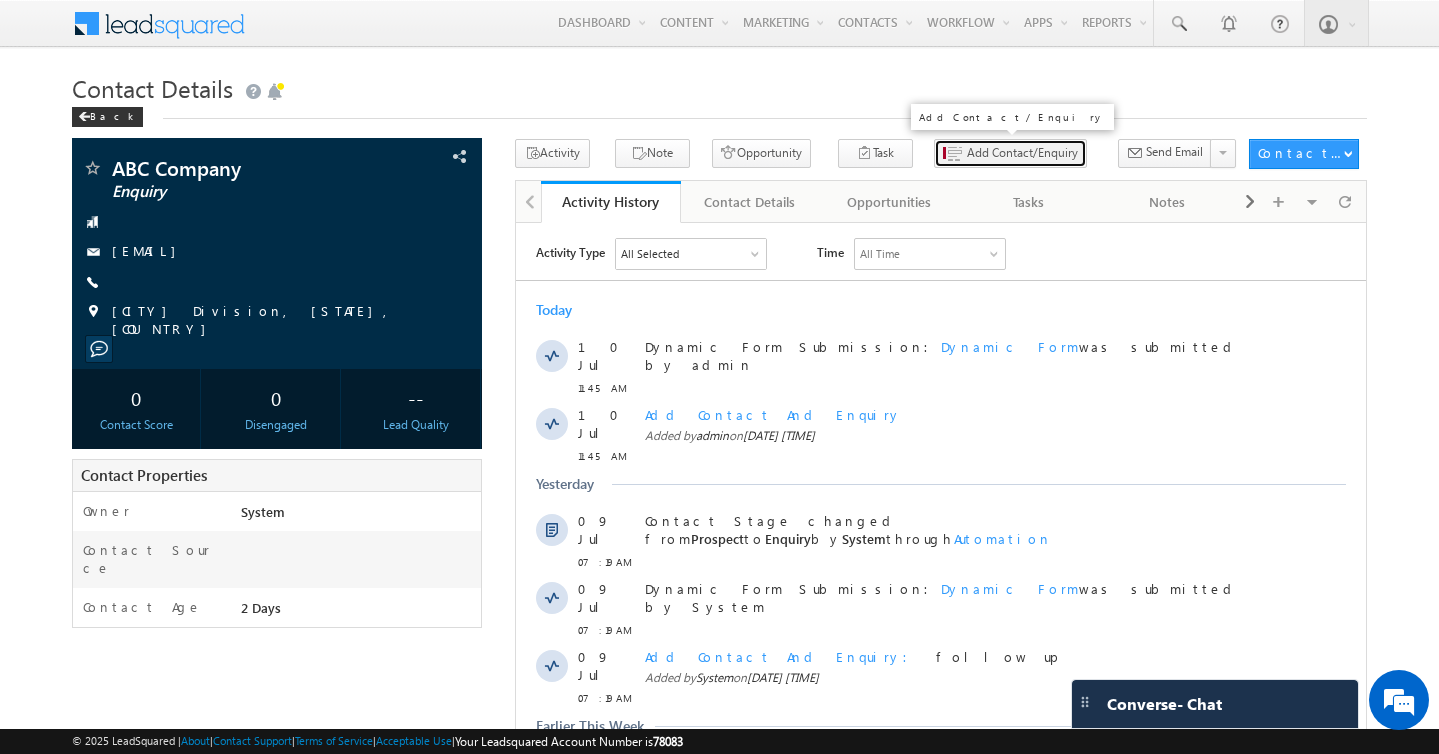 click on "Add Contact/Enquiry" at bounding box center [1022, 153] 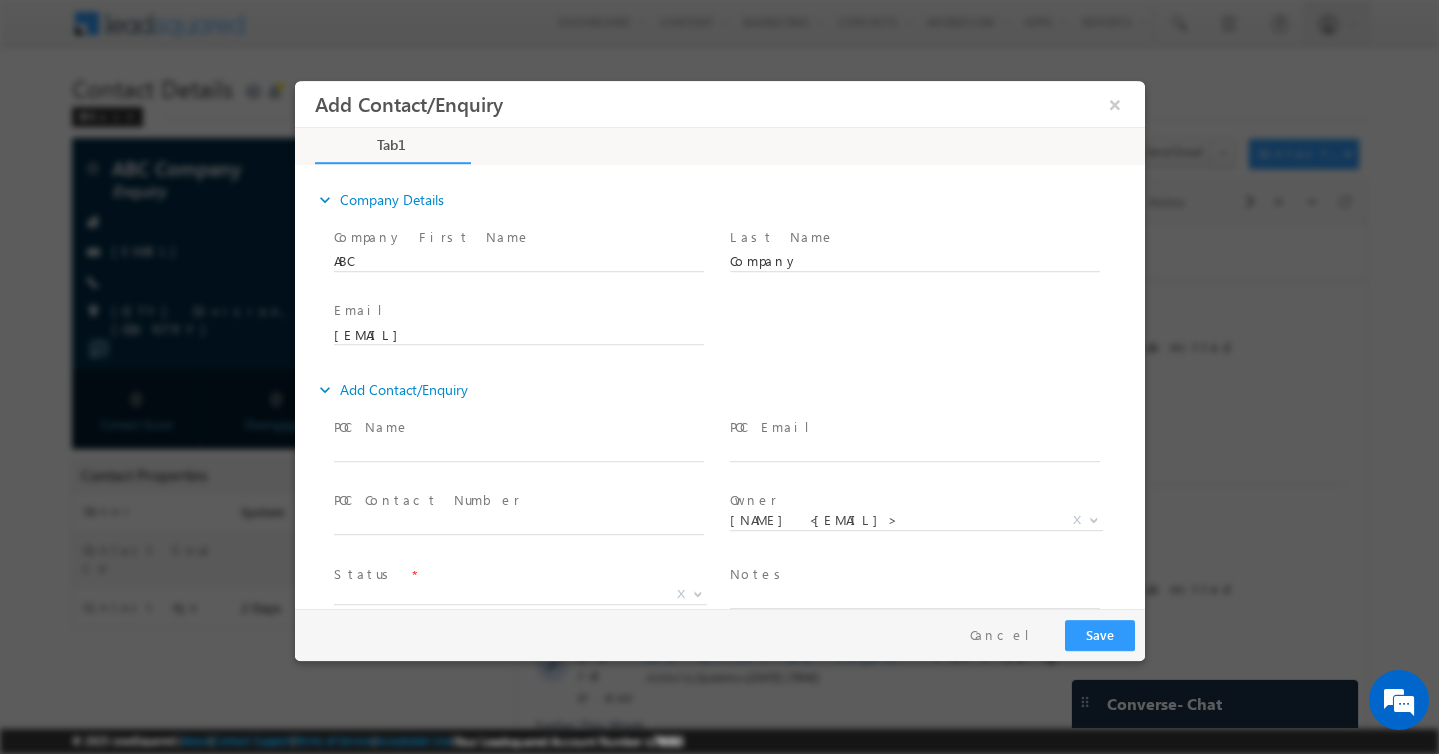 scroll, scrollTop: 0, scrollLeft: 0, axis: both 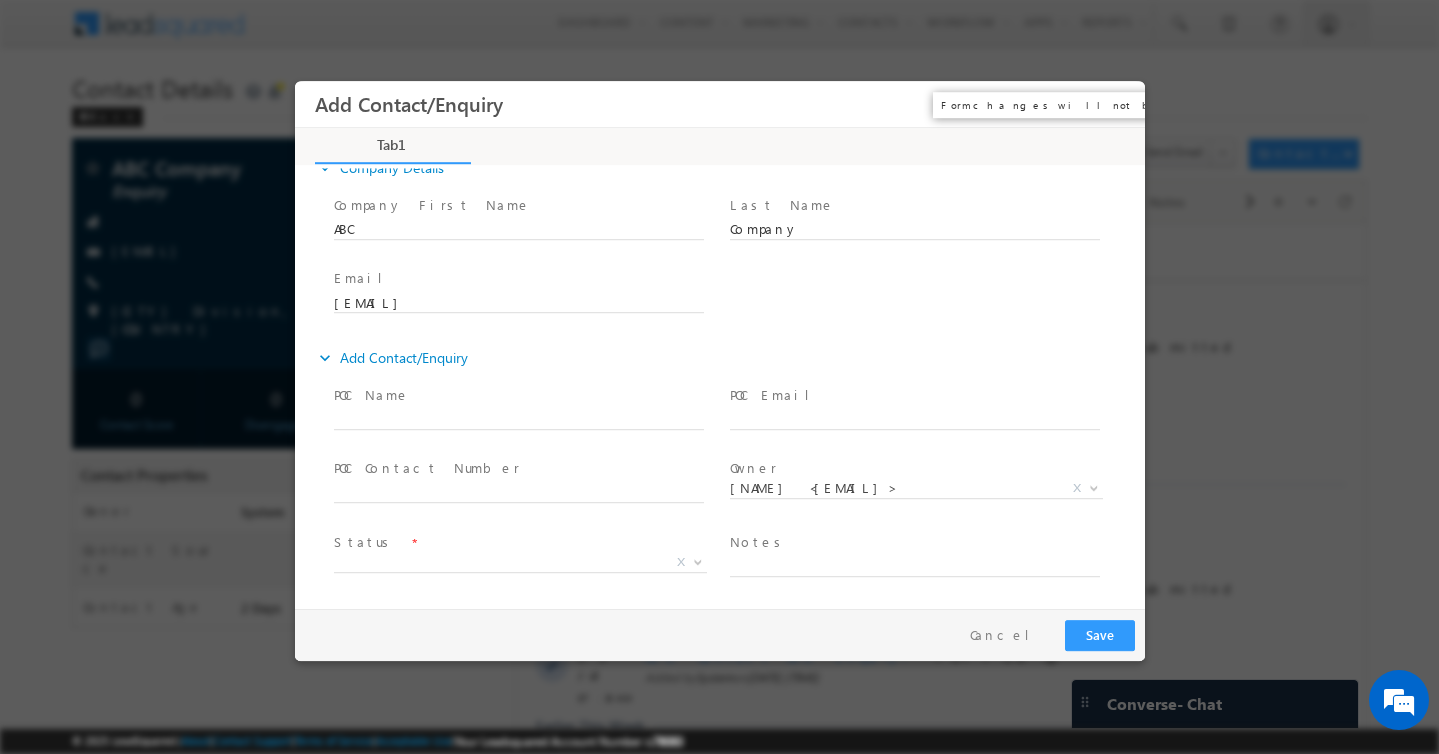 click on "×" at bounding box center [1114, 104] 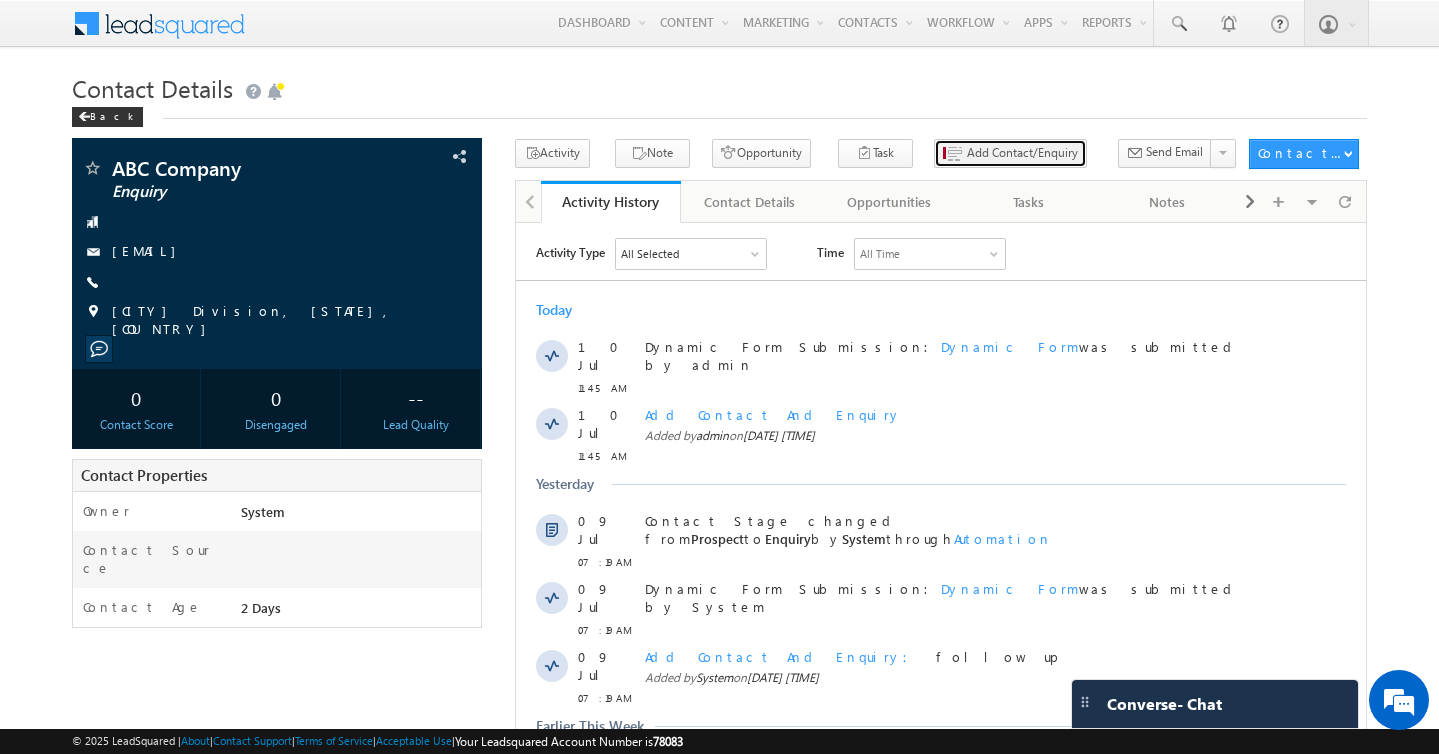 click on "Add Contact/Enquiry" at bounding box center [1022, 153] 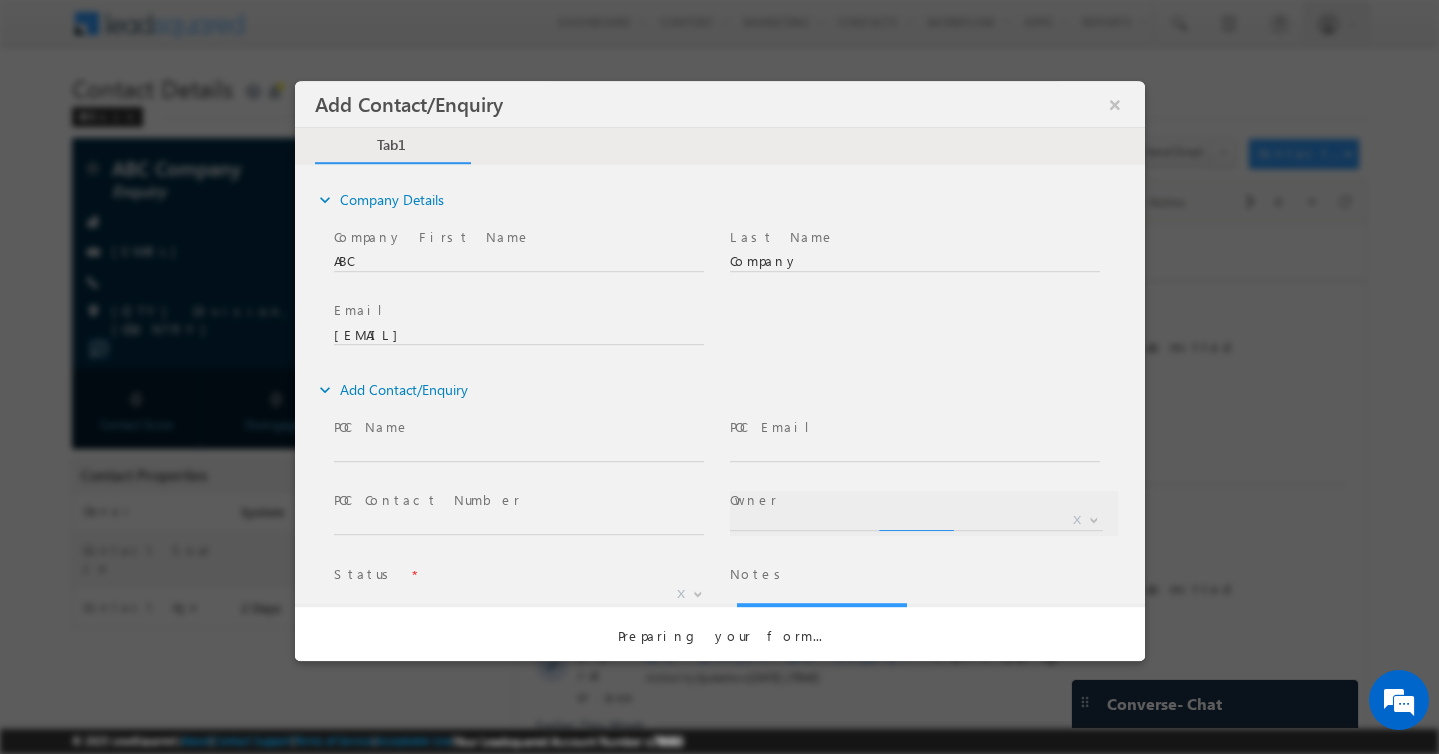 scroll, scrollTop: 0, scrollLeft: 0, axis: both 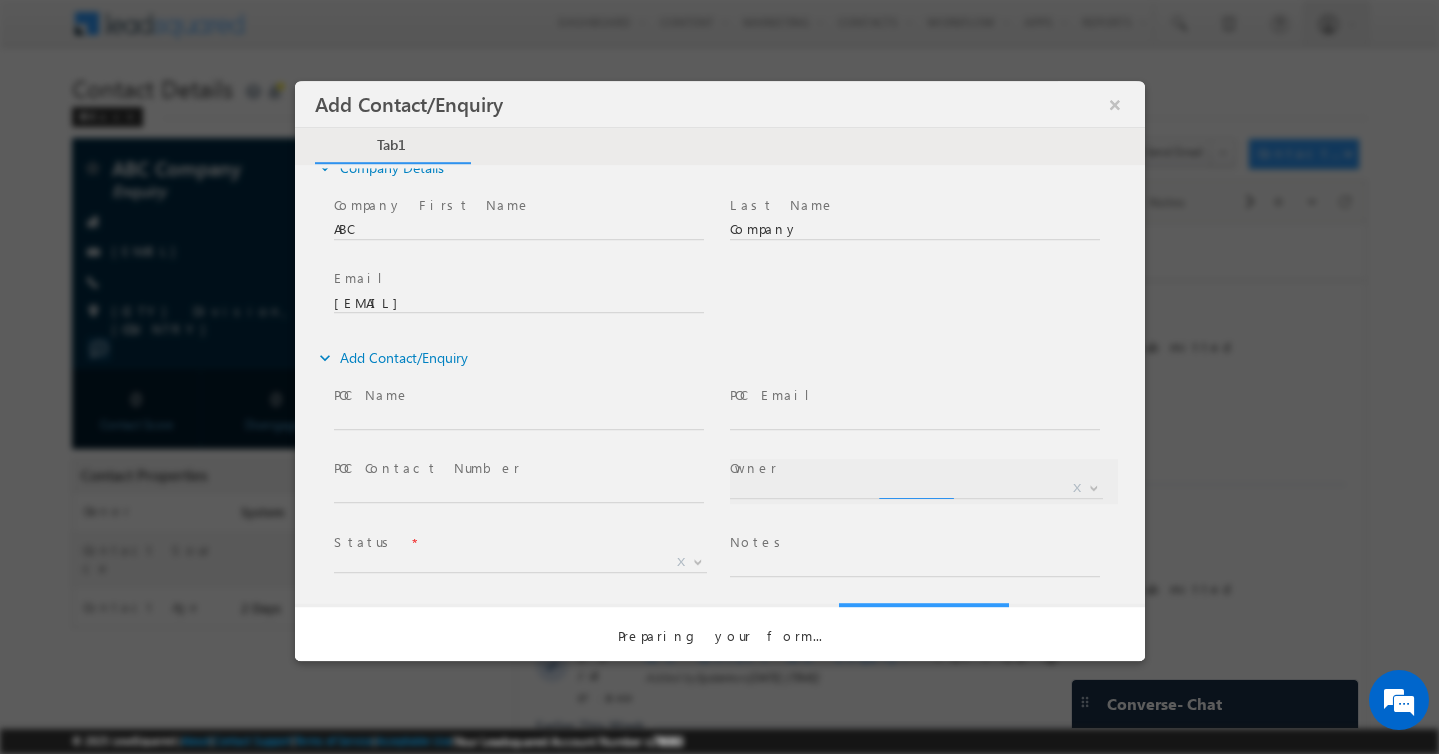 select on "876e04c6-5807-11f0-a986-06c72fc46c23" 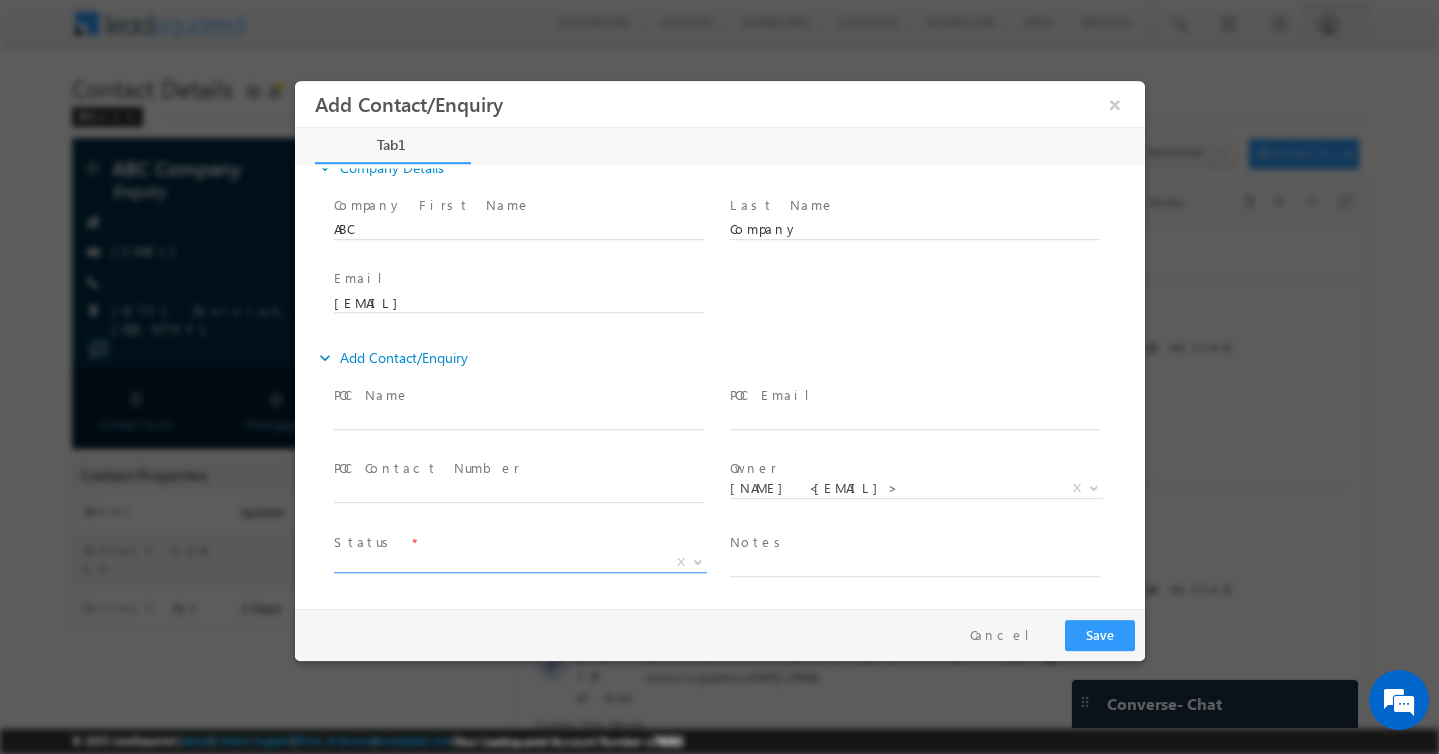 click on "X" at bounding box center (519, 563) 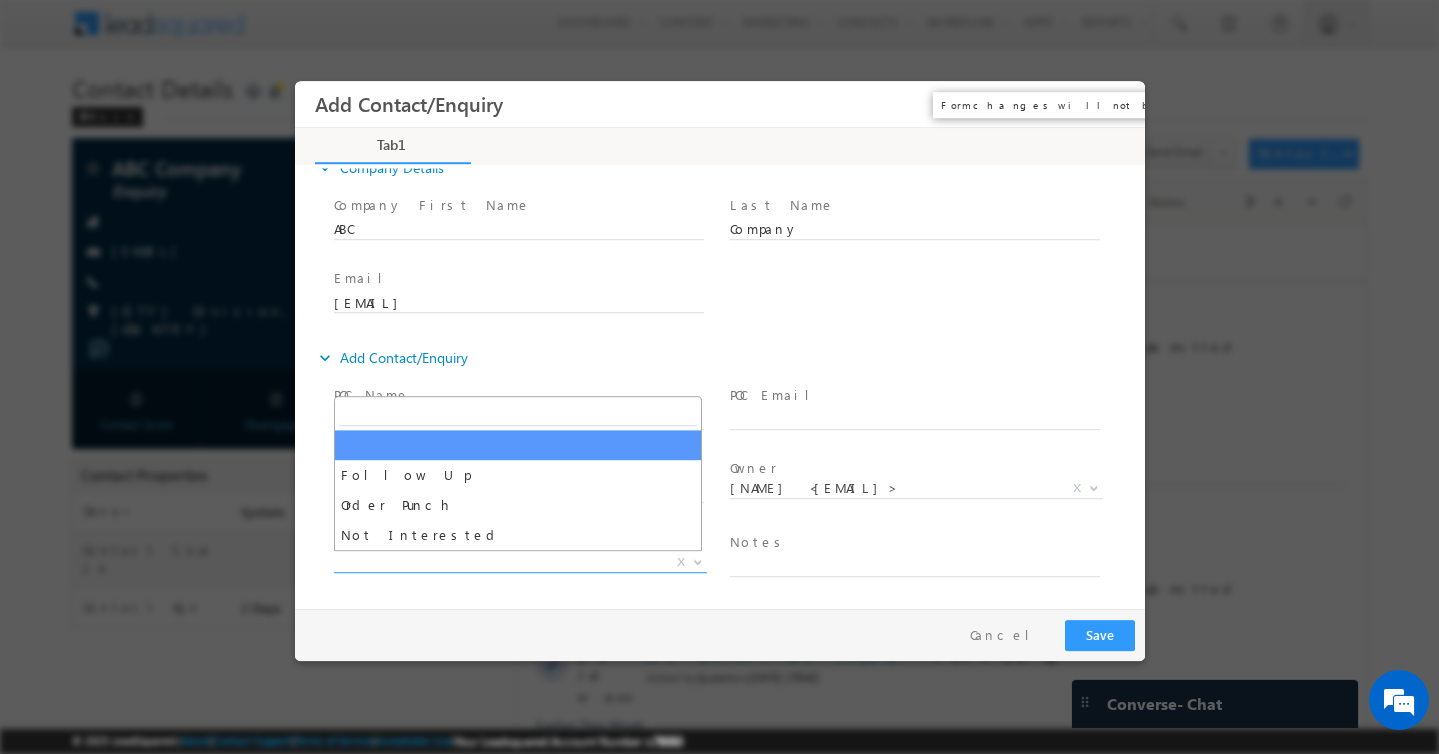 click on "×" at bounding box center [1114, 104] 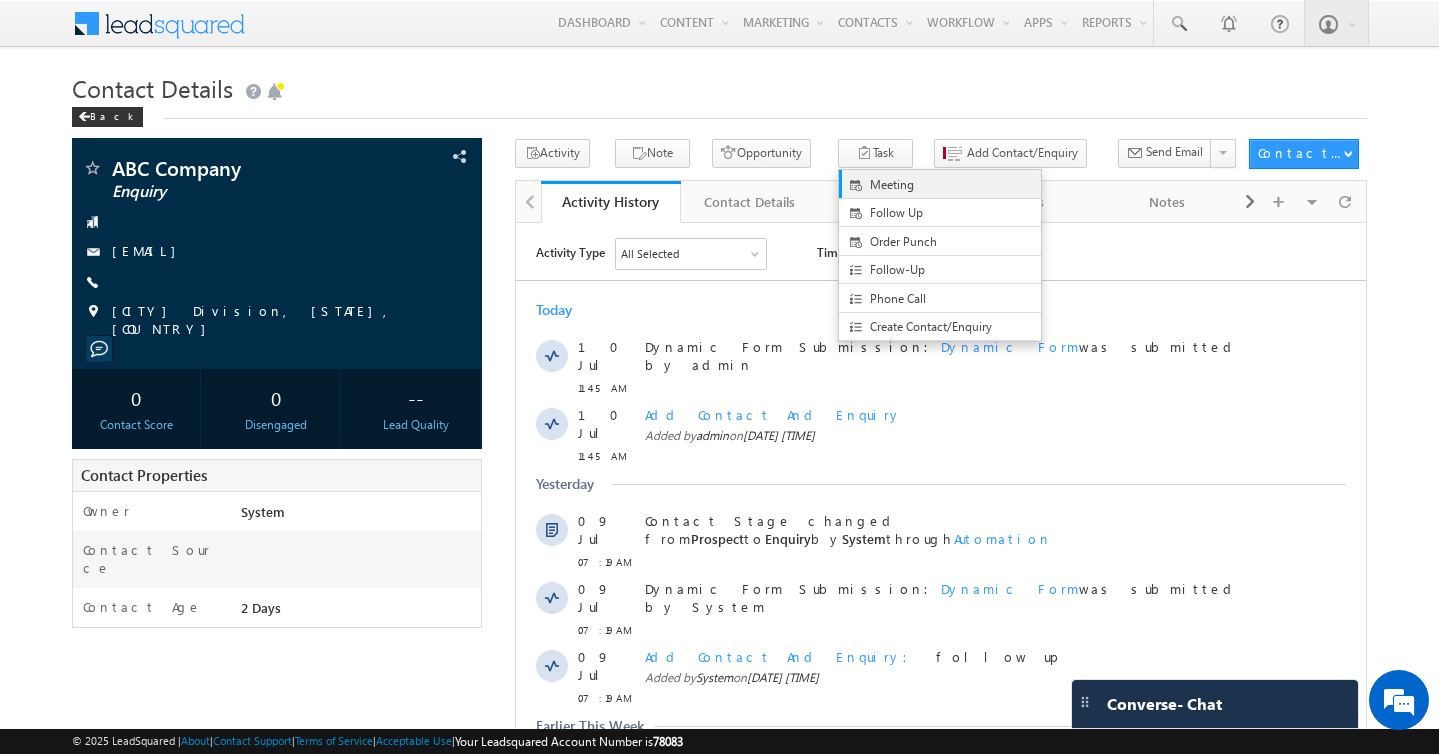 click on "Meeting" at bounding box center (956, 185) 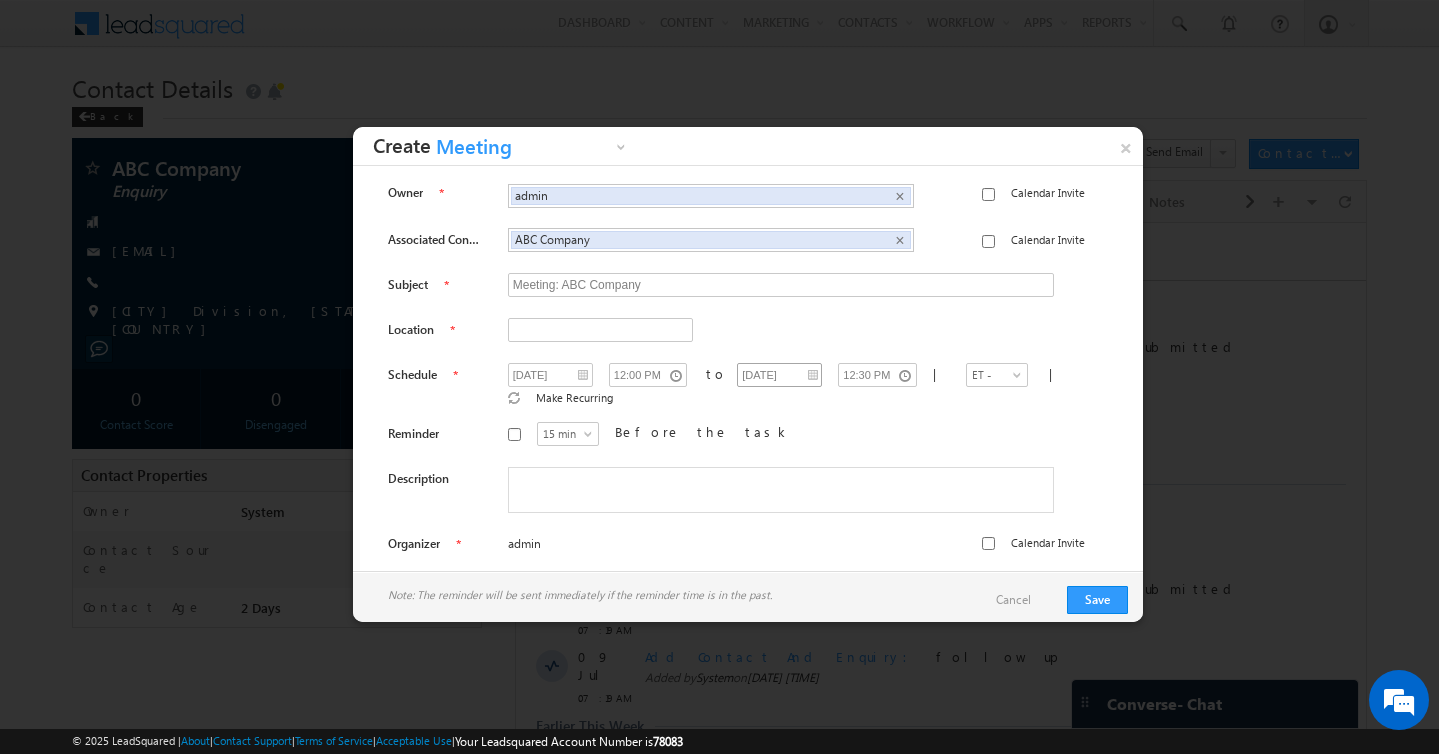 scroll, scrollTop: 7, scrollLeft: 0, axis: vertical 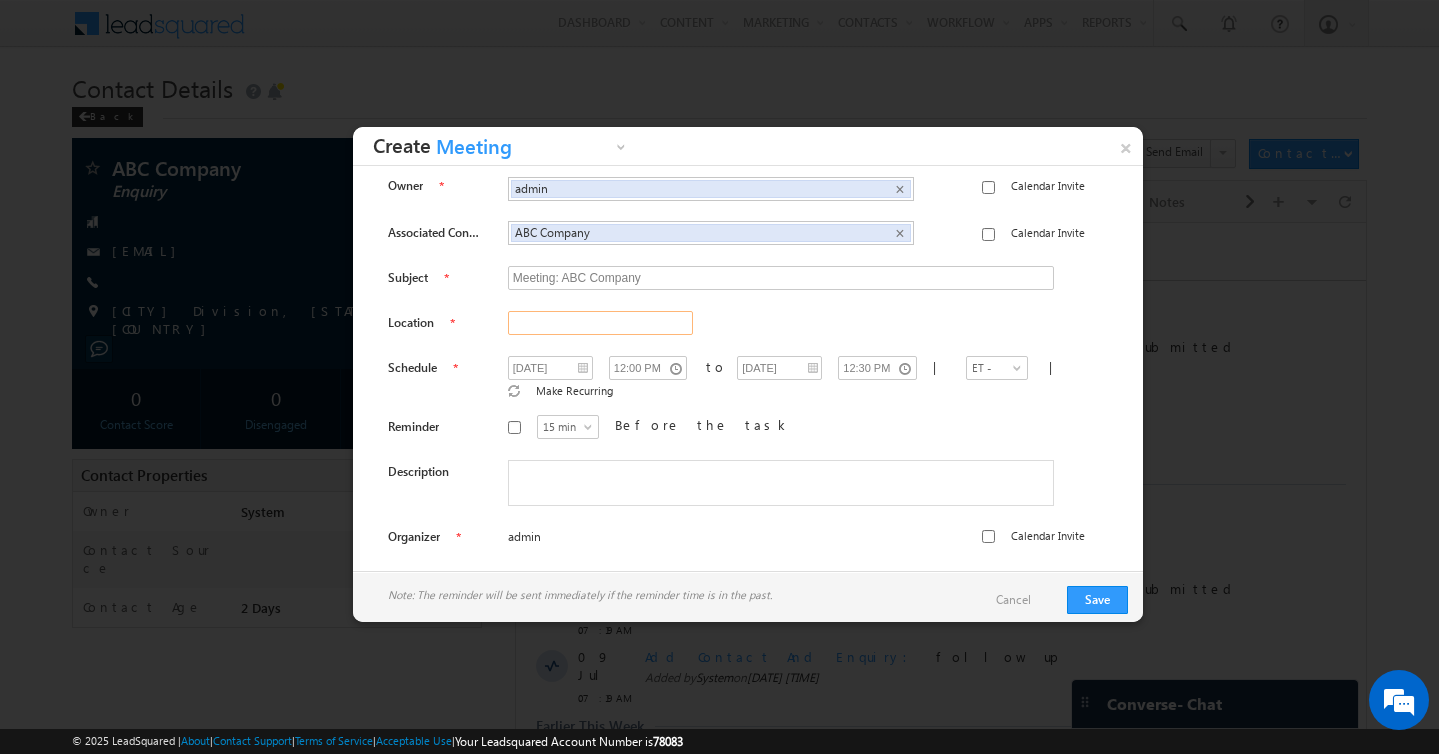 click at bounding box center [600, 323] 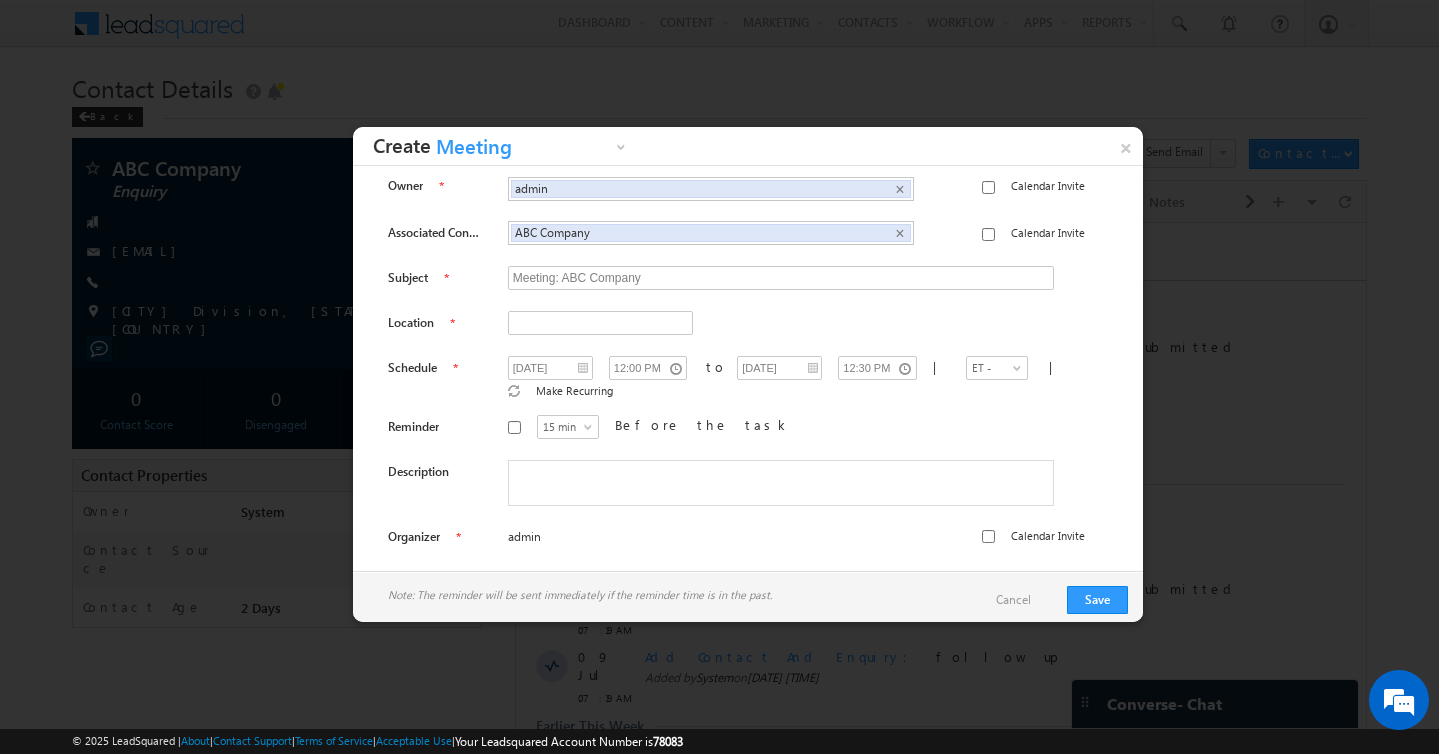 click at bounding box center (758, 333) 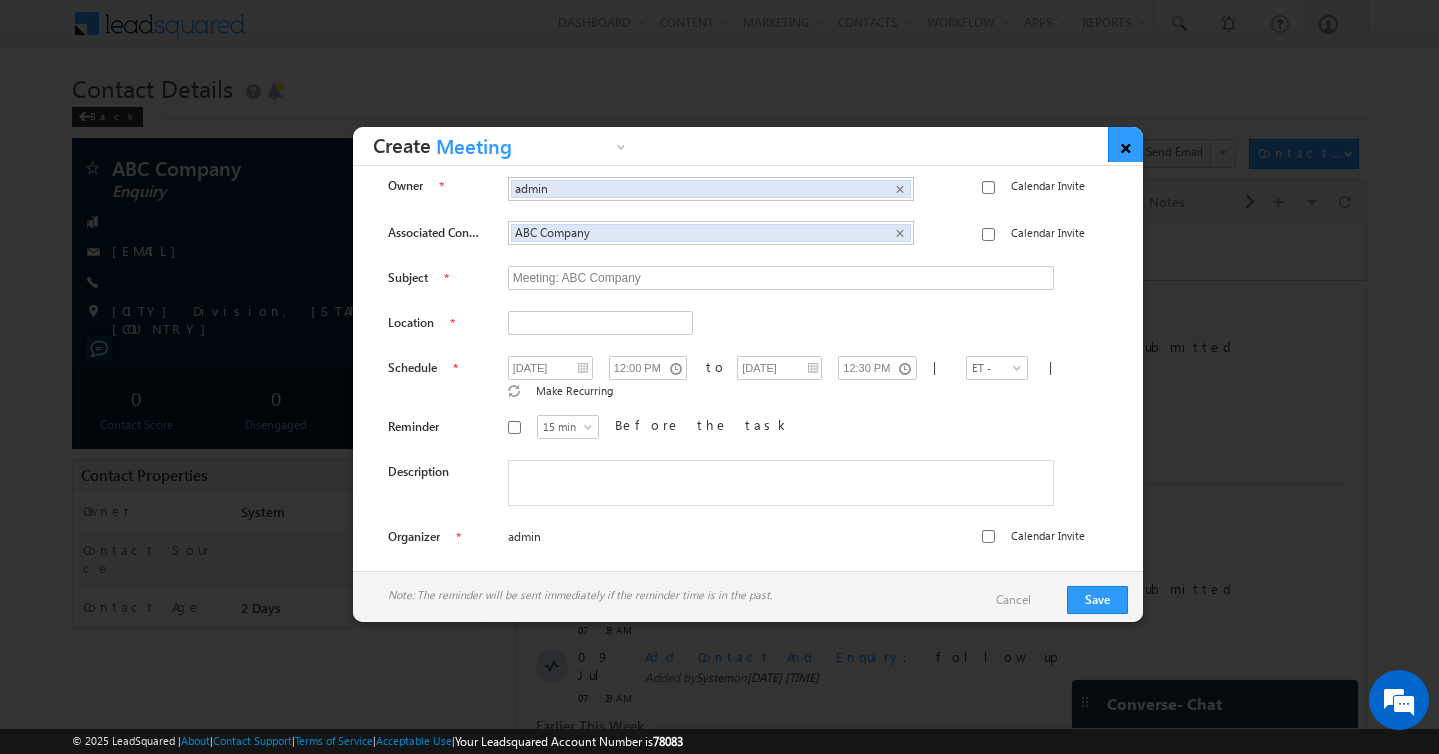 click on "×" at bounding box center (1125, 144) 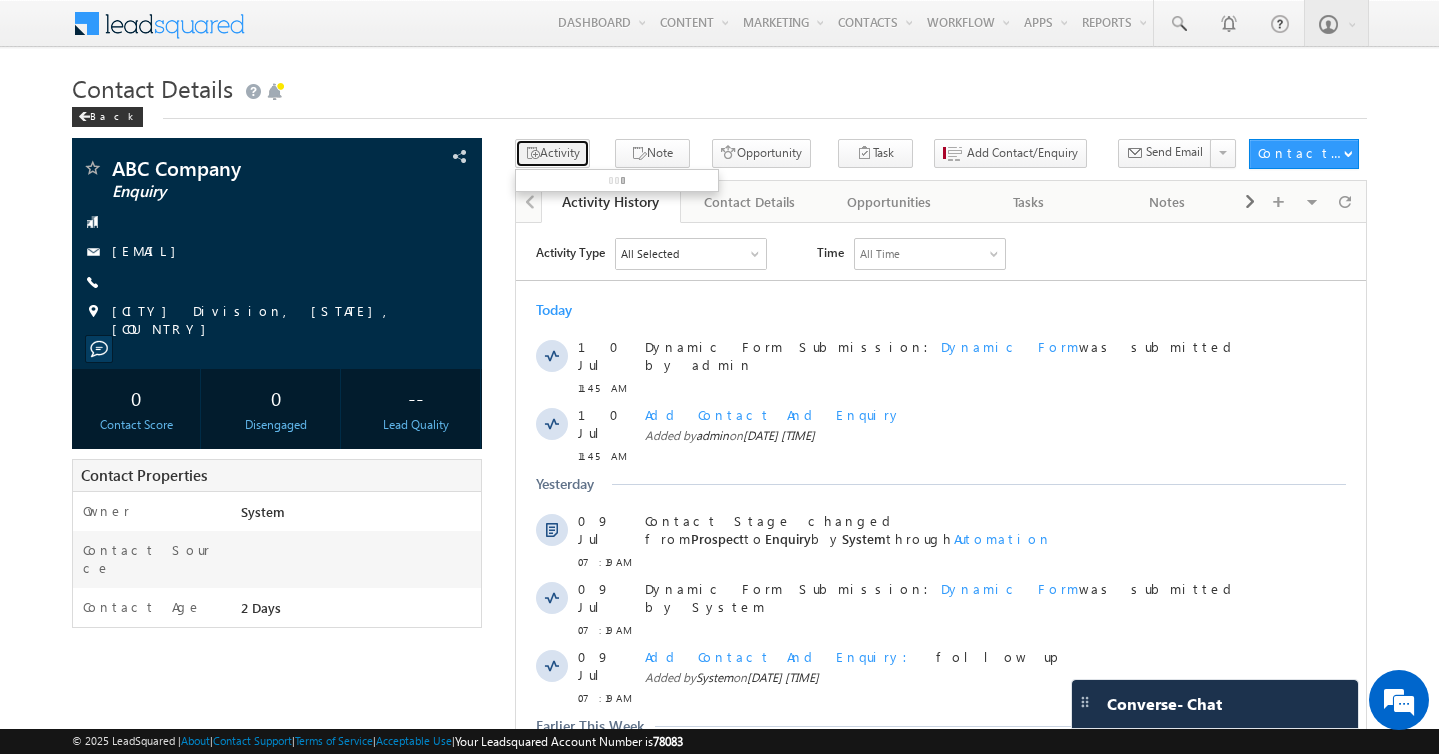 click on "Activity" at bounding box center [552, 153] 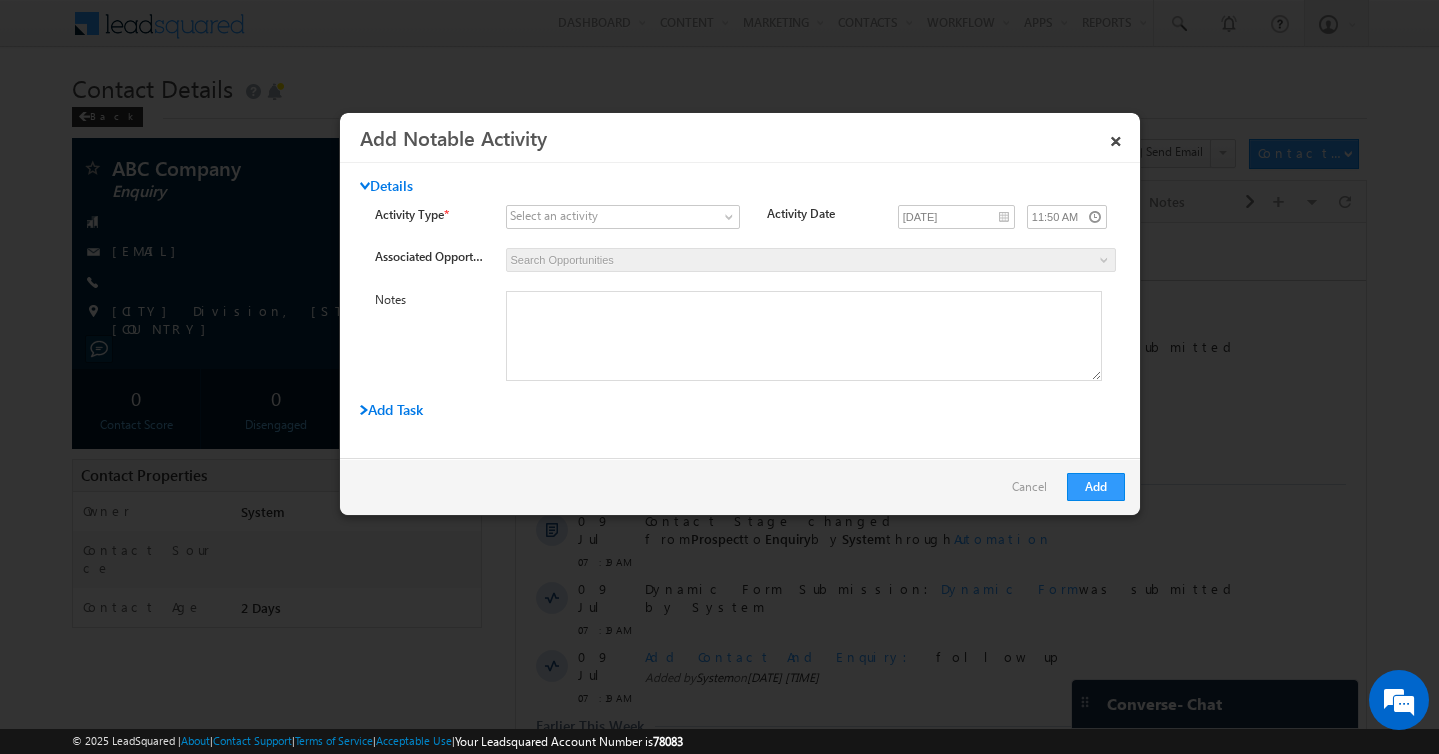 click on "Select an activity" at bounding box center (554, 216) 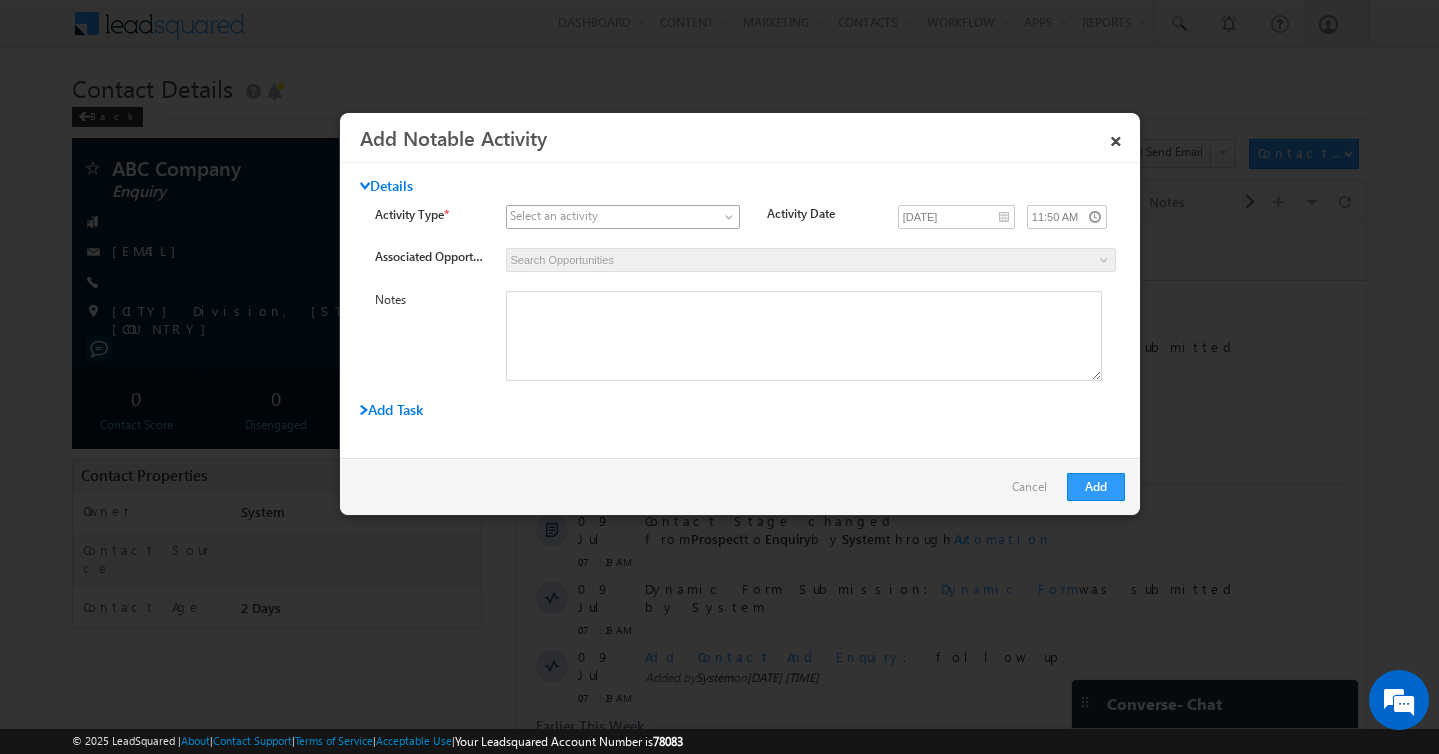 click at bounding box center [731, 221] 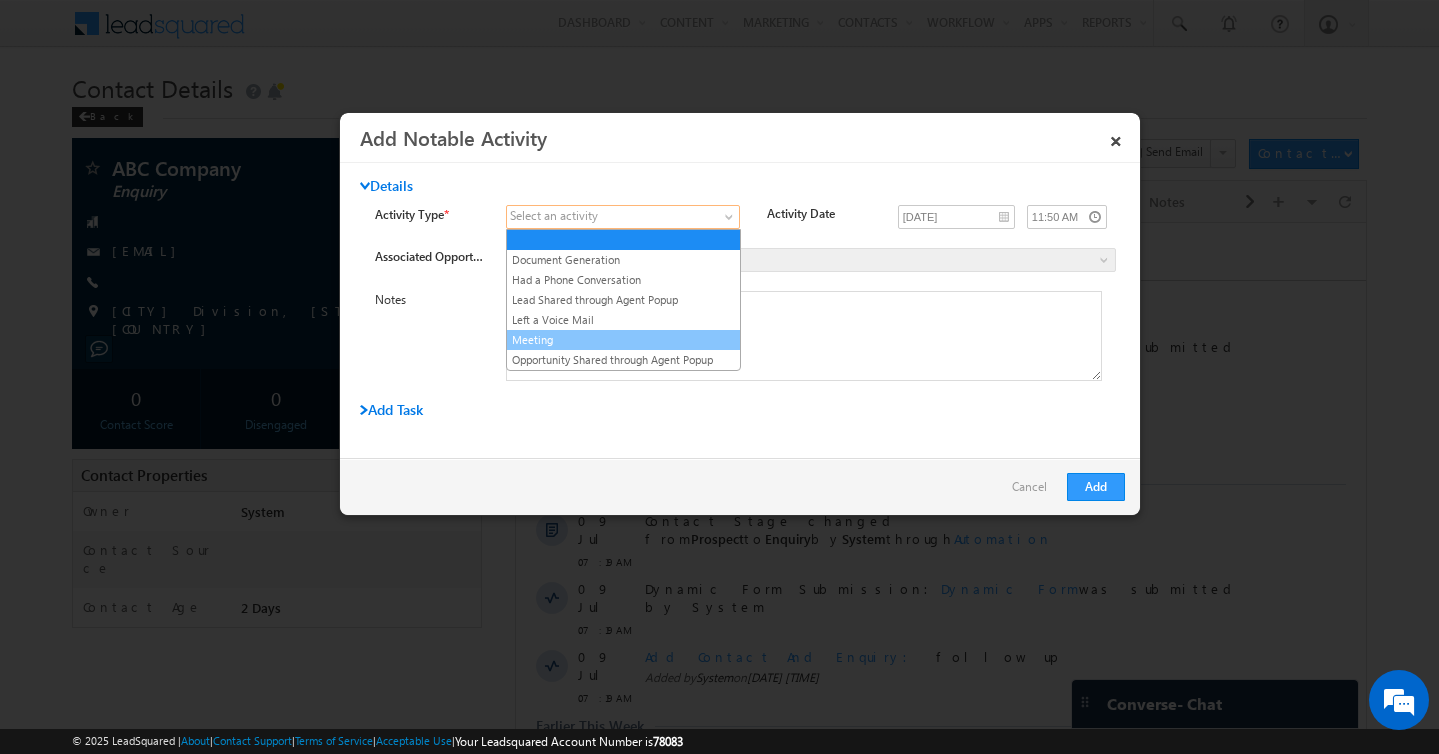 click on "Meeting" at bounding box center [623, 340] 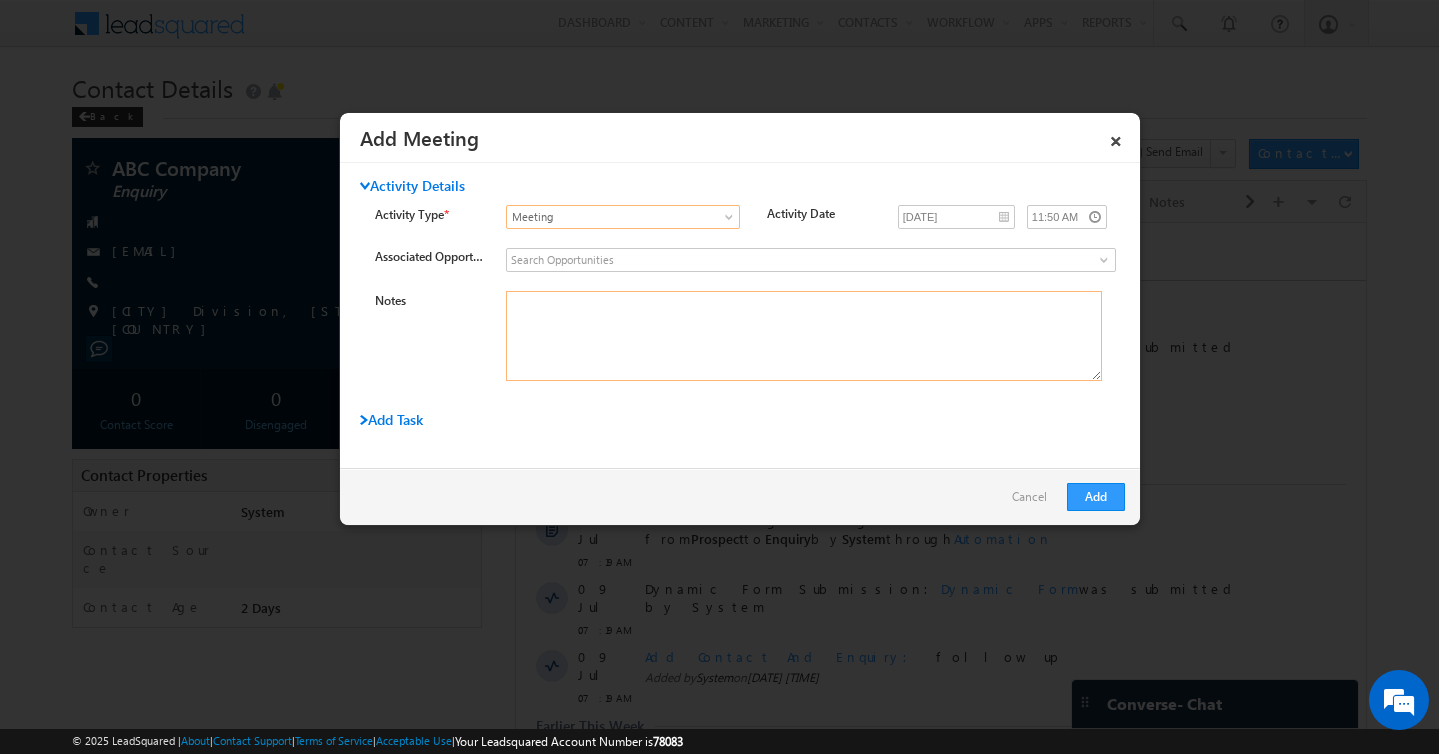 click on "Notes" at bounding box center [804, 336] 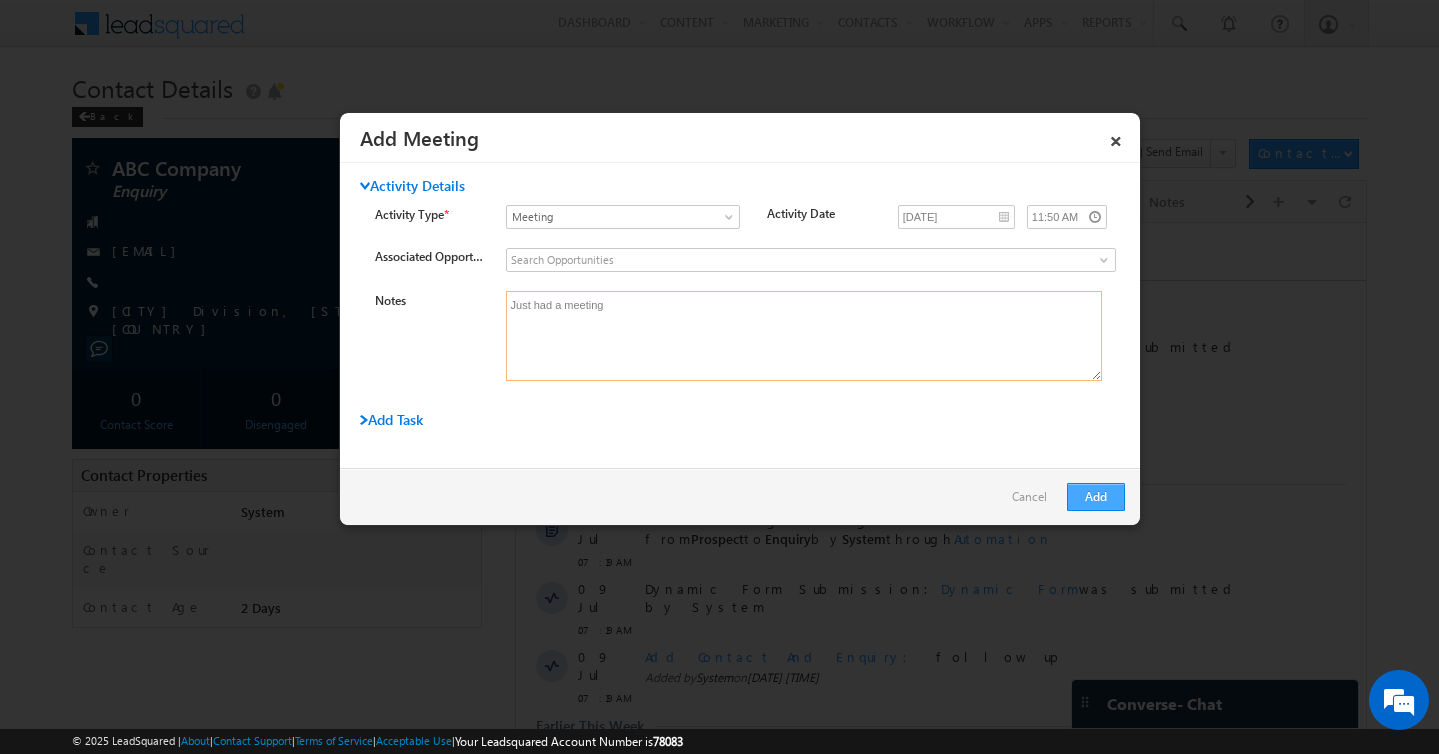 type on "Just had a meeting" 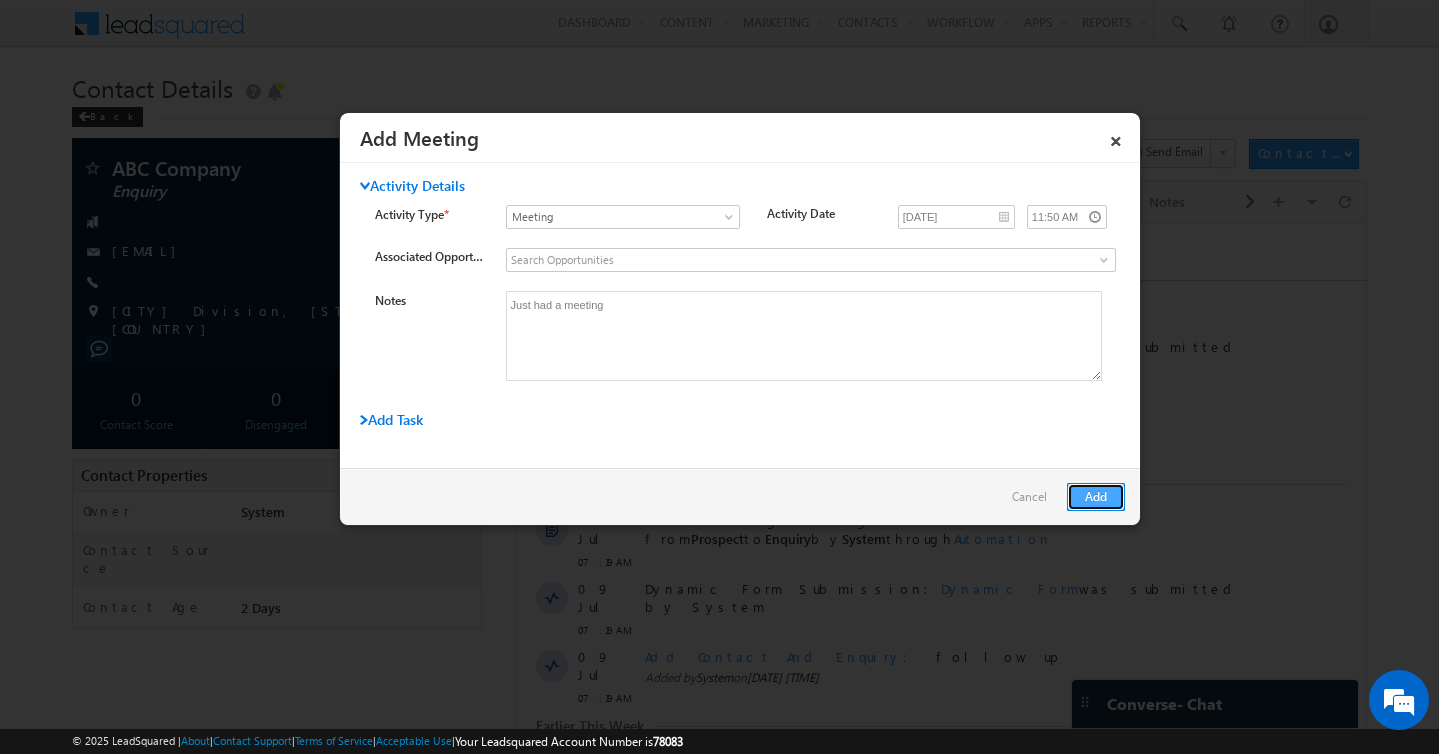 click on "Add" at bounding box center (1096, 497) 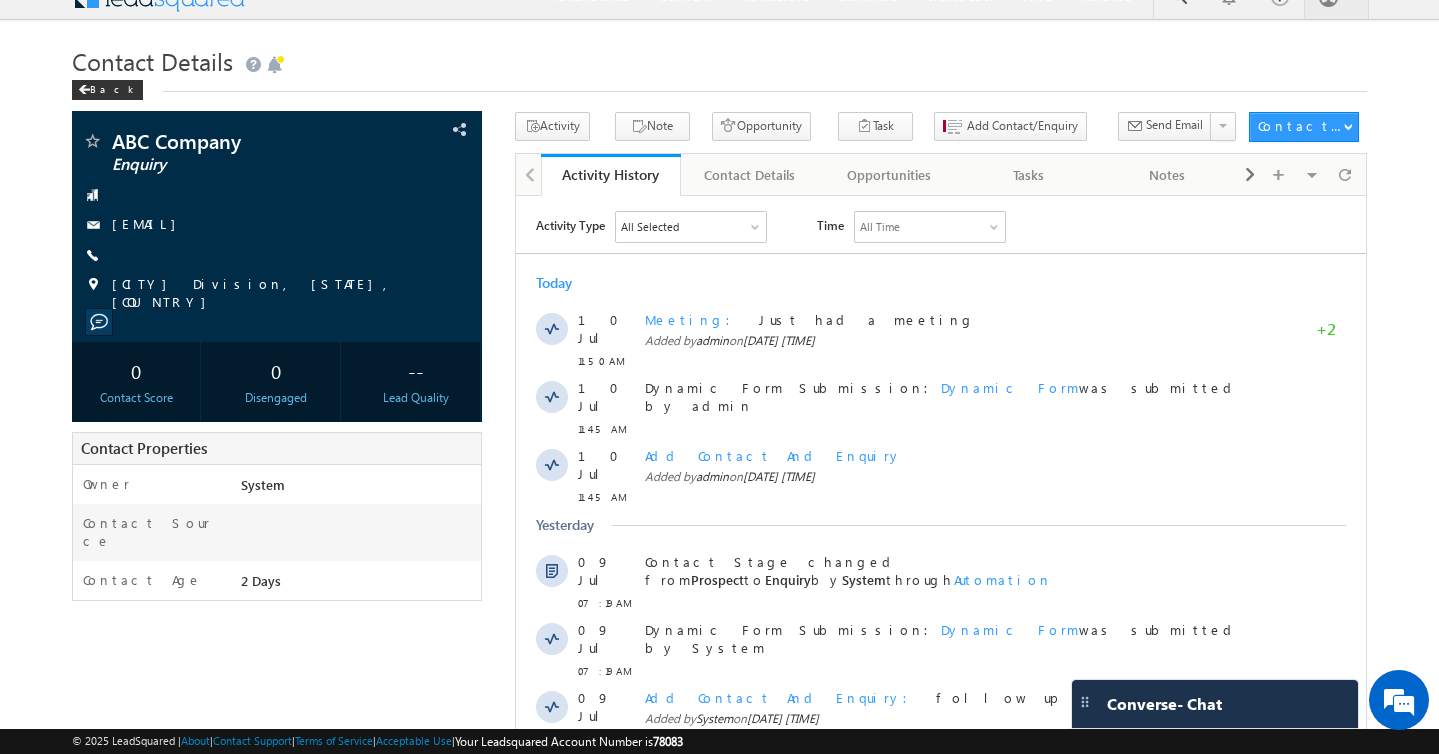 scroll, scrollTop: 0, scrollLeft: 0, axis: both 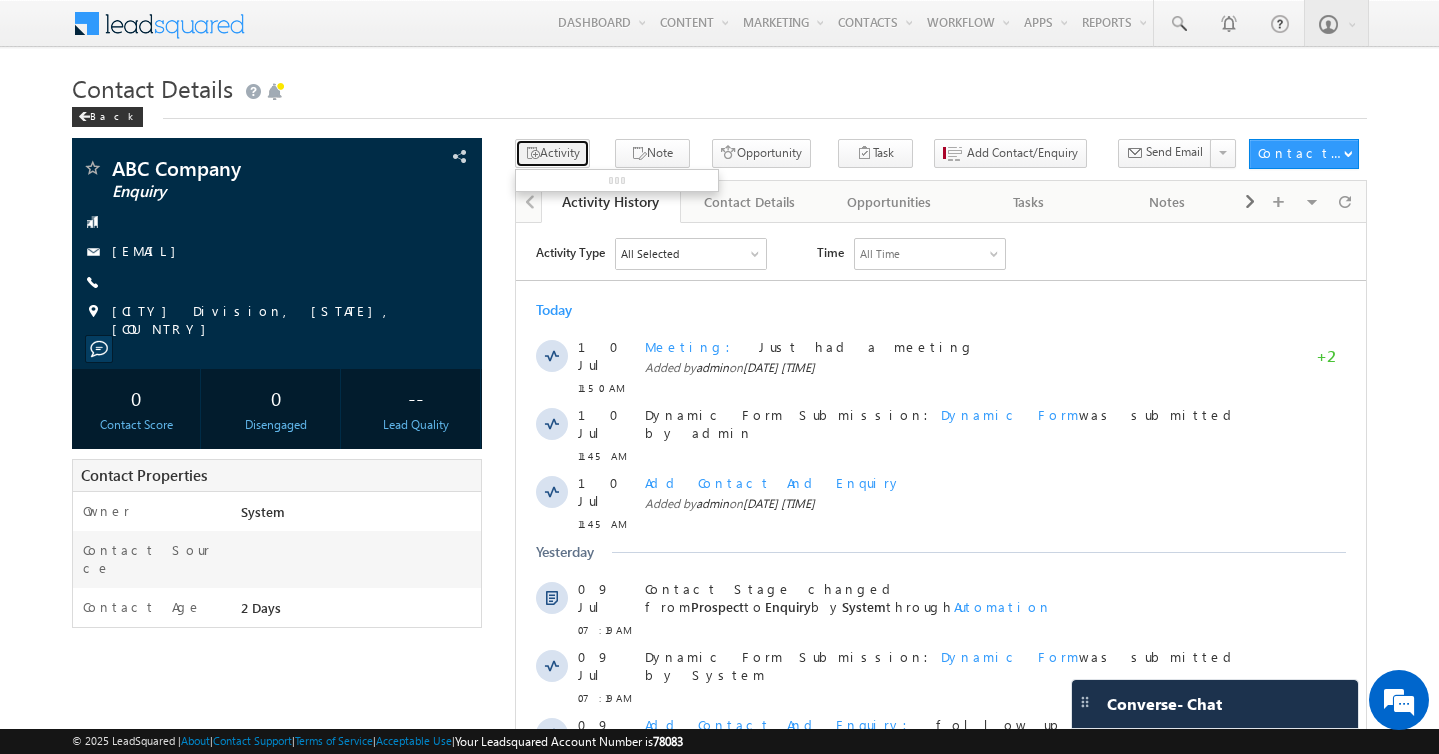 click on "Activity" at bounding box center (552, 153) 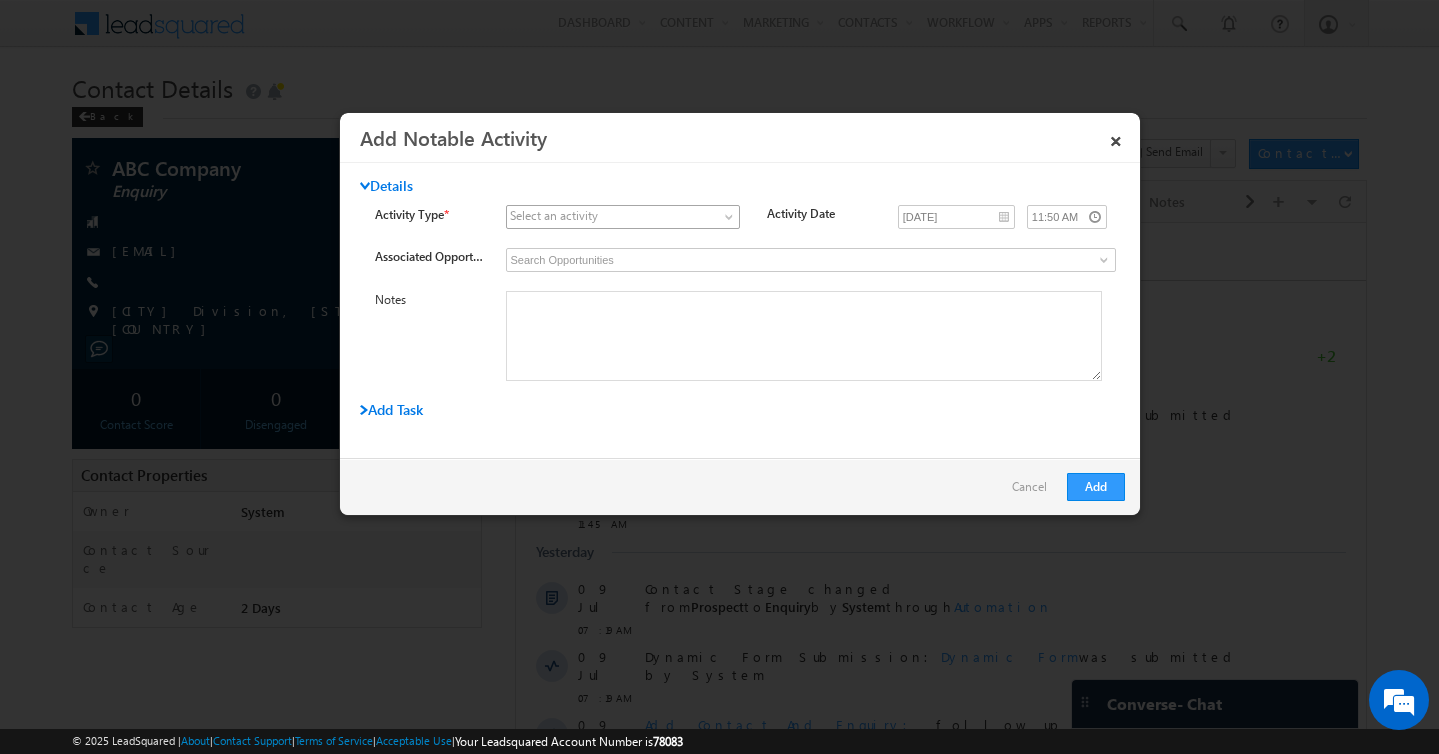 click at bounding box center (610, 217) 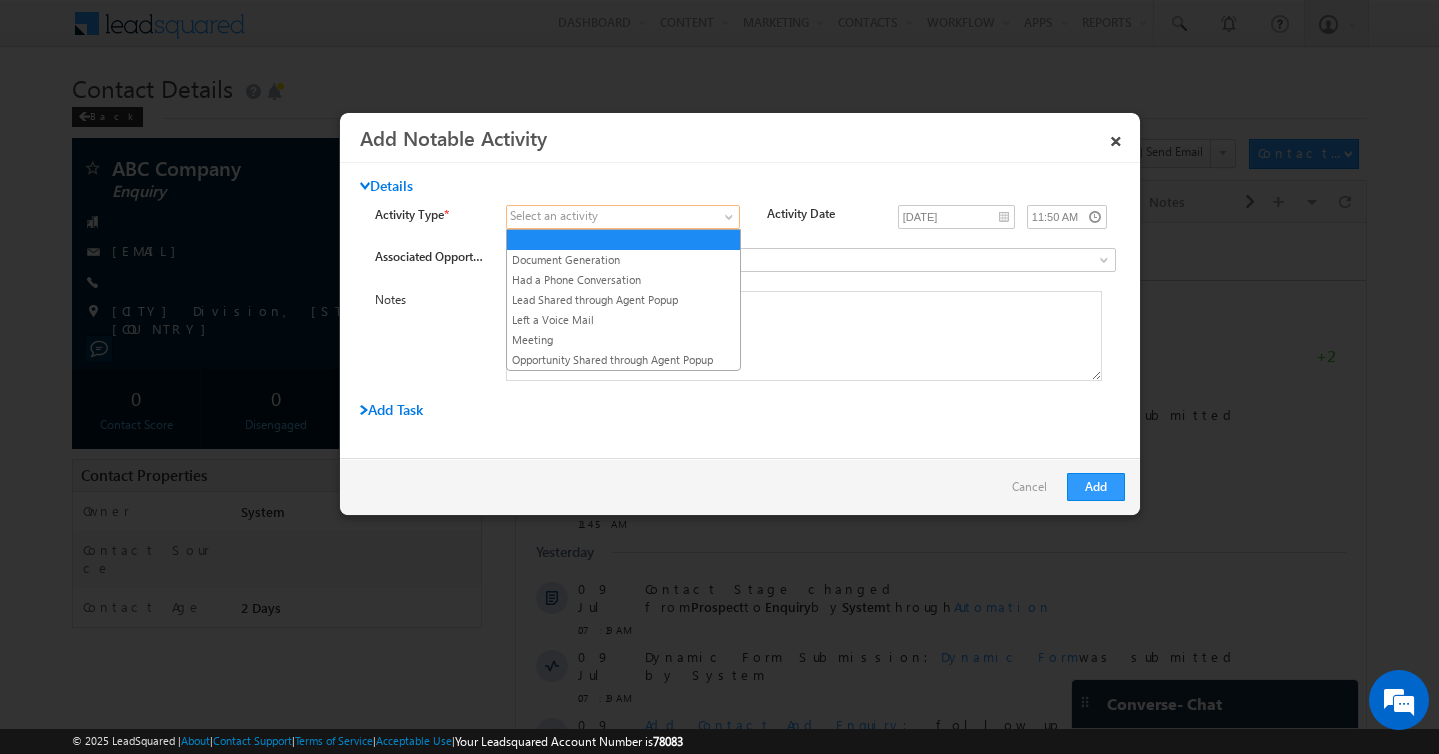 click at bounding box center (610, 217) 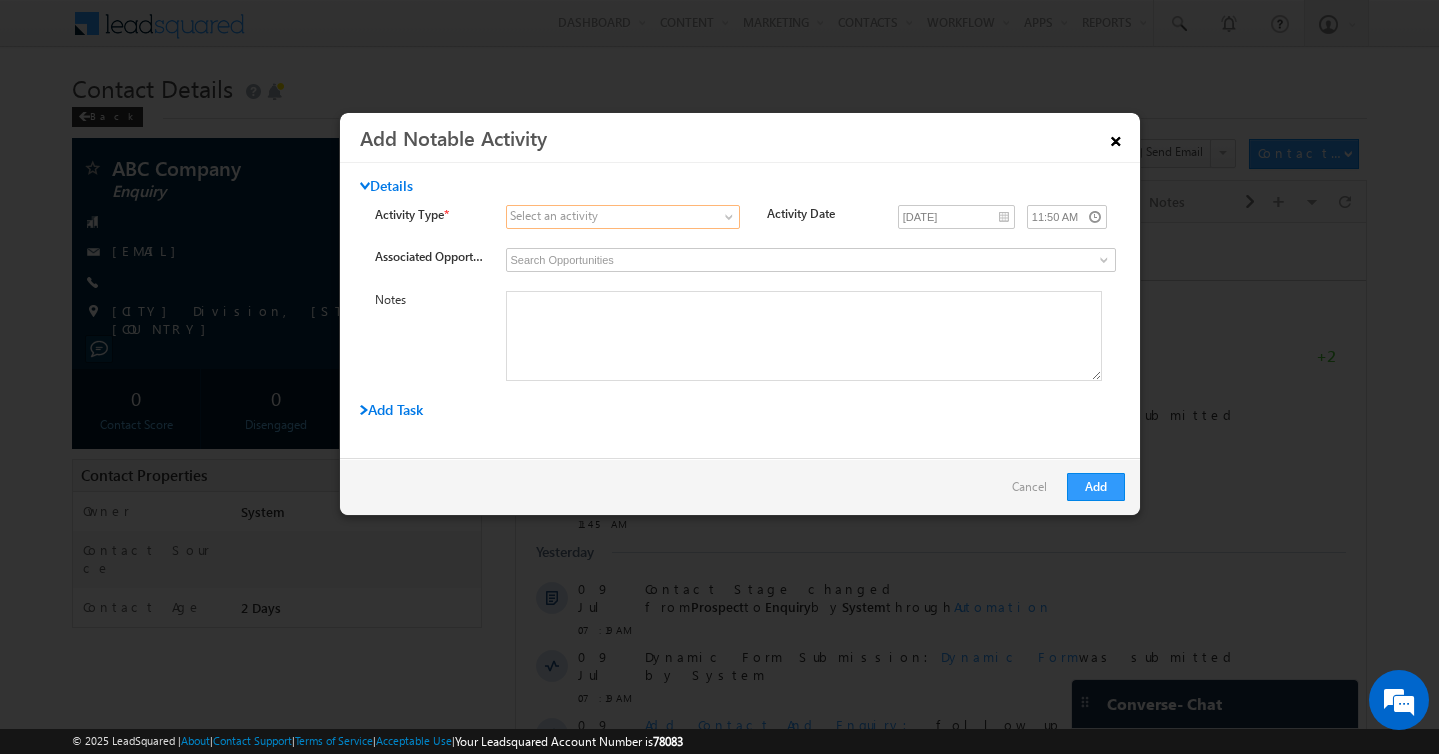 click on "×" at bounding box center (1116, 137) 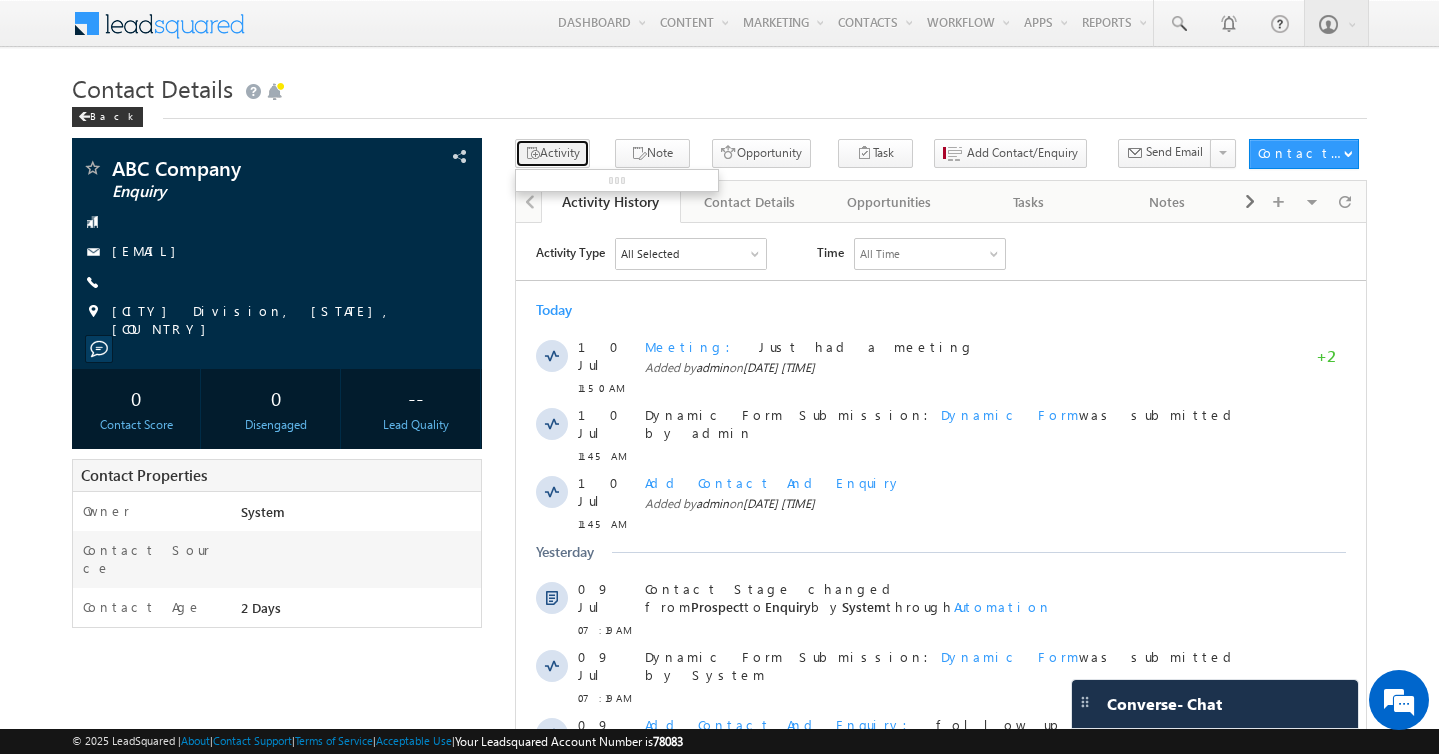 click on "Activity" at bounding box center (552, 153) 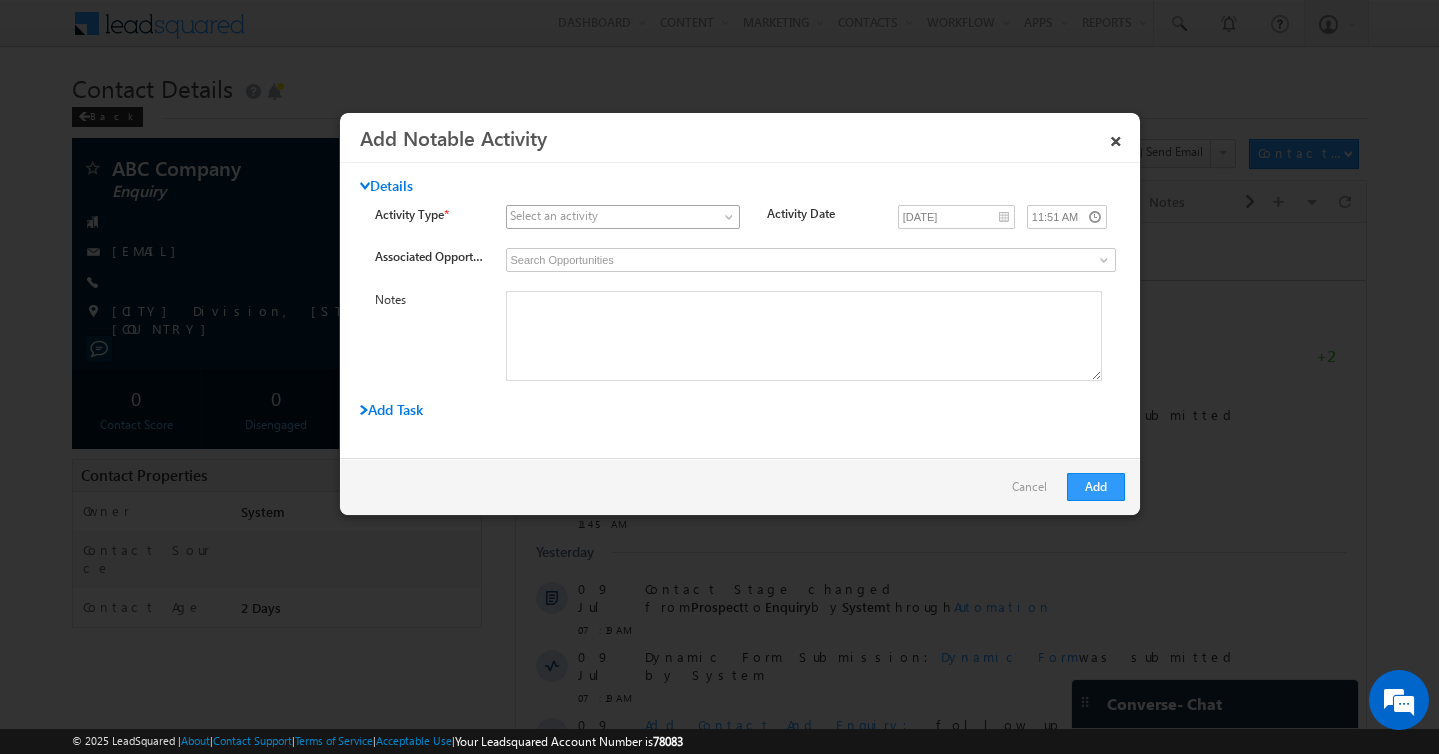 click at bounding box center (623, 217) 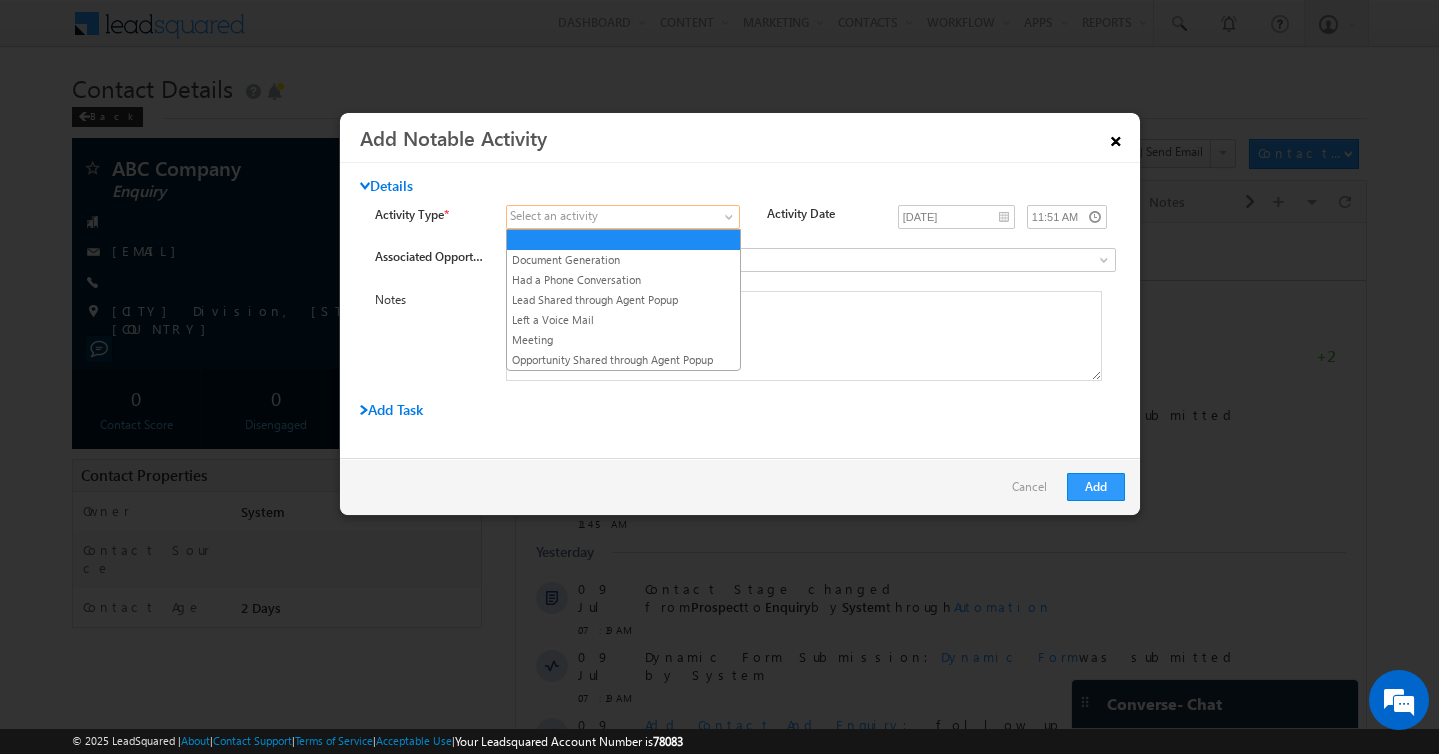 click on "×" at bounding box center [1116, 137] 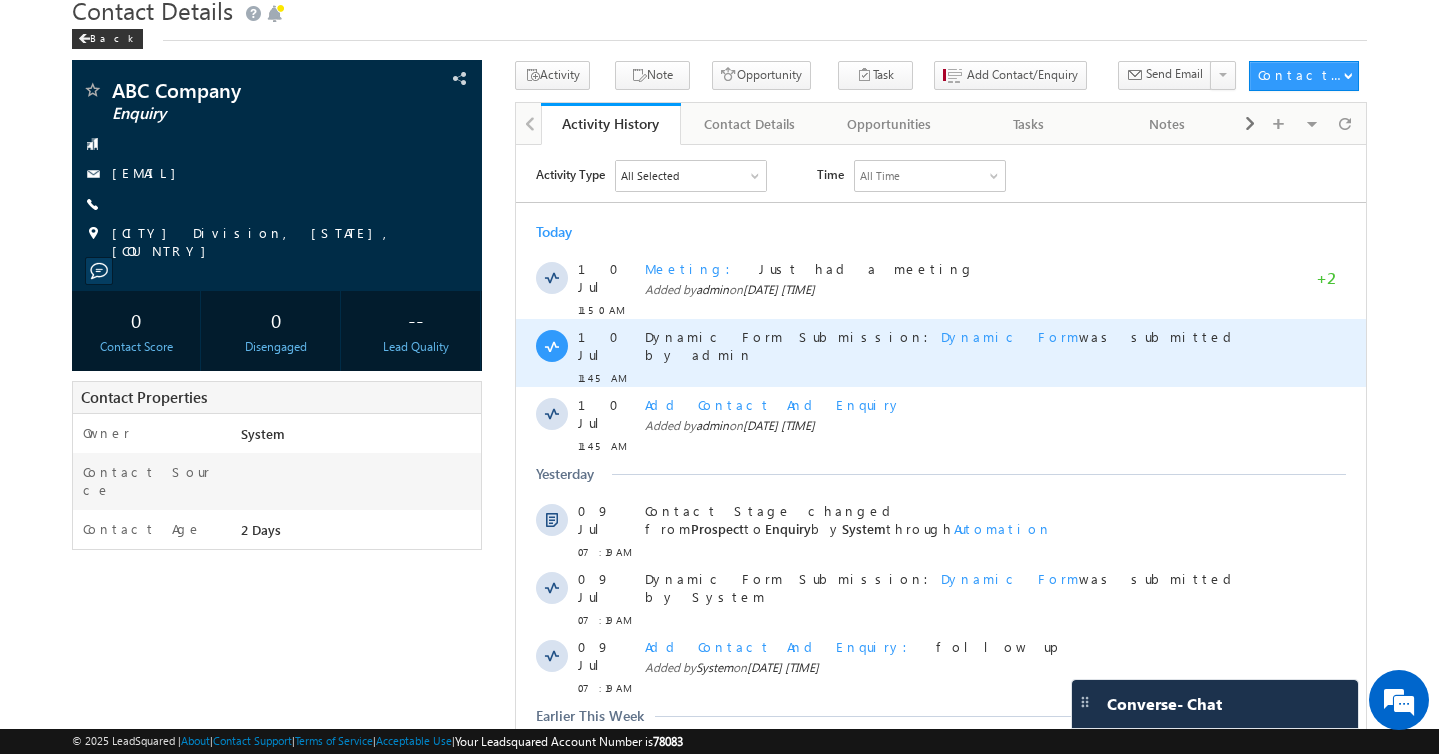 scroll, scrollTop: 0, scrollLeft: 0, axis: both 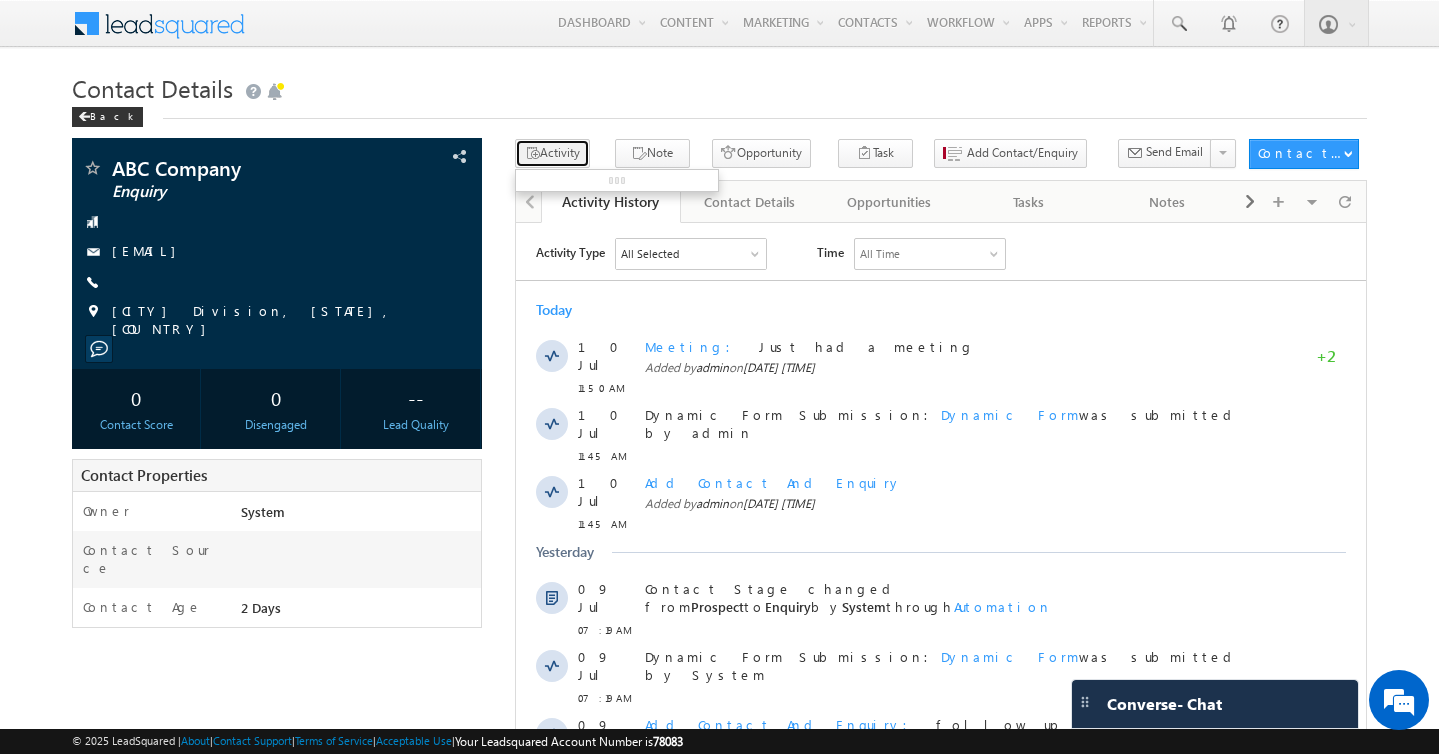 click at bounding box center [532, 154] 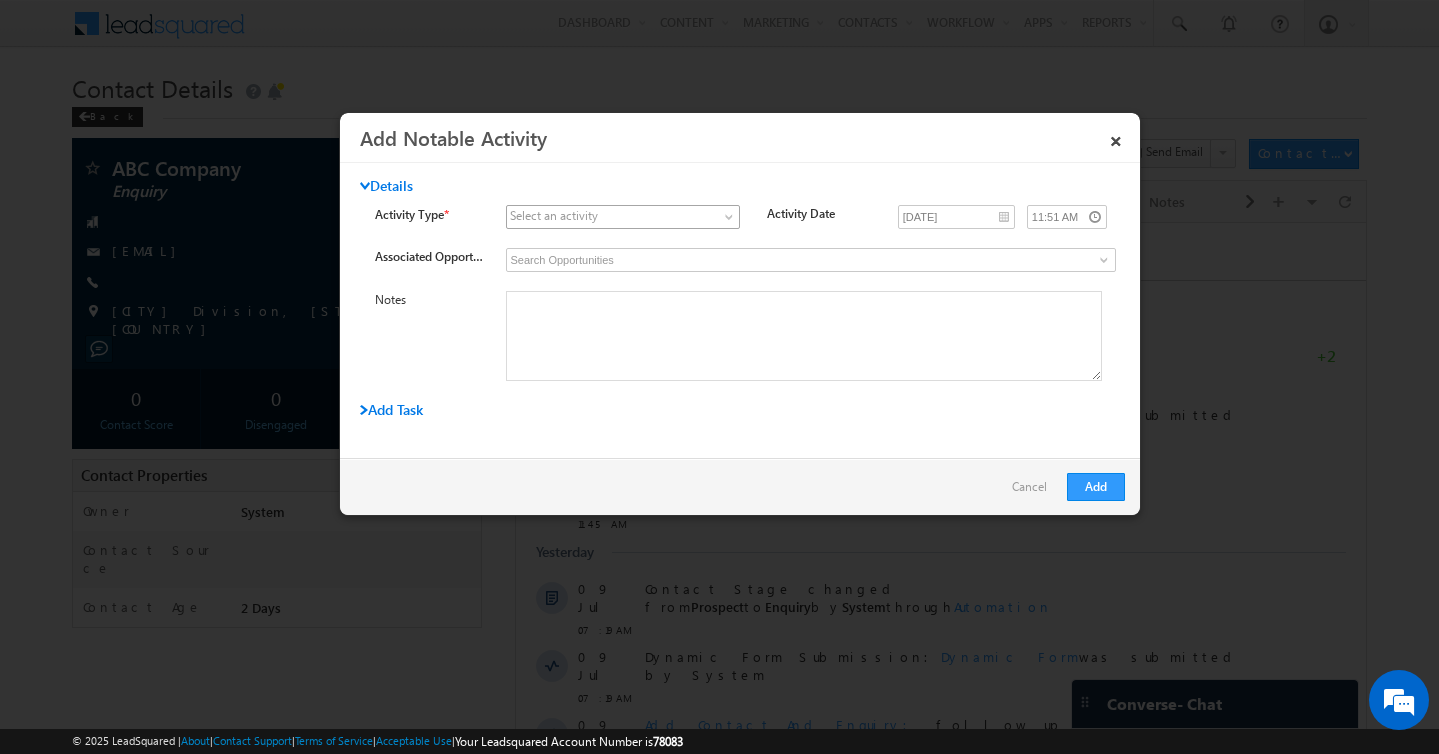 click at bounding box center (610, 217) 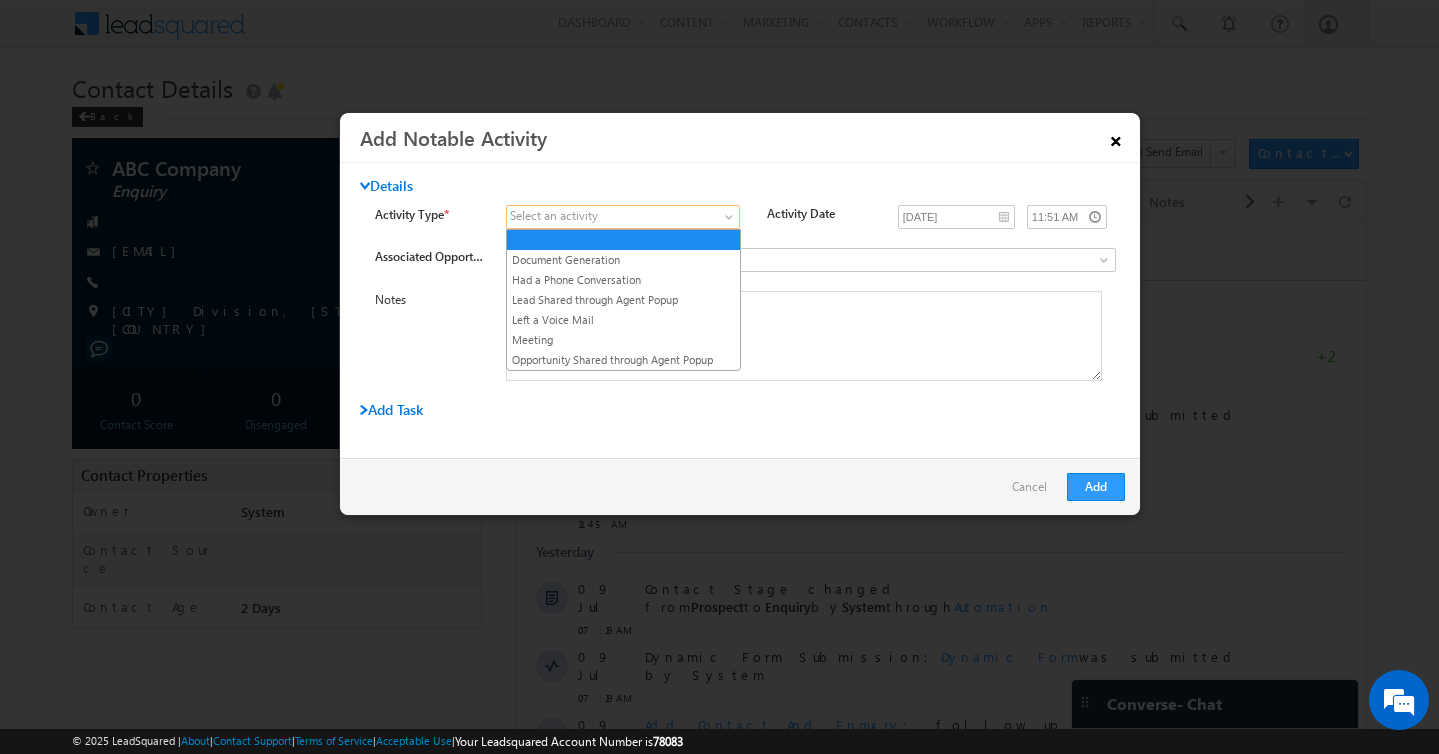 click on "×" at bounding box center (1116, 137) 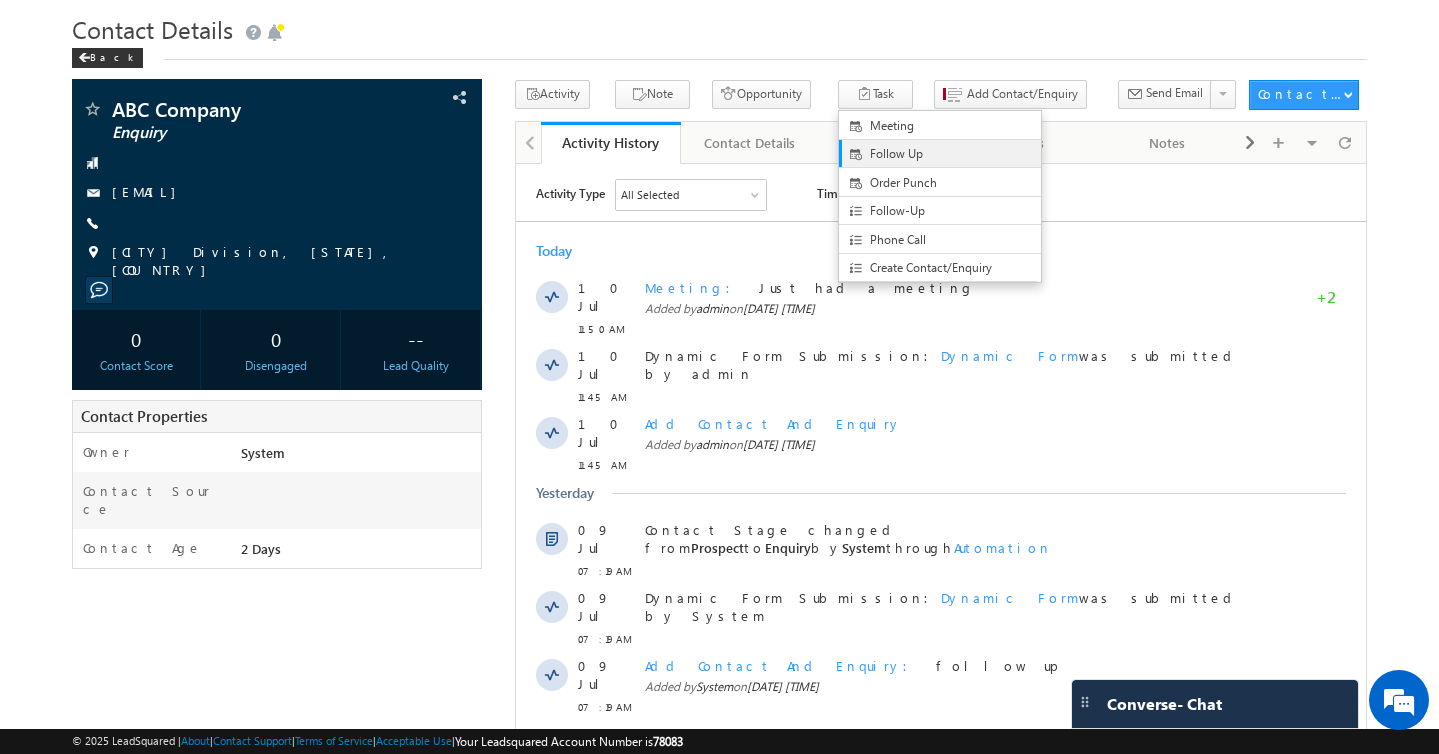 scroll, scrollTop: 0, scrollLeft: 0, axis: both 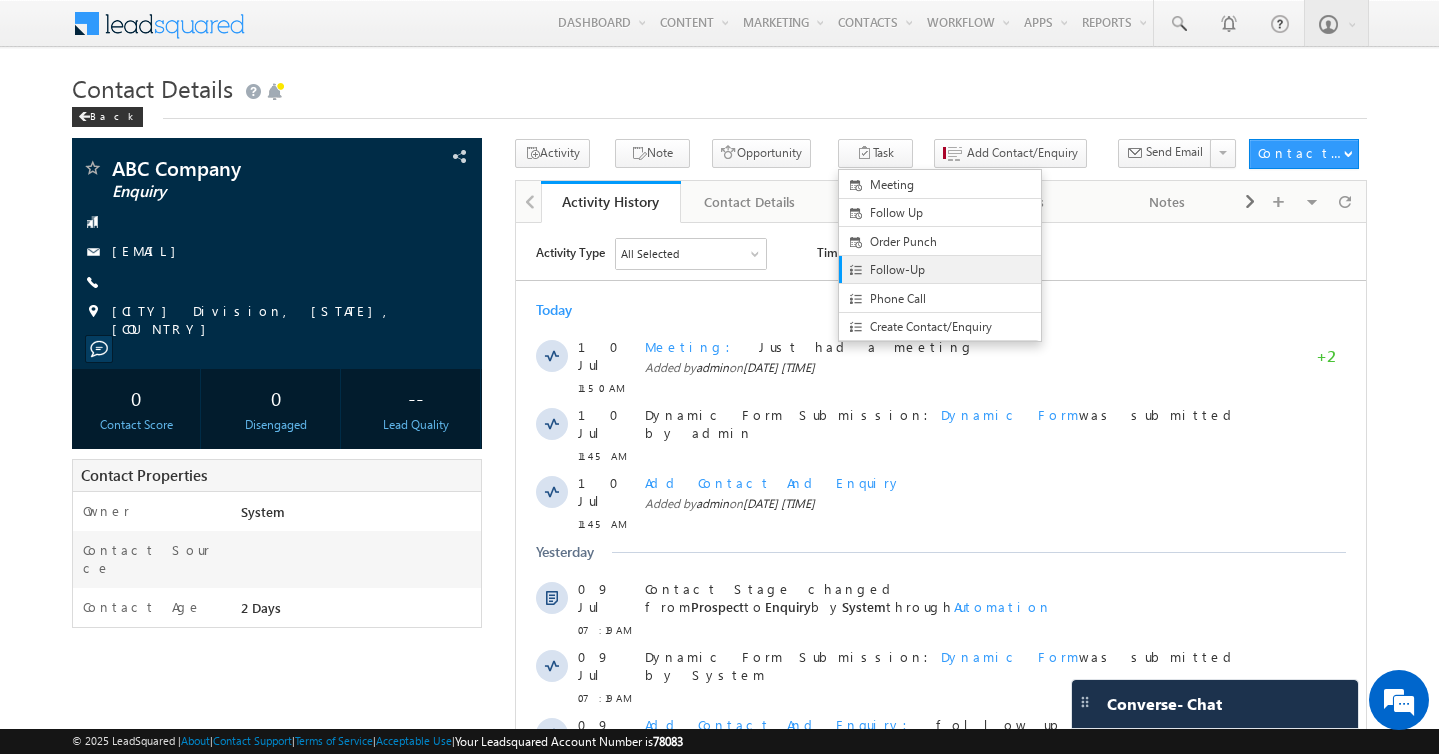 click on "Follow-Up" at bounding box center [956, 270] 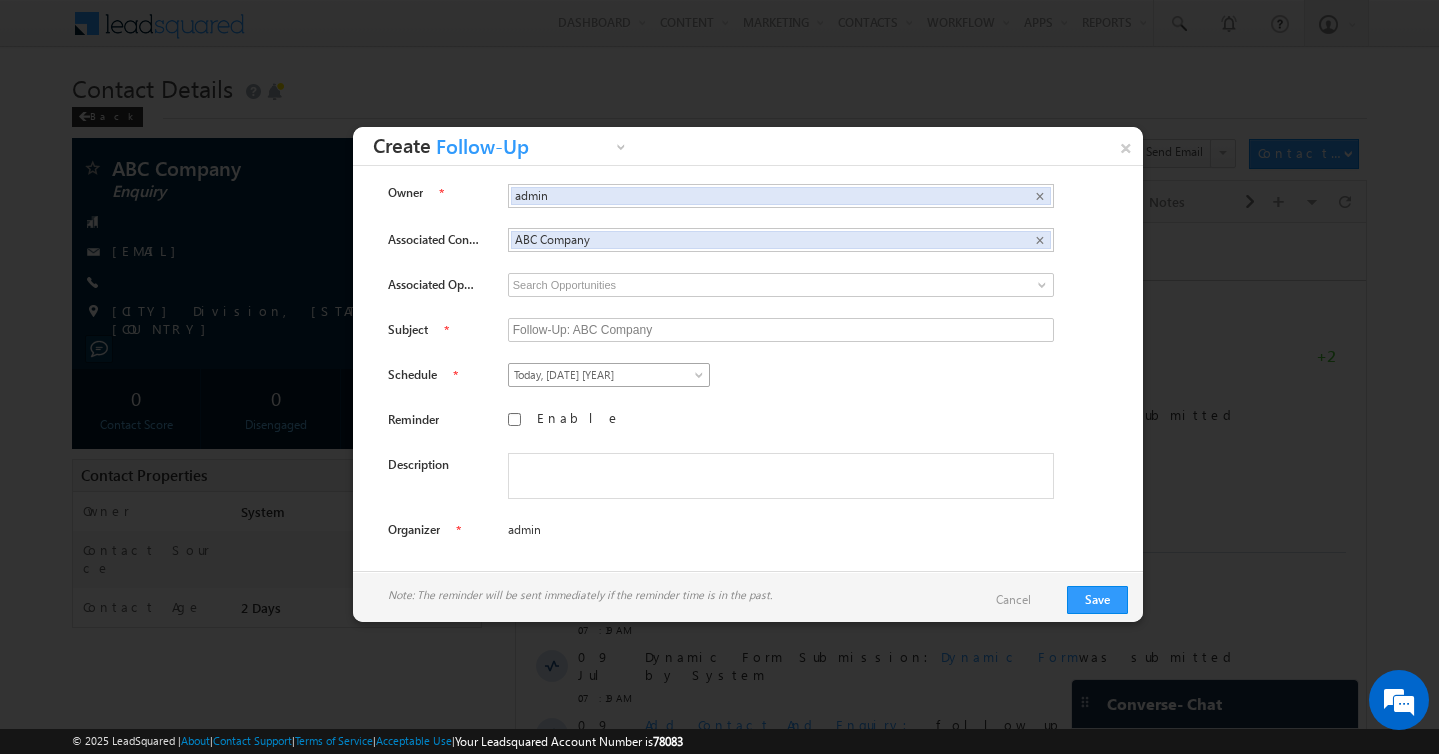 click on "Today, 10 Jul 2025" at bounding box center [599, 375] 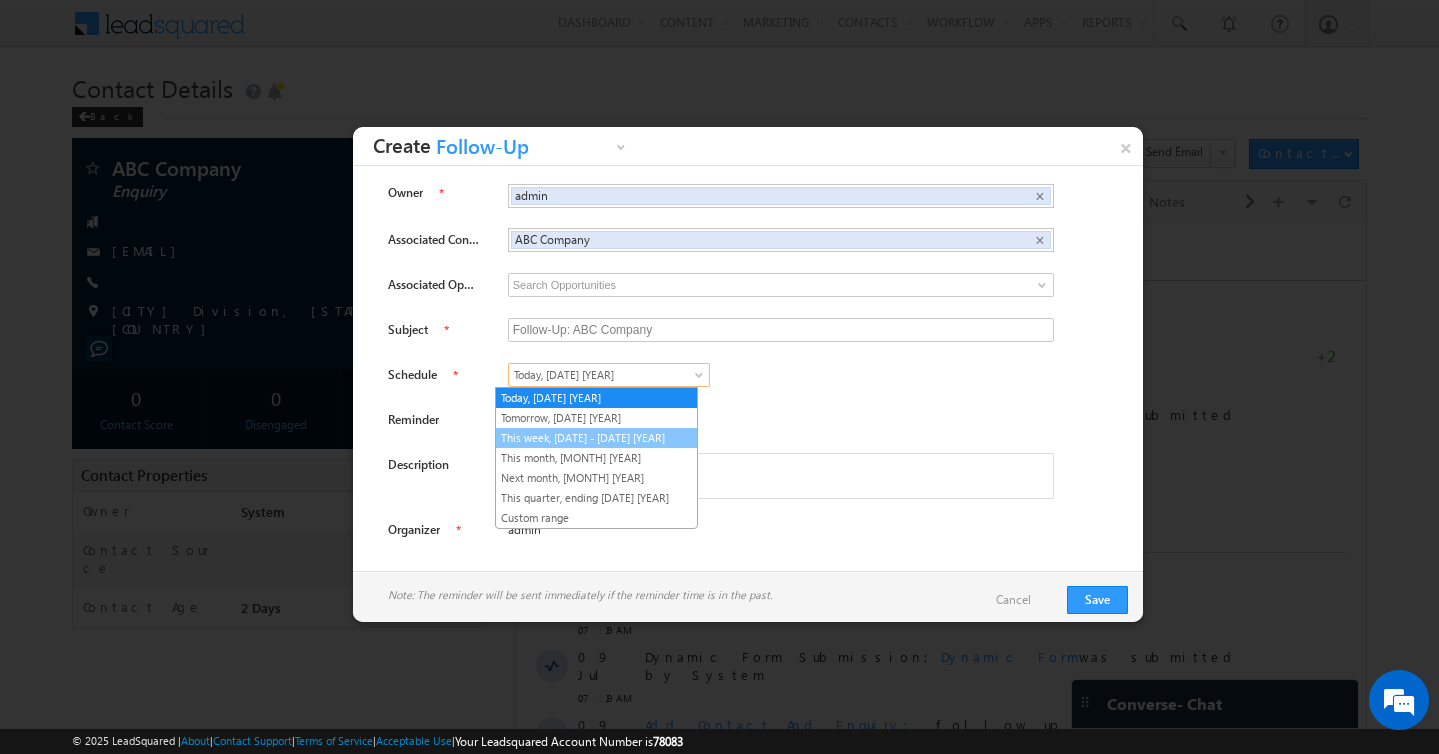 scroll, scrollTop: 35, scrollLeft: 0, axis: vertical 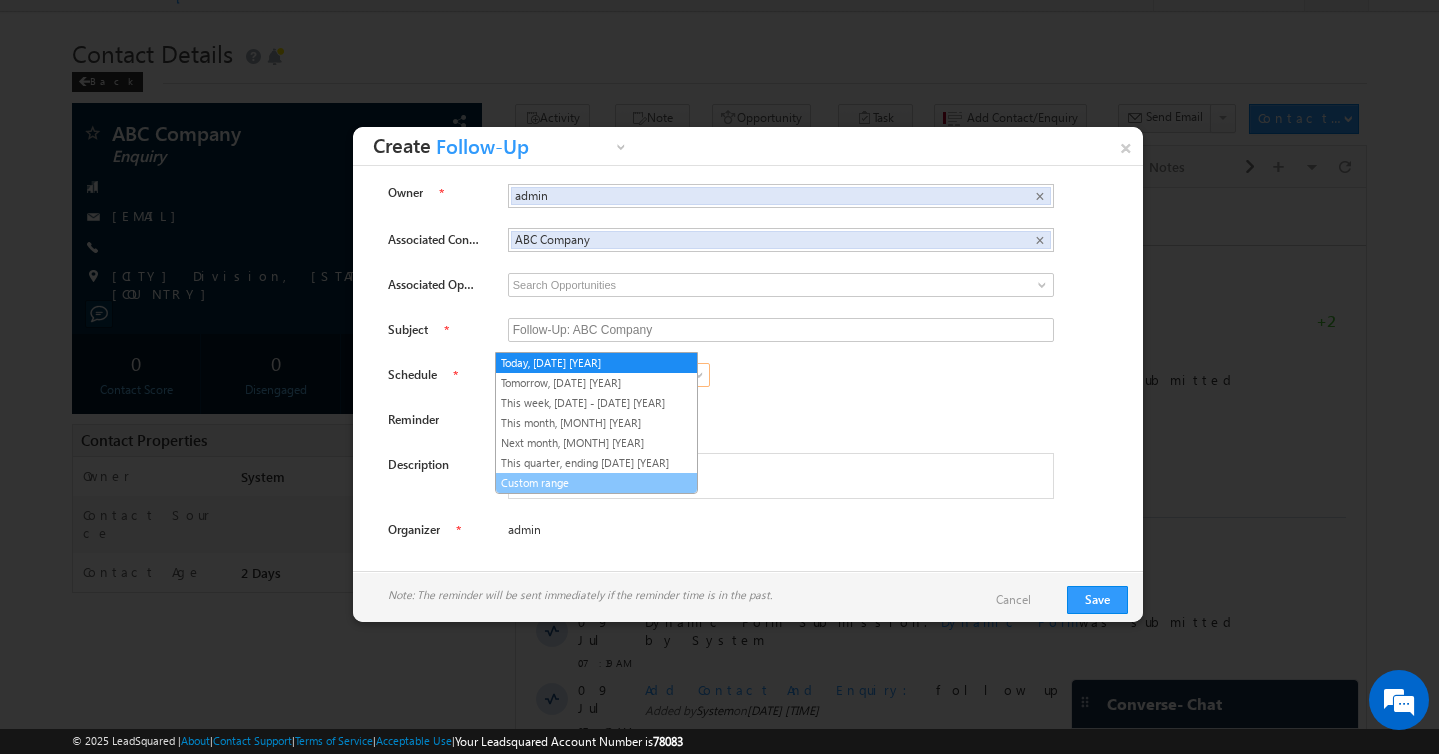 click on "Custom range" at bounding box center [596, 483] 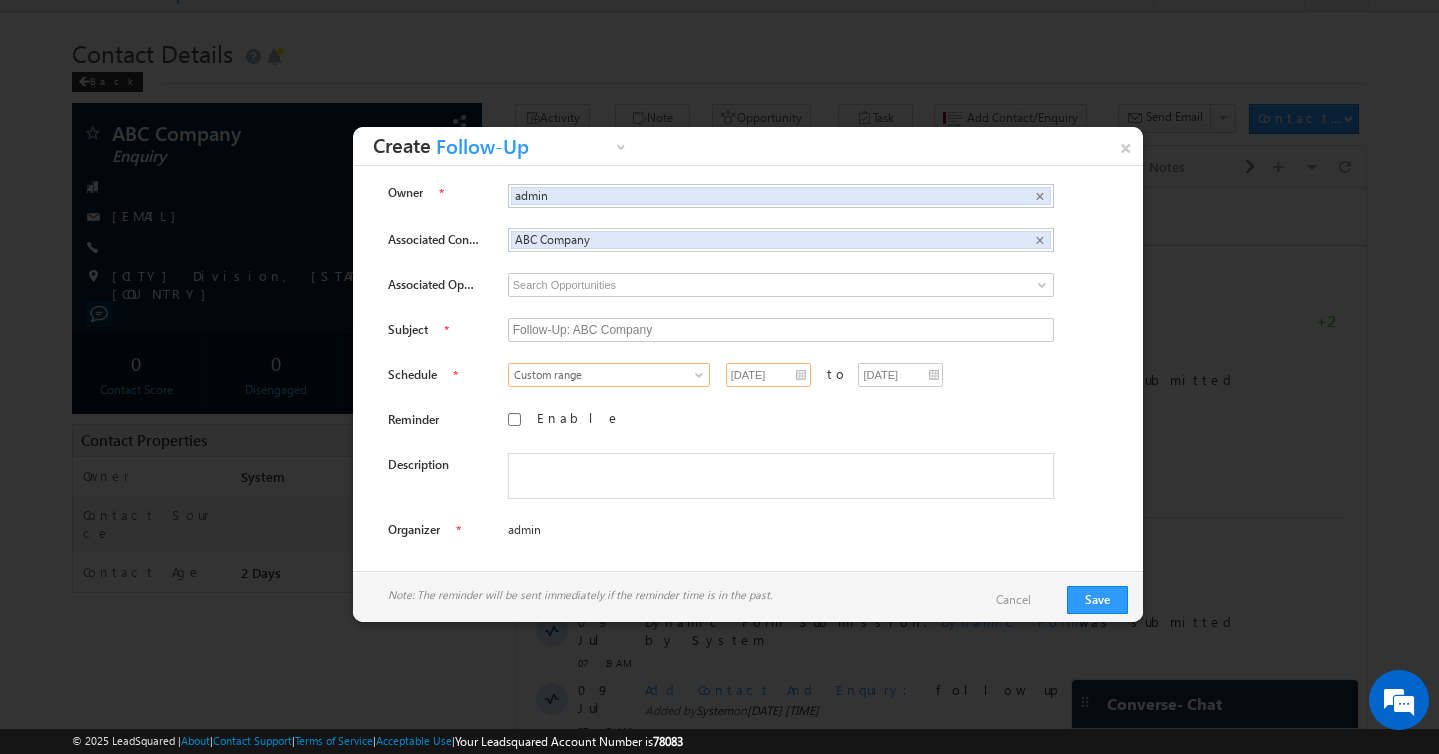 click on "07/10/2025" at bounding box center (768, 375) 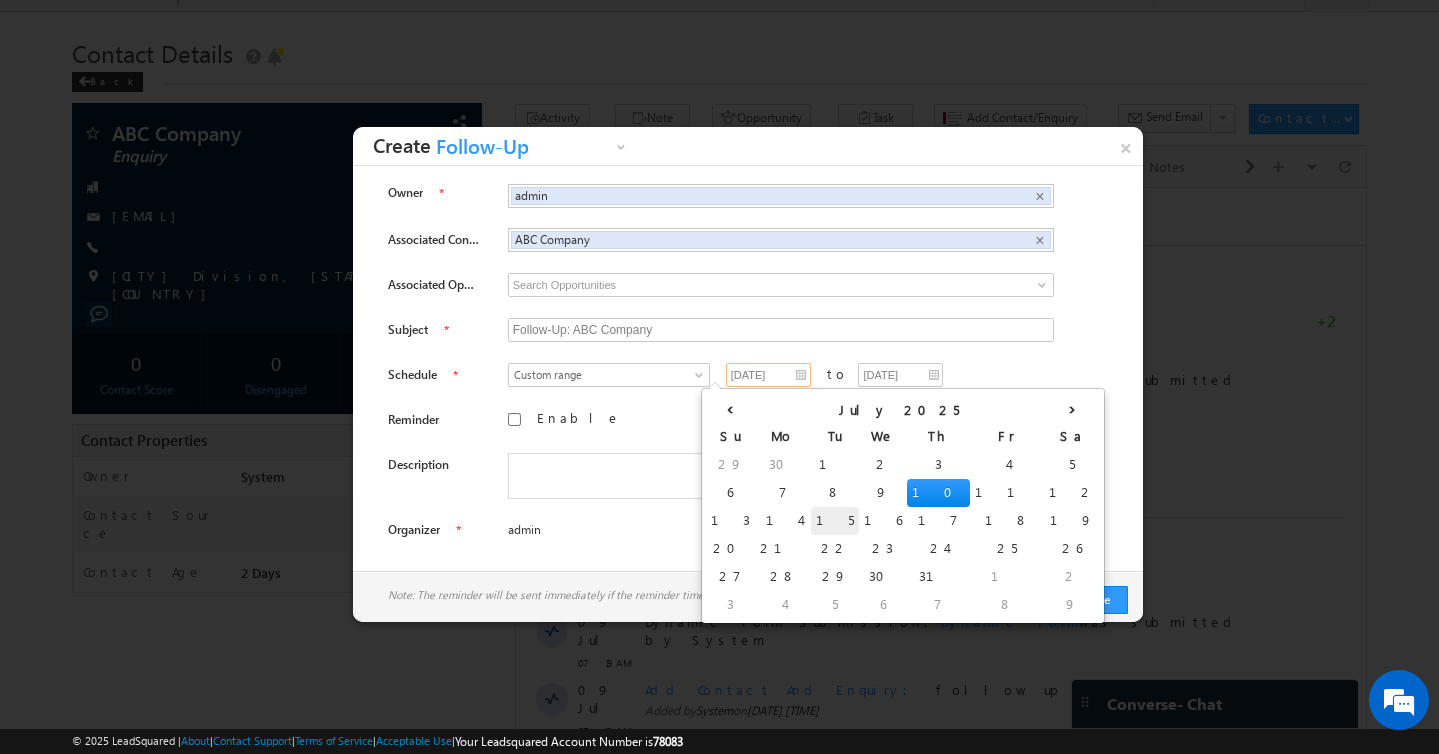click on "15" at bounding box center (835, 521) 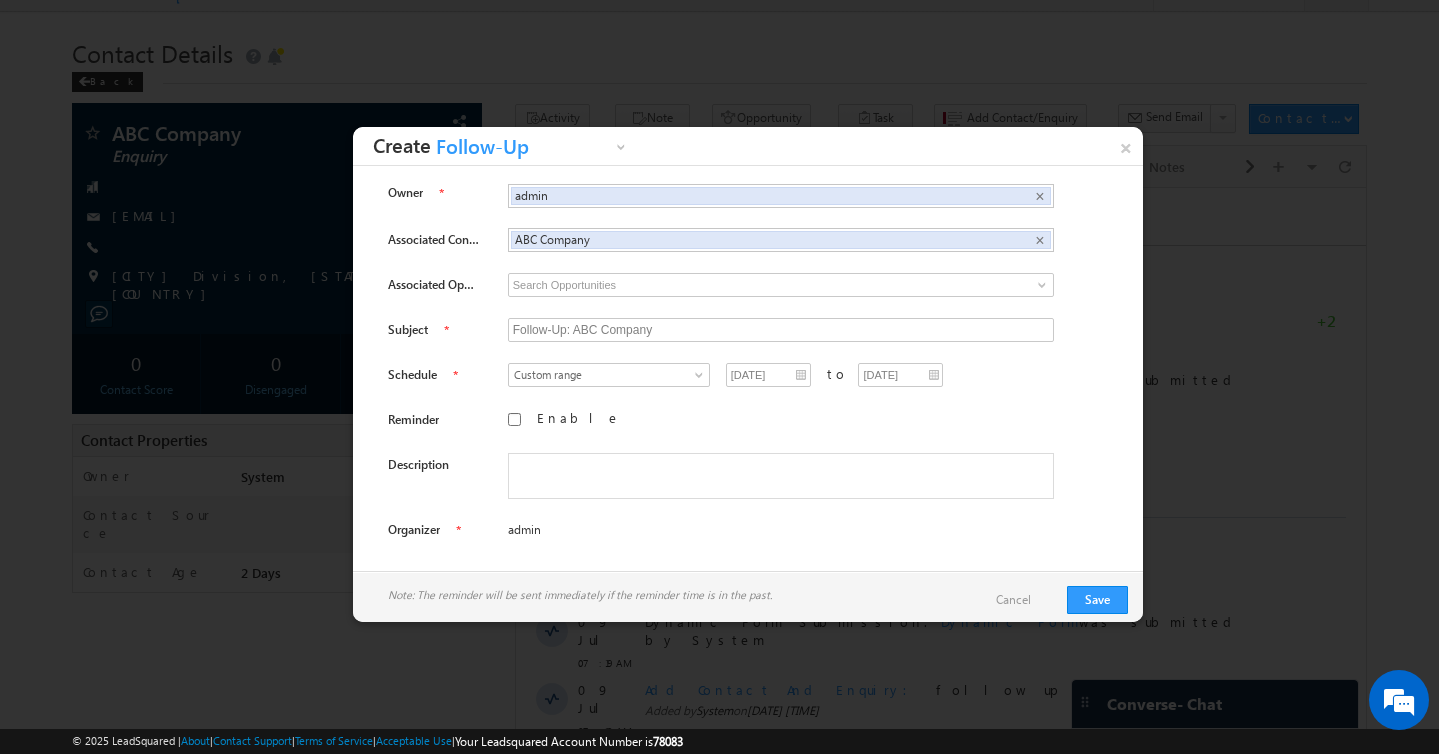 click on "Owner
admin admin ×
Associated Contact
ABC Company ABC Company ×
Subject" at bounding box center (748, 364) 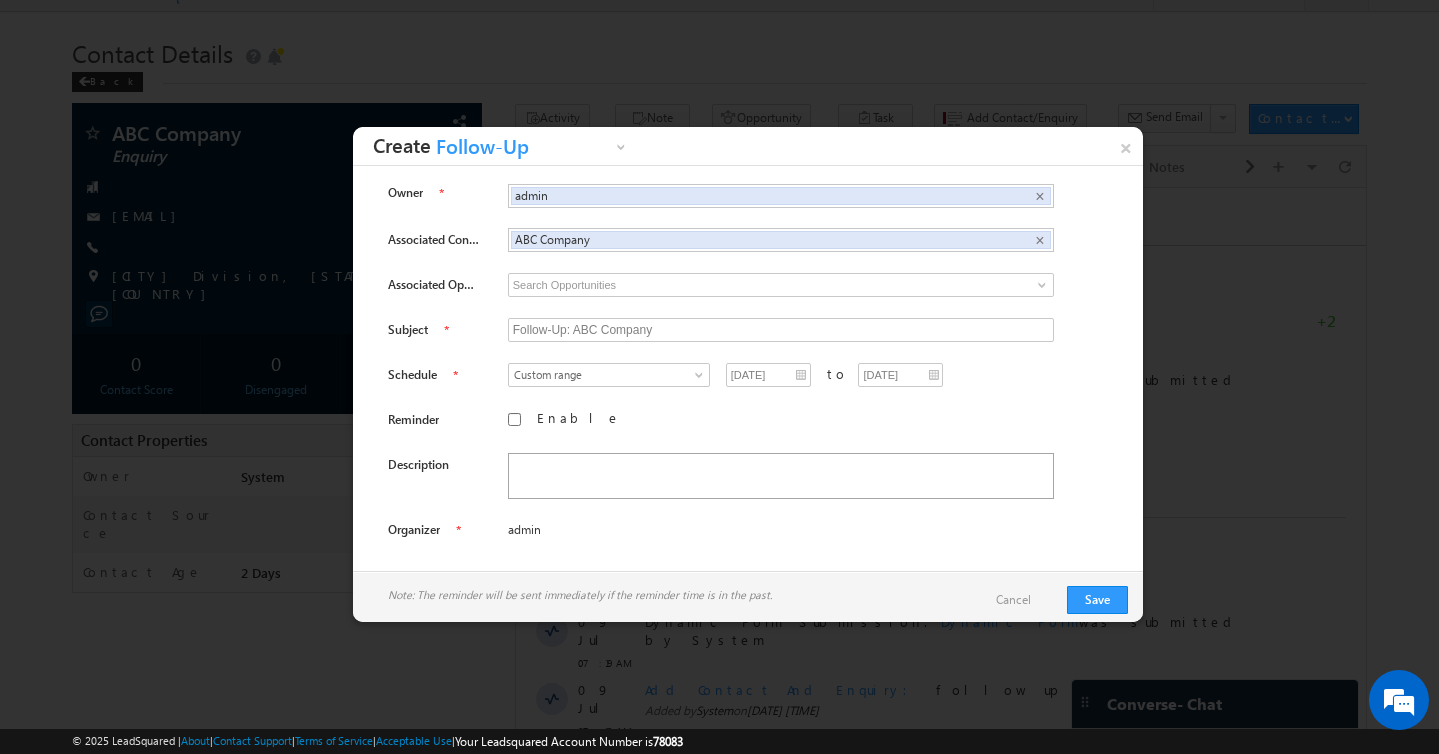 scroll, scrollTop: 7, scrollLeft: 0, axis: vertical 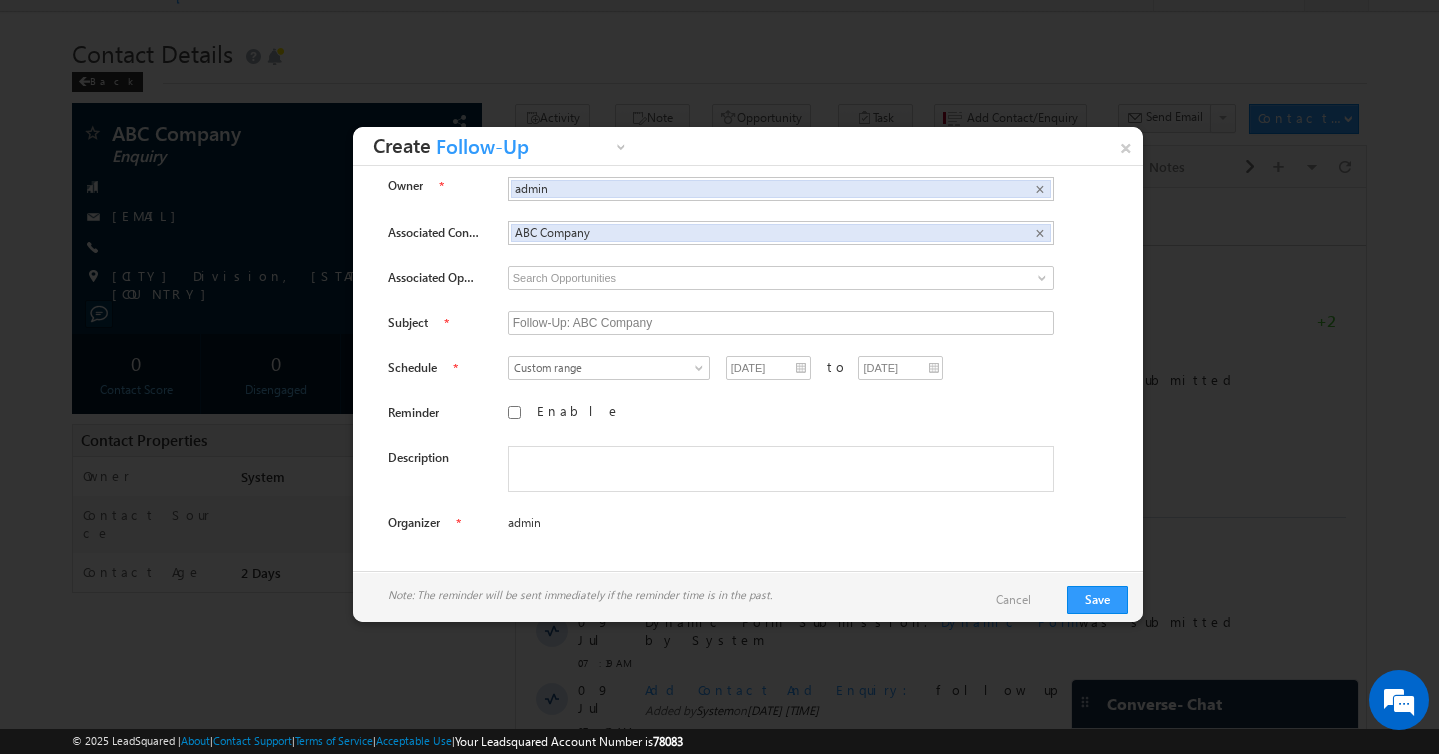 click on "Enable" at bounding box center [514, 412] 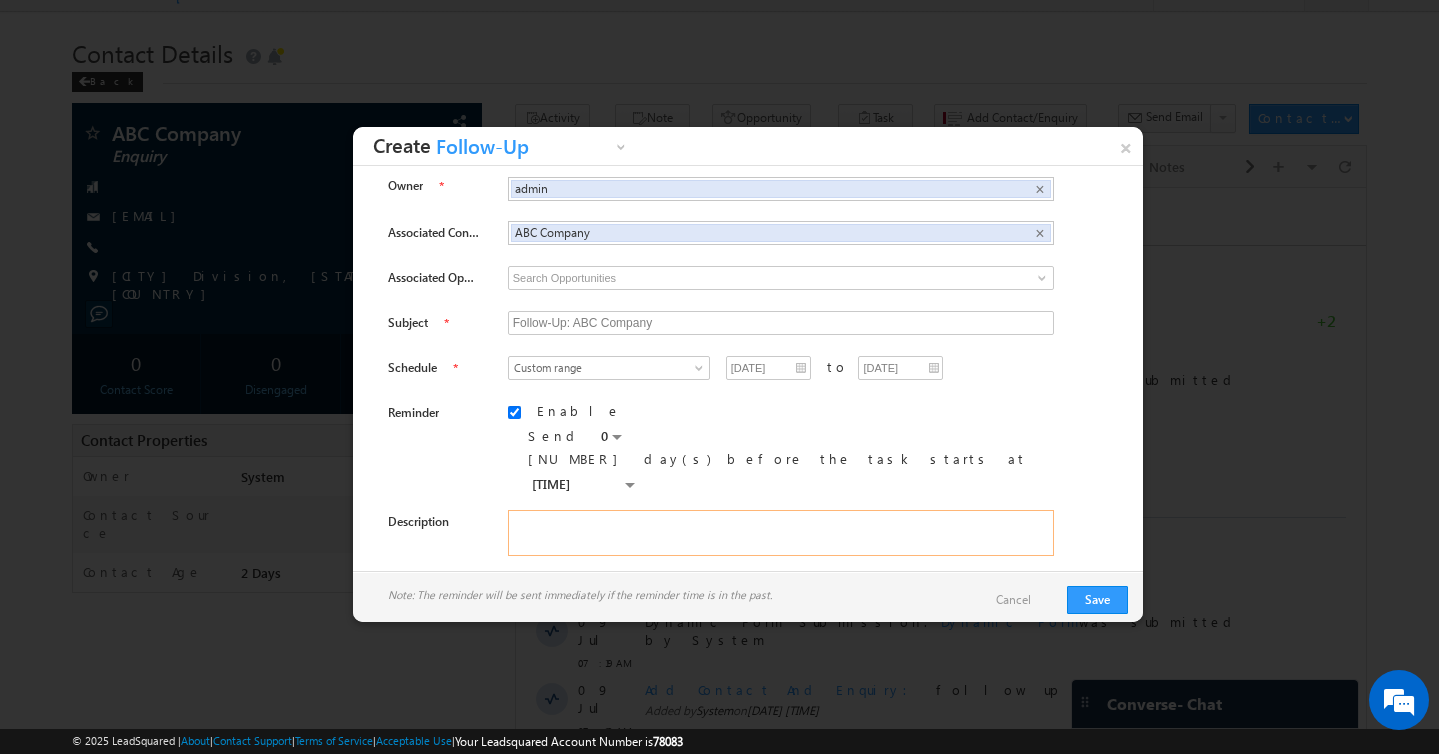 click at bounding box center [781, 533] 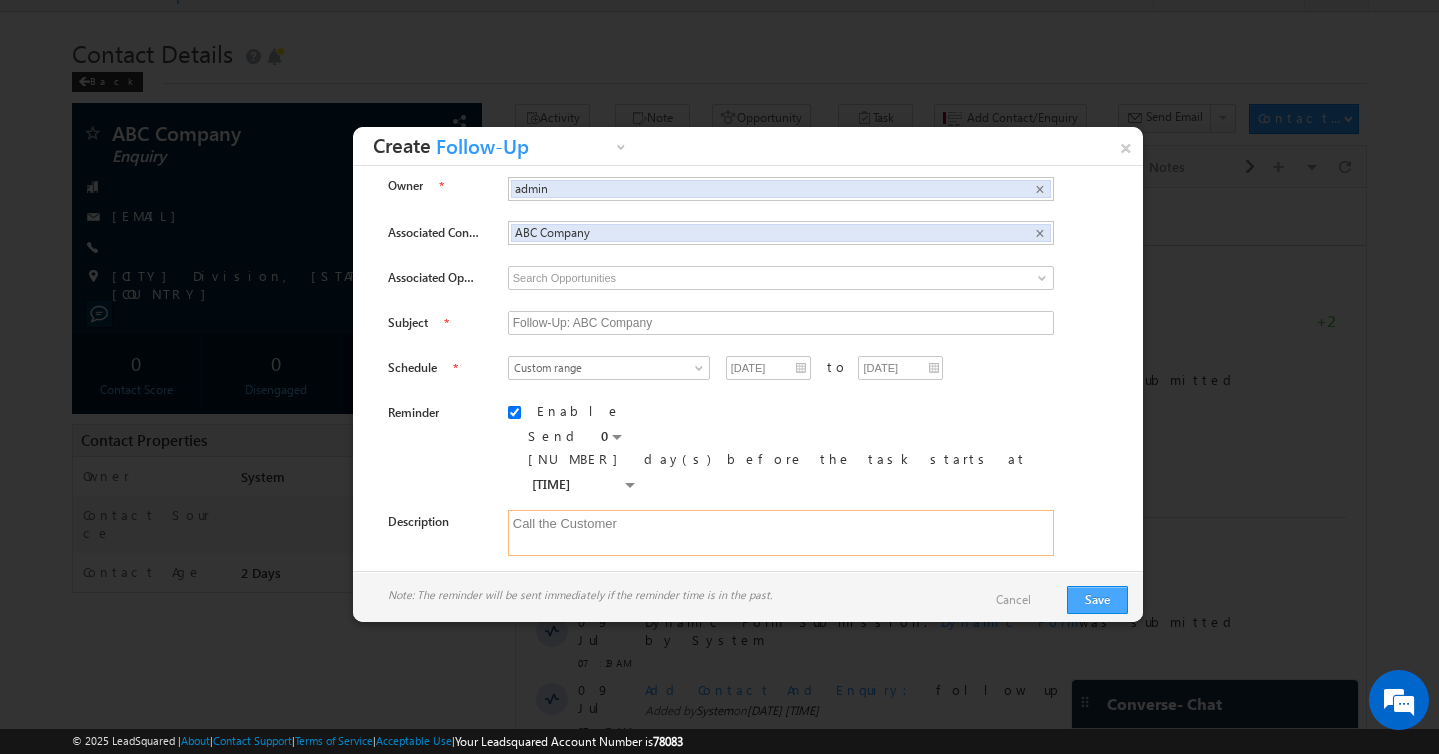 type on "Call the Customer" 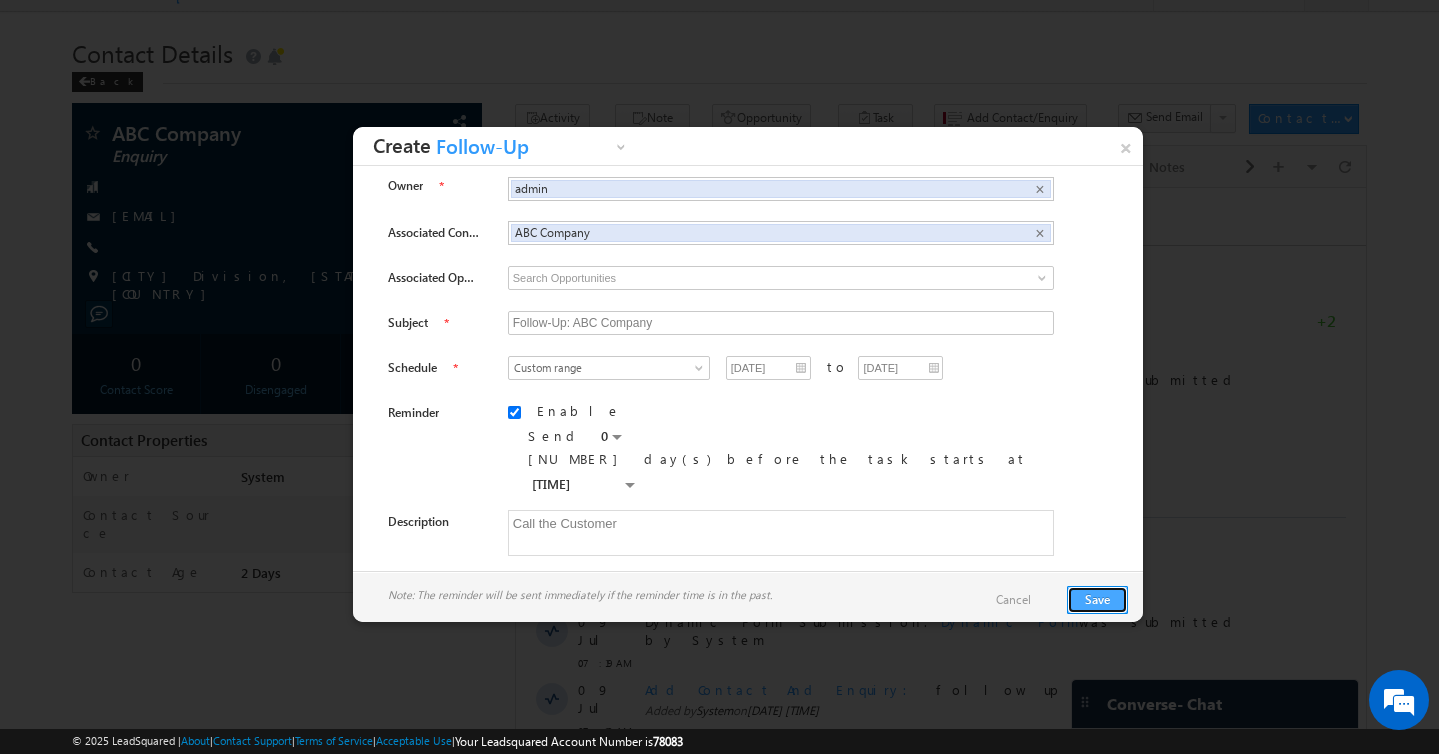 click on "Save" at bounding box center [1097, 600] 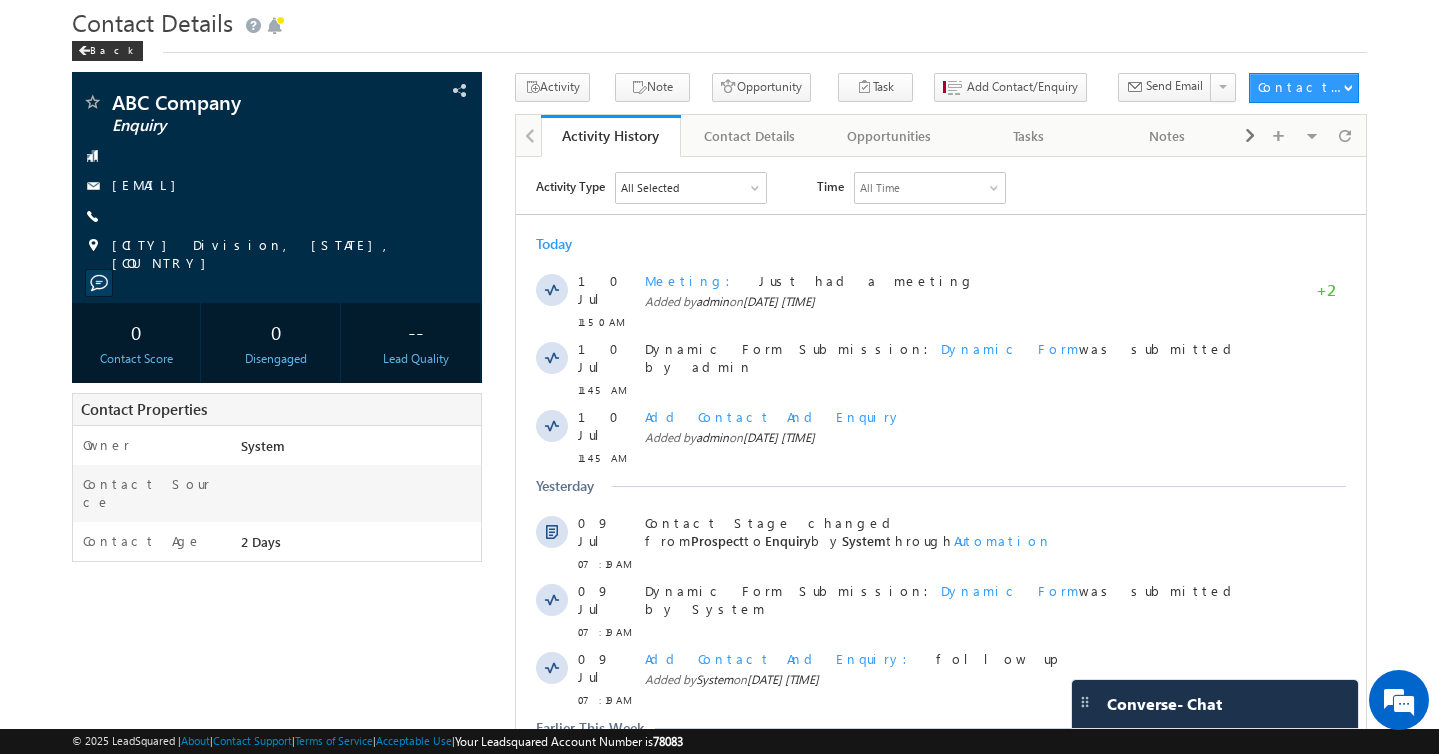 scroll, scrollTop: 0, scrollLeft: 0, axis: both 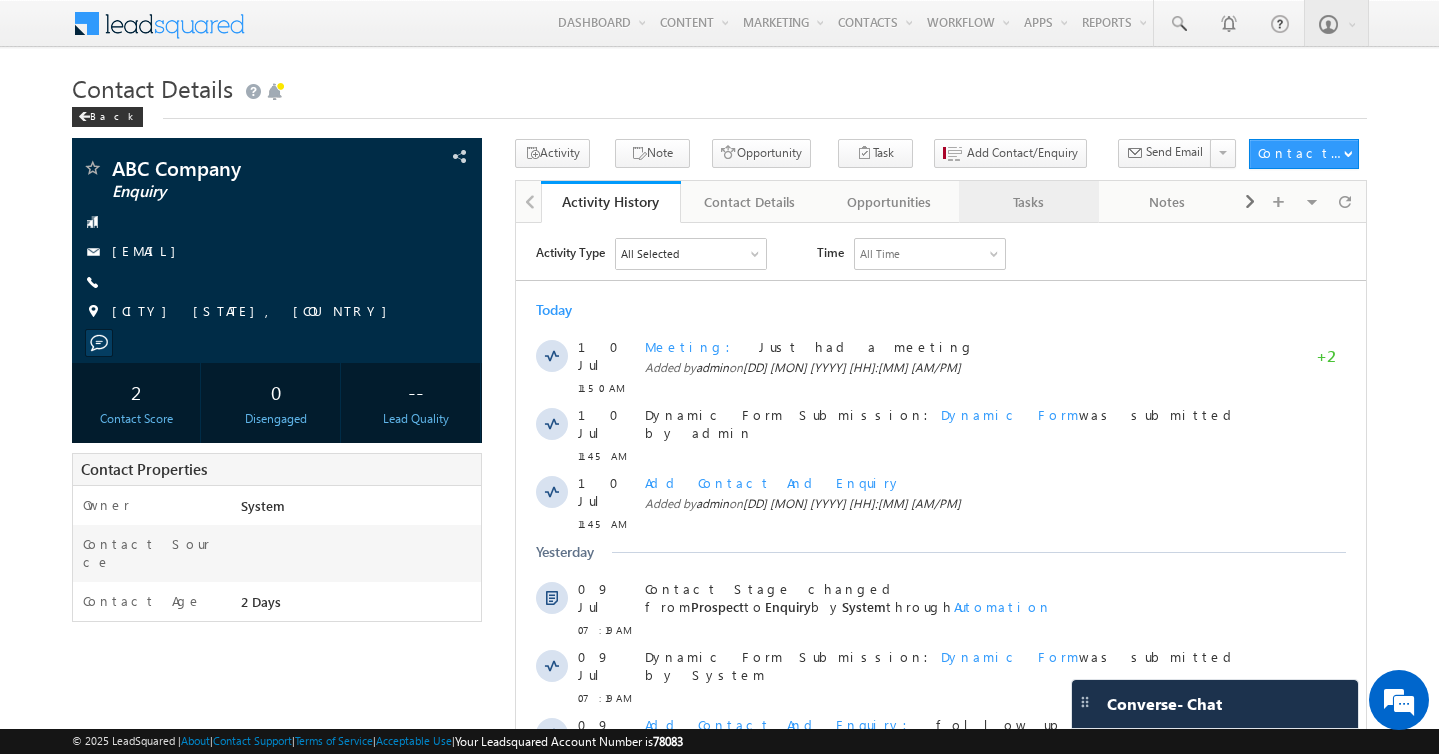 click on "Tasks" at bounding box center (1027, 202) 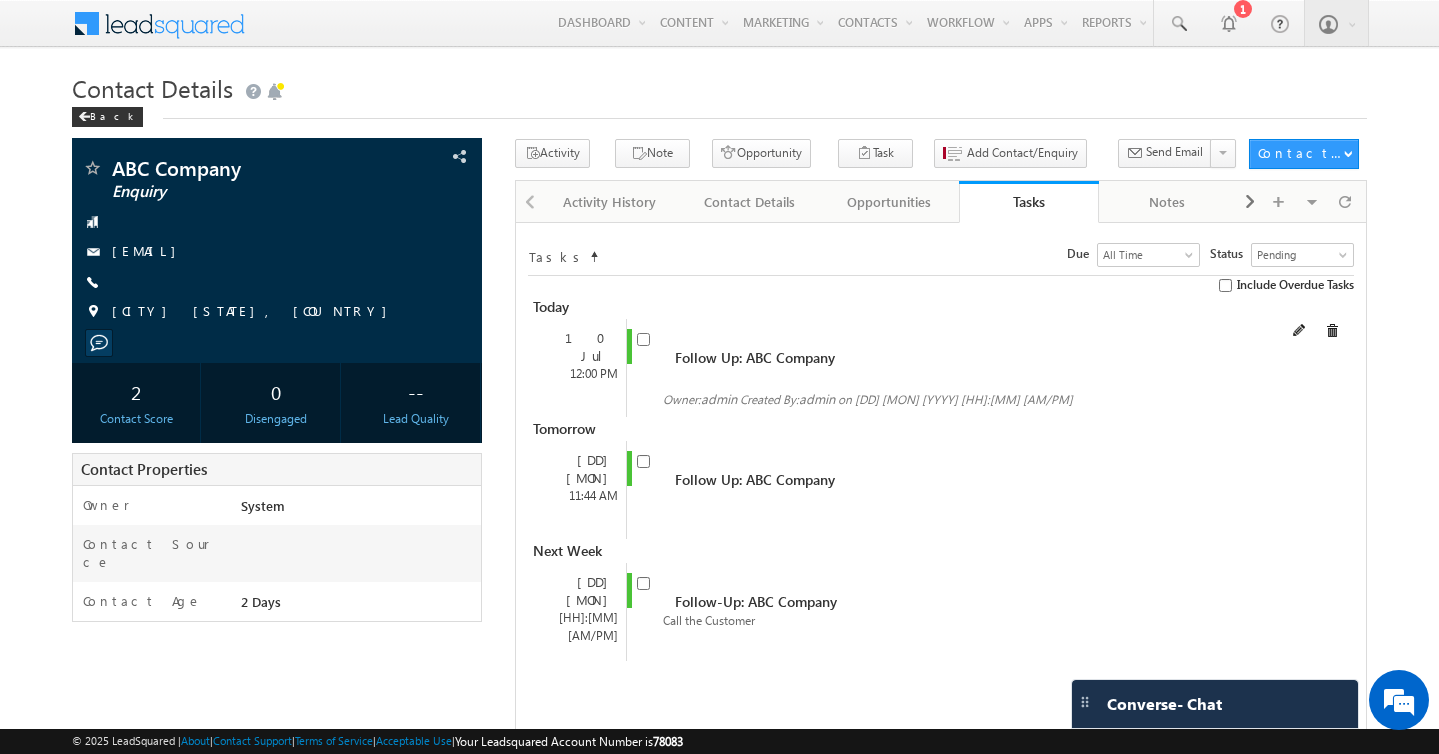 click at bounding box center (643, 339) 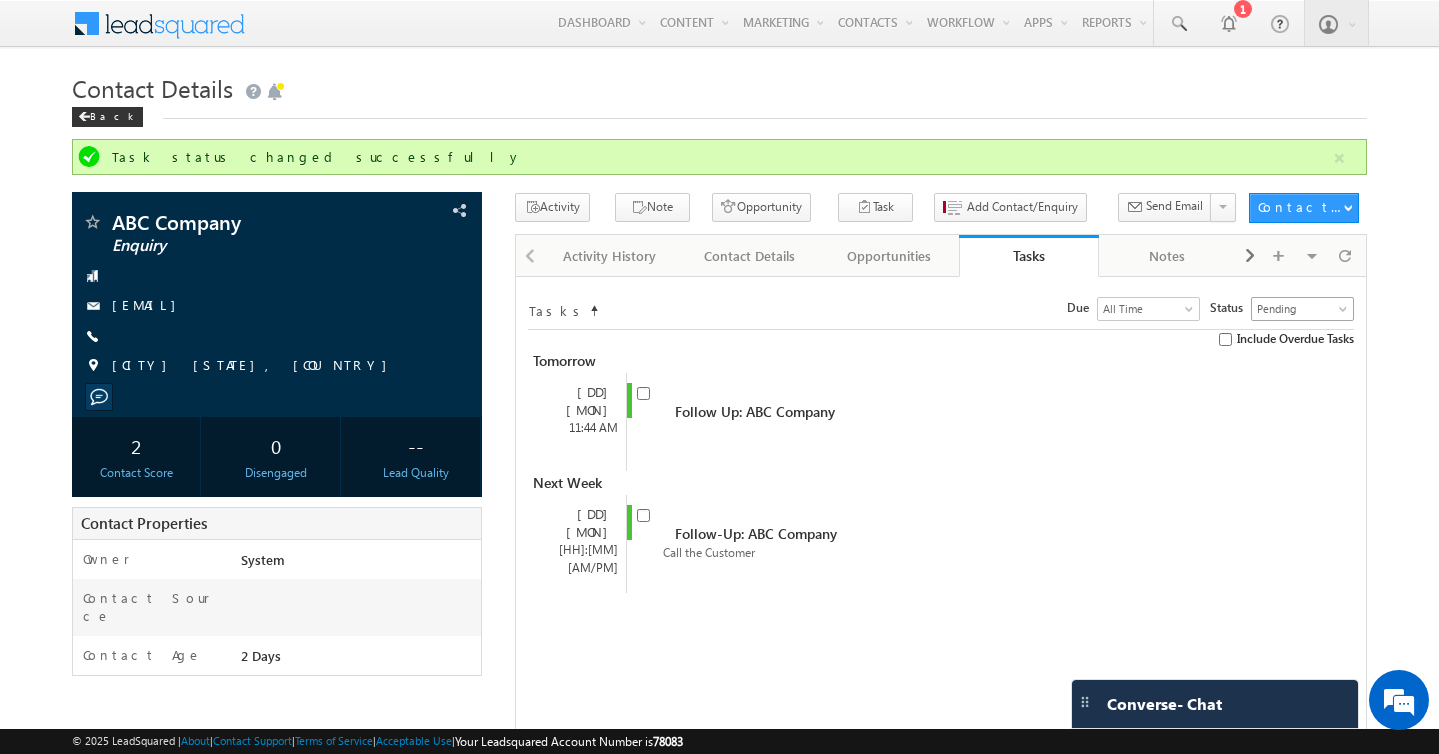 click on "Pending" at bounding box center (1302, 309) 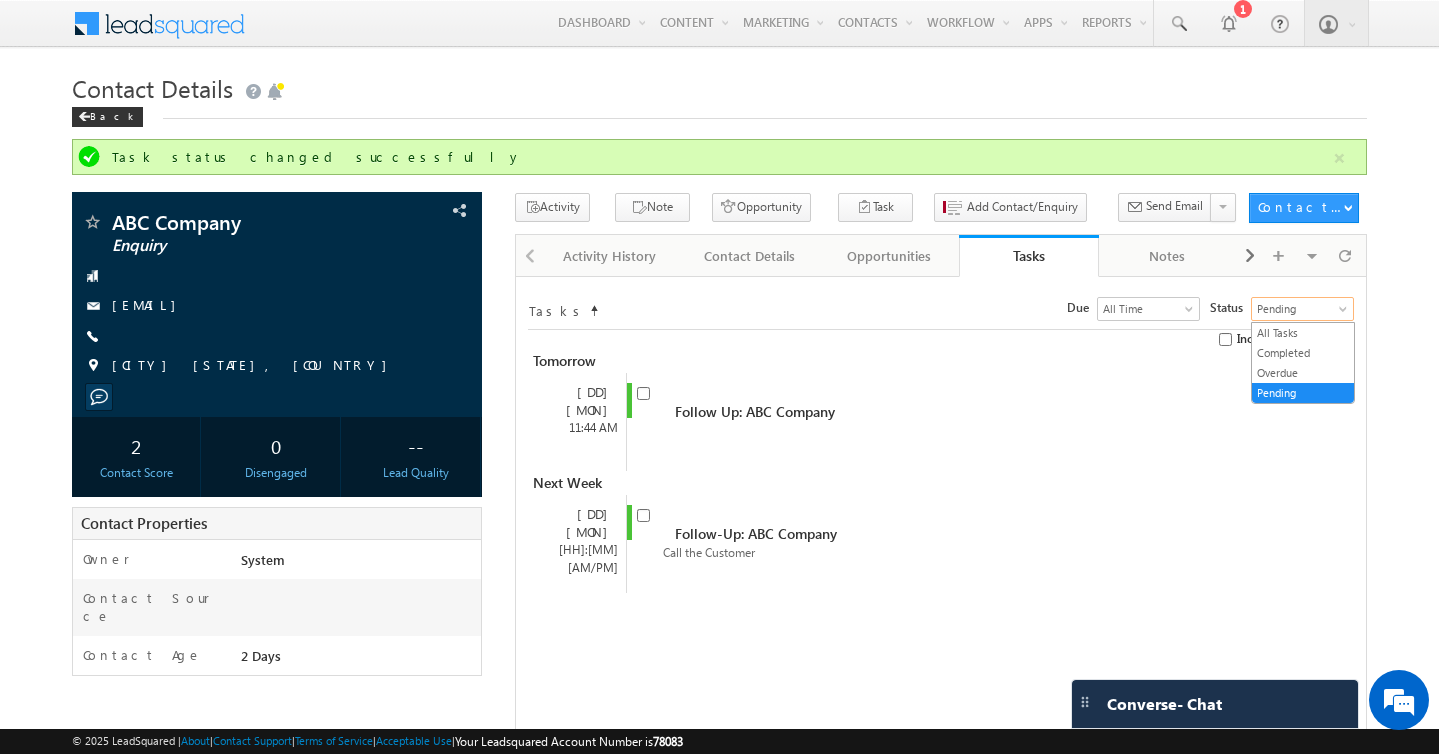 scroll, scrollTop: 0, scrollLeft: 0, axis: both 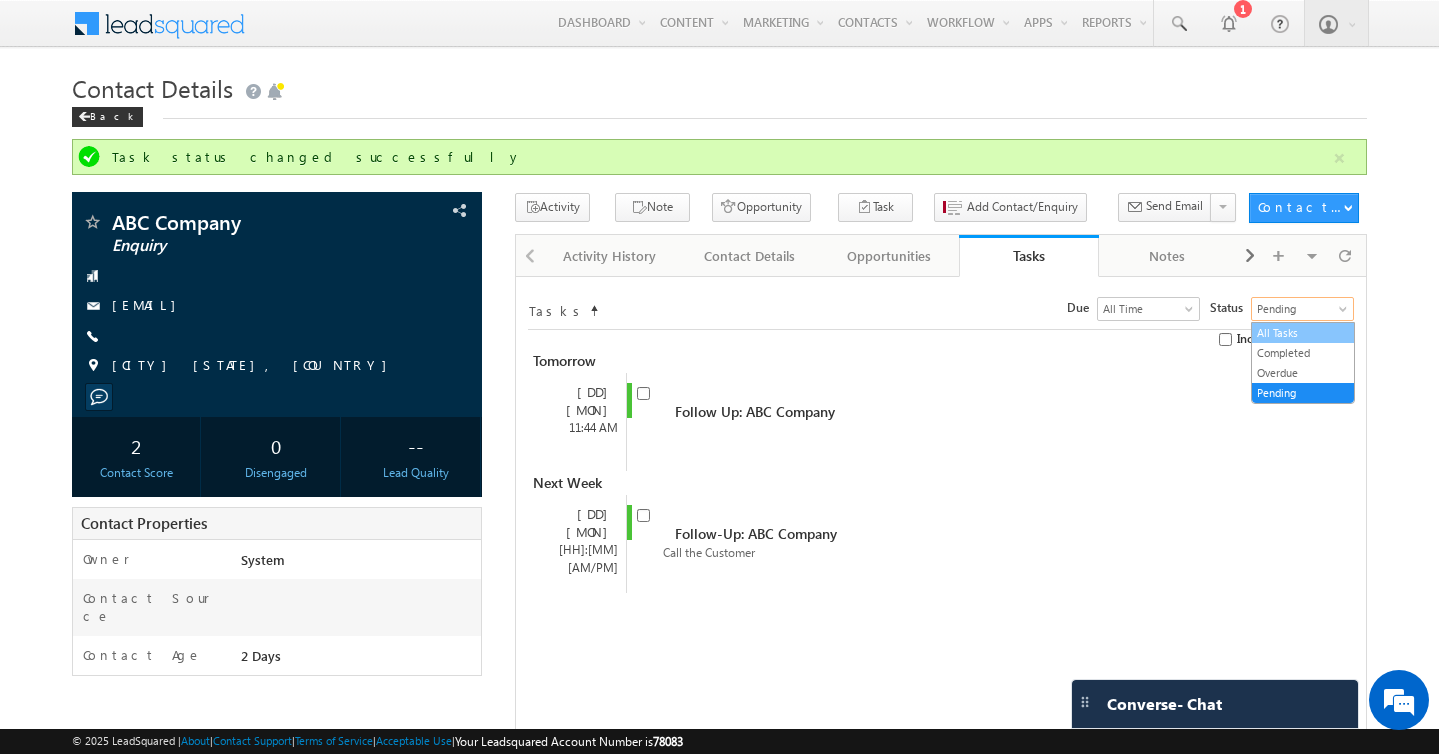 click on "All Tasks" at bounding box center [1303, 333] 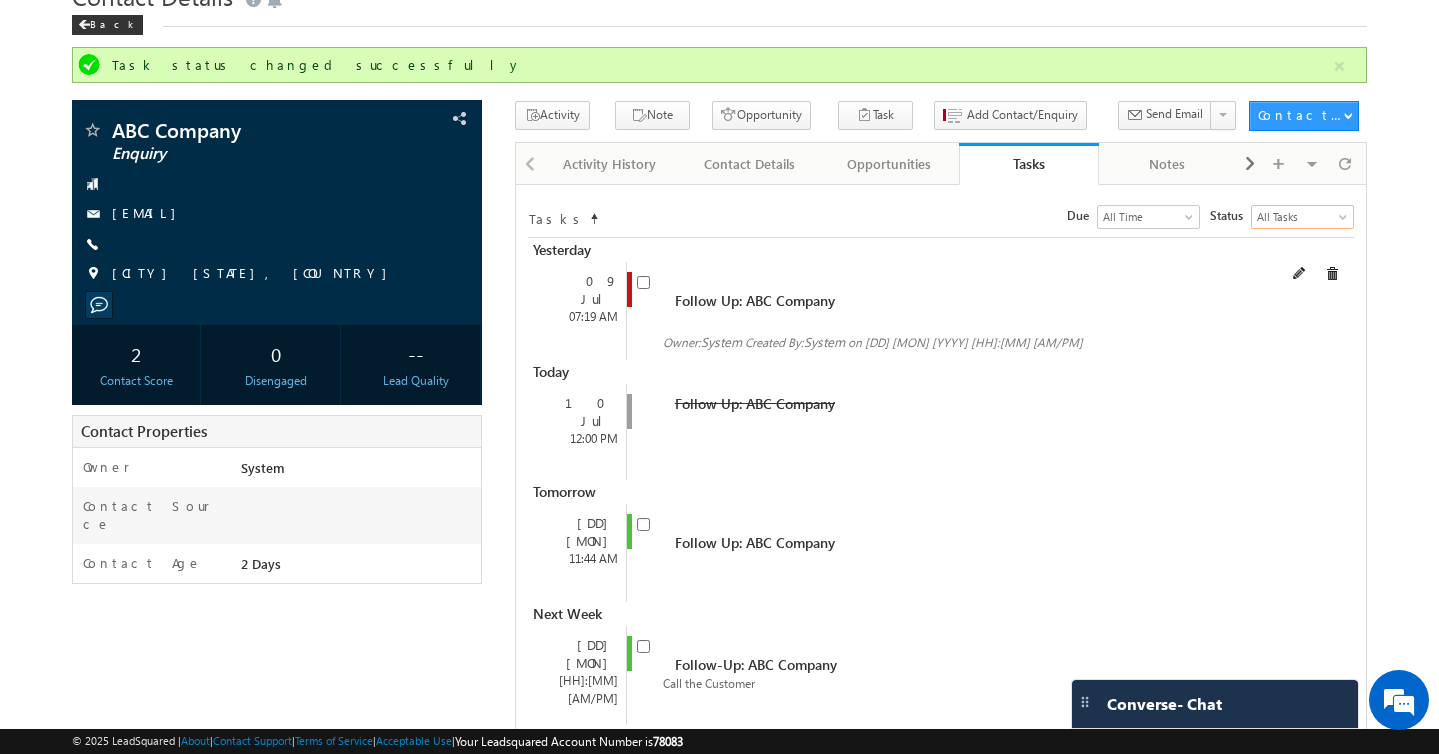 scroll, scrollTop: 94, scrollLeft: 0, axis: vertical 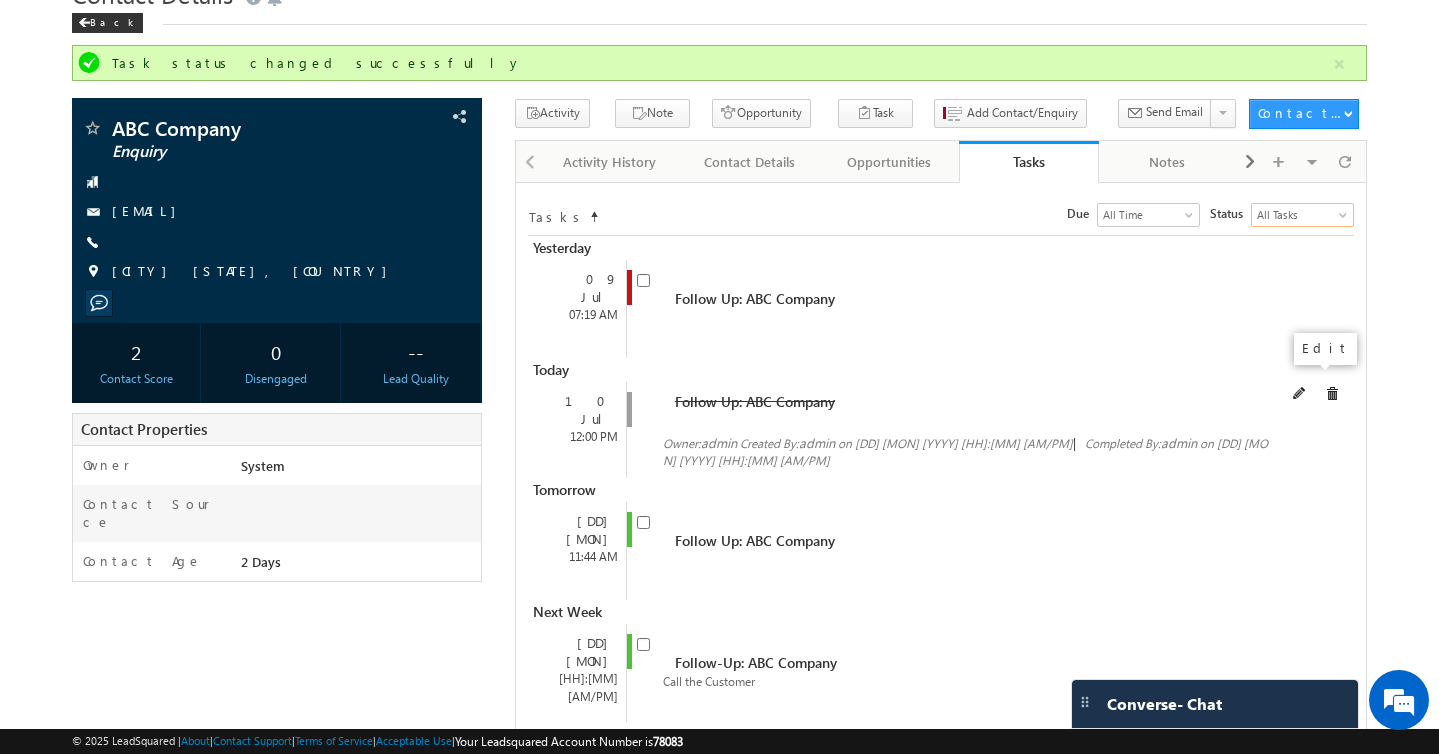 click at bounding box center [1300, 394] 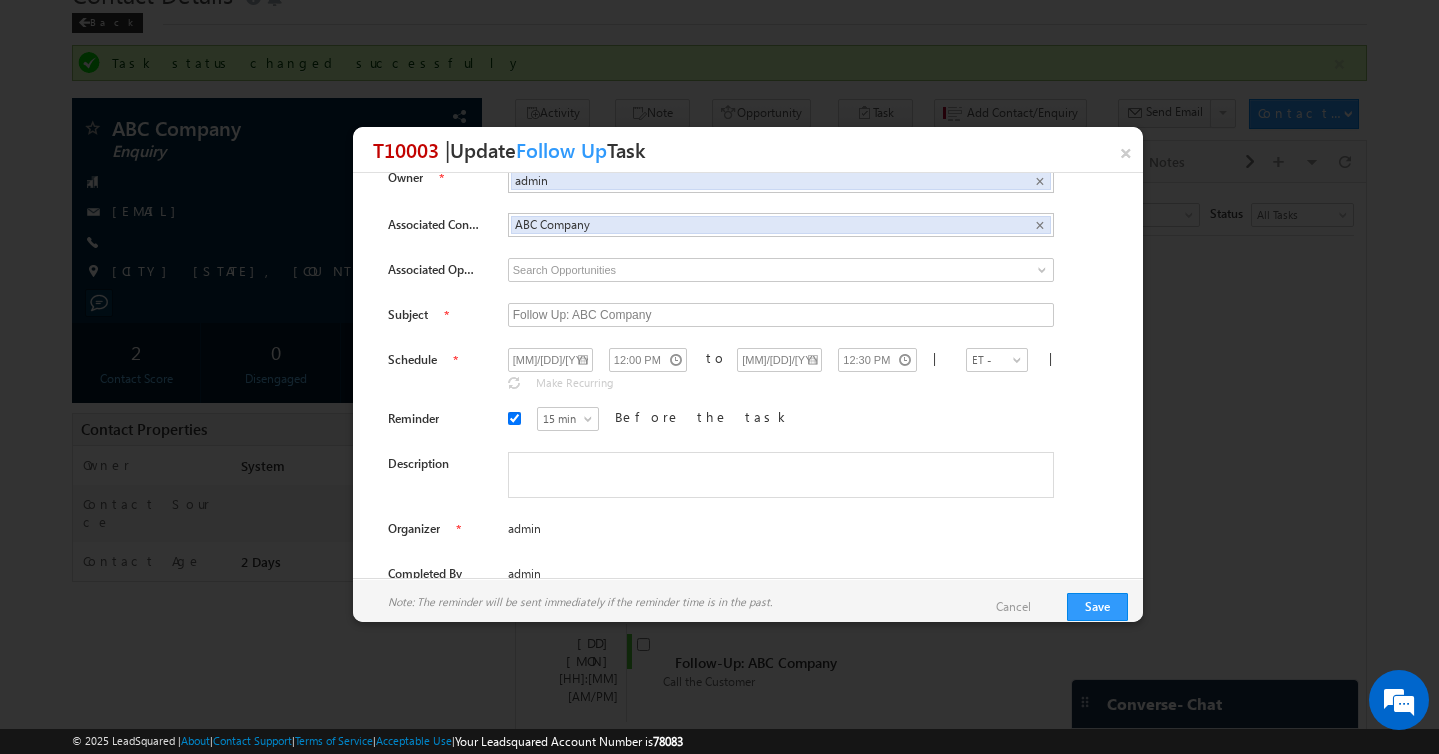 scroll, scrollTop: 0, scrollLeft: 0, axis: both 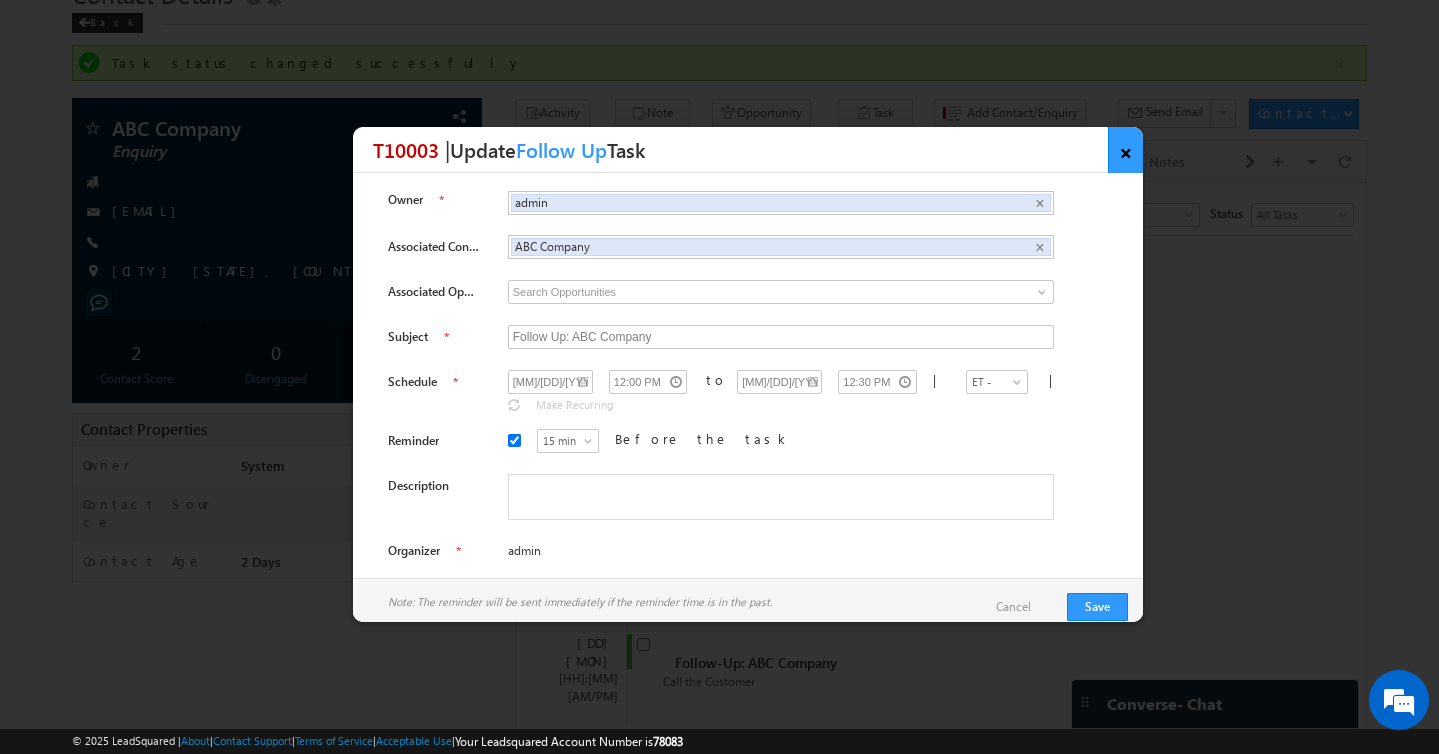 click on "×" at bounding box center (1125, 150) 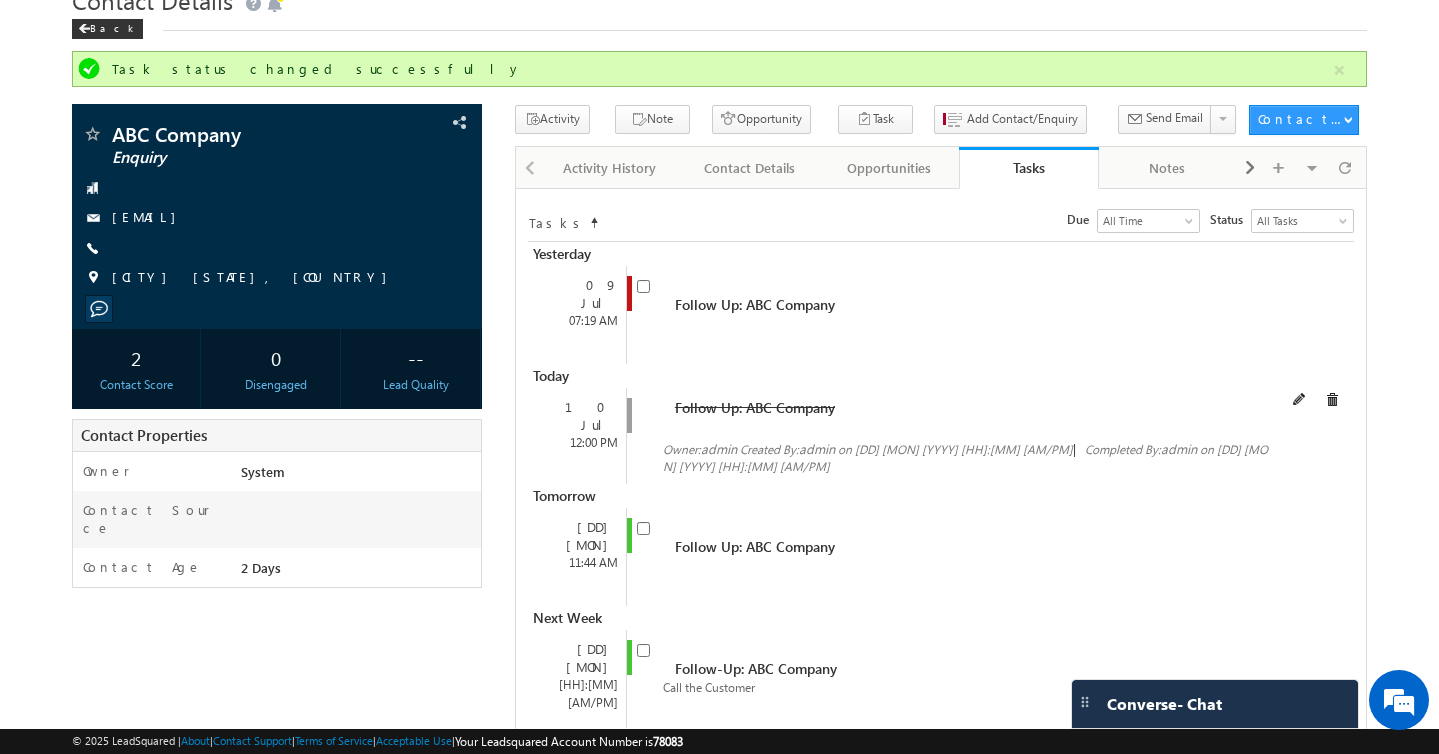 scroll, scrollTop: 89, scrollLeft: 0, axis: vertical 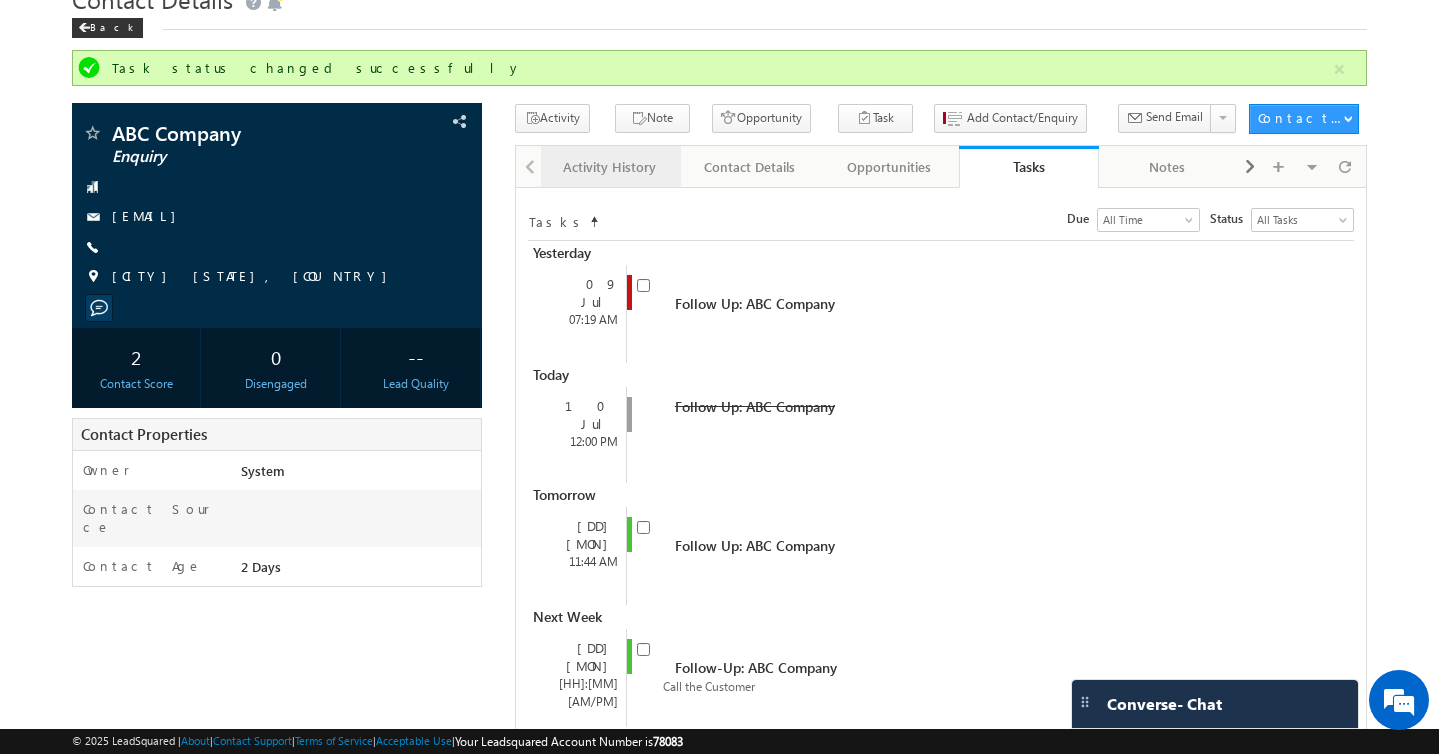 click on "Activity History" at bounding box center (609, 167) 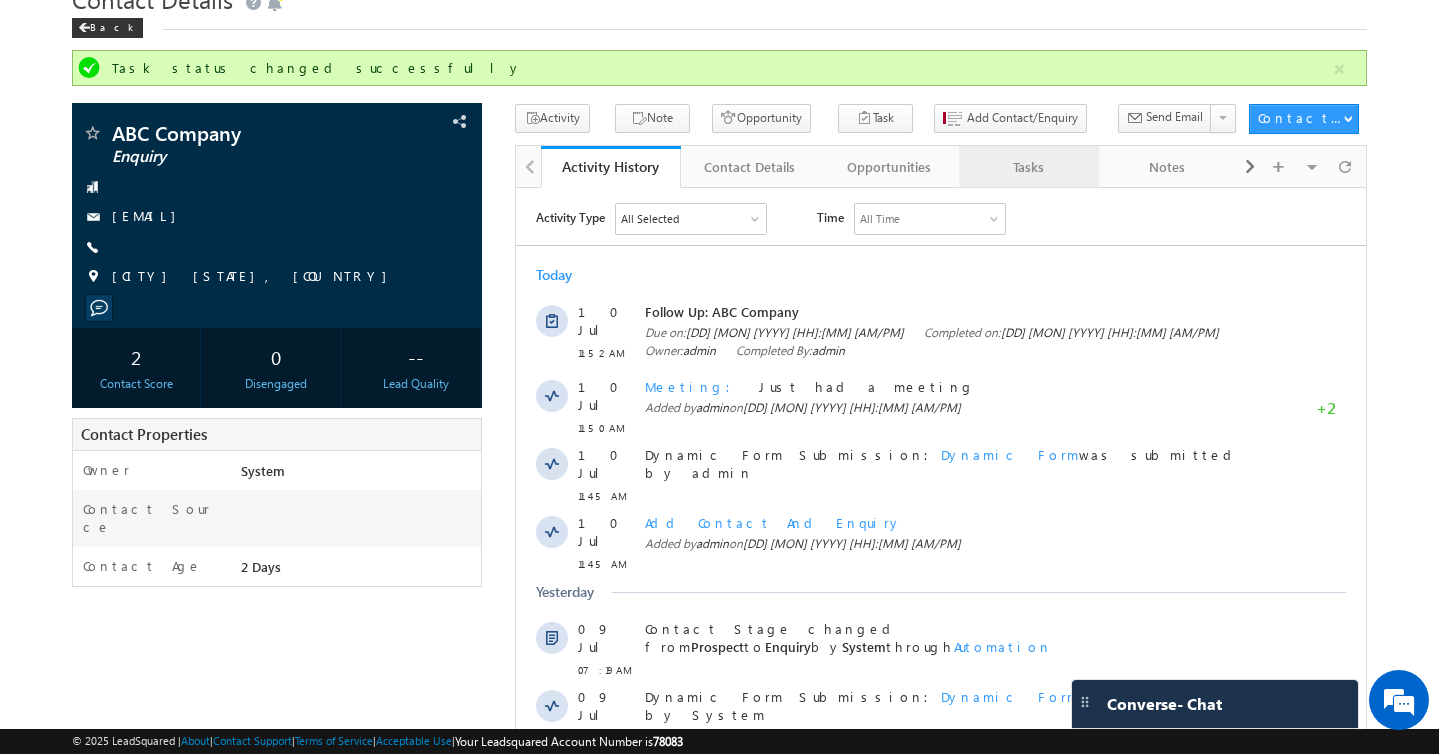 click on "Tasks" at bounding box center (1027, 167) 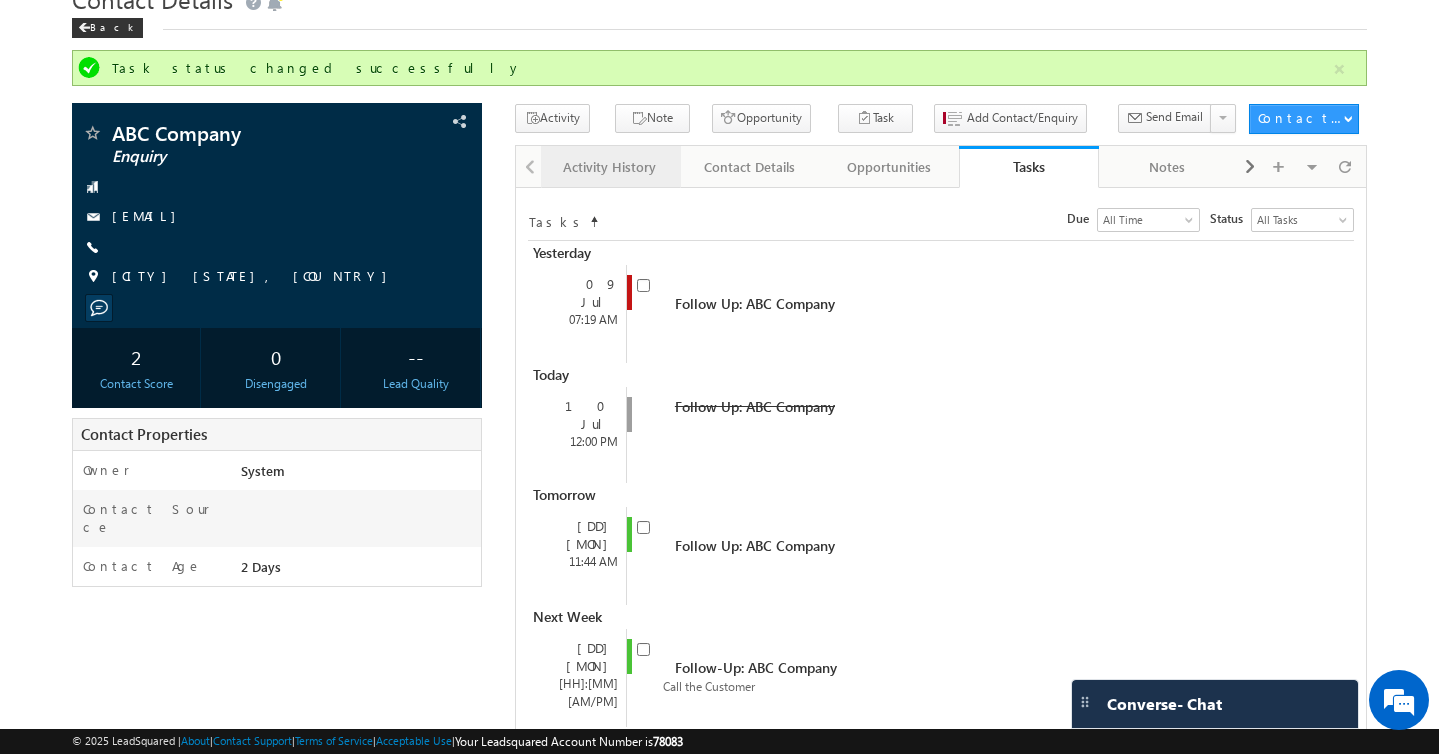 click on "Activity History" at bounding box center [609, 167] 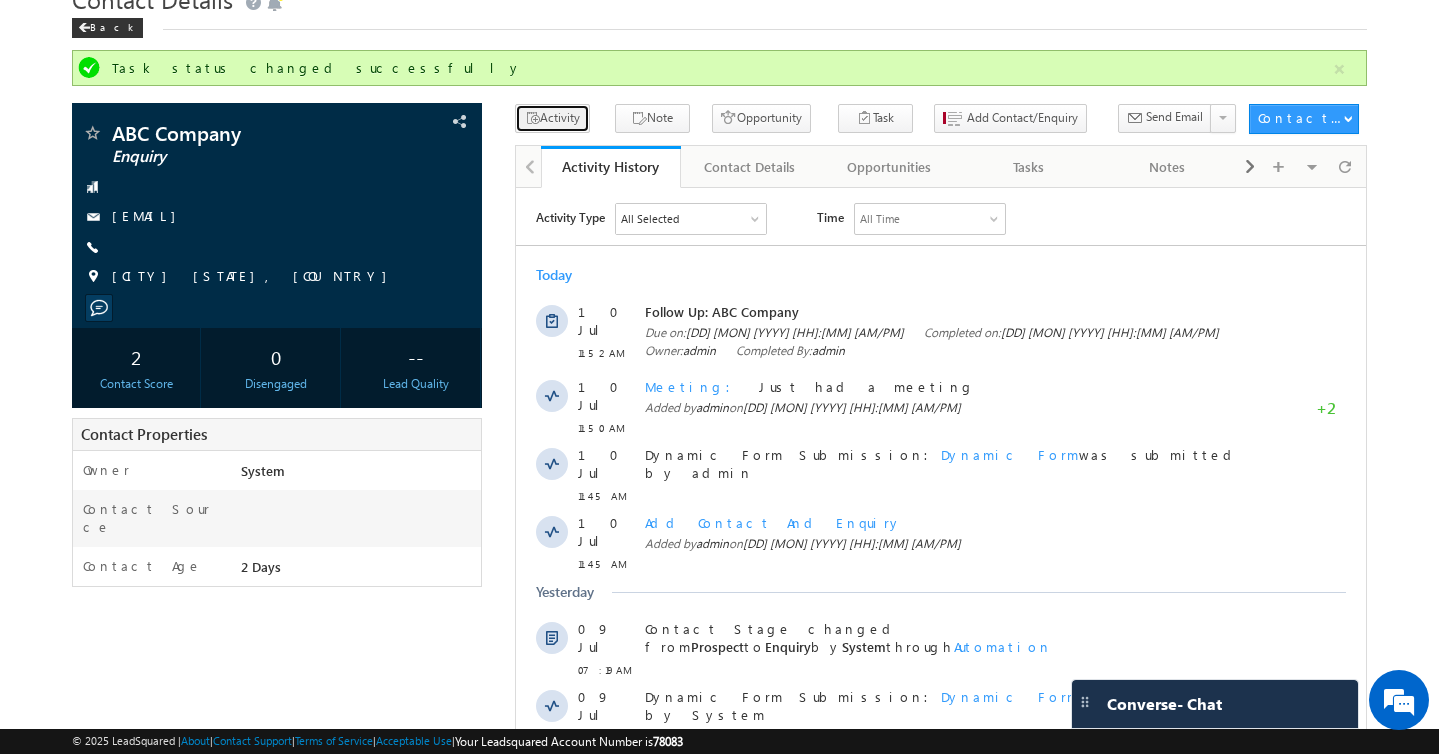 click on "Activity" at bounding box center [552, 118] 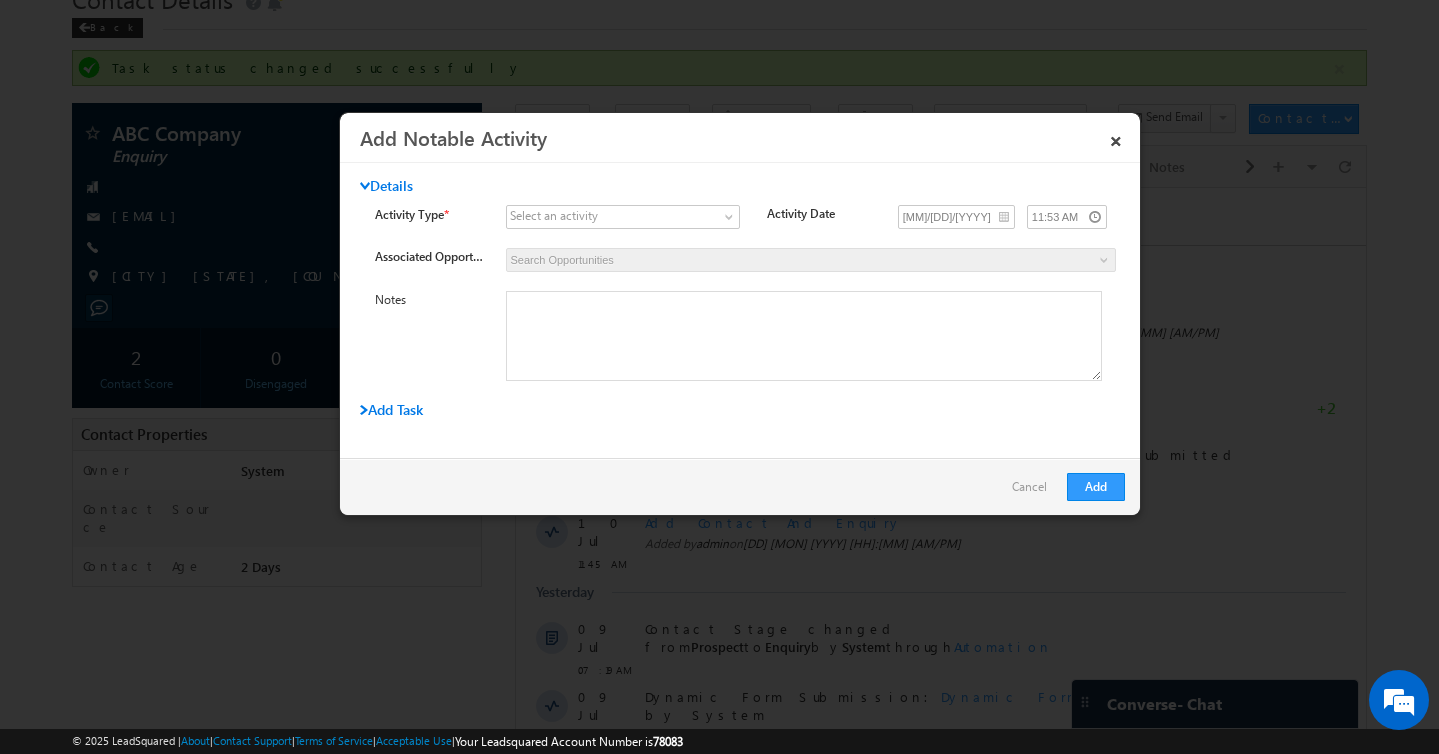 click on "Select an activity" at bounding box center (554, 216) 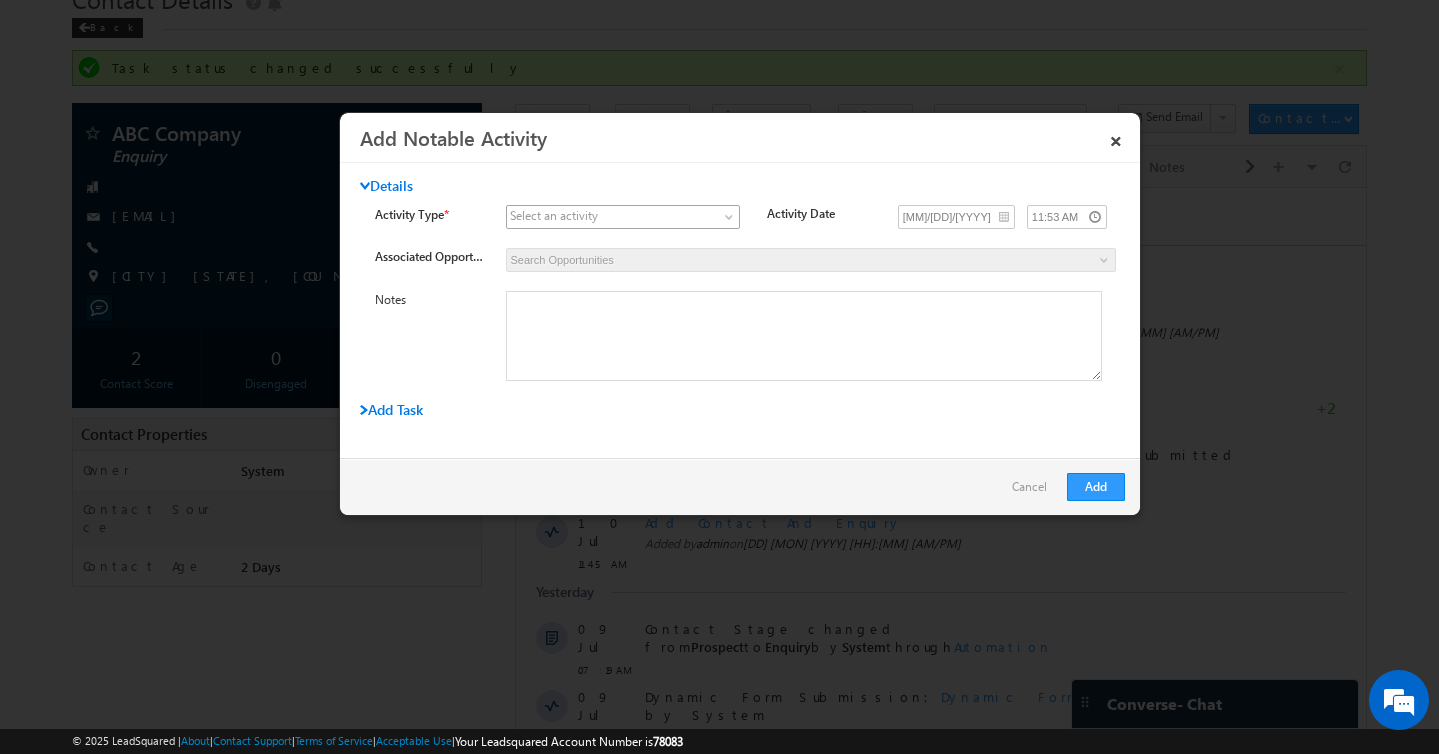 click at bounding box center (731, 221) 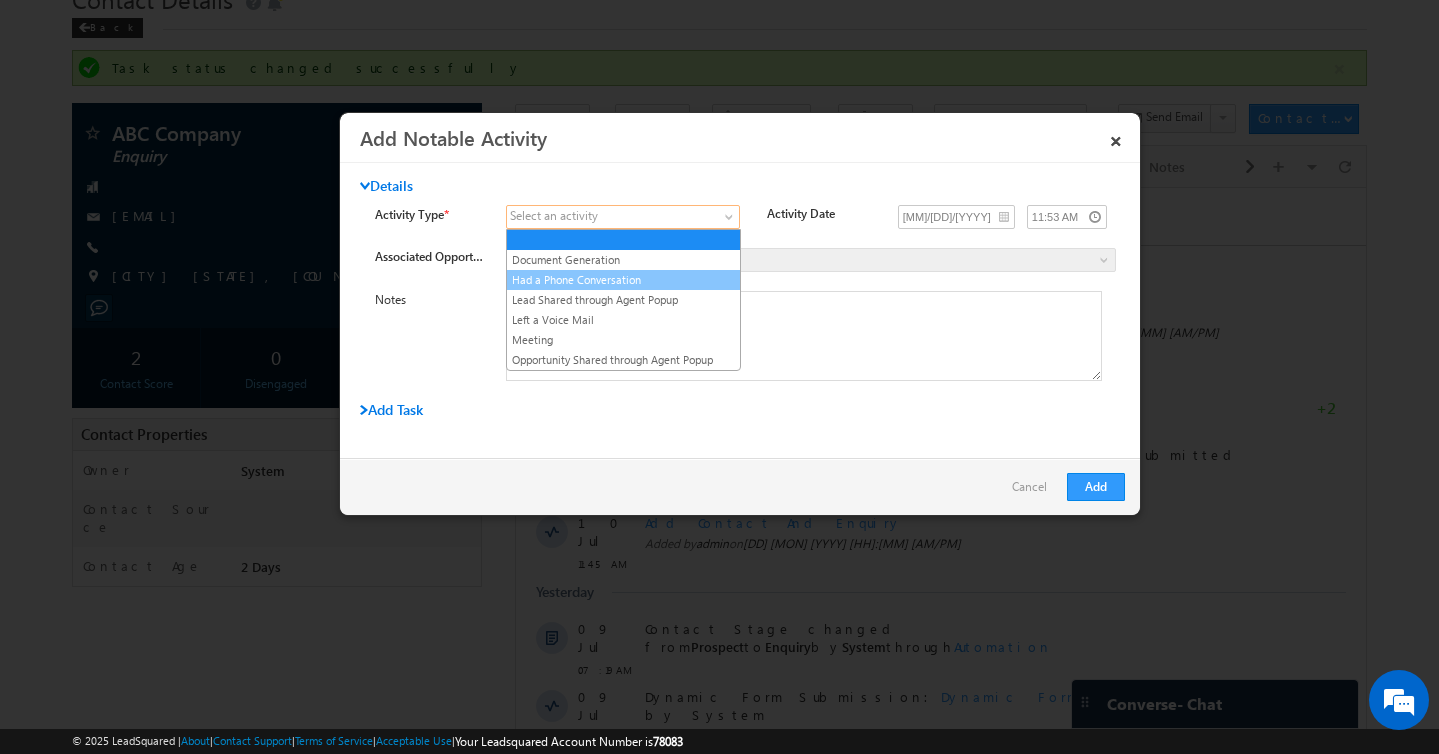 click on "Had a Phone Conversation" at bounding box center (623, 280) 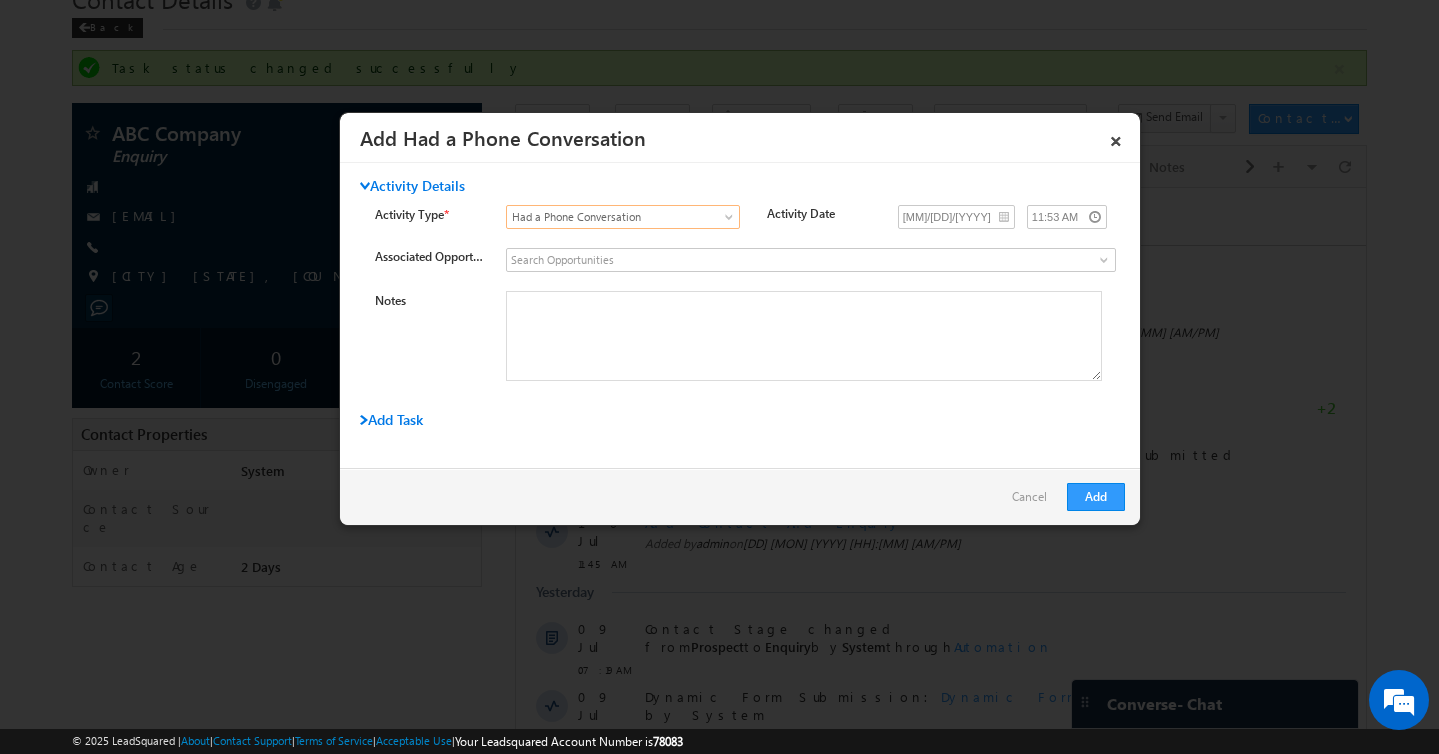 click on "Add Task" at bounding box center [391, 419] 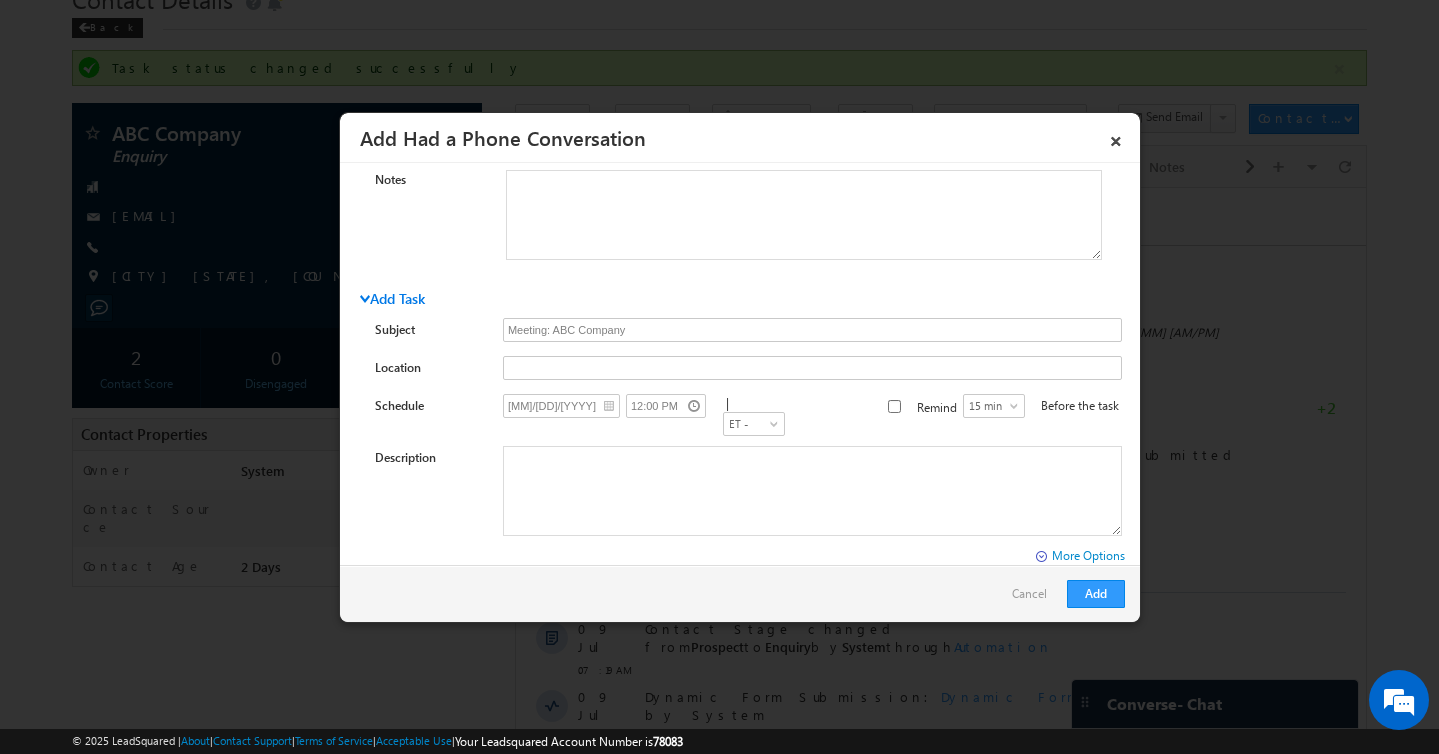 scroll, scrollTop: 145, scrollLeft: 0, axis: vertical 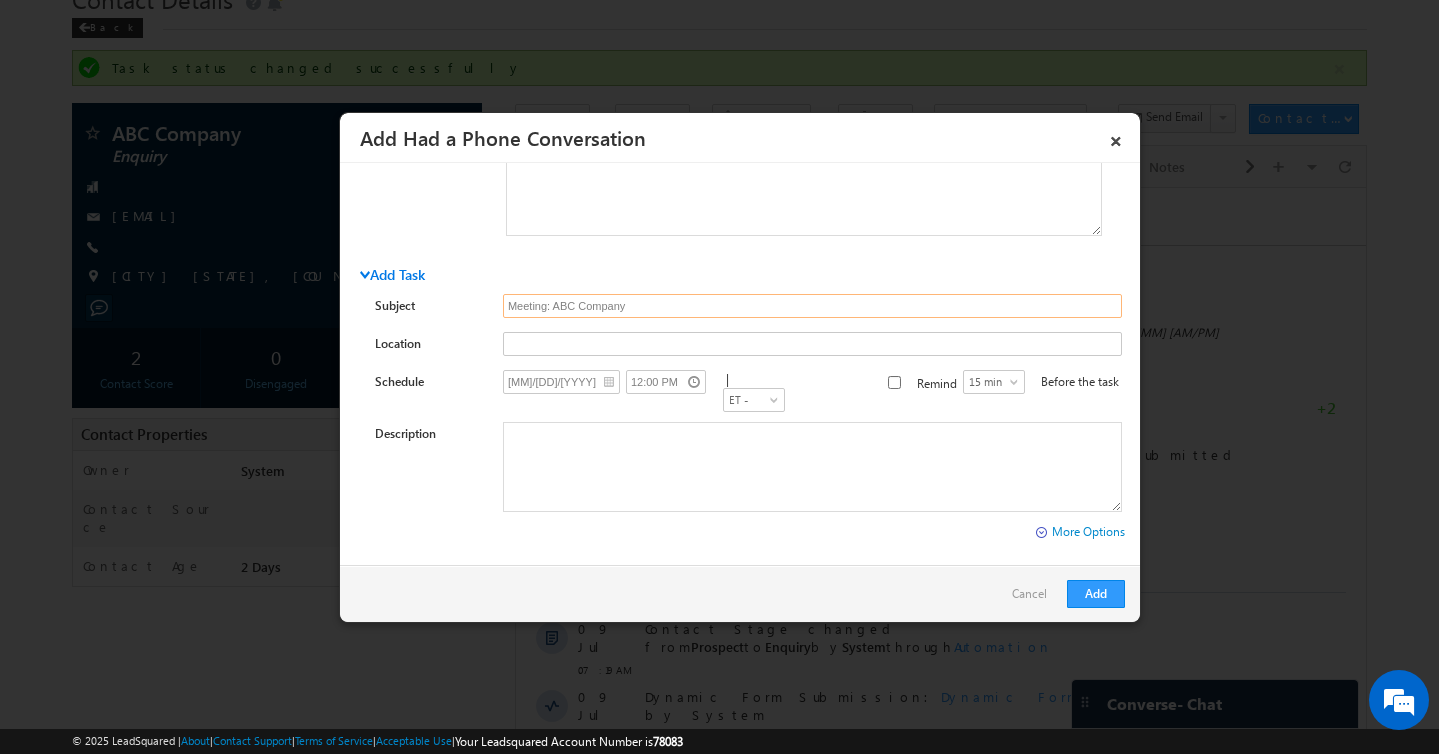 click on "Meeting: ABC Company" at bounding box center [812, 306] 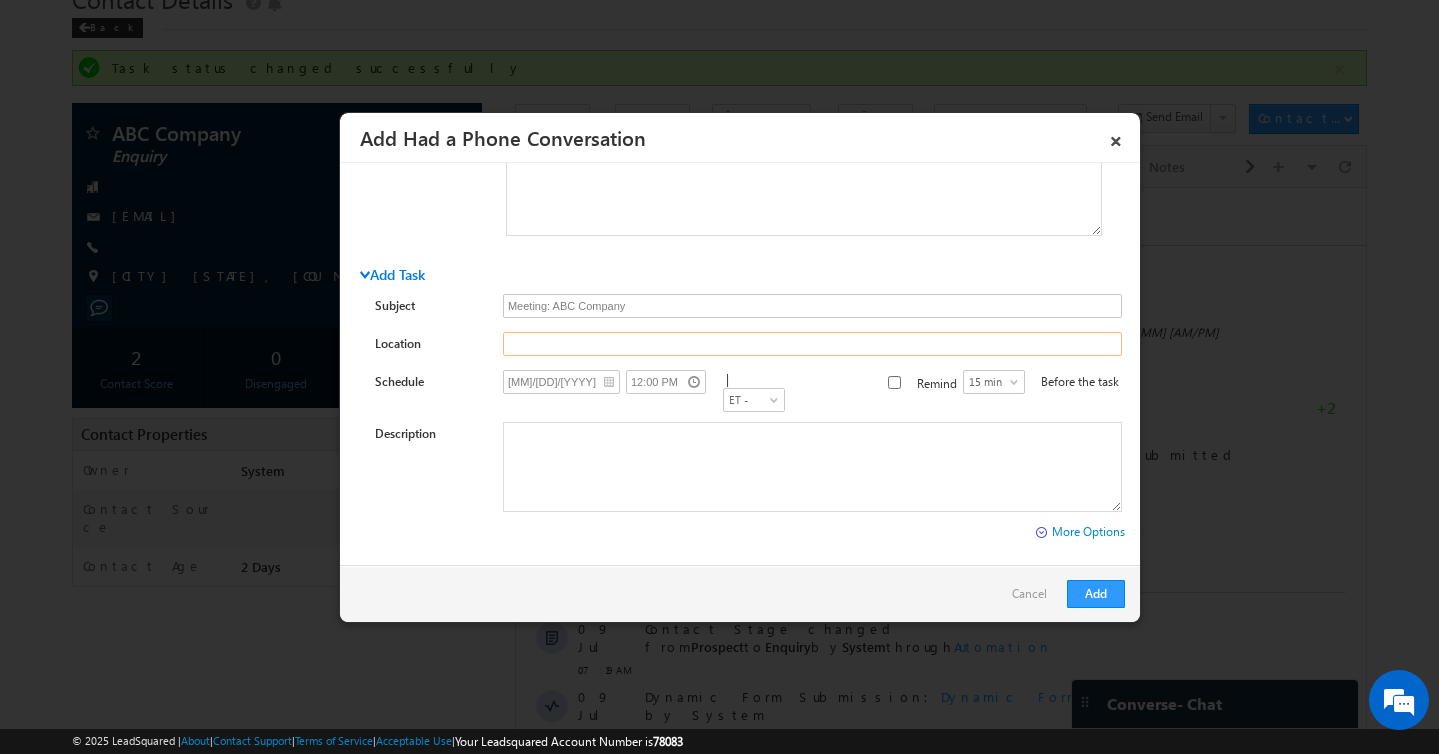 click at bounding box center (812, 344) 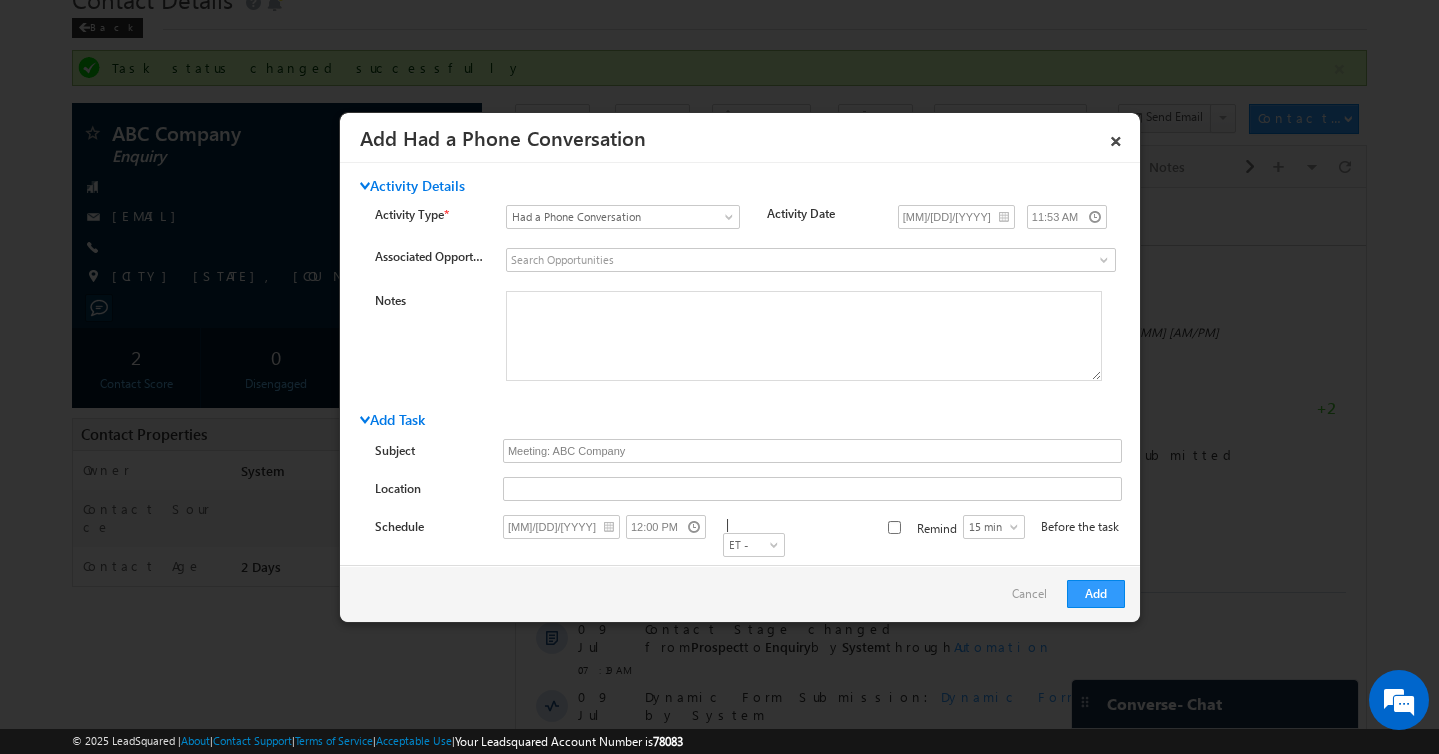 click on "Notes" at bounding box center [430, 305] 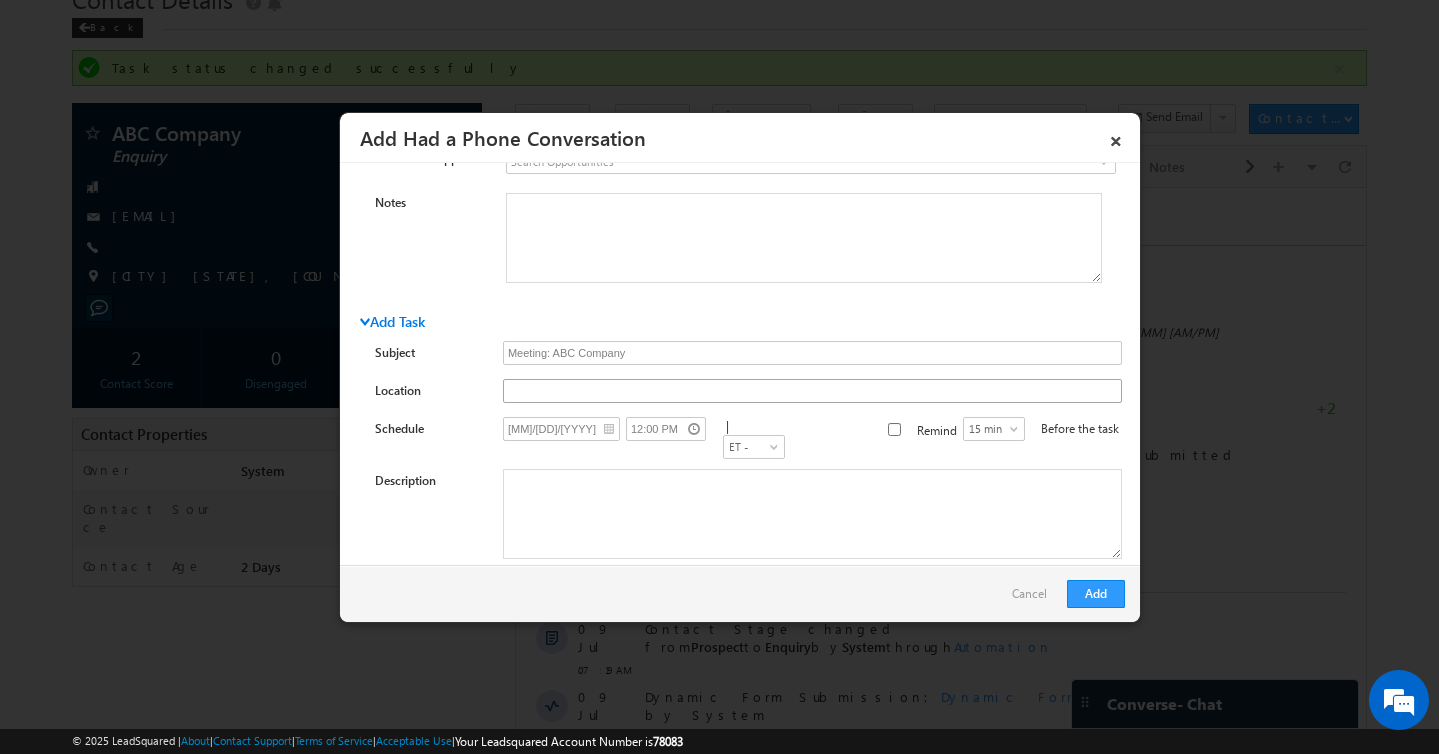 scroll, scrollTop: 99, scrollLeft: 0, axis: vertical 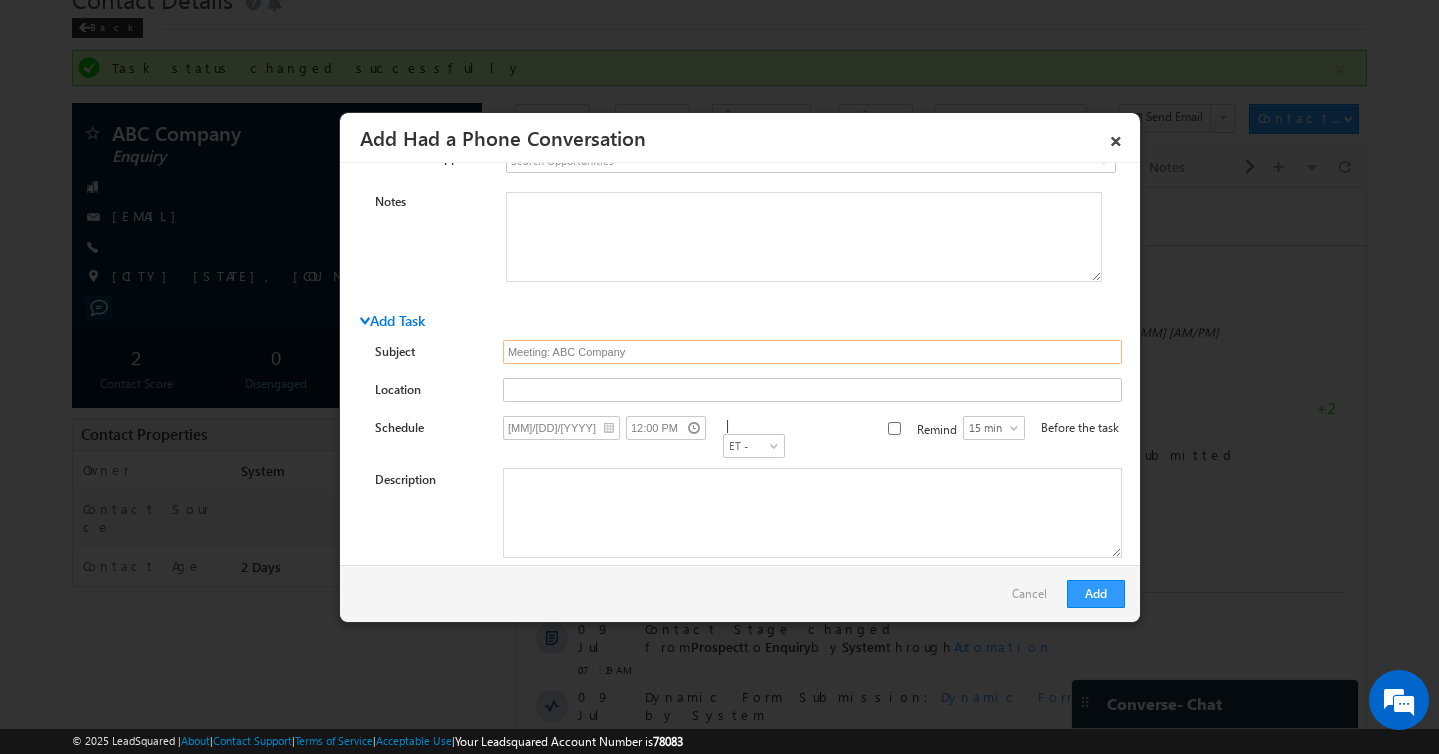 click on "Meeting: ABC Company" at bounding box center [812, 352] 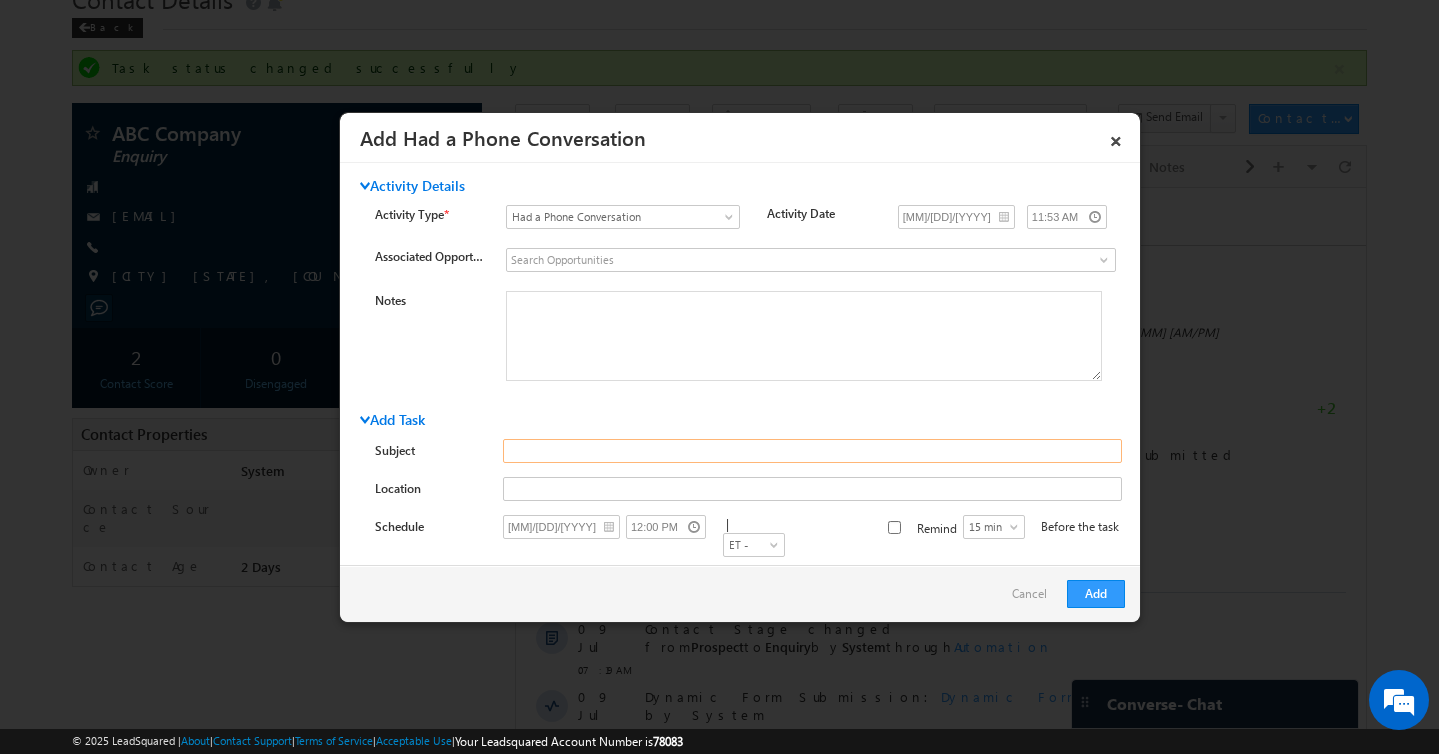 scroll, scrollTop: 127, scrollLeft: 0, axis: vertical 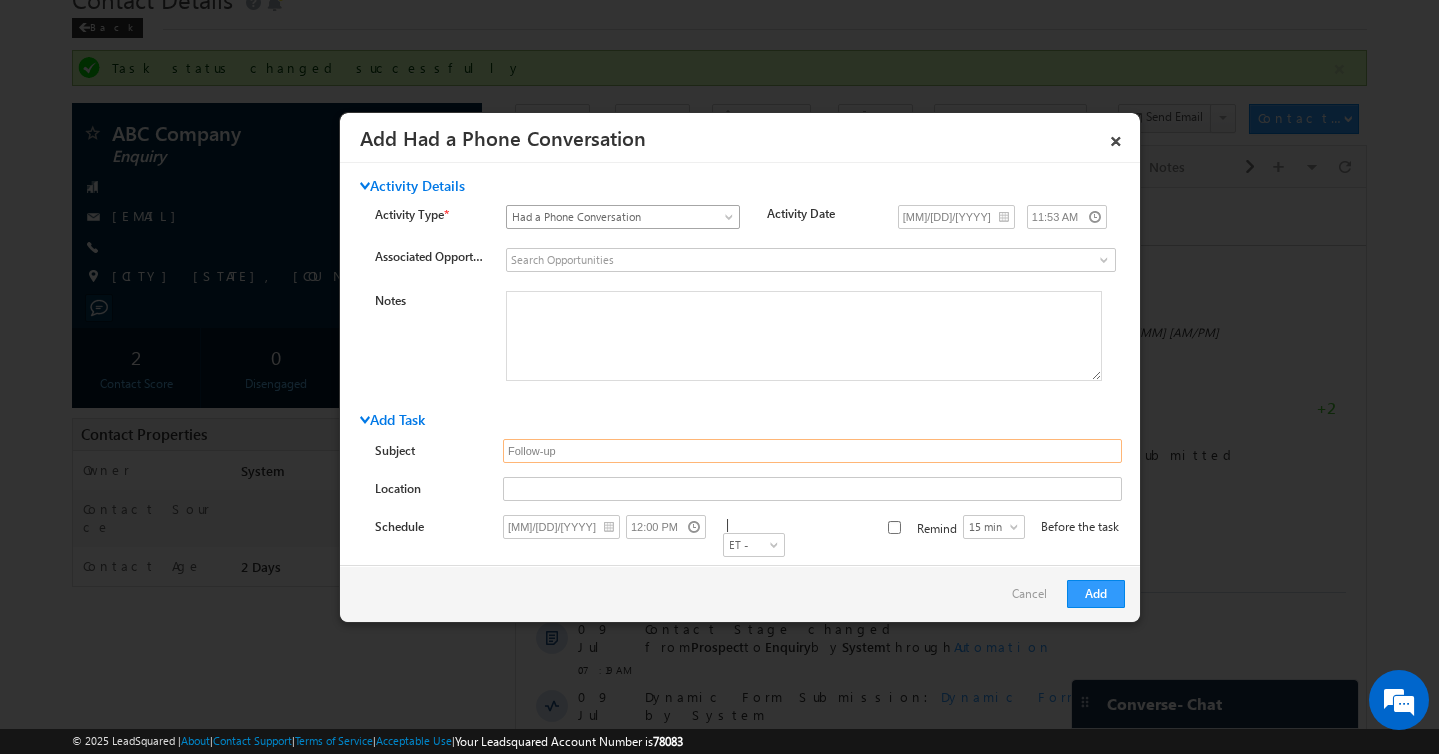 type on "Follow-up" 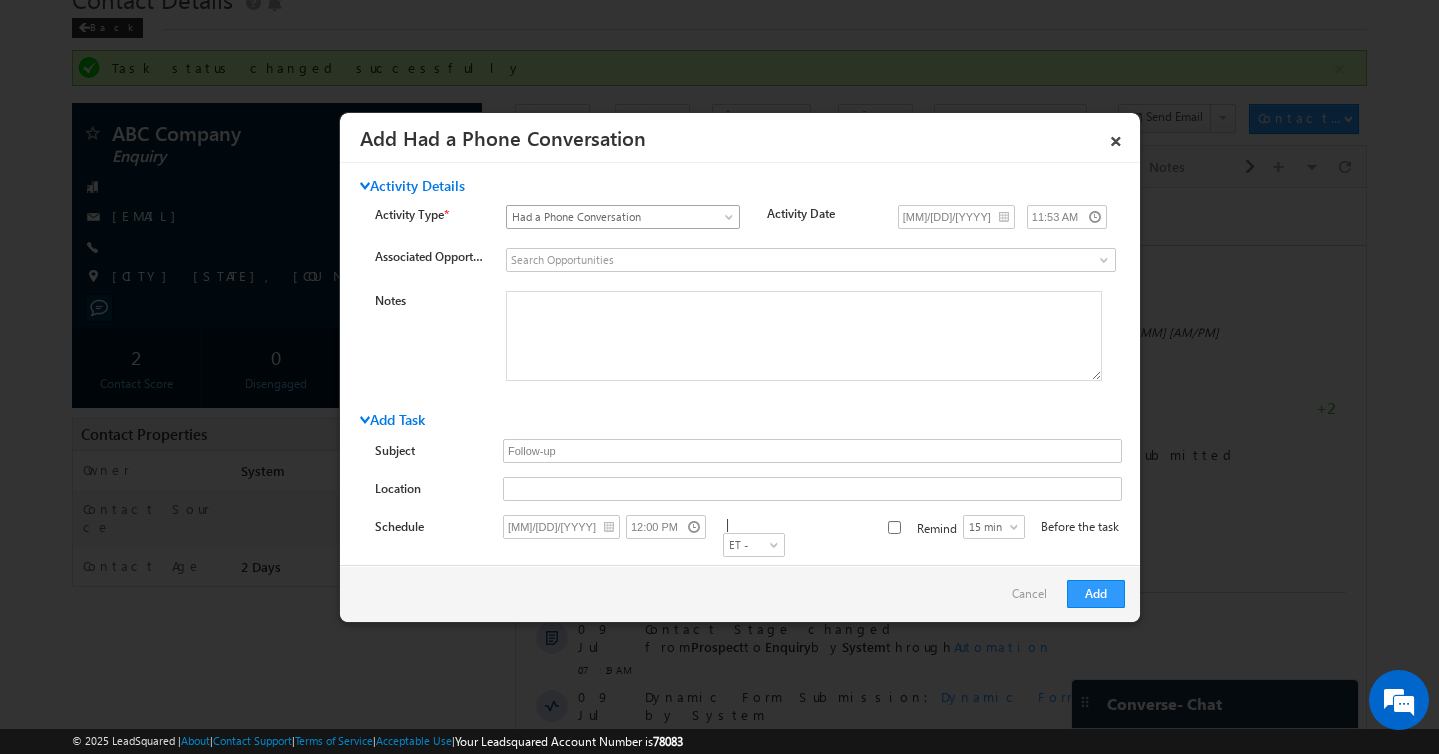 click on "Had a Phone Conversation" at bounding box center [610, 217] 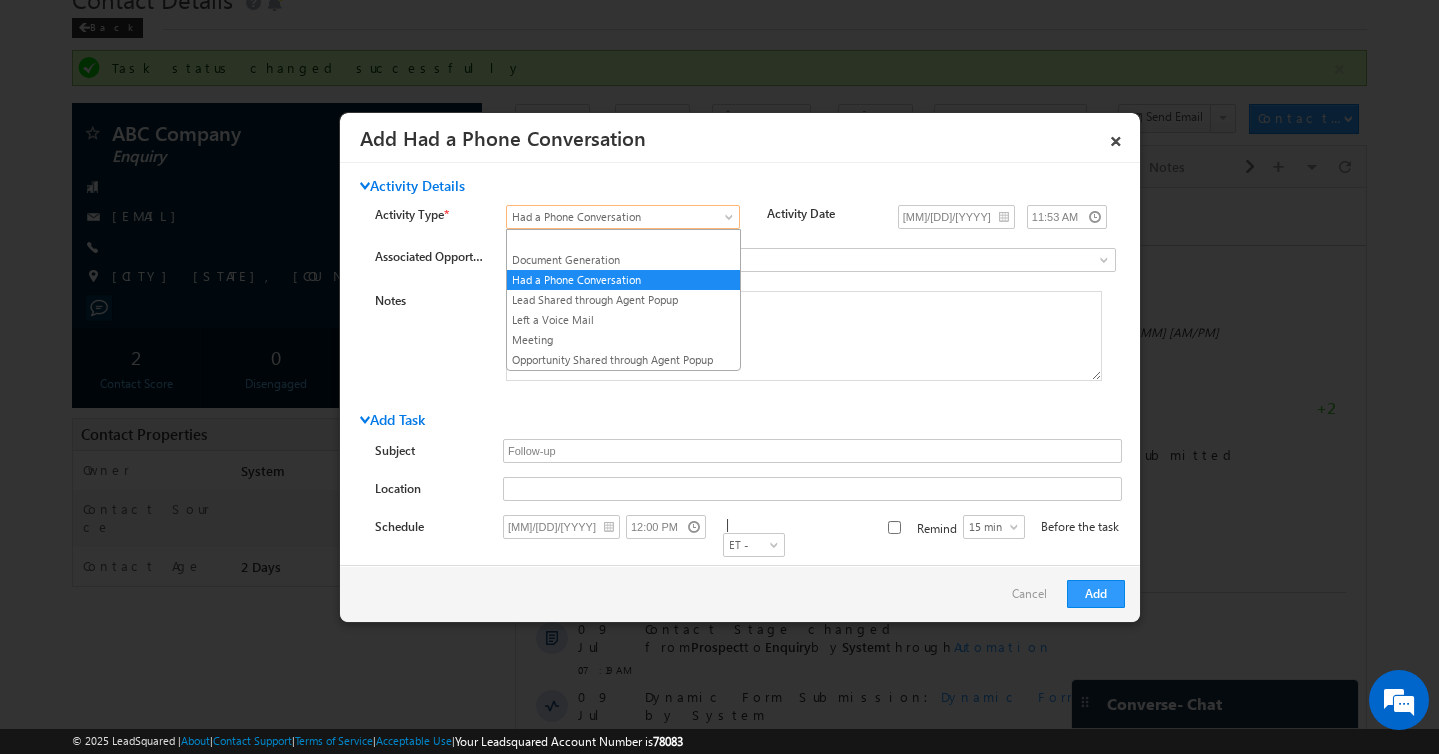 click on "Had a Phone Conversation" at bounding box center [610, 217] 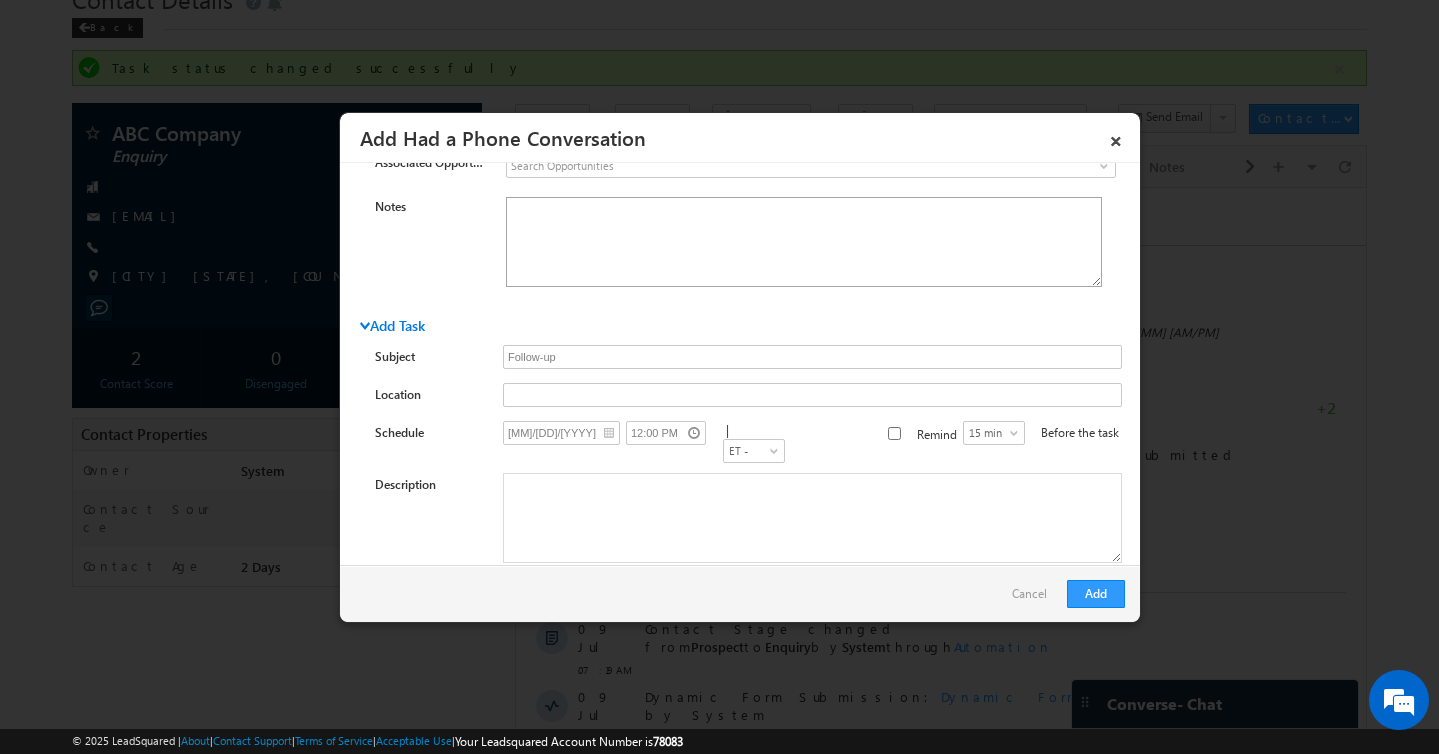 scroll, scrollTop: 104, scrollLeft: 0, axis: vertical 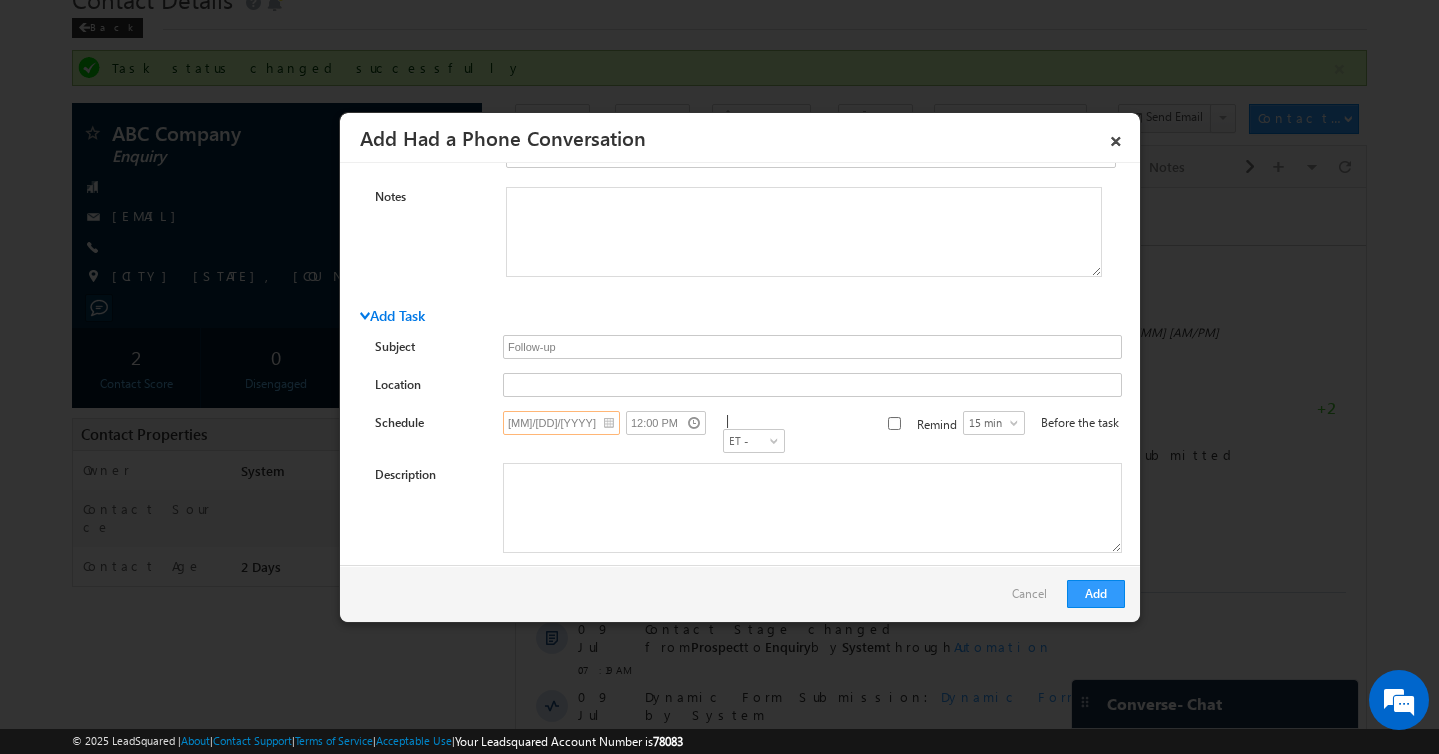 click on "07/10/2025" at bounding box center [561, 423] 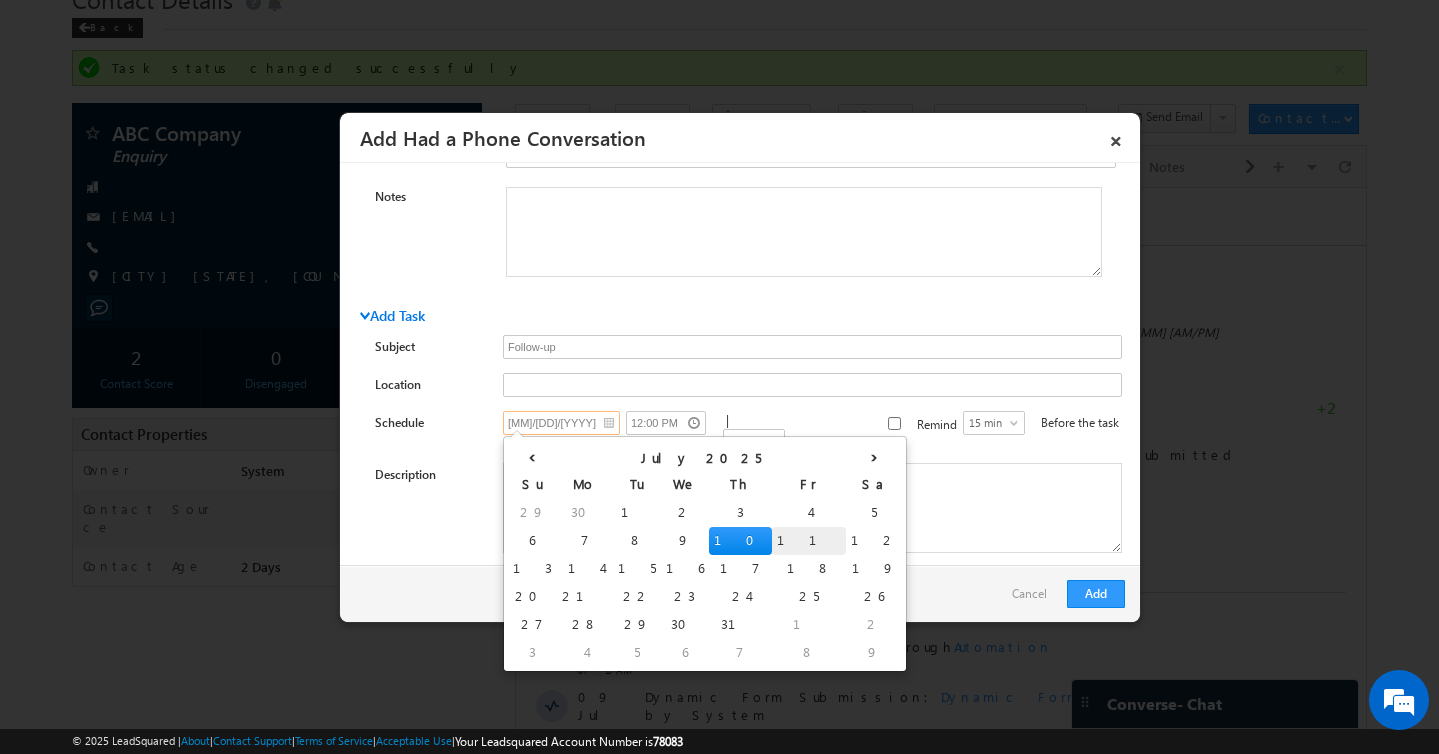 click on "11" at bounding box center [809, 541] 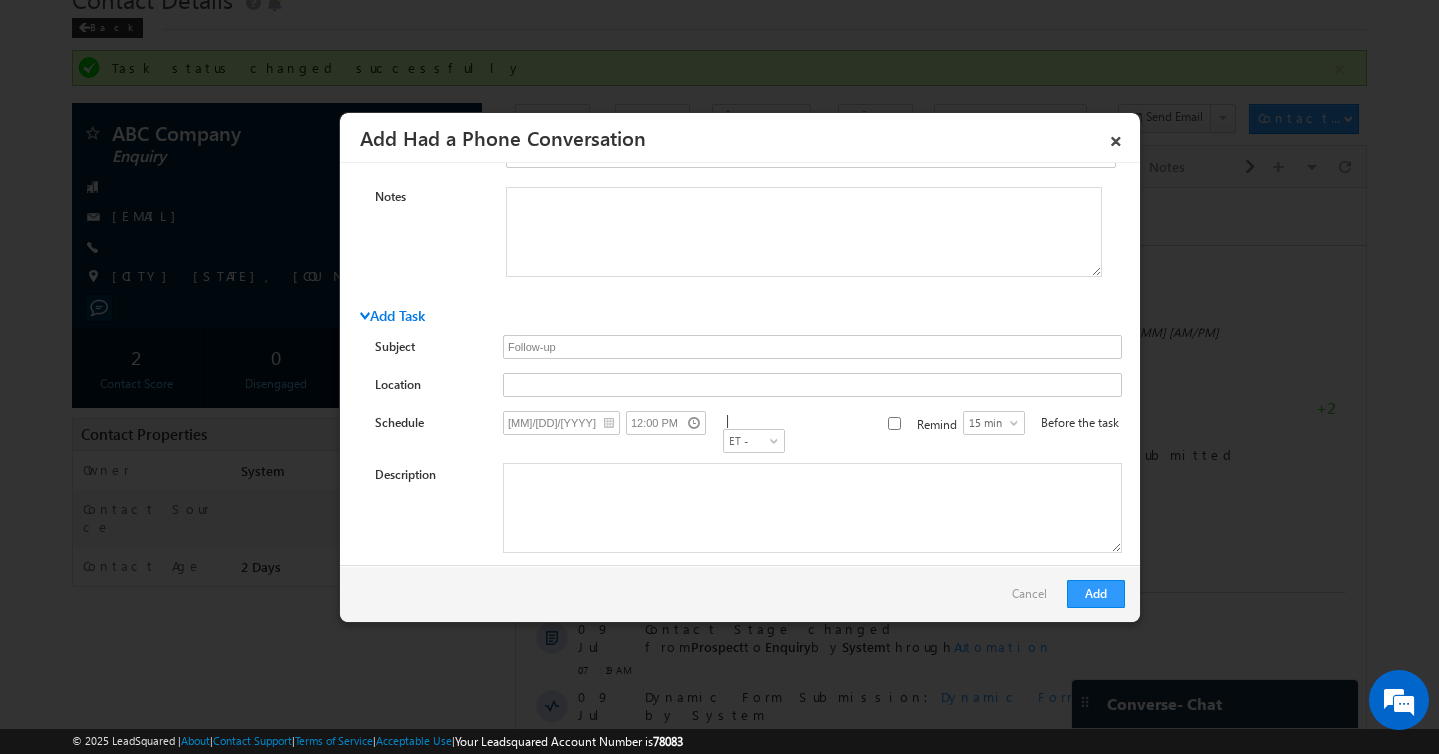 click on "Remind" at bounding box center [894, 423] 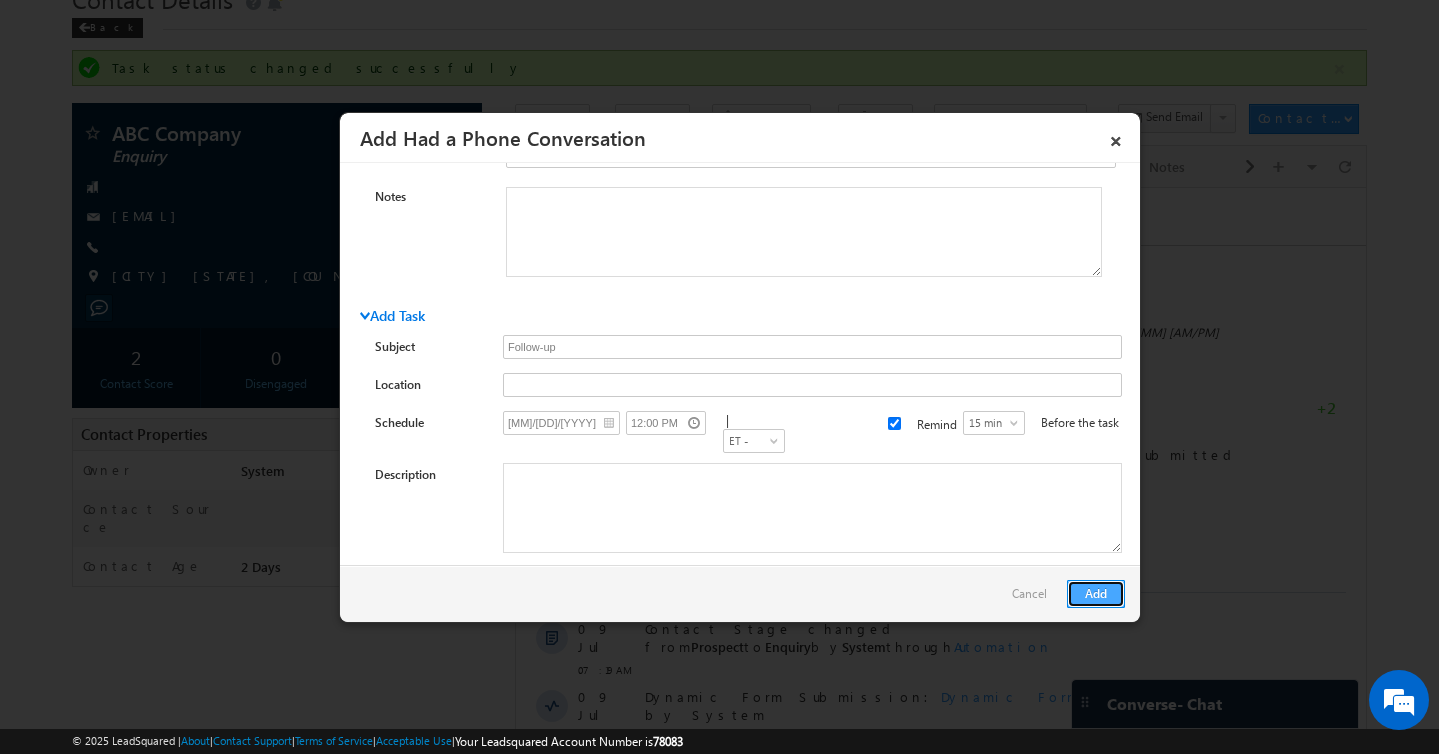 click on "Add" at bounding box center [1096, 594] 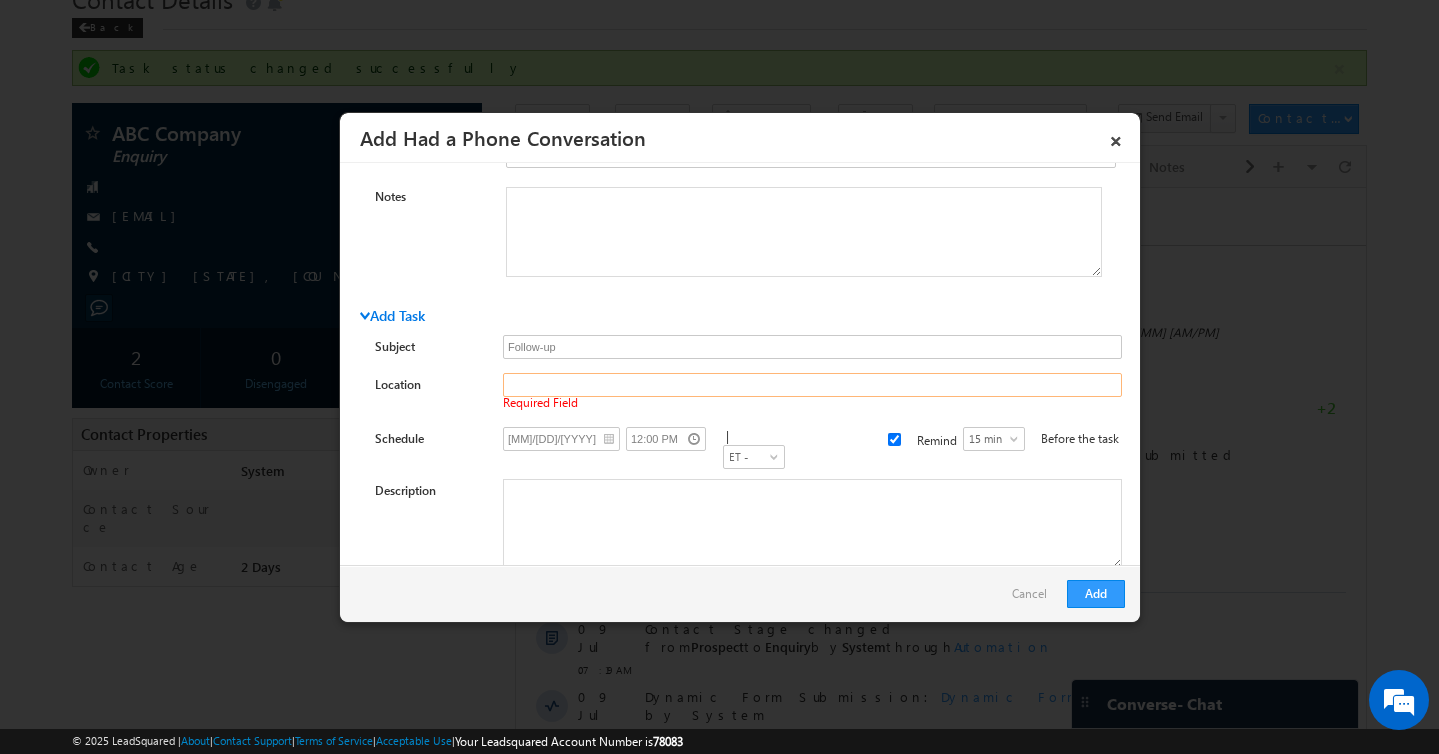 click at bounding box center [812, 385] 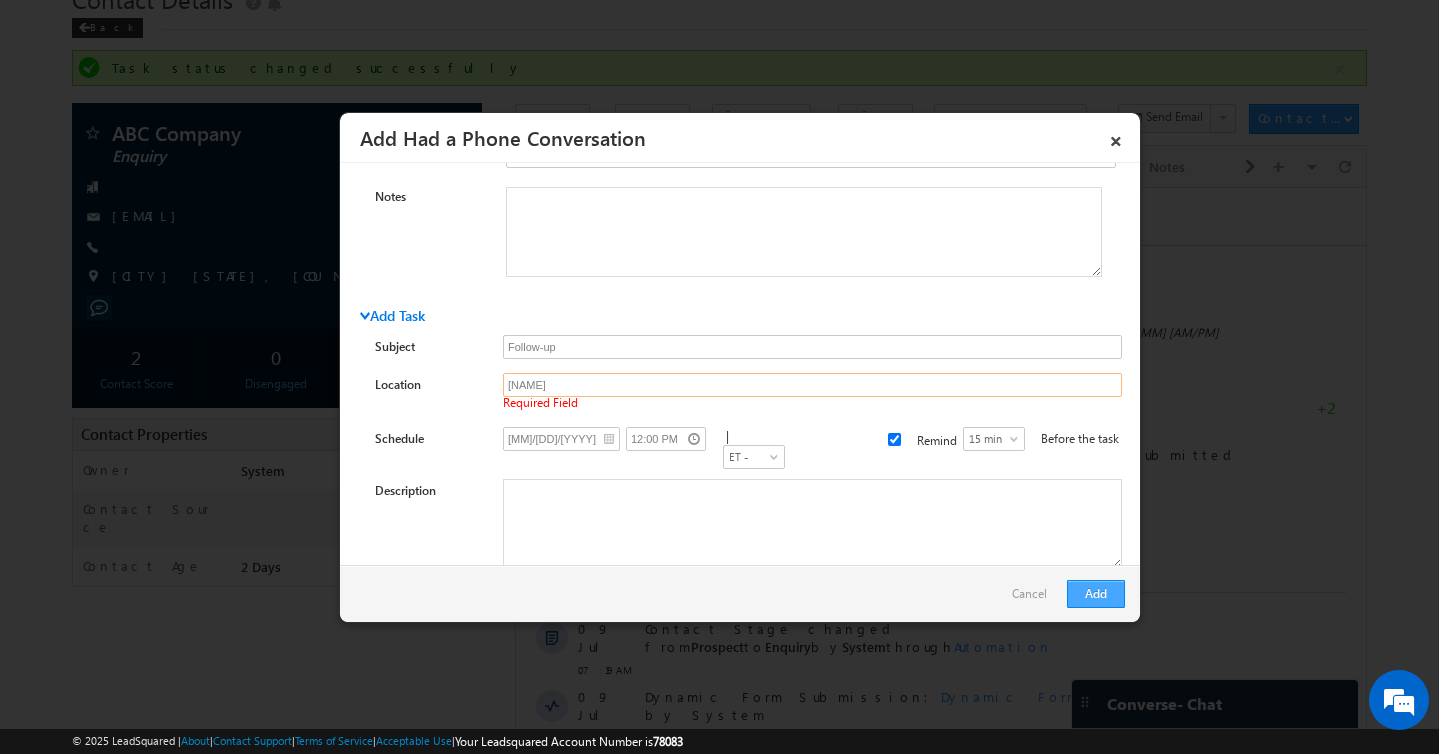 type on "Rajarhat" 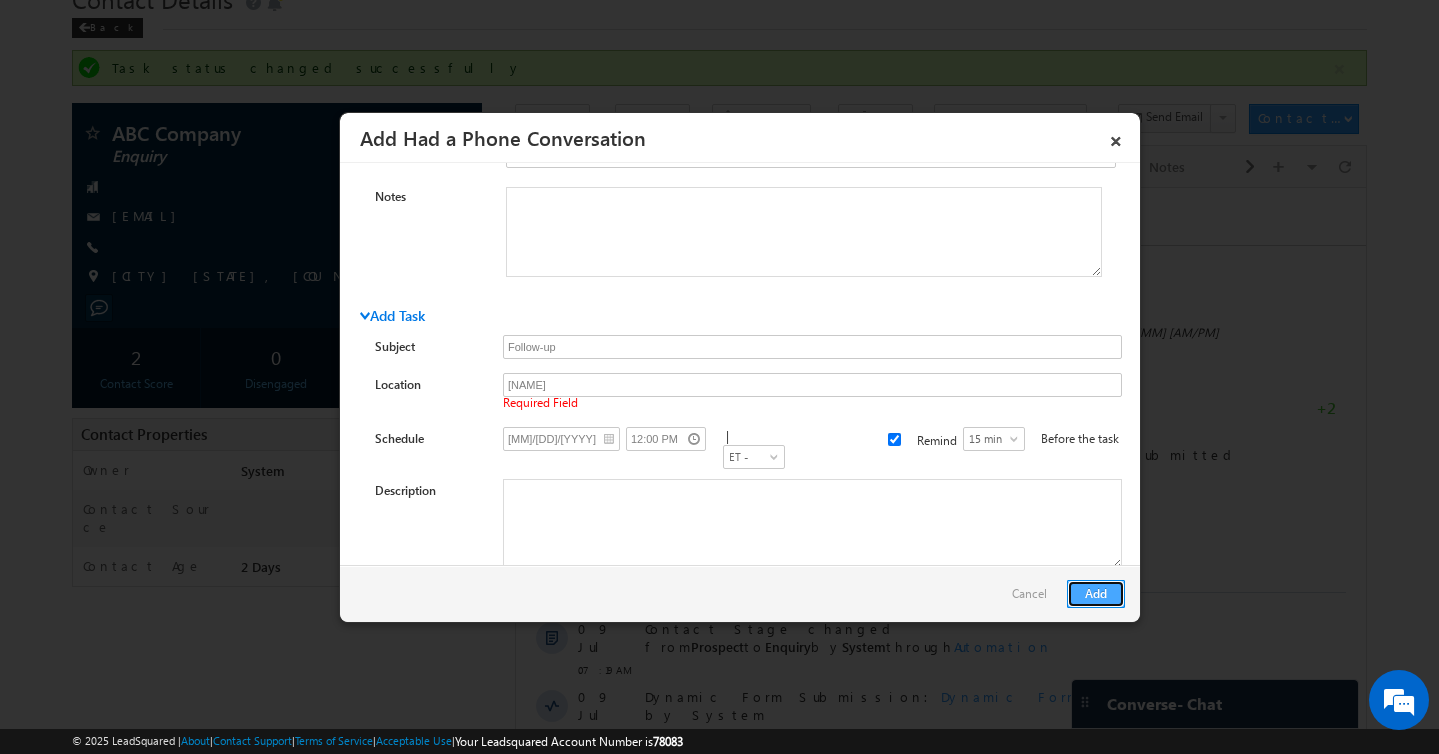 click on "Add" at bounding box center [1096, 594] 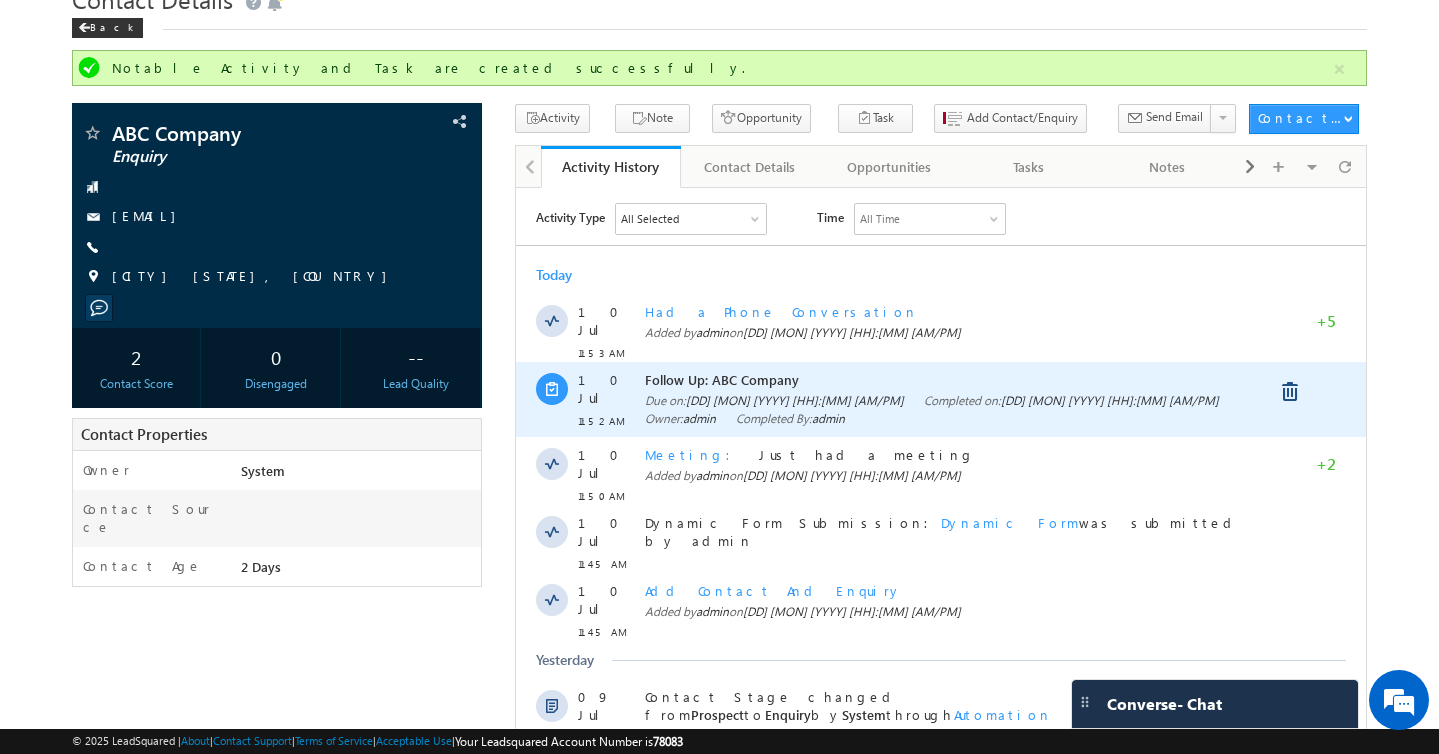 click on "Follow Up: ABC Company" at bounding box center (955, 379) 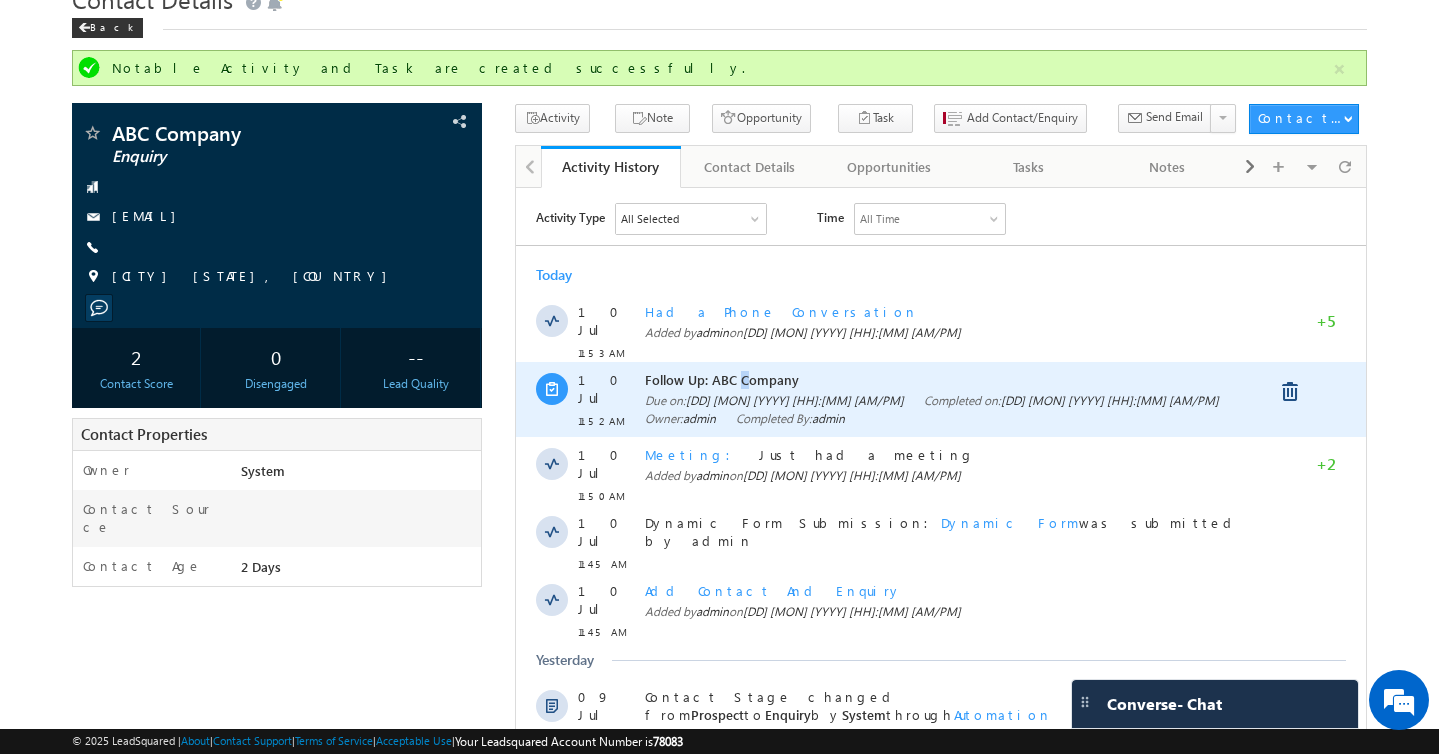 click on "Follow Up: ABC Company" at bounding box center (955, 379) 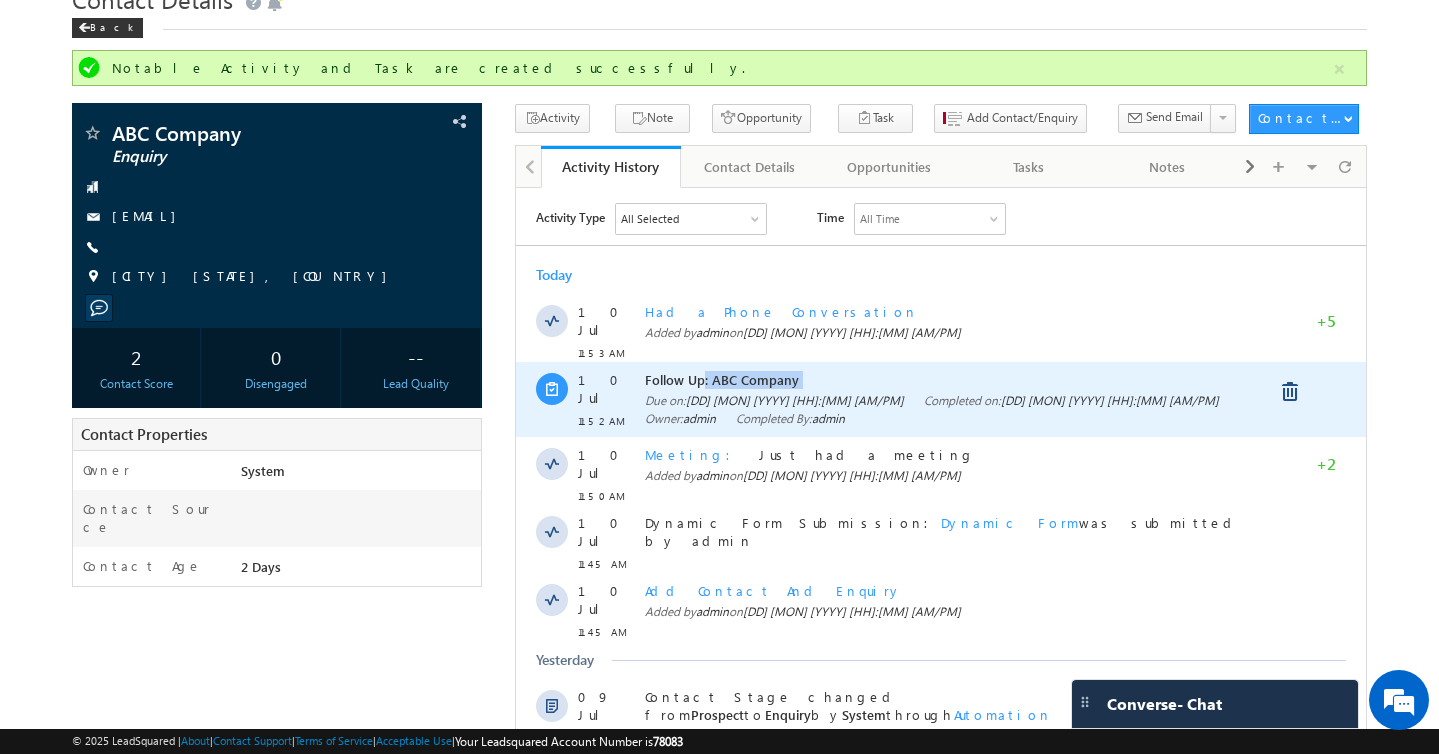 click on "Follow Up: ABC Company" at bounding box center [955, 379] 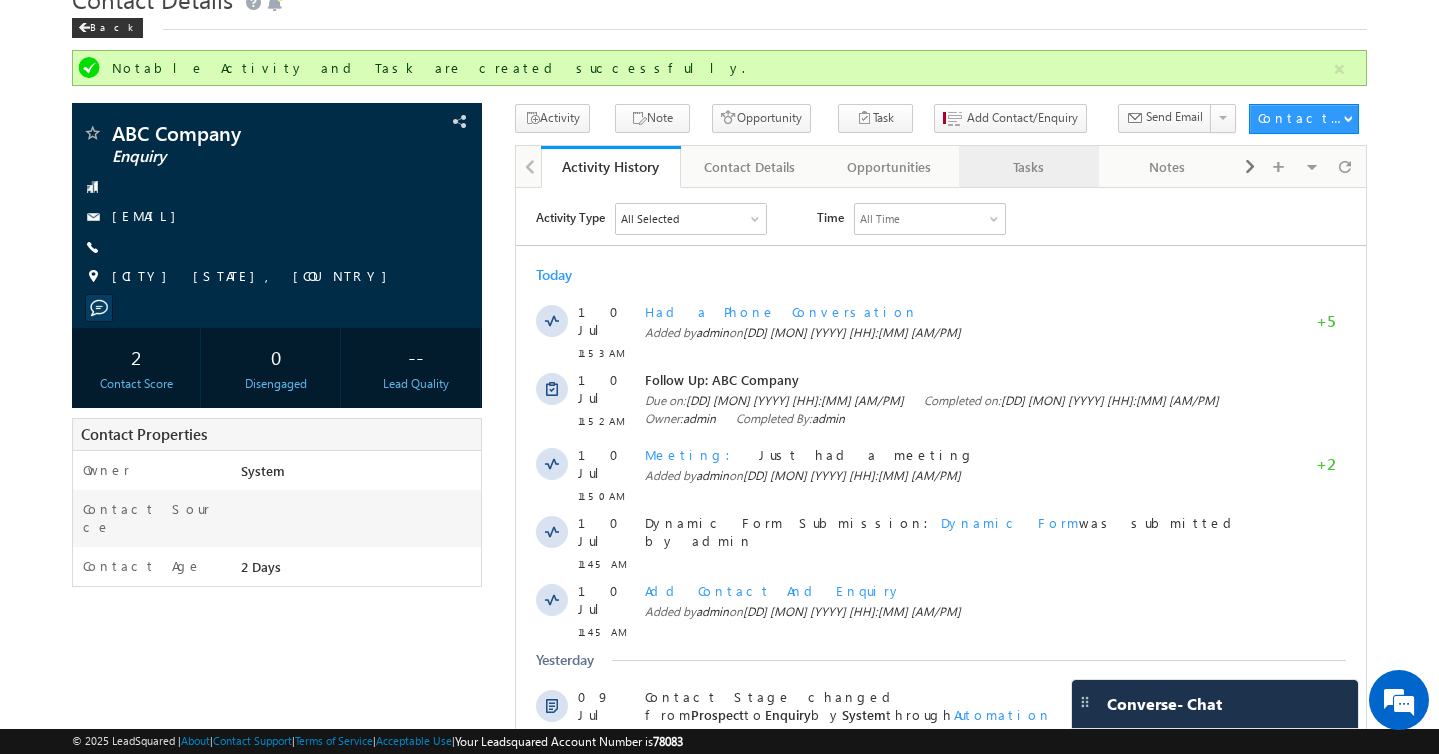 click on "Tasks" at bounding box center (1027, 167) 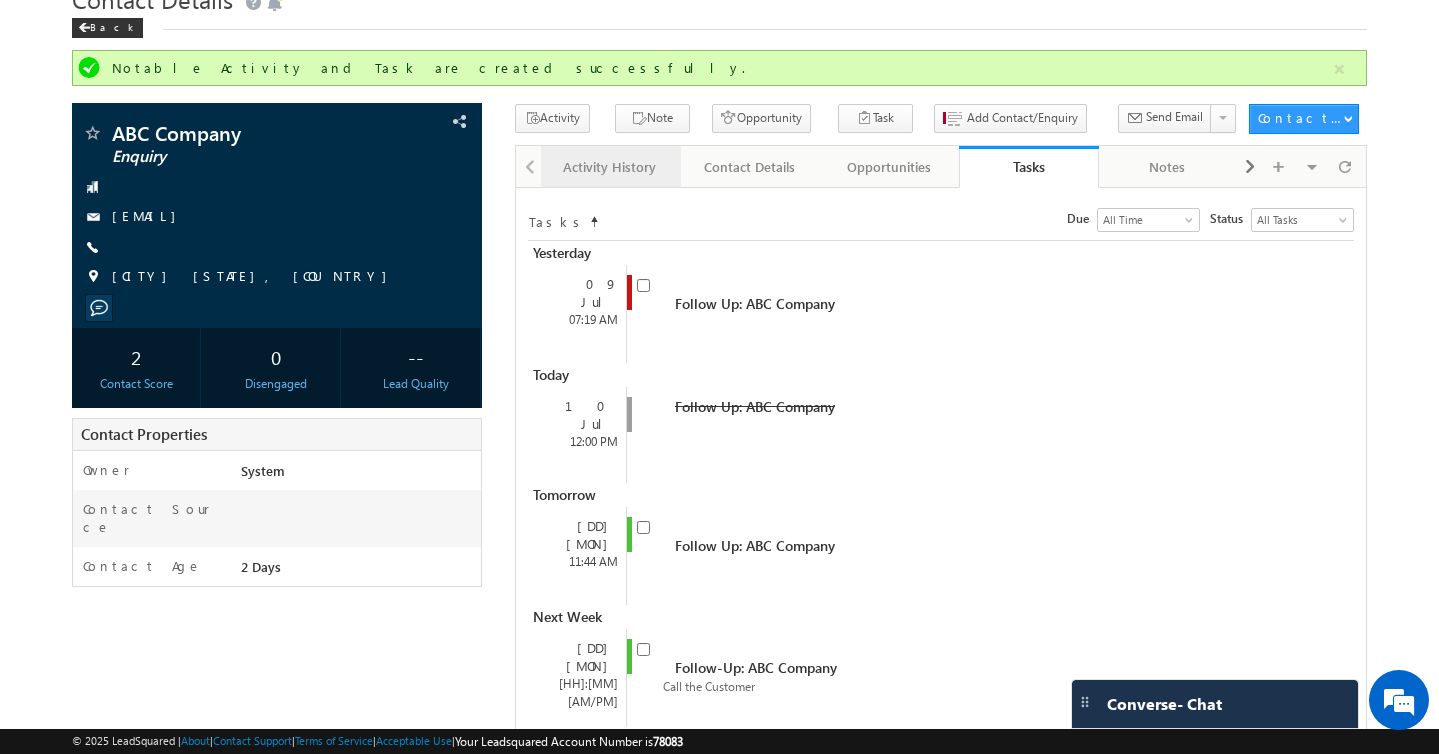 click on "Activity History" at bounding box center [609, 167] 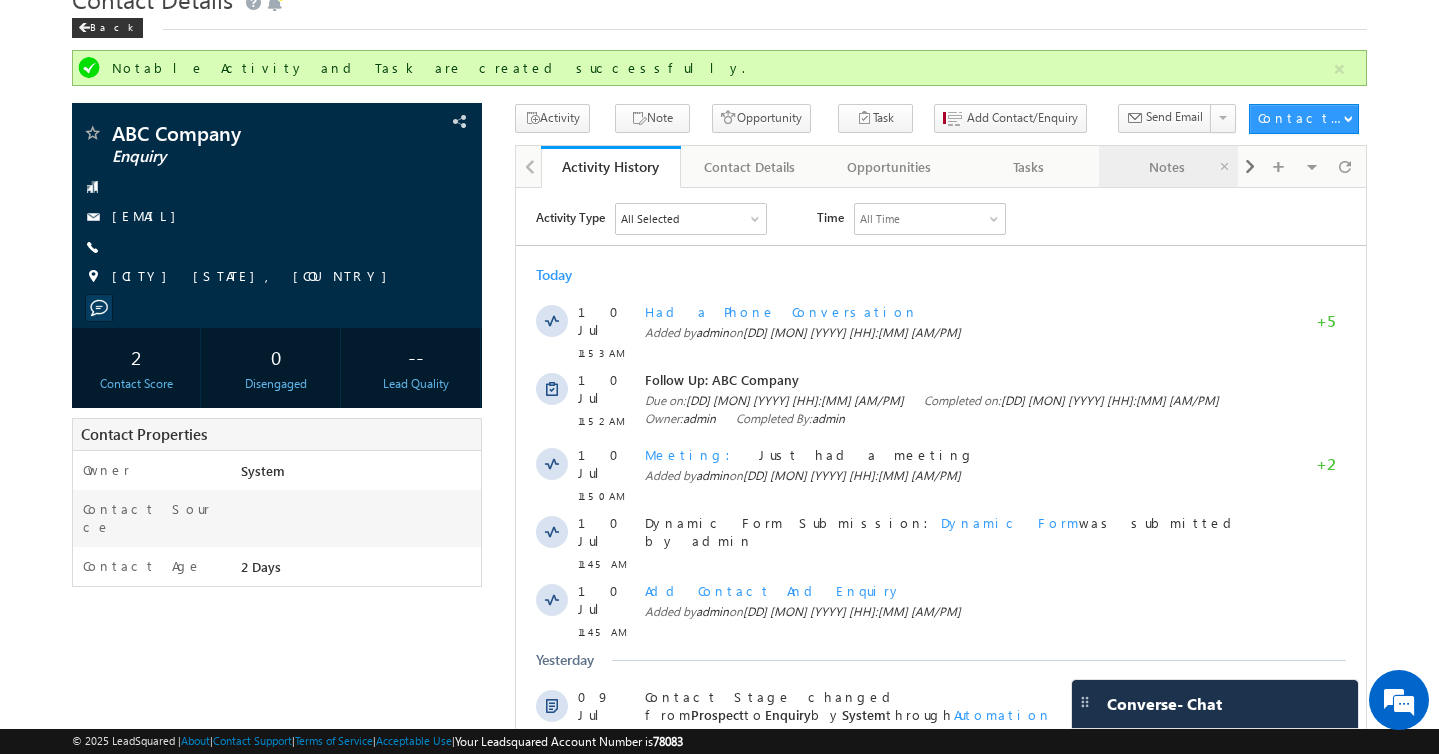 click on "Notes" at bounding box center (1167, 167) 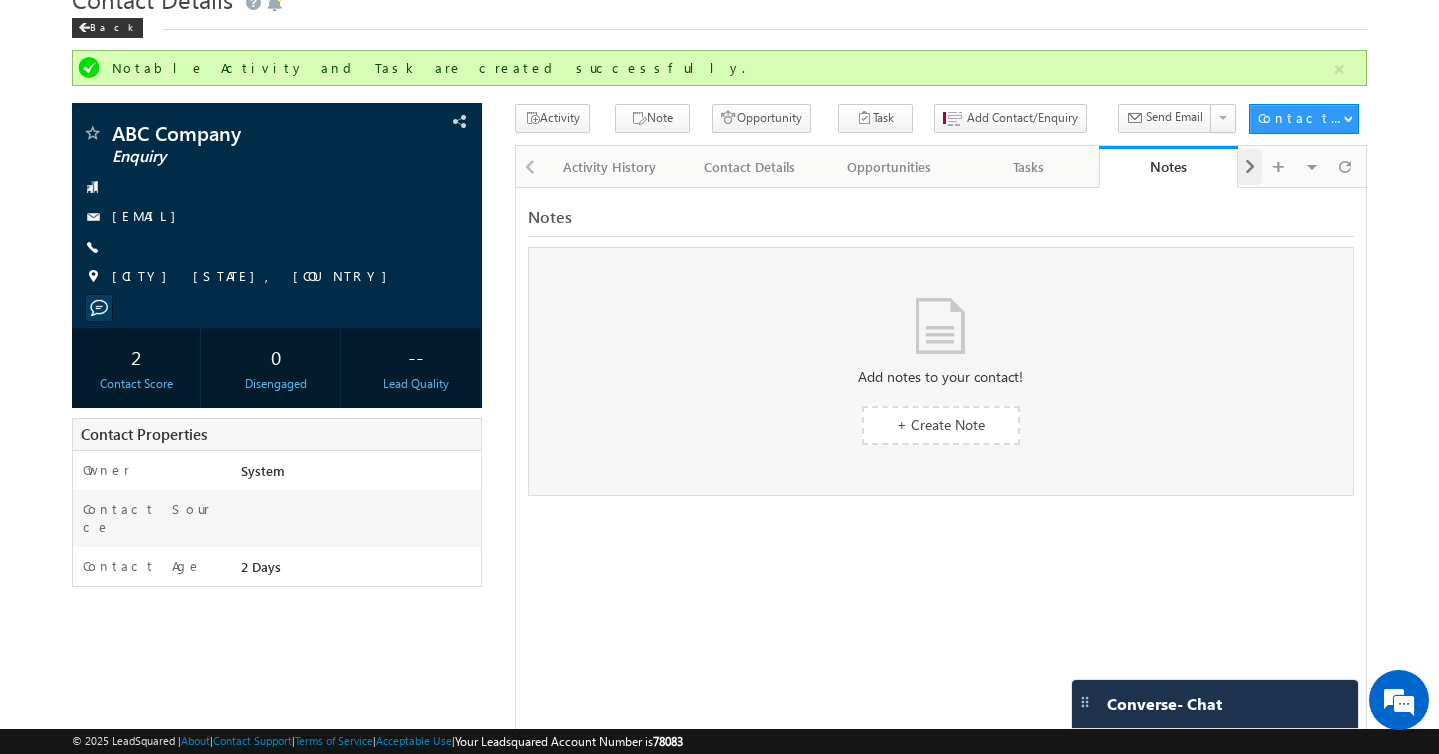 click at bounding box center [1250, 167] 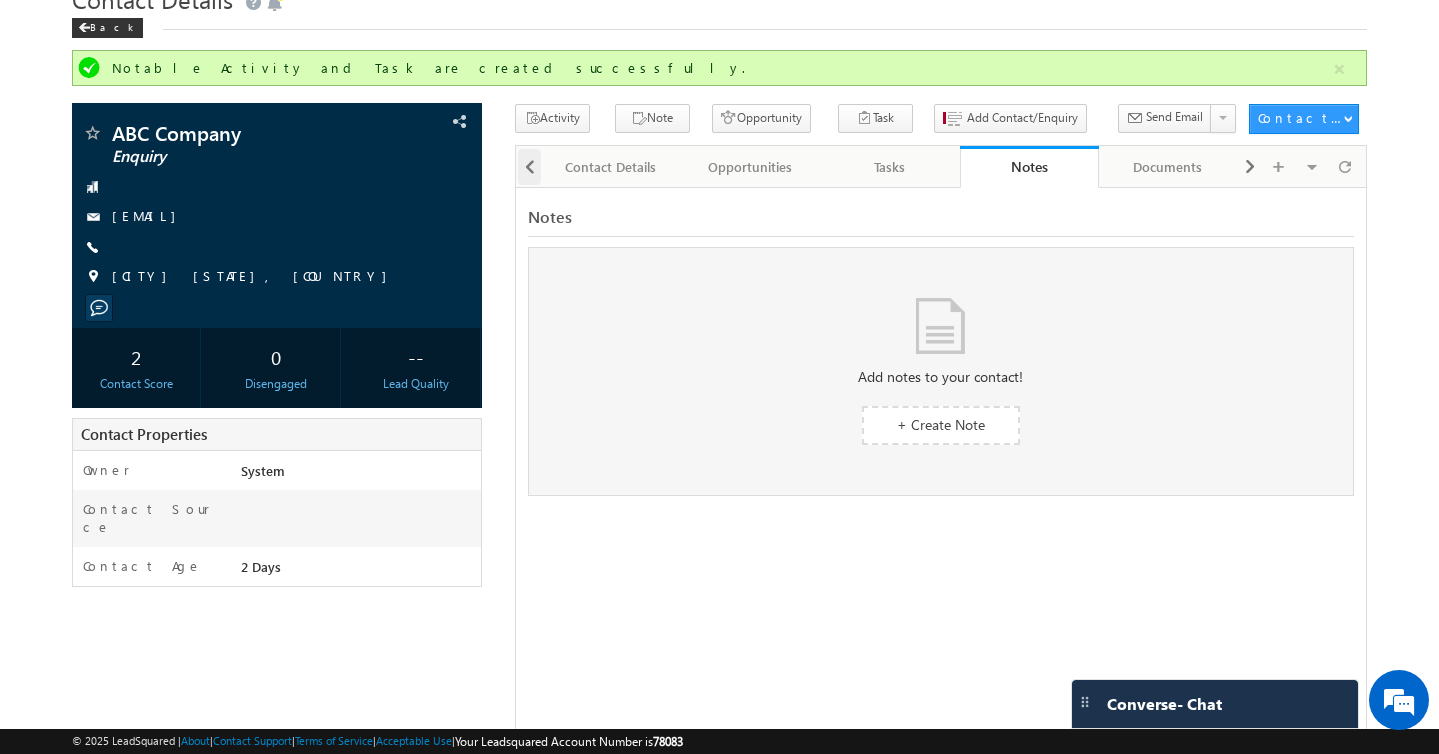 click at bounding box center [530, 167] 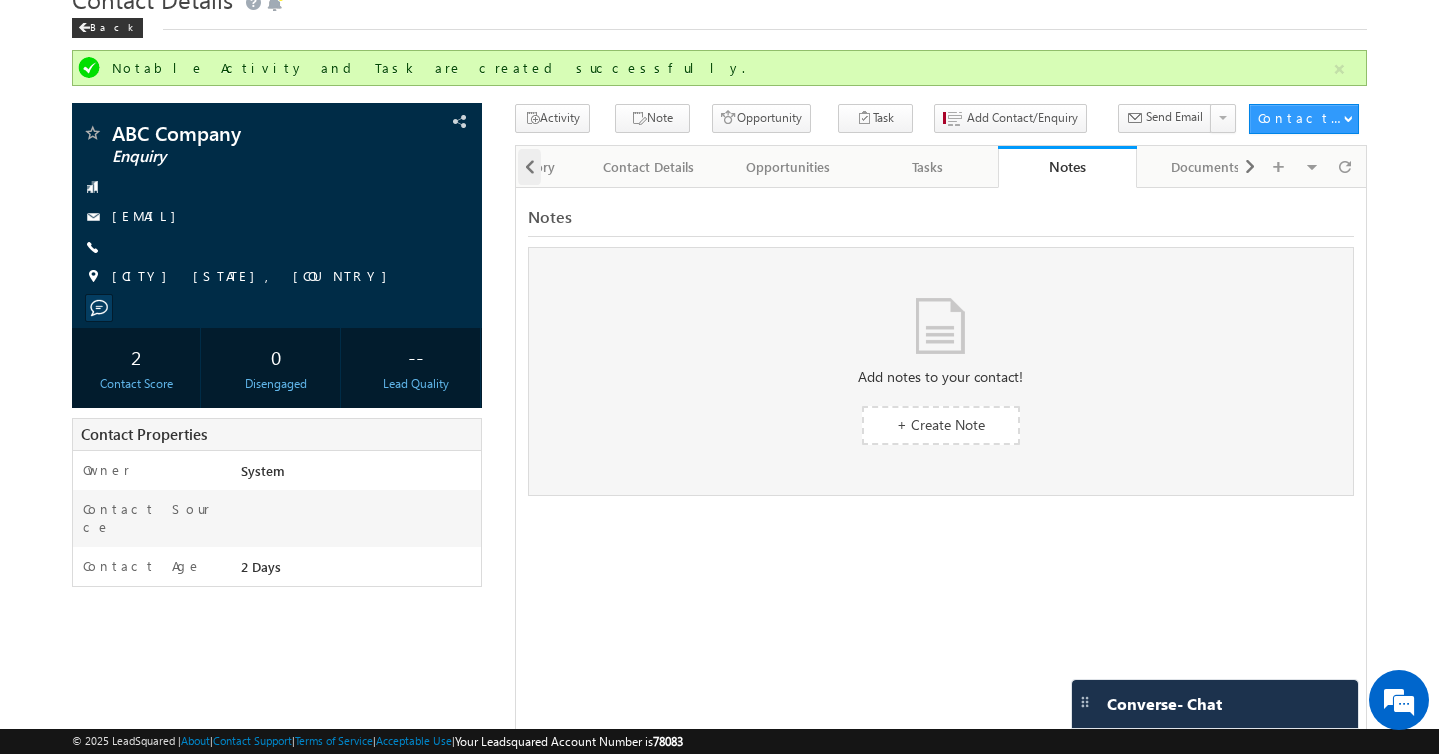 click at bounding box center [530, 167] 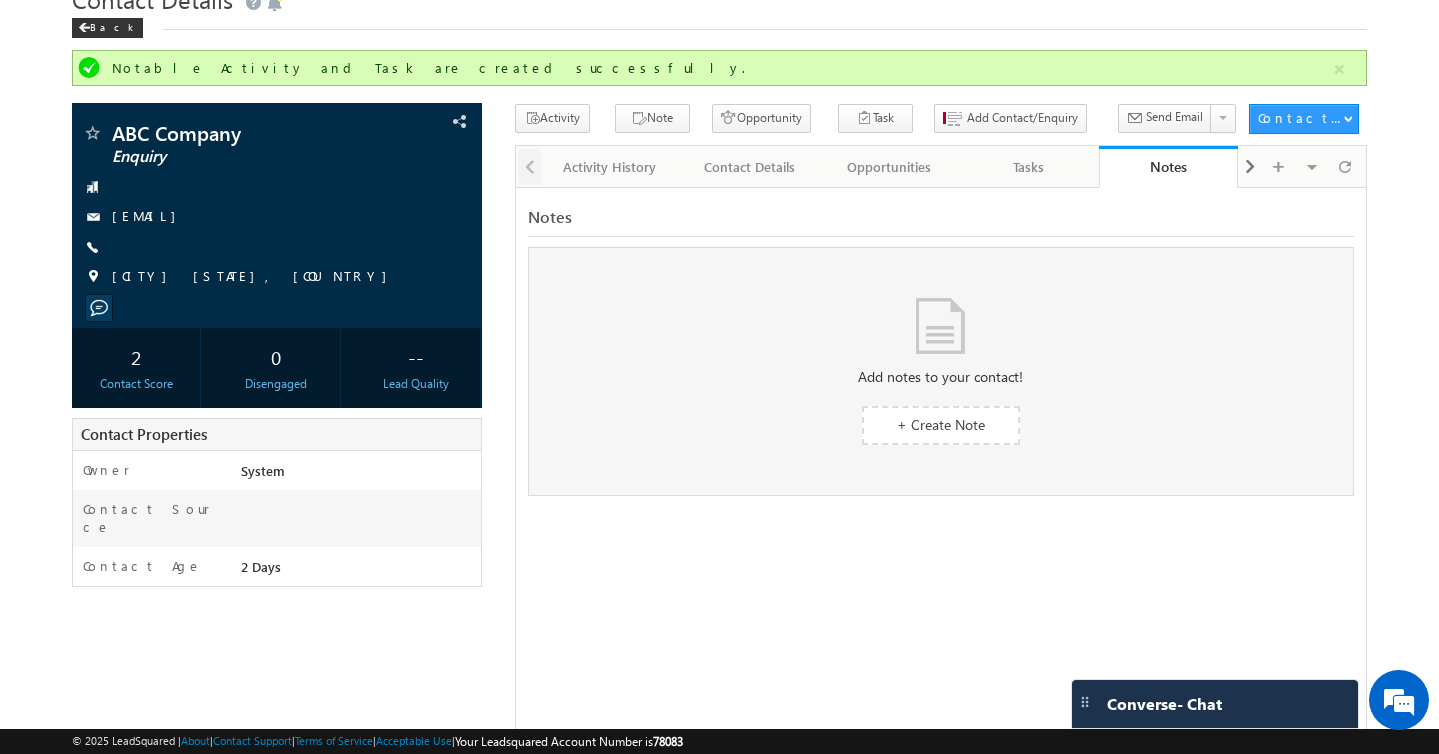 click at bounding box center (529, 165) 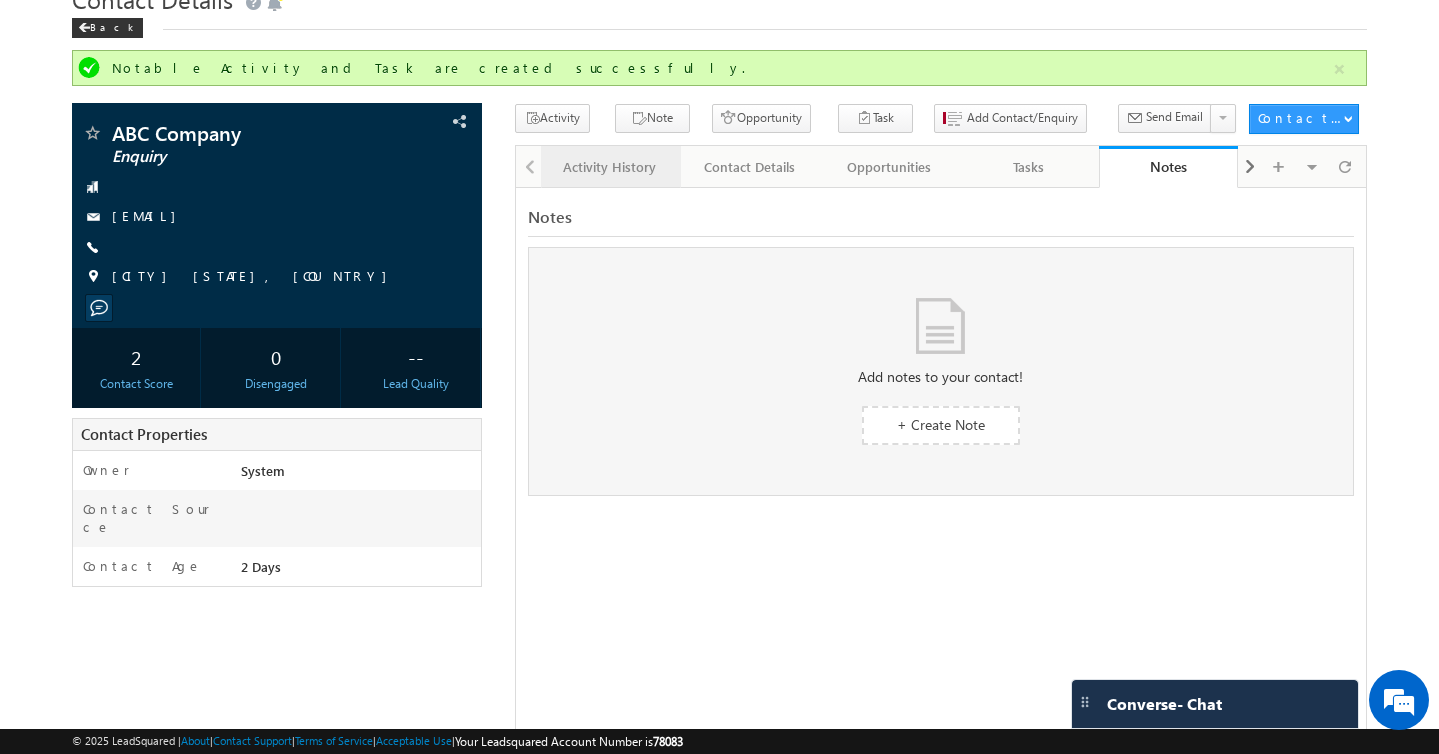 click on "Activity History" at bounding box center (609, 167) 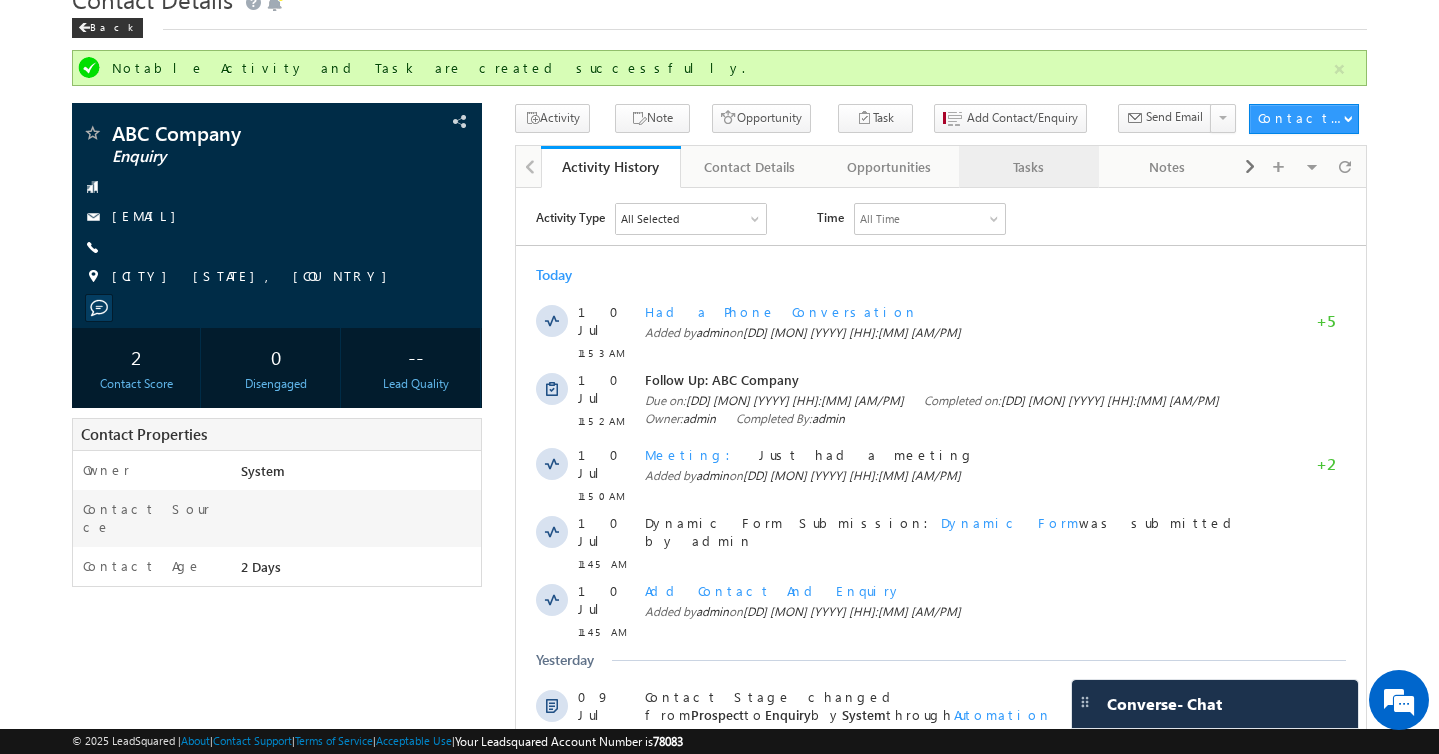 click on "Tasks" at bounding box center [1027, 167] 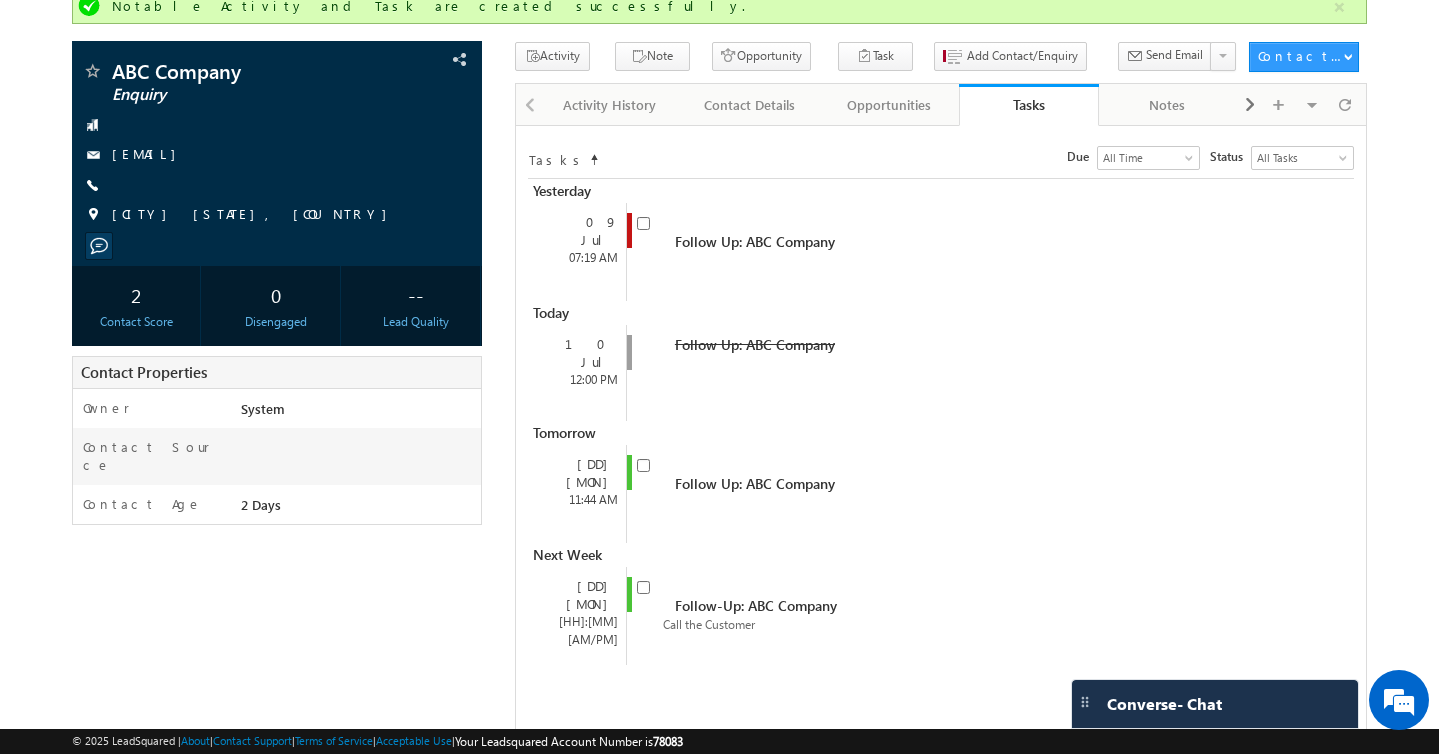 scroll, scrollTop: 0, scrollLeft: 0, axis: both 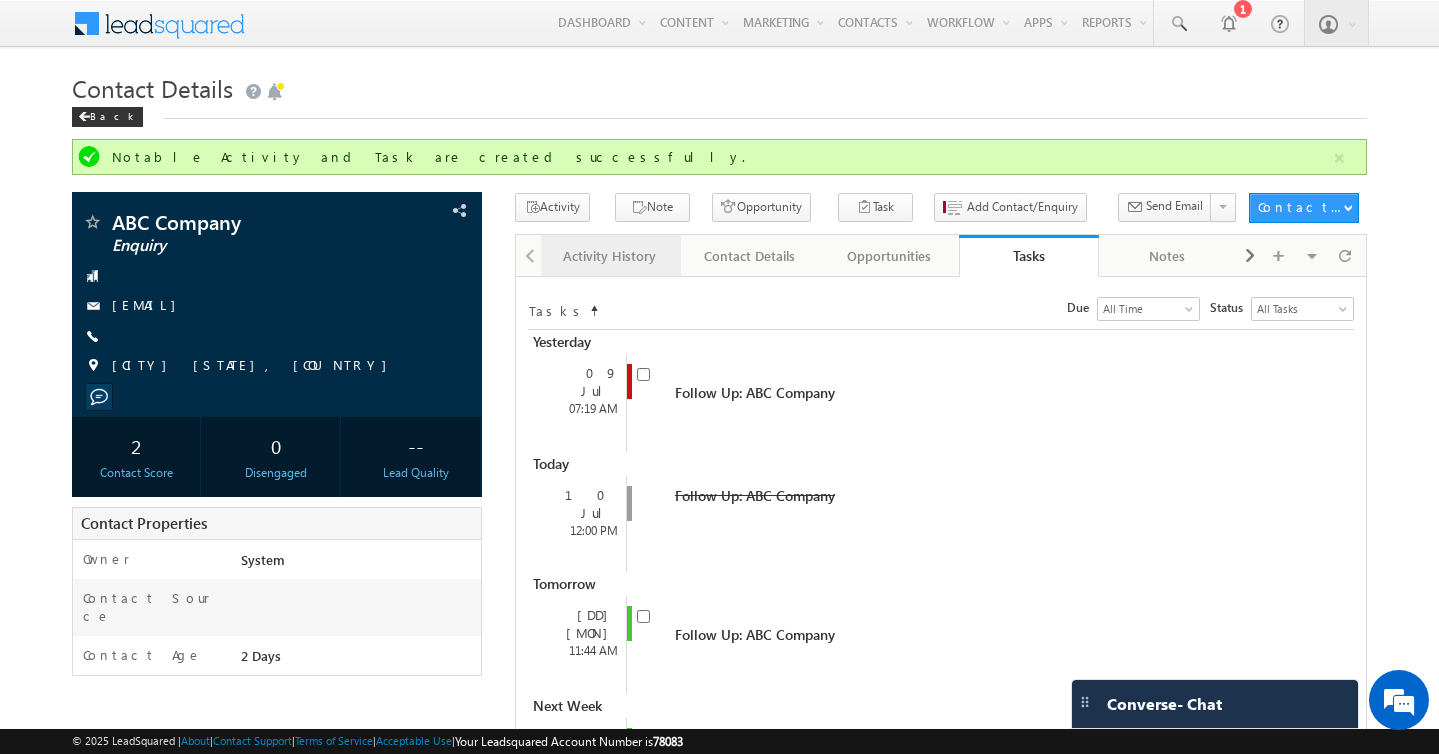 click on "Activity History" at bounding box center (609, 256) 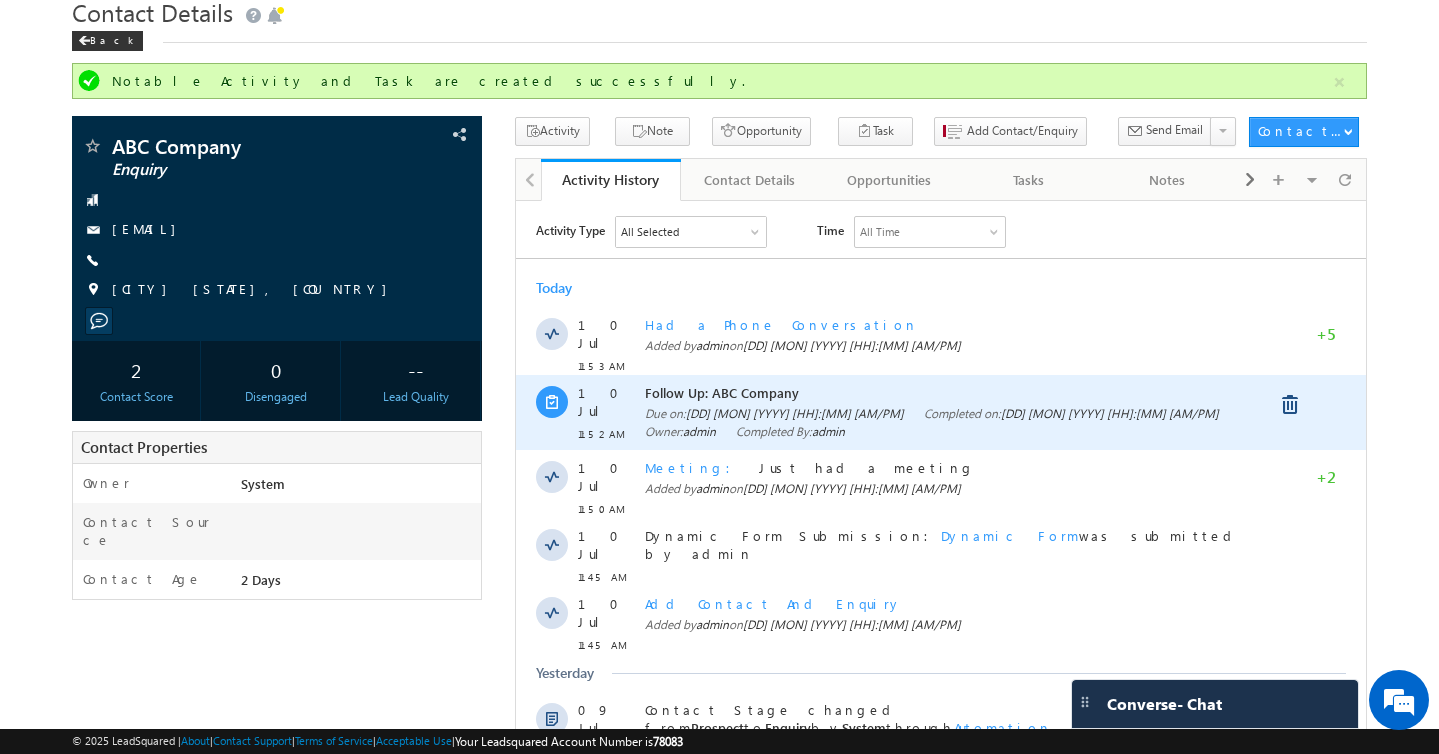 scroll, scrollTop: 0, scrollLeft: 0, axis: both 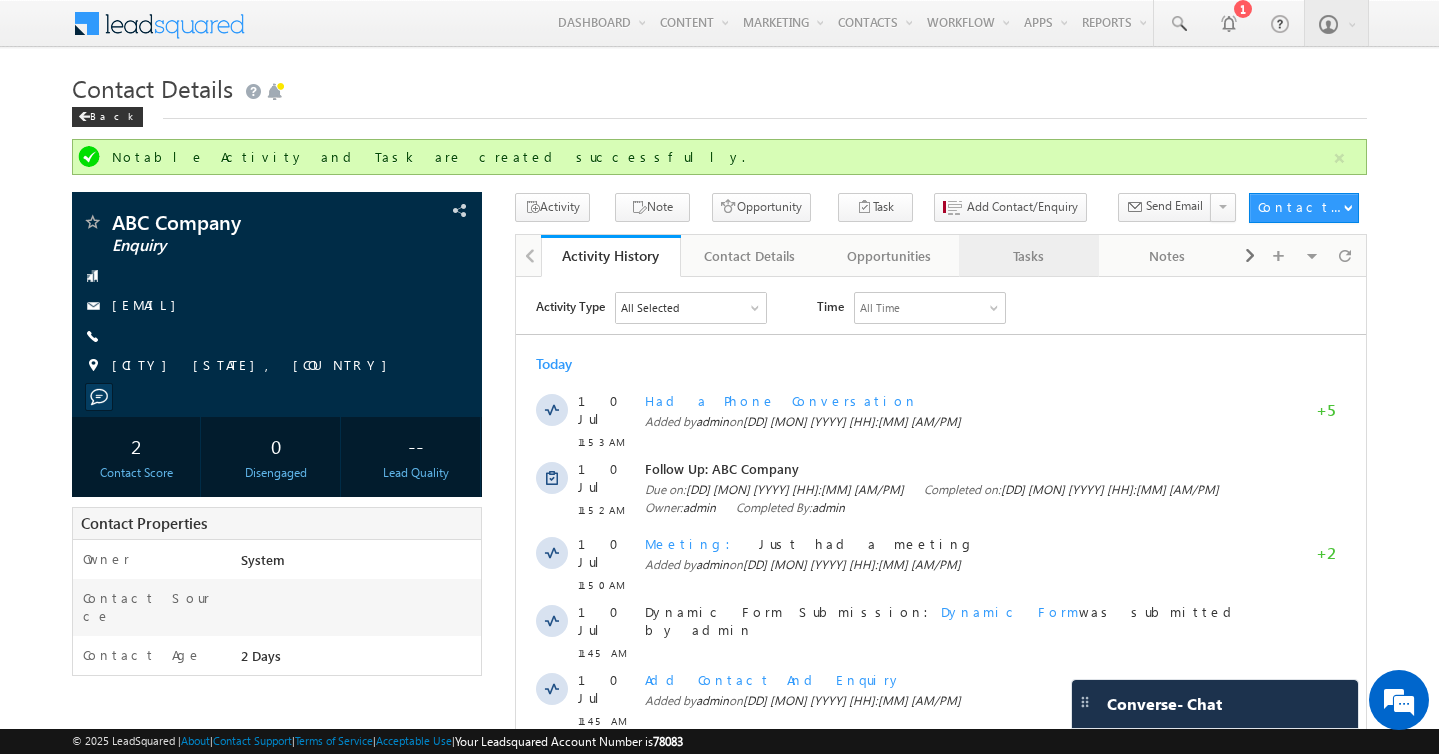 click on "Tasks" at bounding box center (1027, 256) 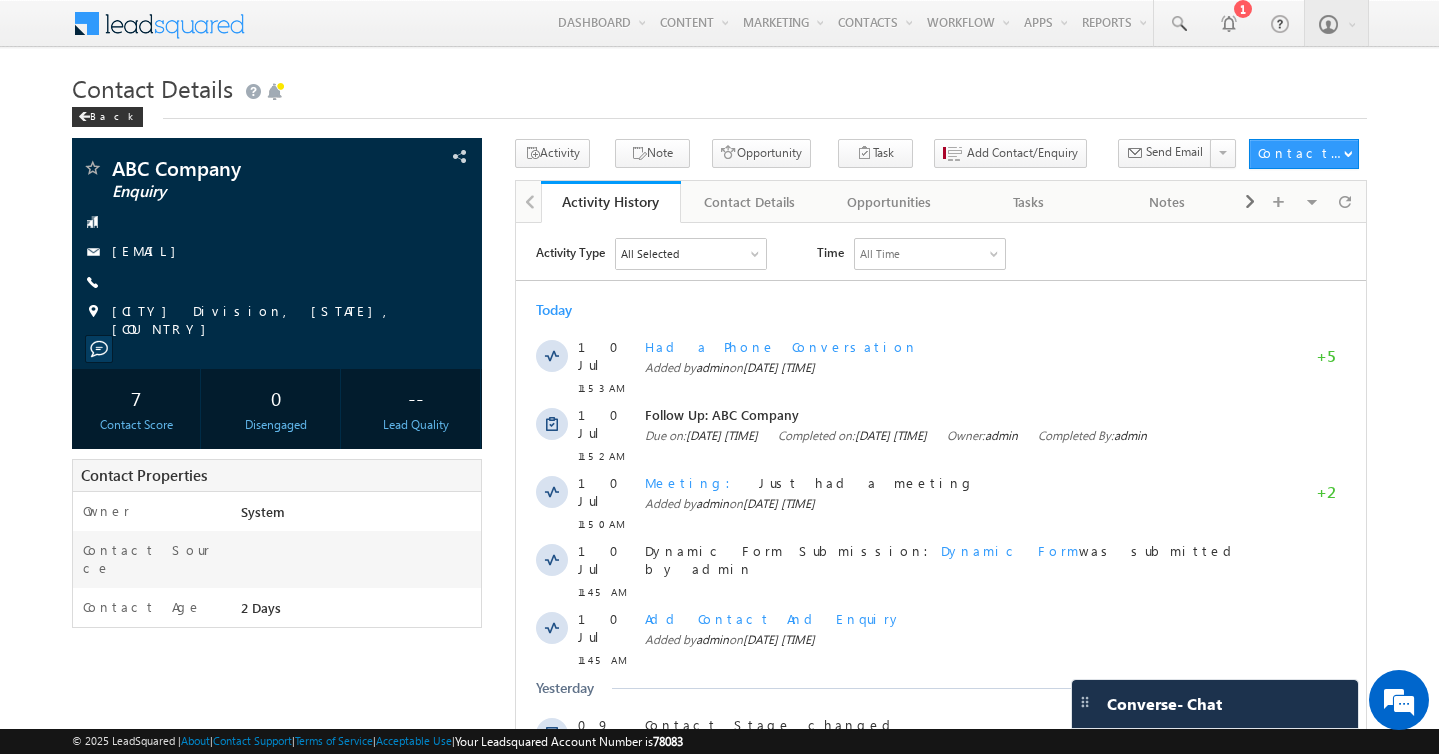 scroll, scrollTop: 0, scrollLeft: 0, axis: both 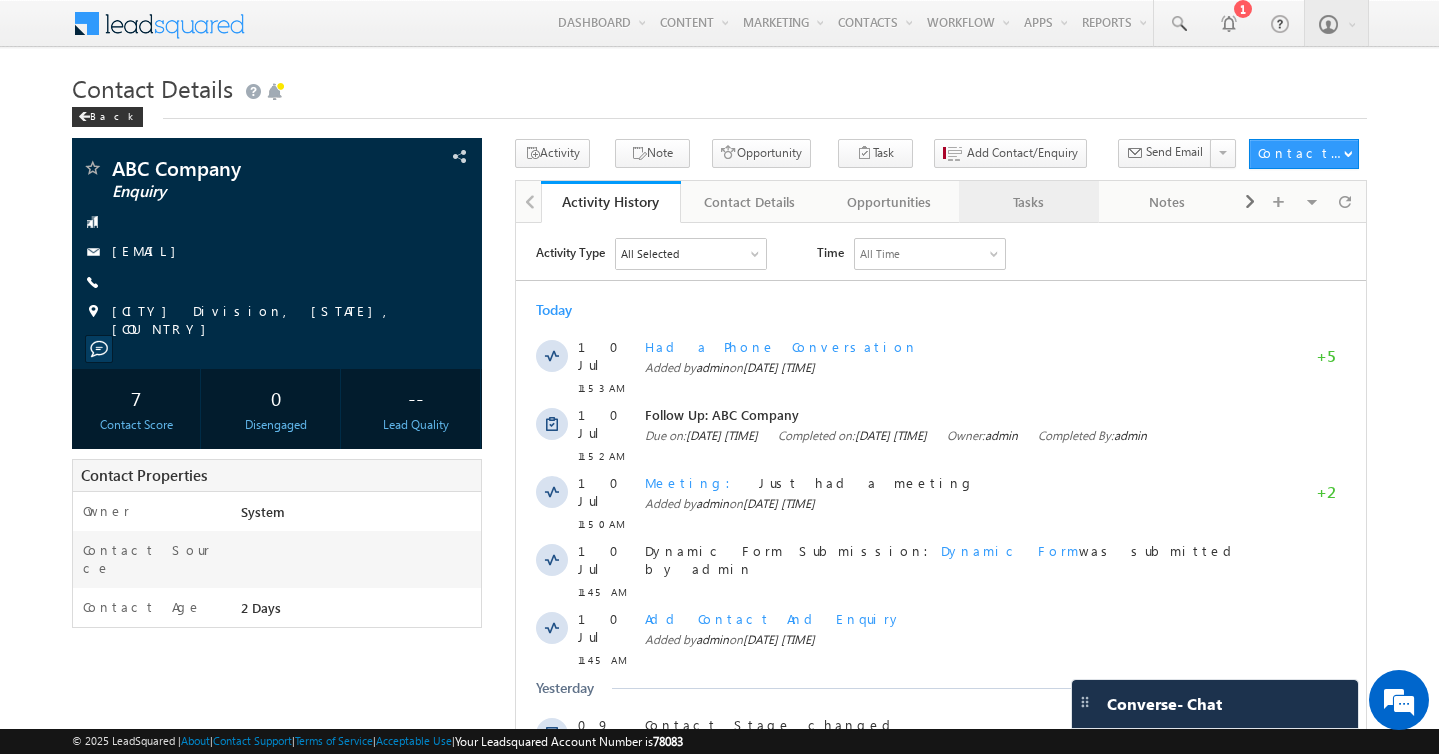 click on "Tasks" at bounding box center [1028, 202] 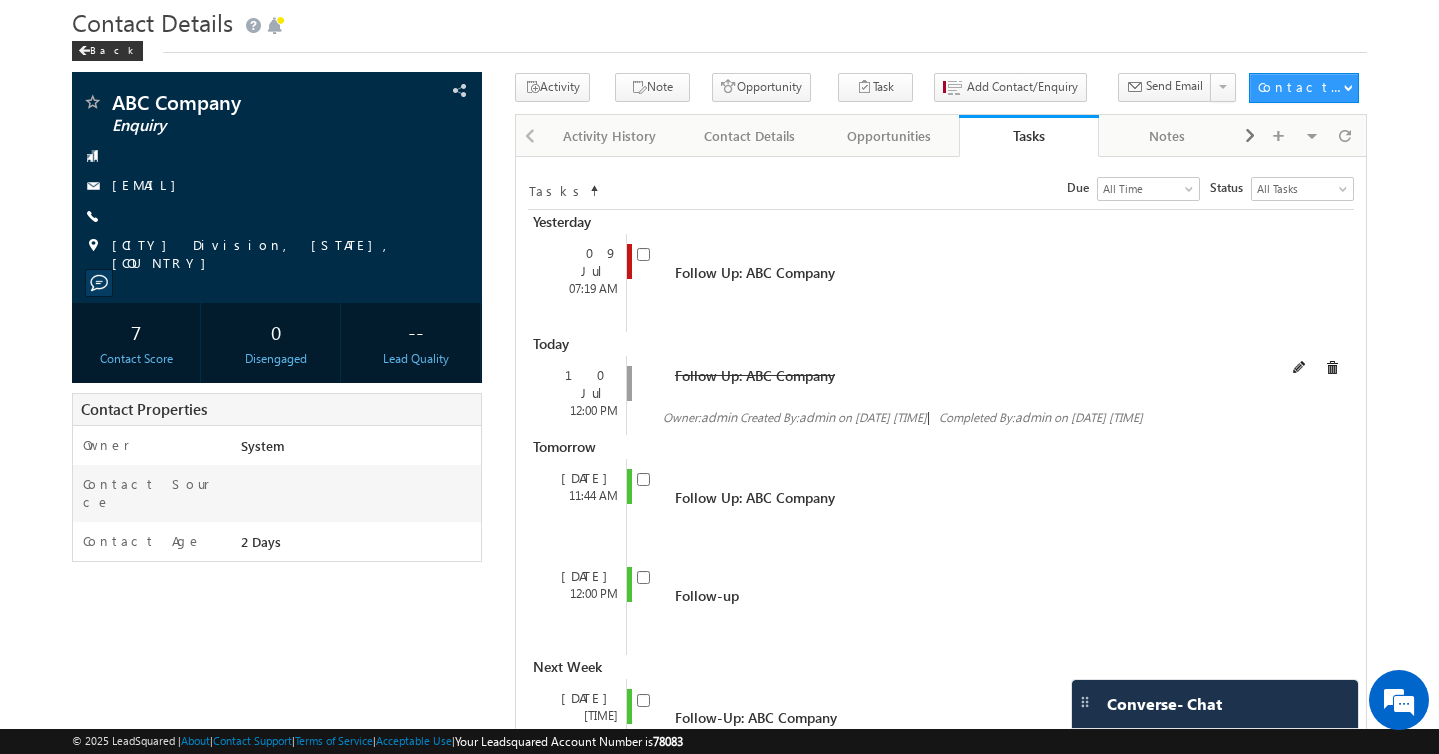 scroll, scrollTop: 0, scrollLeft: 0, axis: both 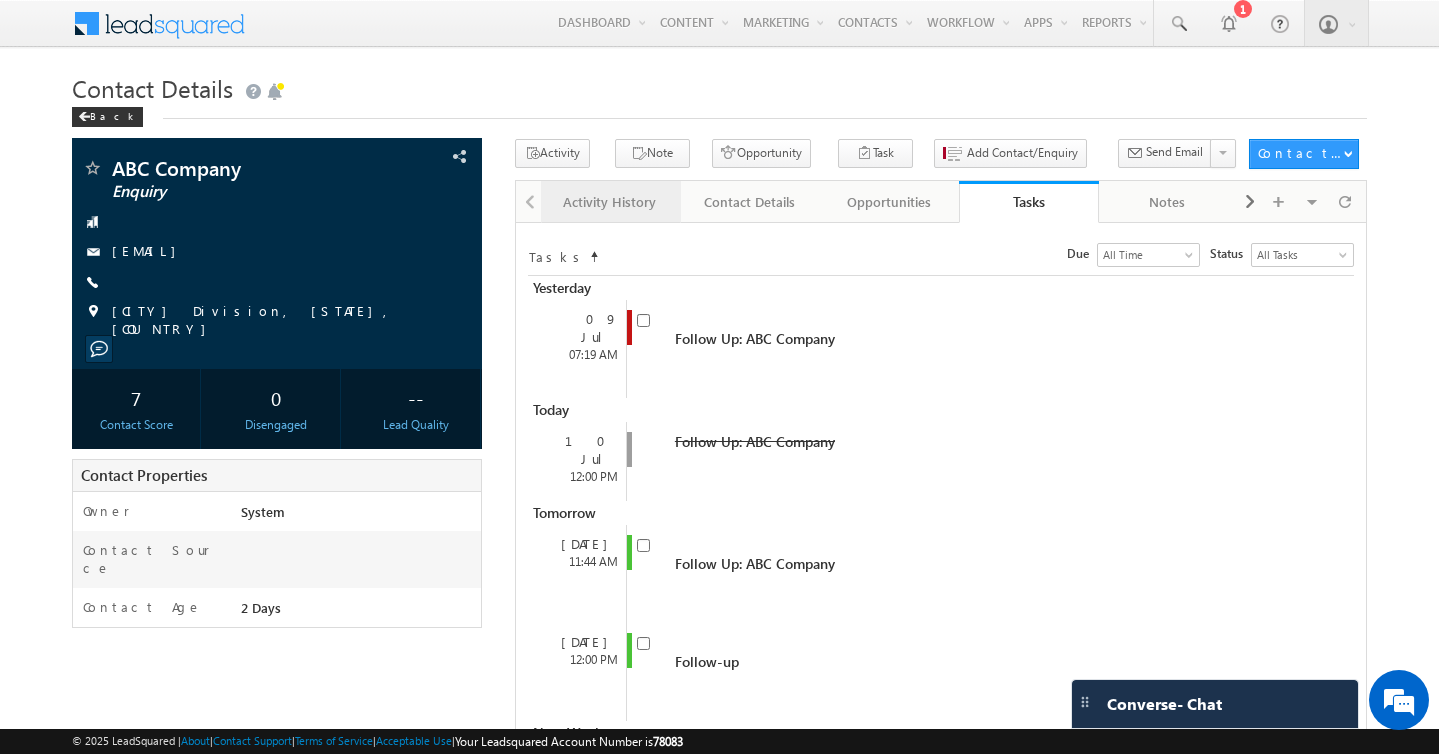 click on "Activity History" at bounding box center (609, 202) 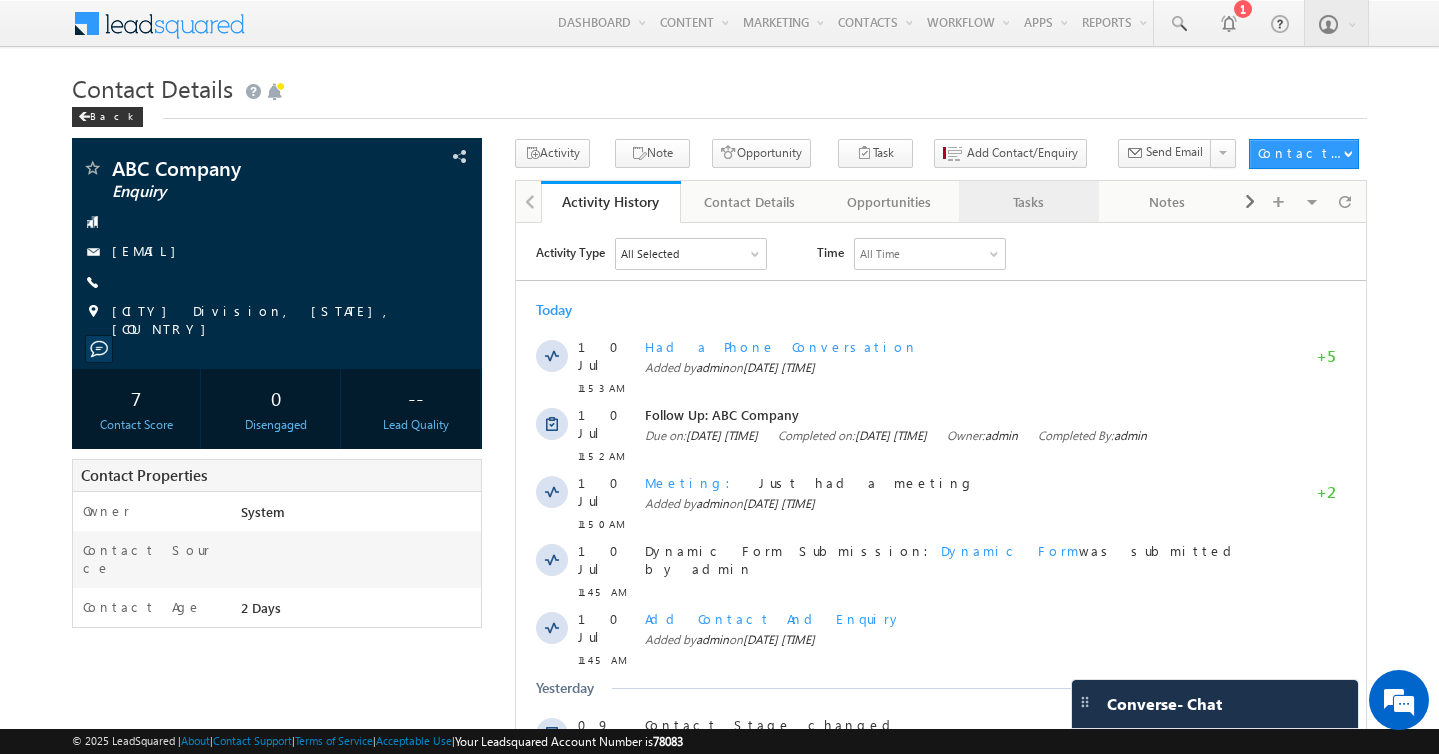 scroll, scrollTop: 0, scrollLeft: 0, axis: both 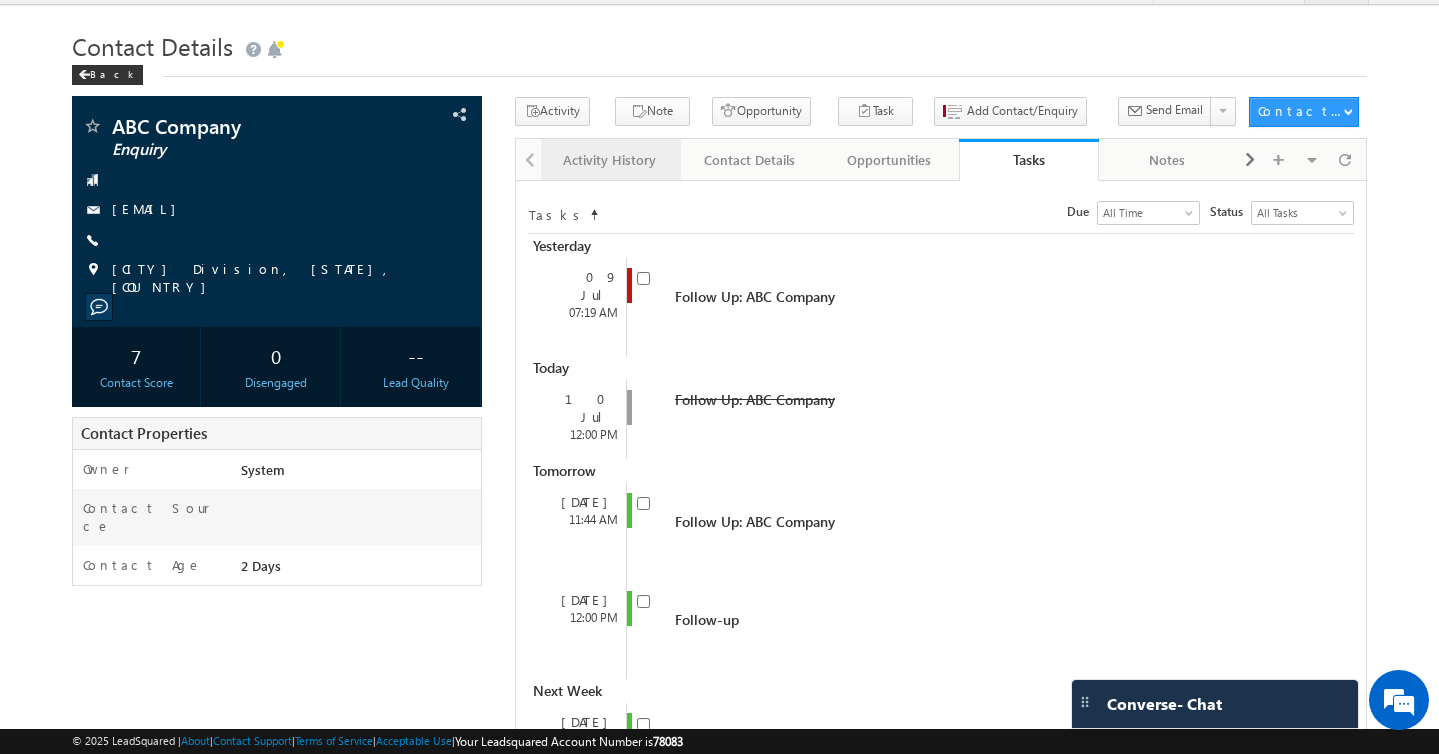 click on "Activity History" at bounding box center [610, 160] 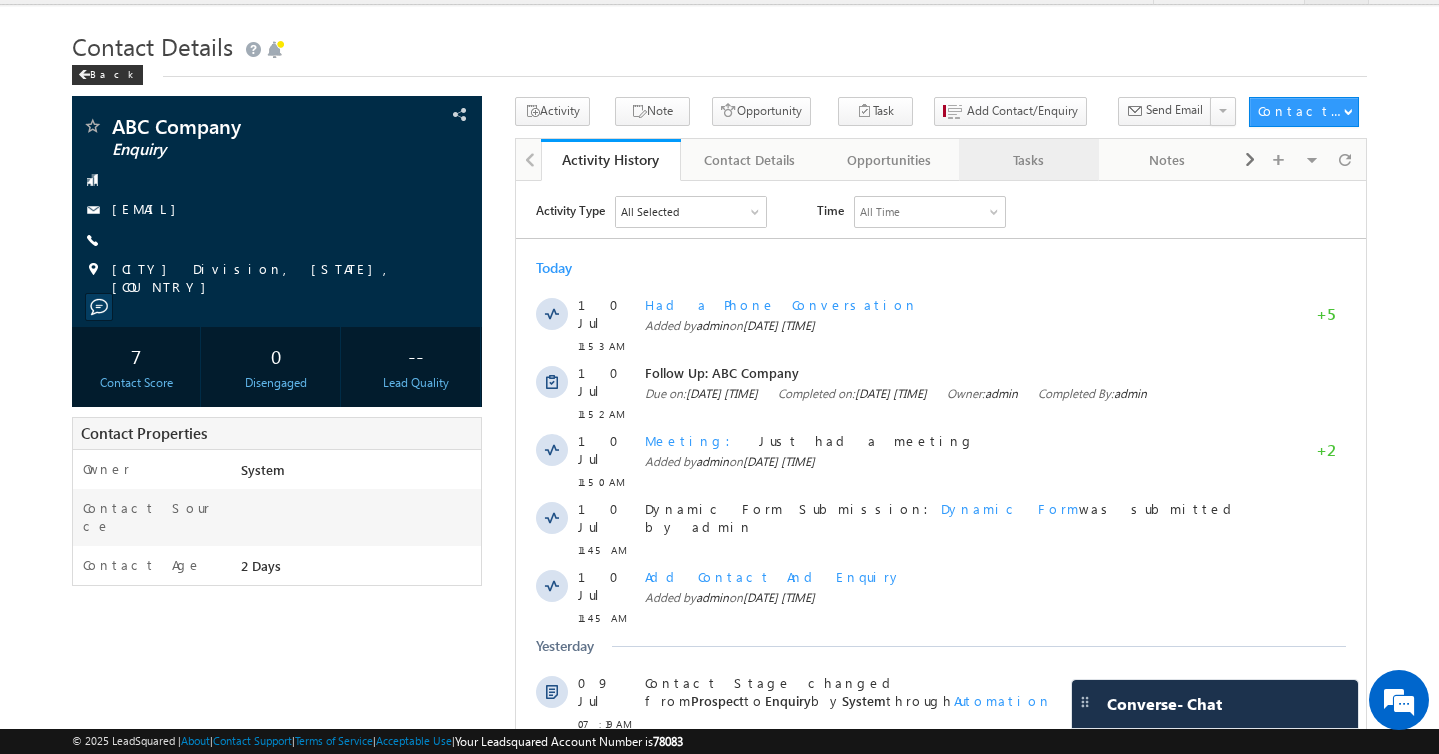 click on "Tasks" at bounding box center (1027, 160) 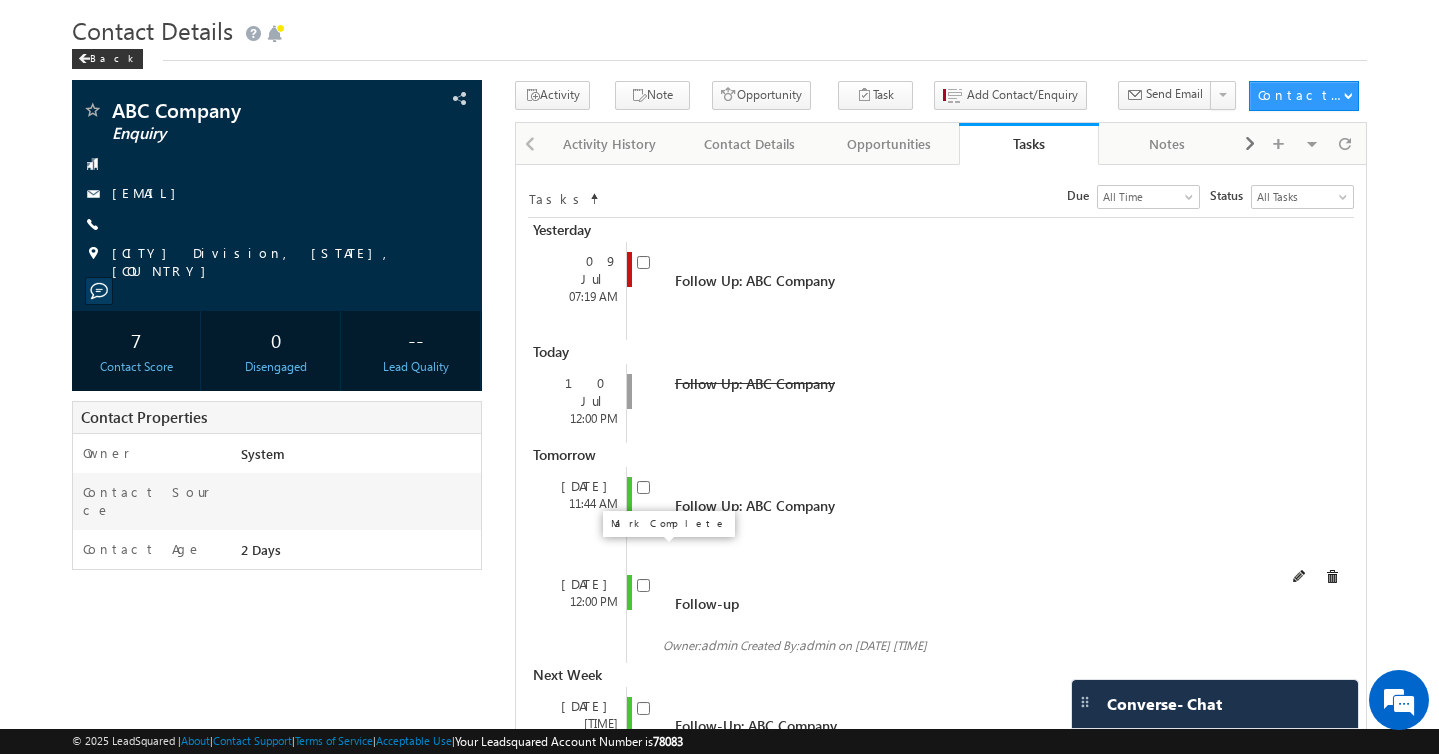 scroll, scrollTop: 0, scrollLeft: 0, axis: both 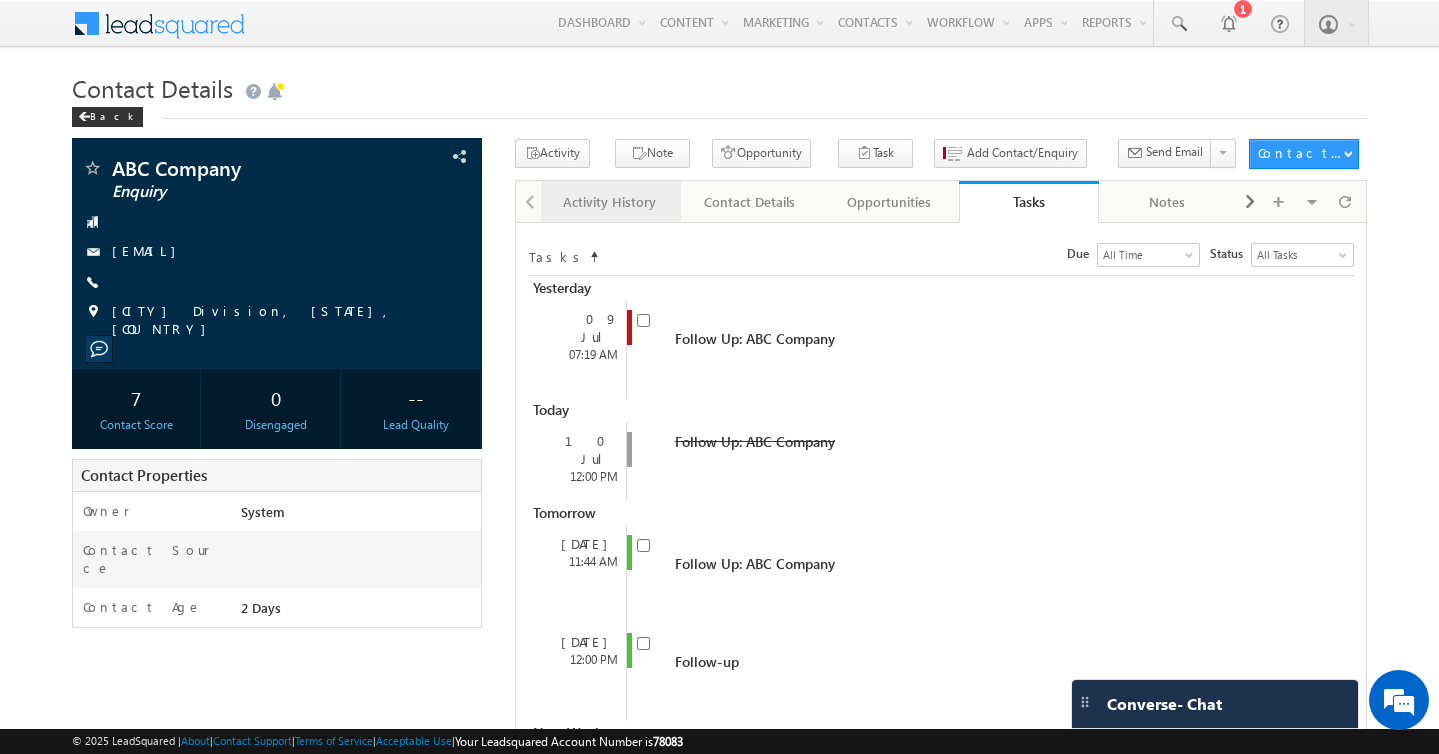 click on "Activity History" at bounding box center (609, 202) 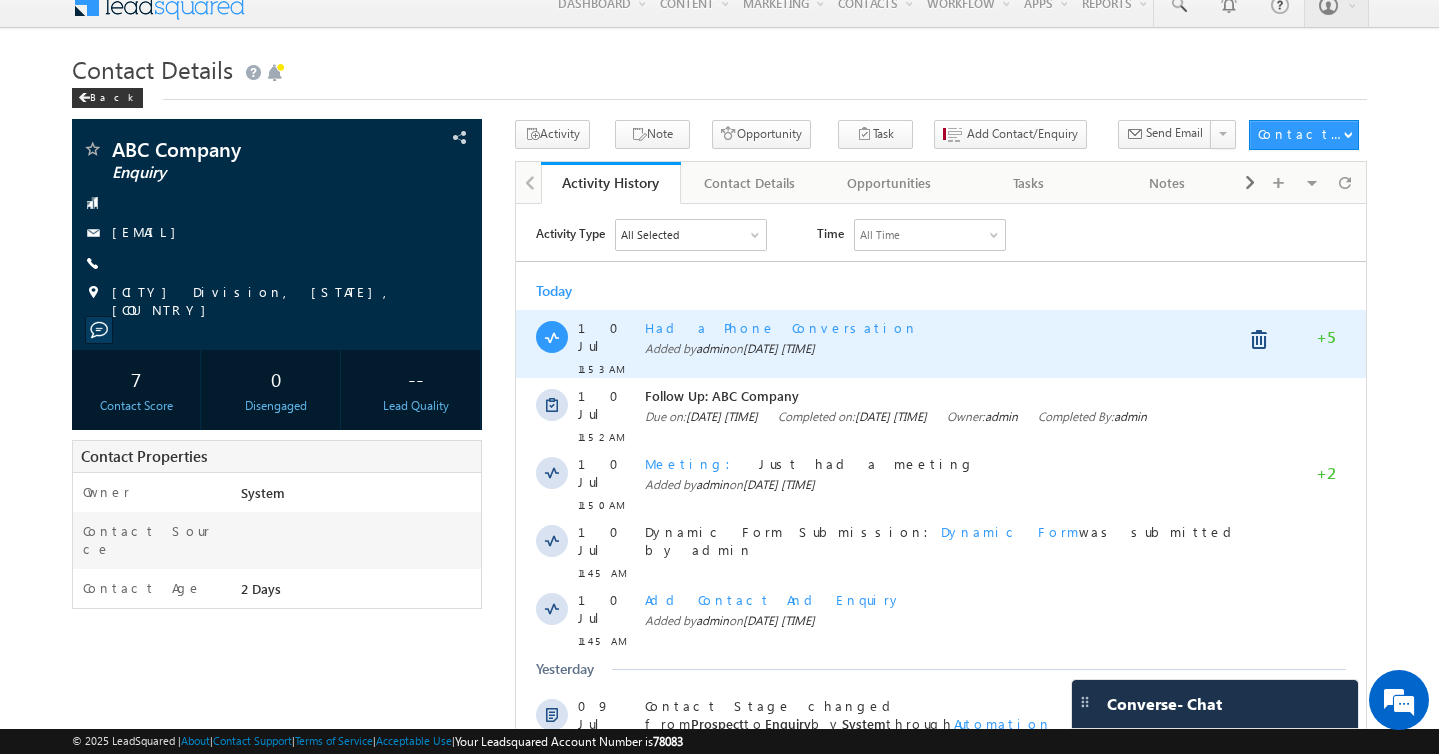 scroll, scrollTop: 0, scrollLeft: 0, axis: both 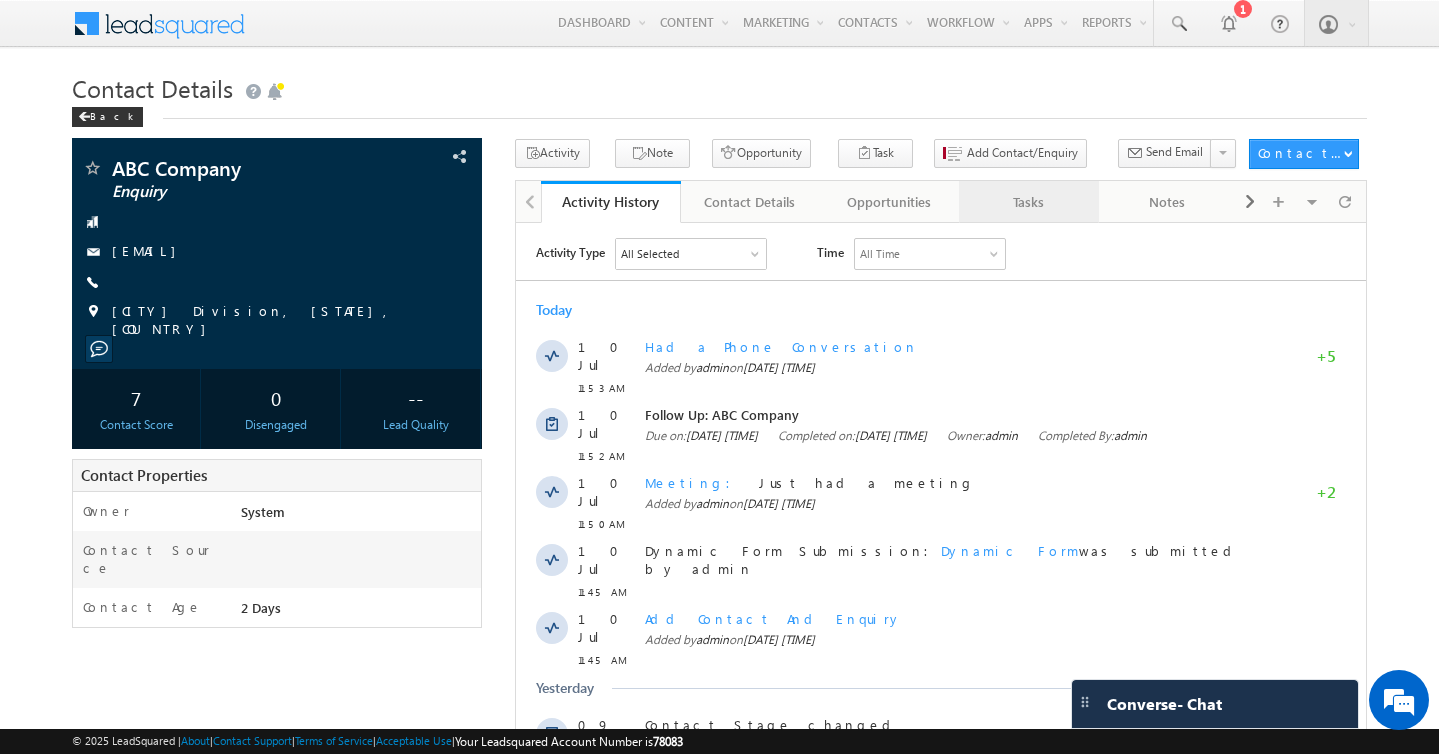 click on "Tasks" at bounding box center [1027, 202] 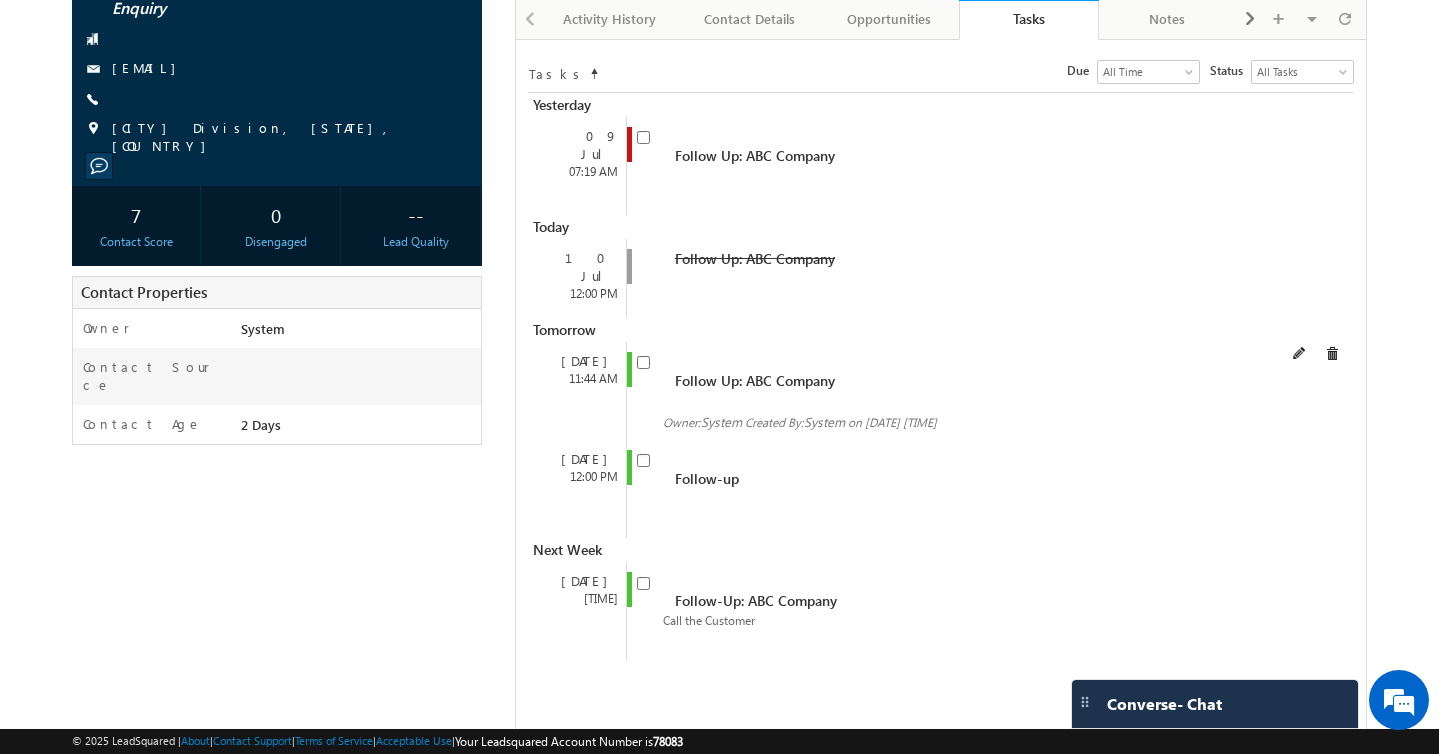 scroll, scrollTop: 0, scrollLeft: 0, axis: both 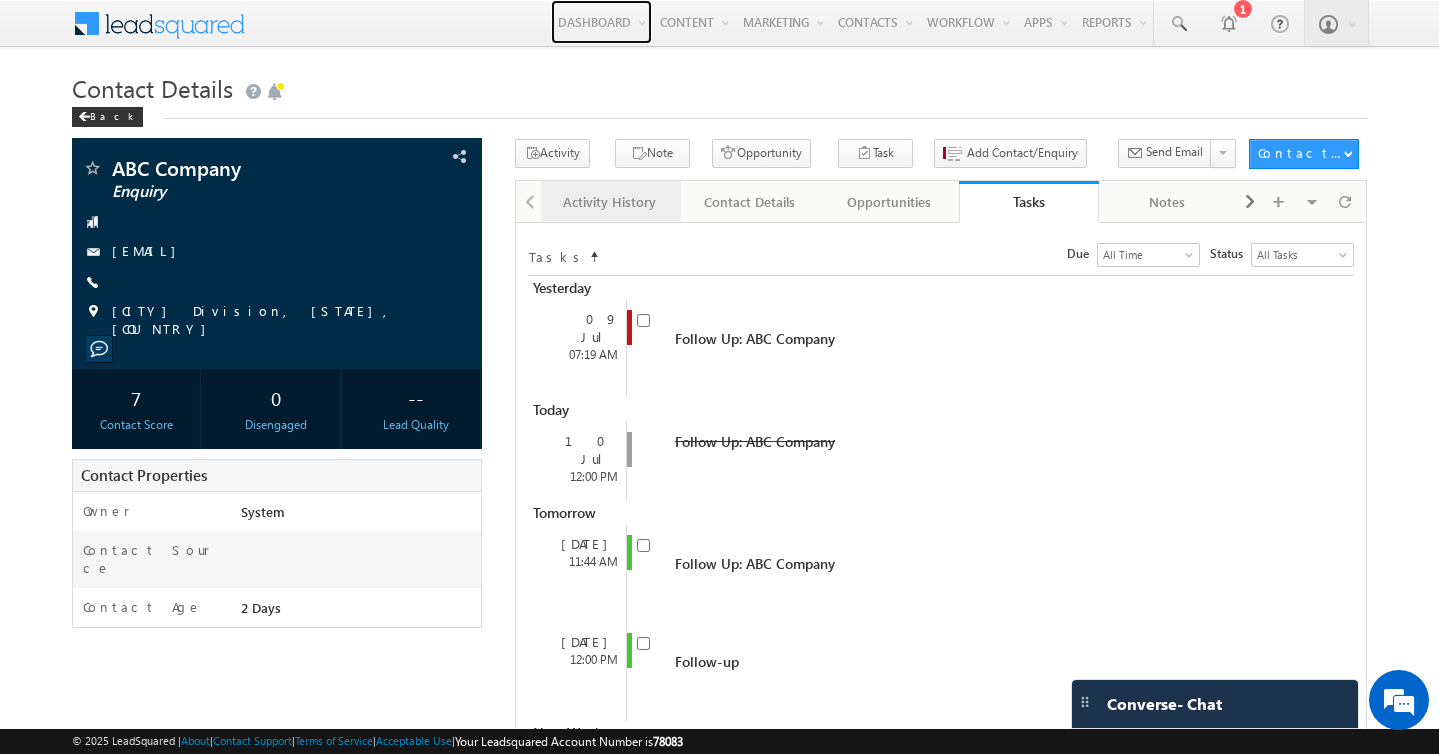 click on "Activity History" at bounding box center (609, 202) 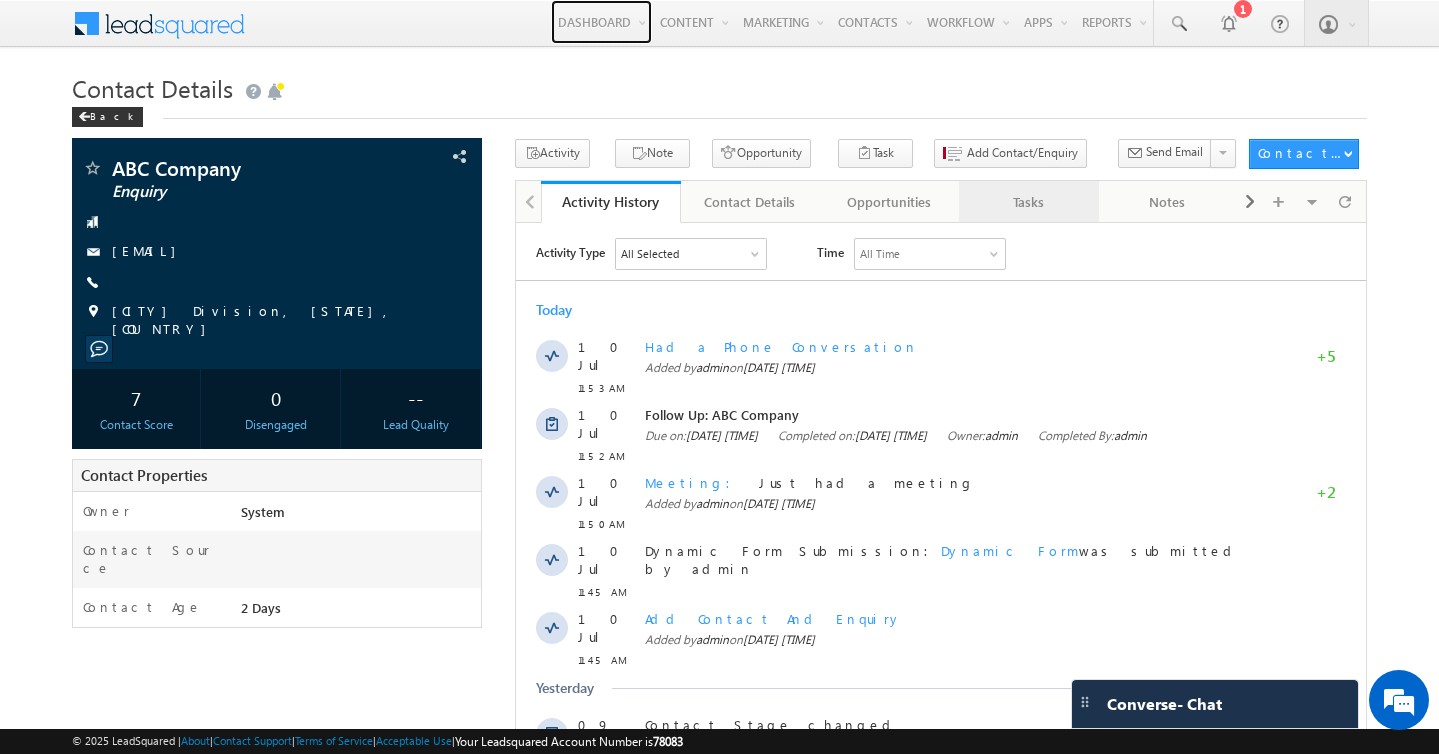 click on "Tasks" at bounding box center [1027, 202] 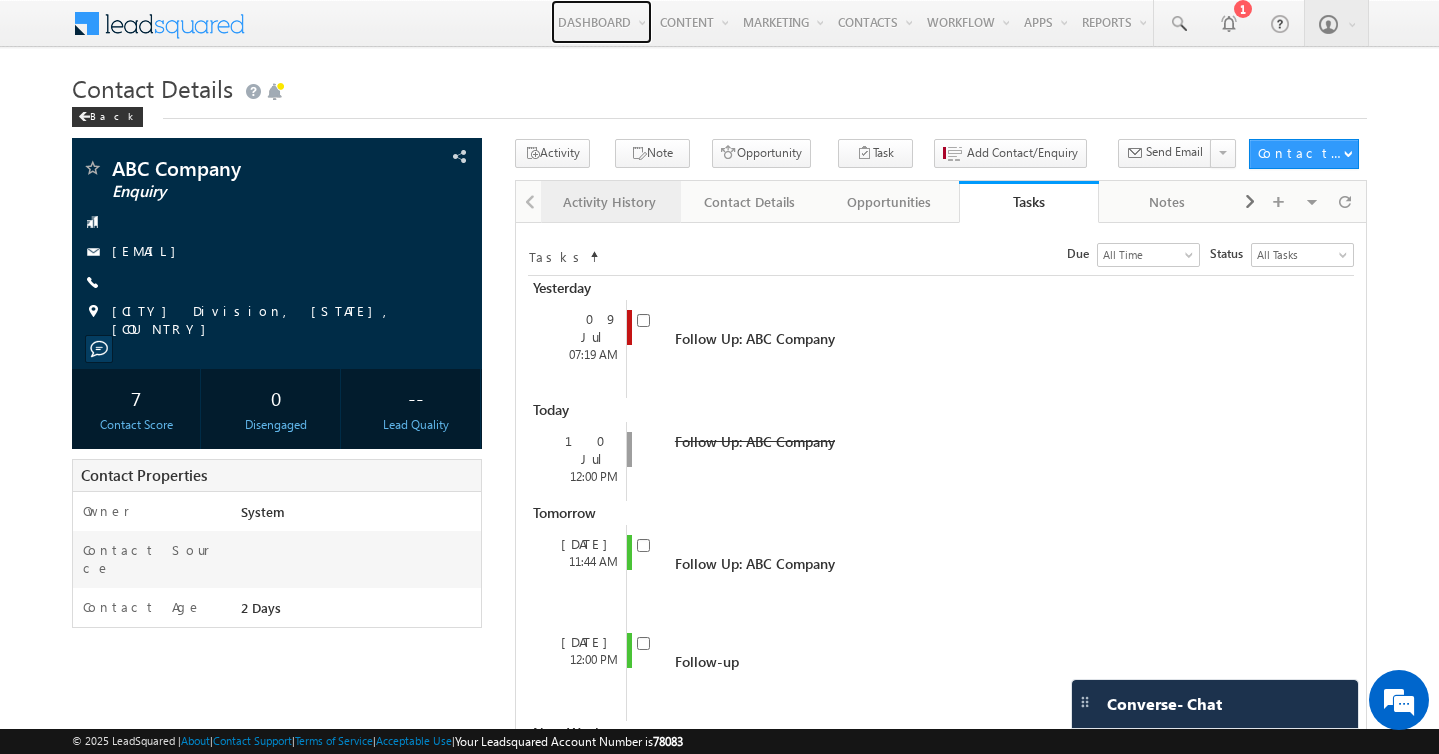 click on "Activity History" at bounding box center (609, 202) 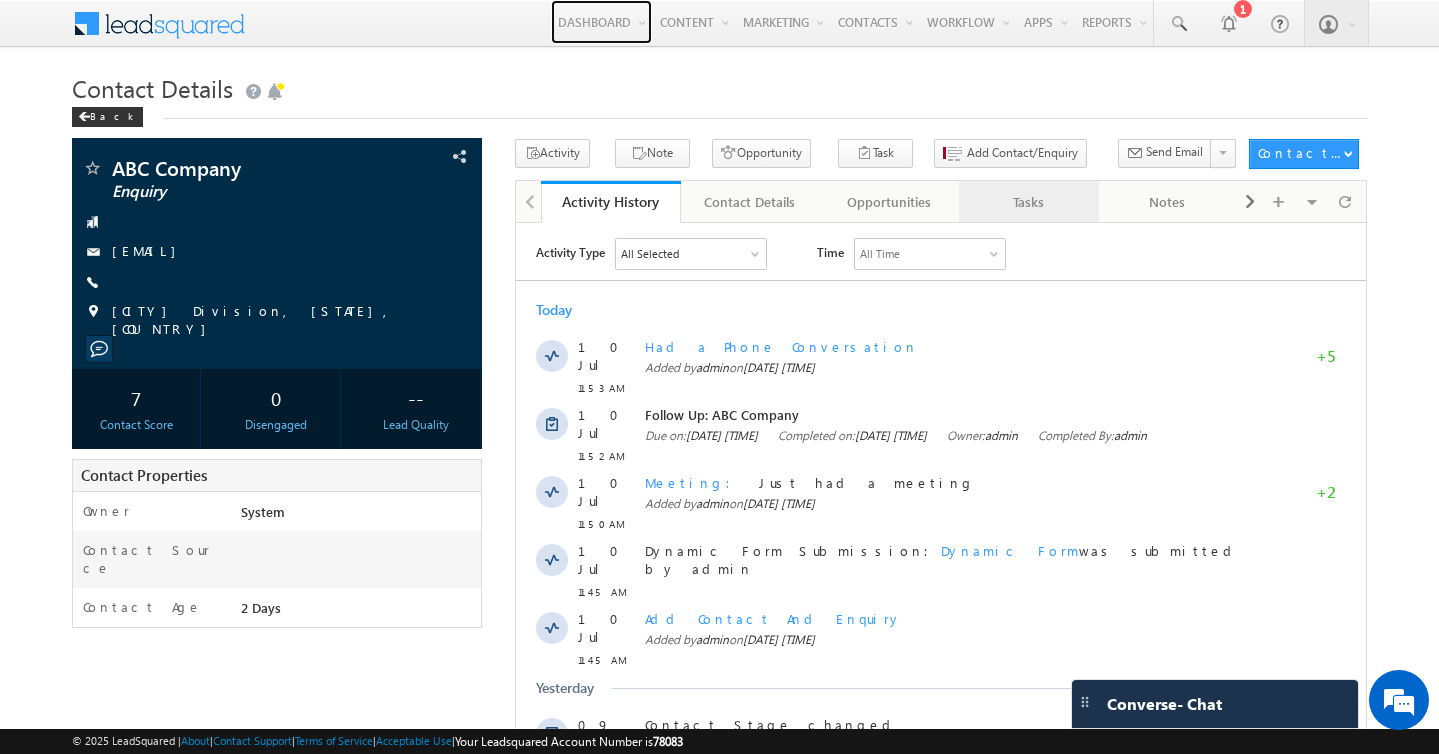 click on "Tasks" at bounding box center [1027, 202] 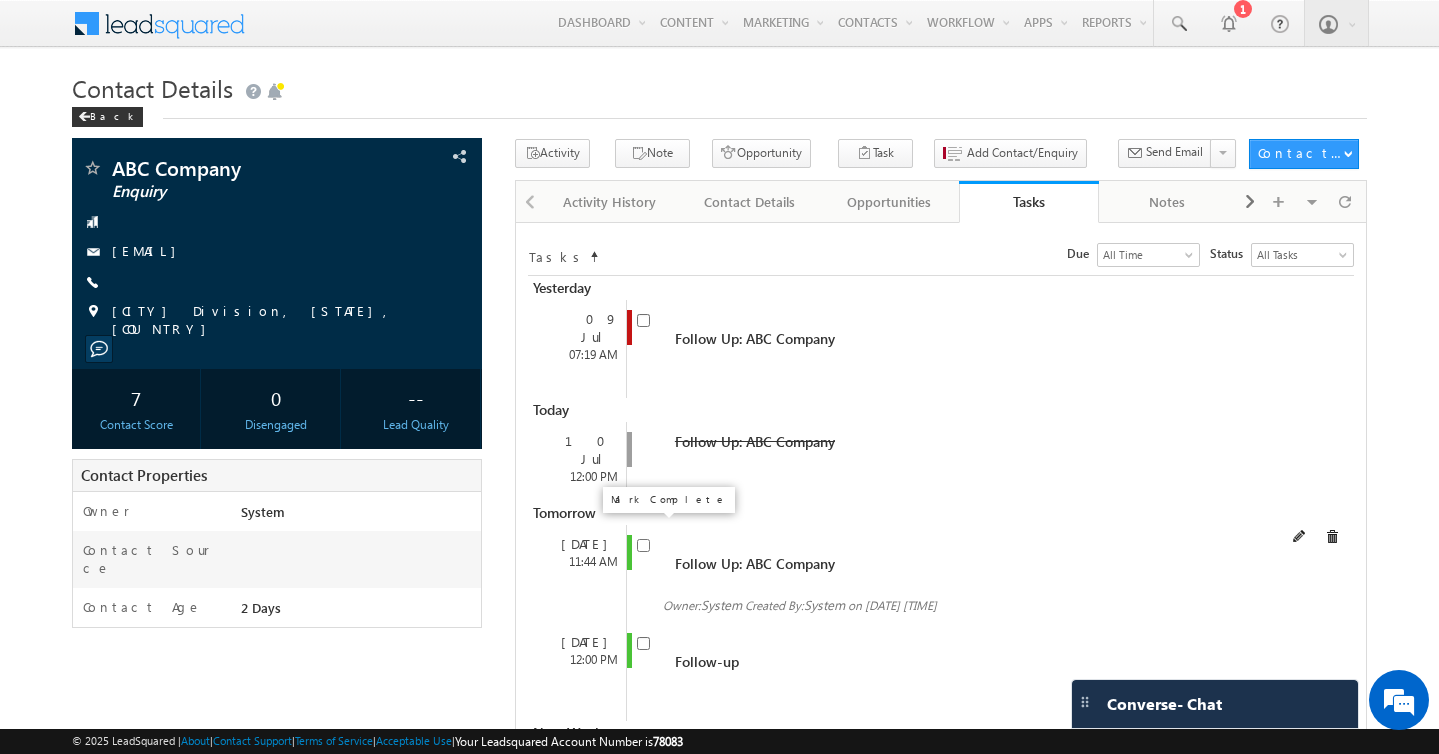 click at bounding box center (643, 545) 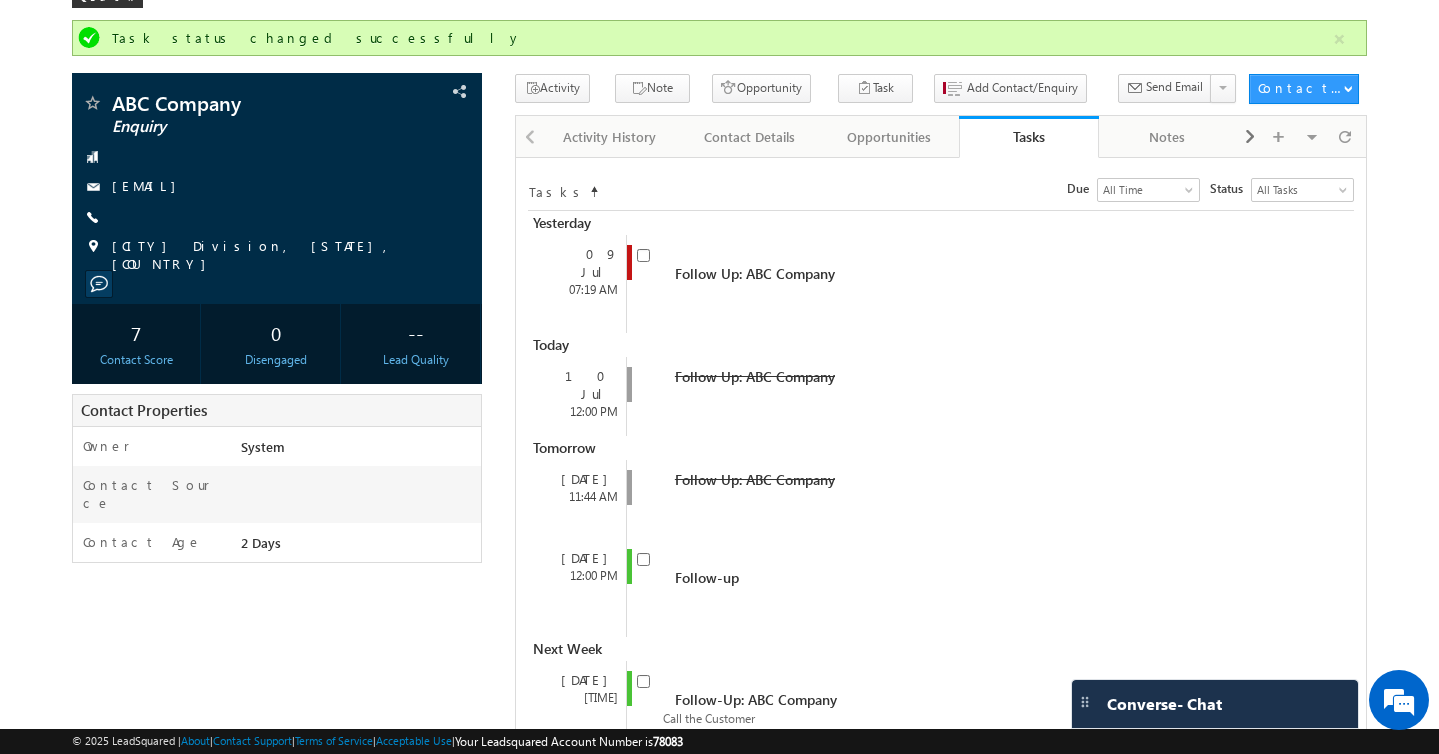 scroll, scrollTop: 138, scrollLeft: 0, axis: vertical 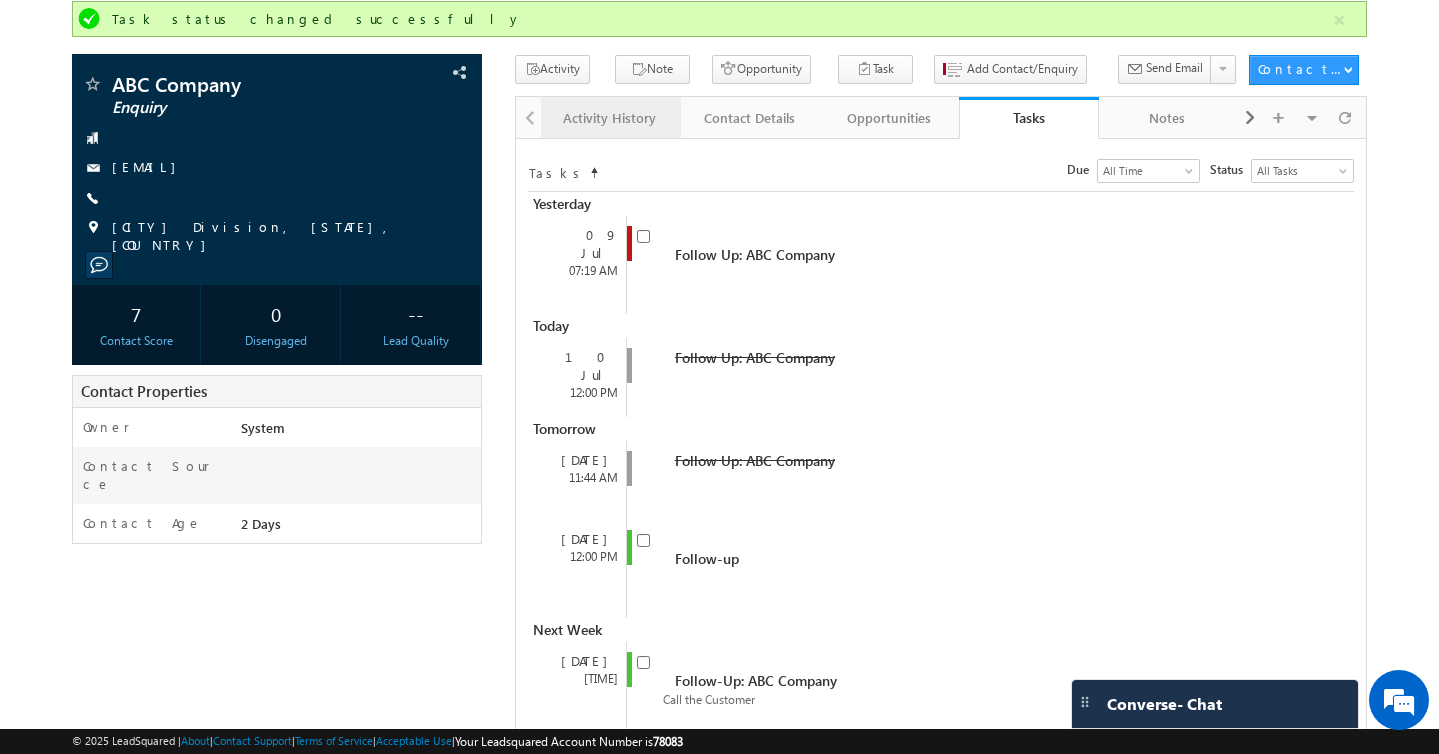 click on "Activity History" at bounding box center (609, 118) 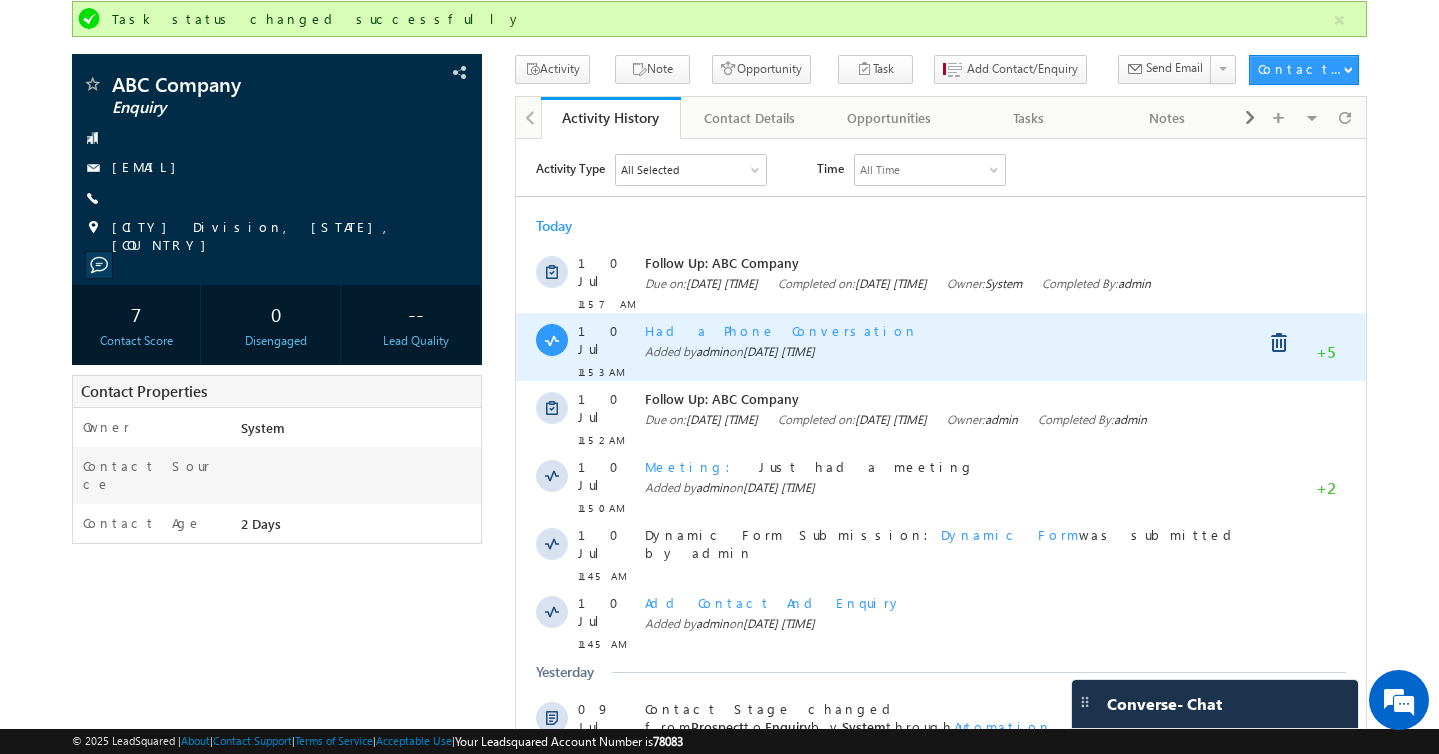scroll, scrollTop: 0, scrollLeft: 0, axis: both 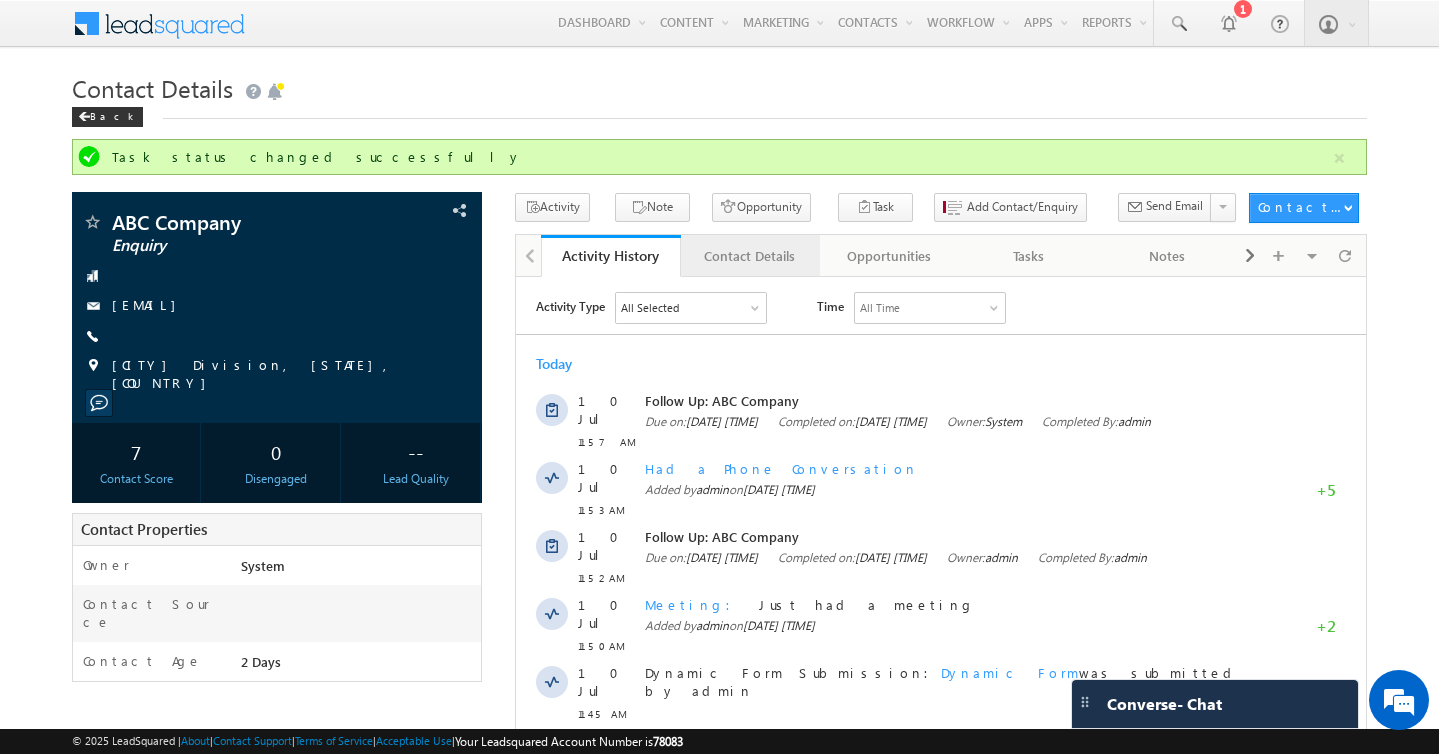 click on "Contact Details" at bounding box center (749, 256) 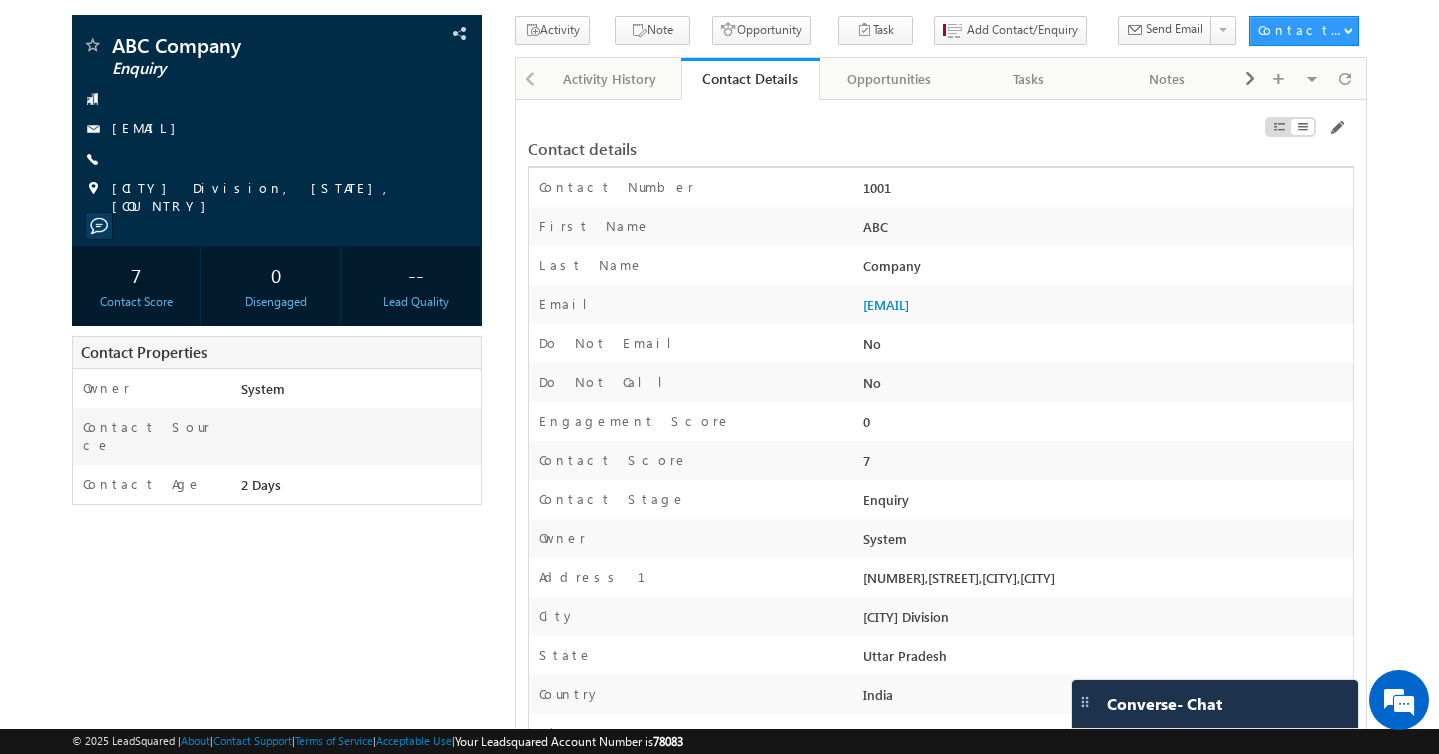 scroll, scrollTop: 0, scrollLeft: 0, axis: both 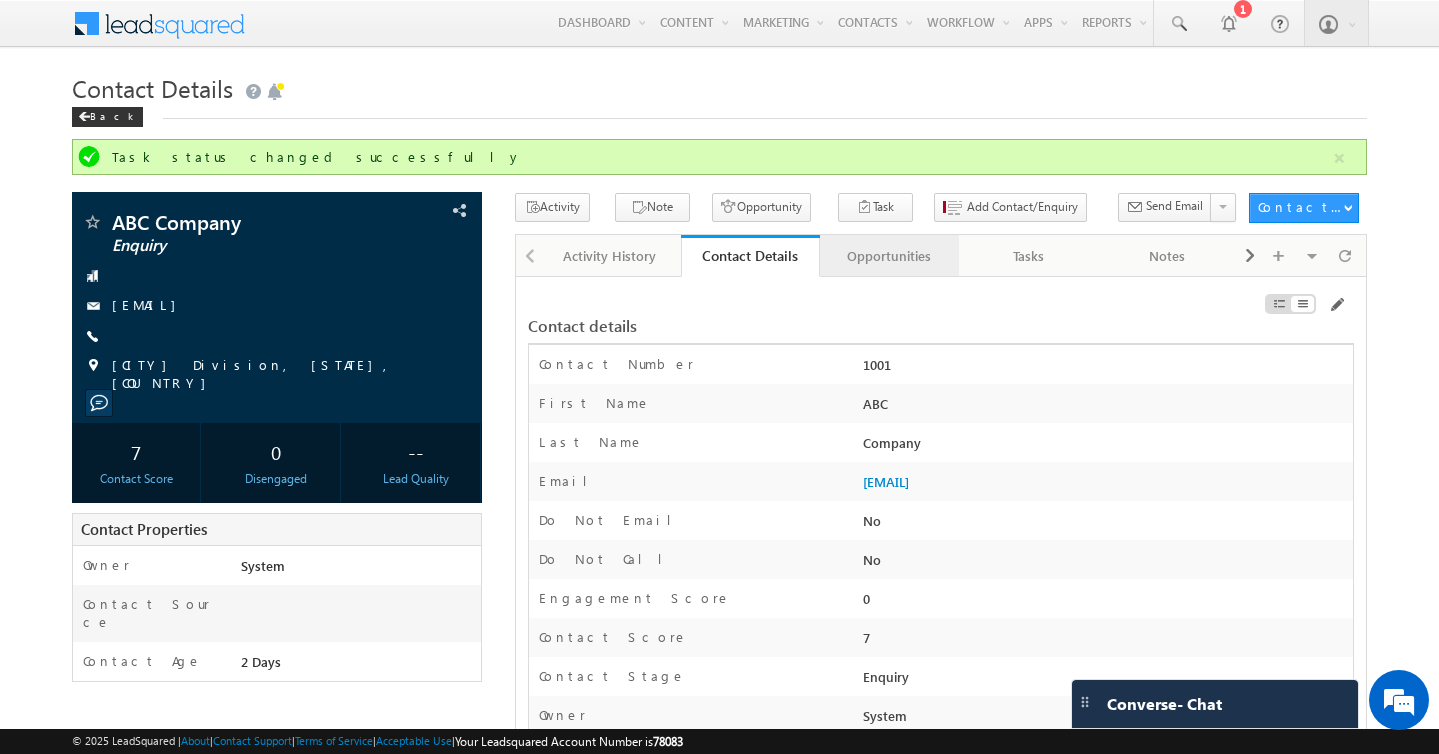 click on "Opportunities" at bounding box center (888, 256) 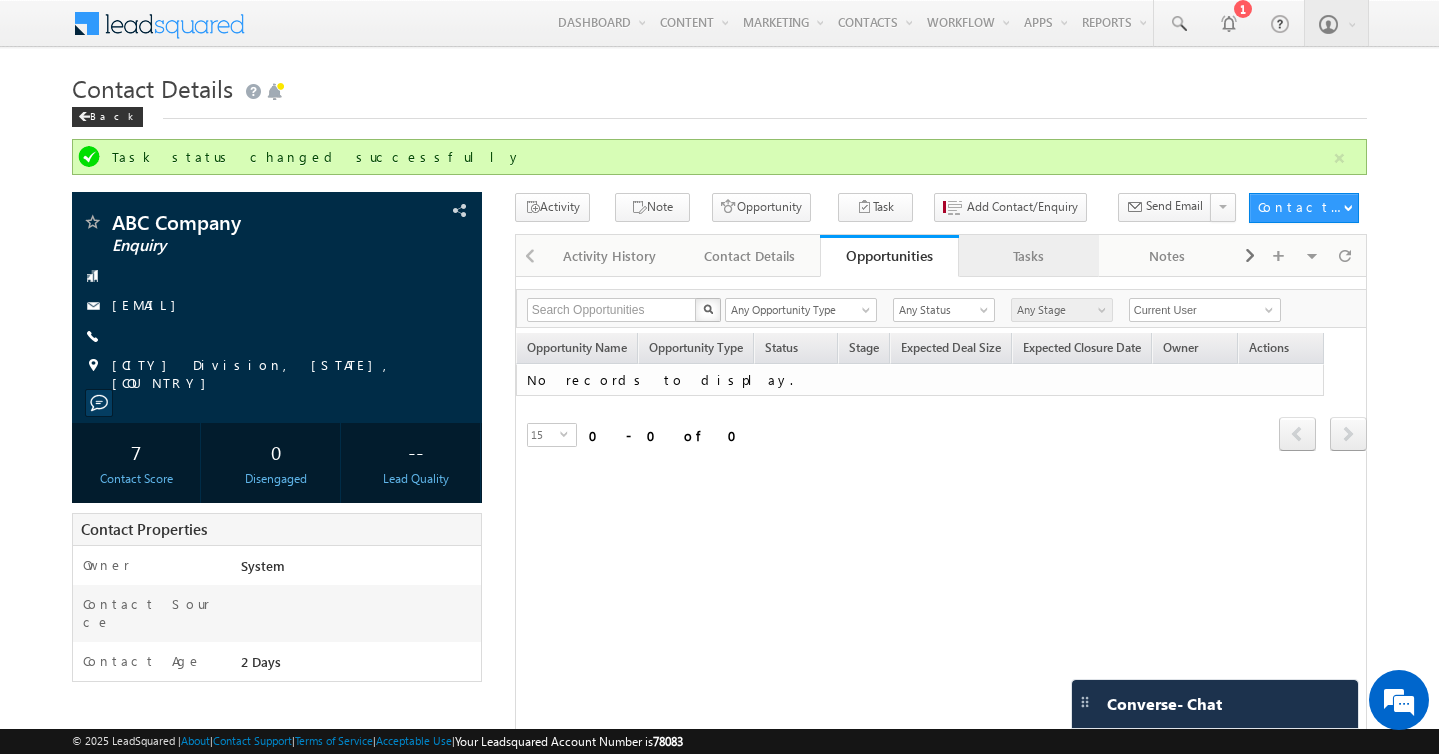 click on "Tasks" at bounding box center [1027, 256] 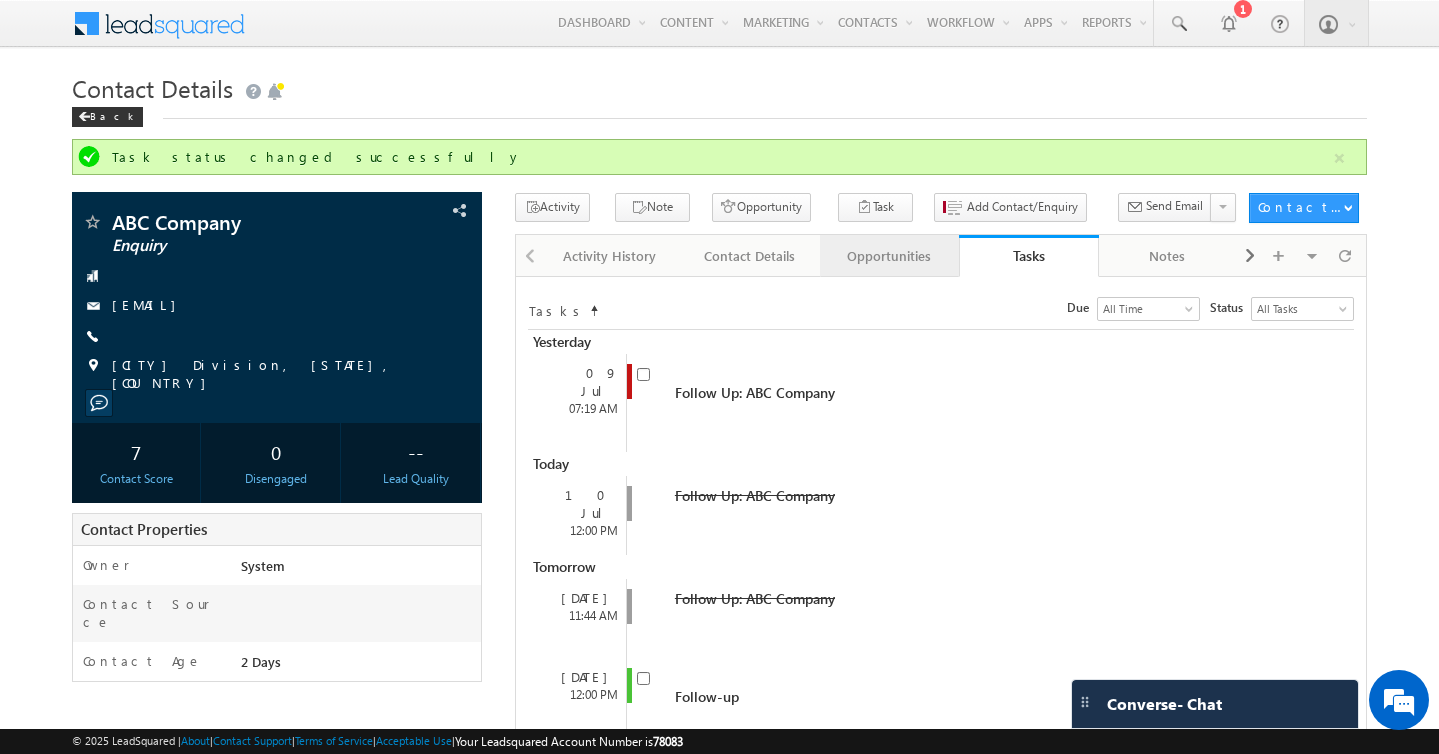click on "Opportunities" at bounding box center (888, 256) 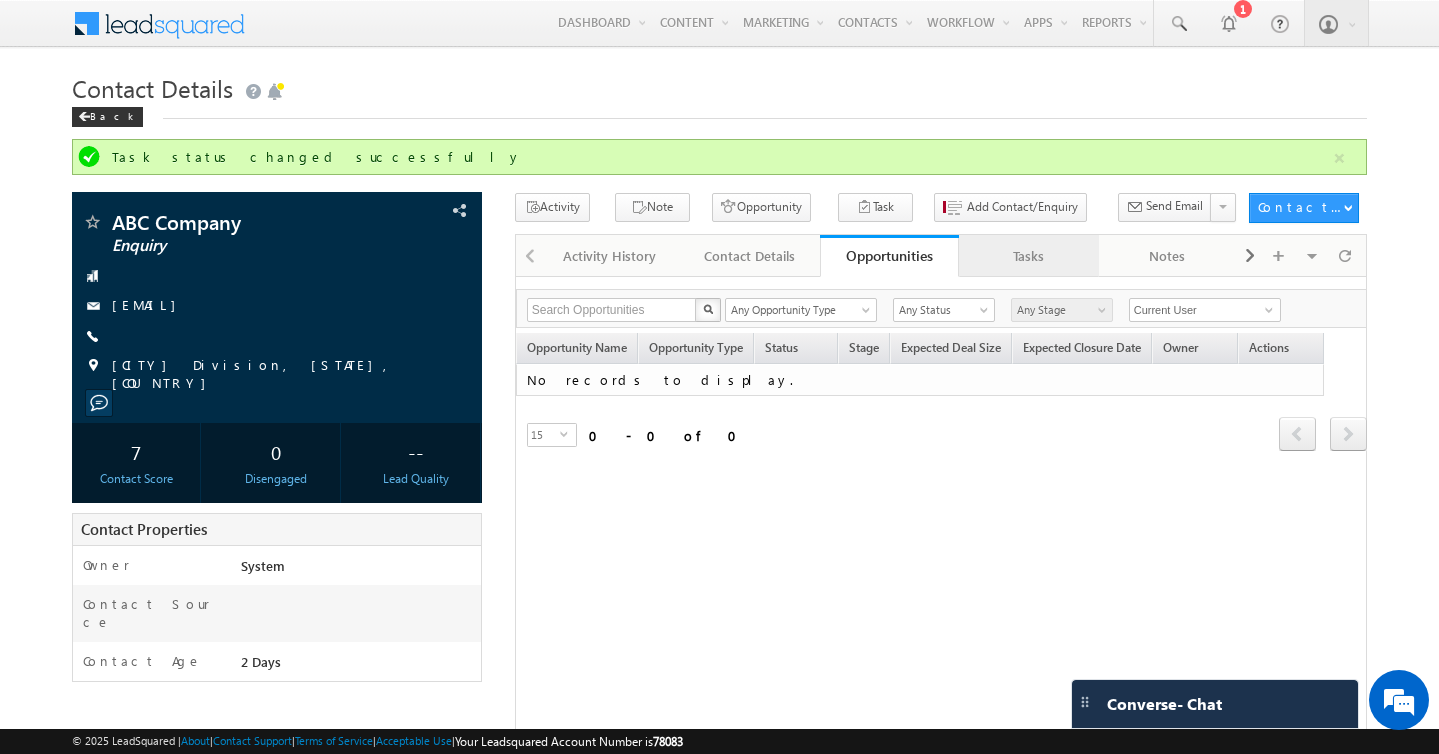 click on "Tasks" at bounding box center (1027, 256) 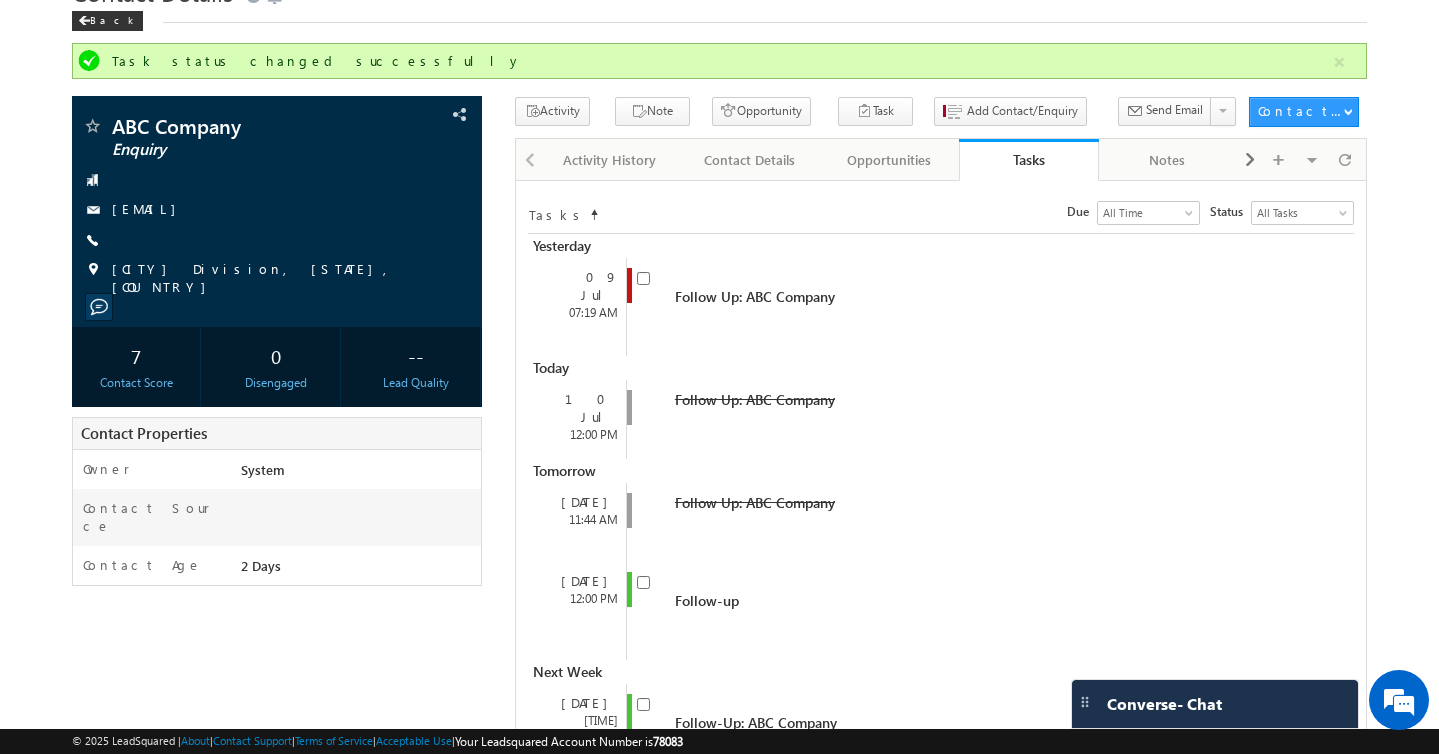 scroll, scrollTop: 0, scrollLeft: 0, axis: both 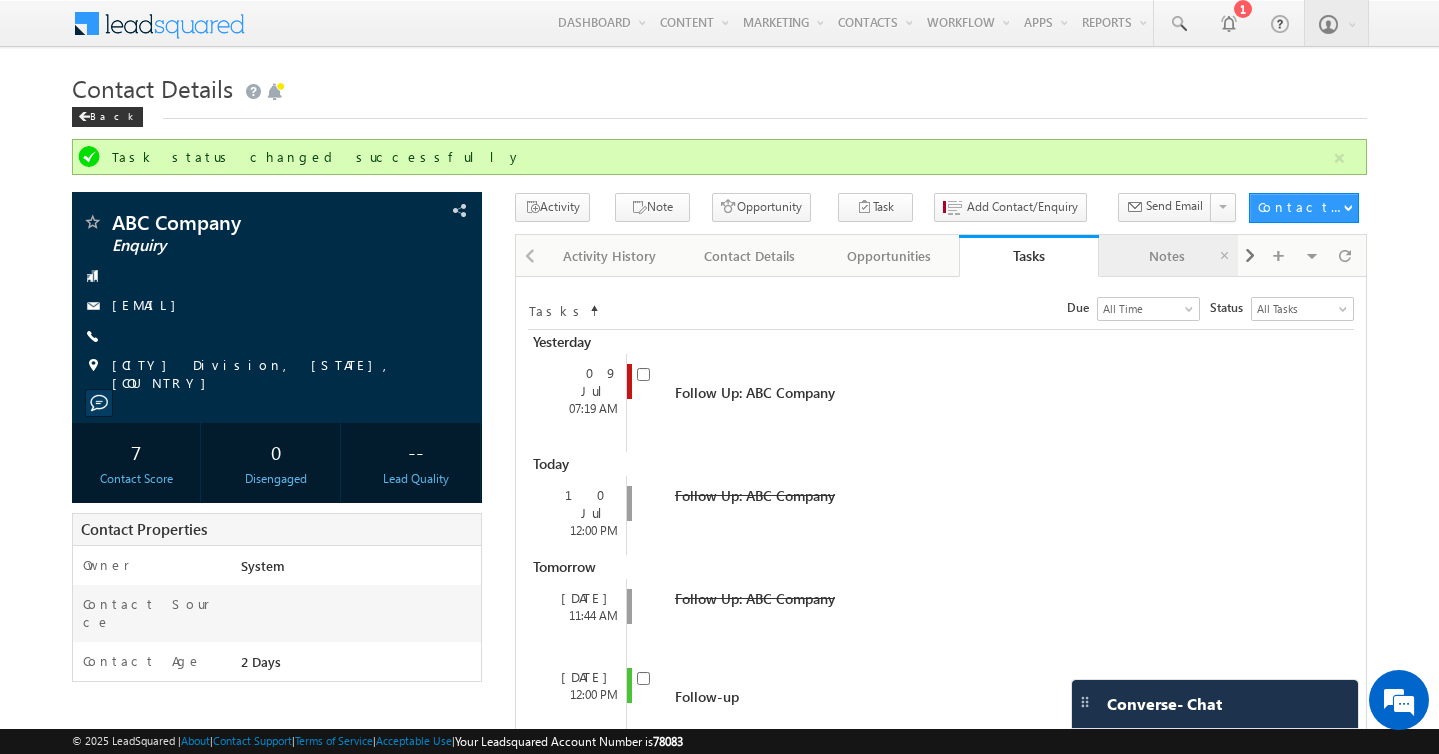 click on "Notes" at bounding box center (1167, 256) 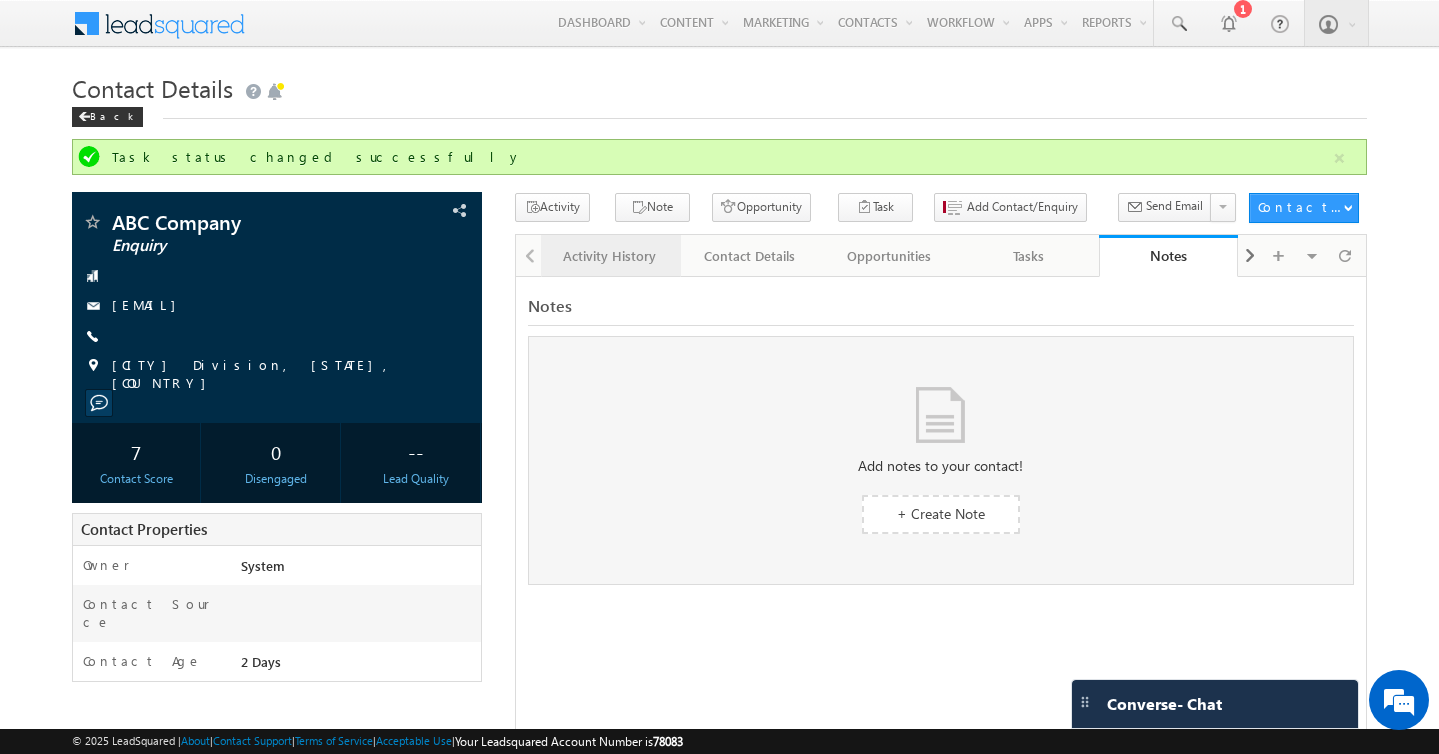 click on "Activity History" at bounding box center [609, 256] 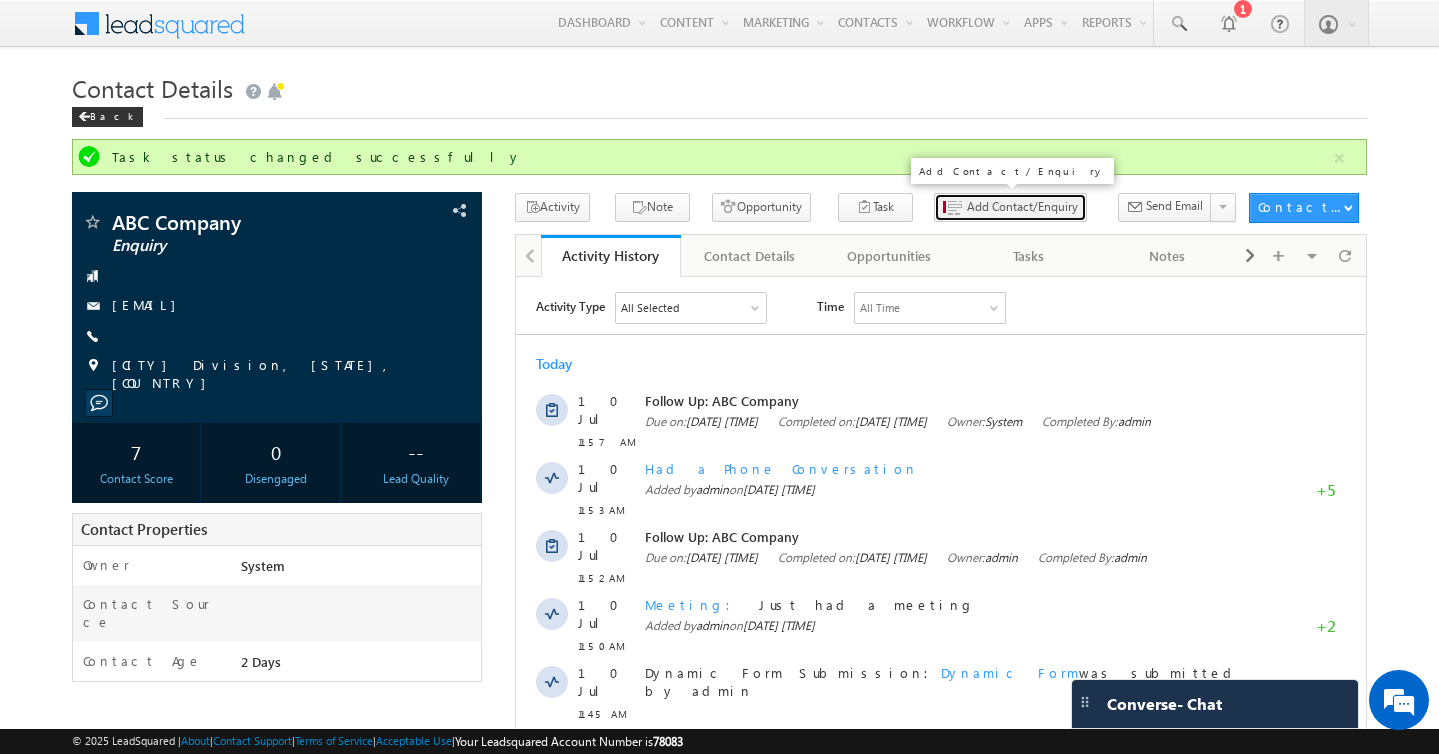 click on "Add Contact/Enquiry" at bounding box center [1022, 207] 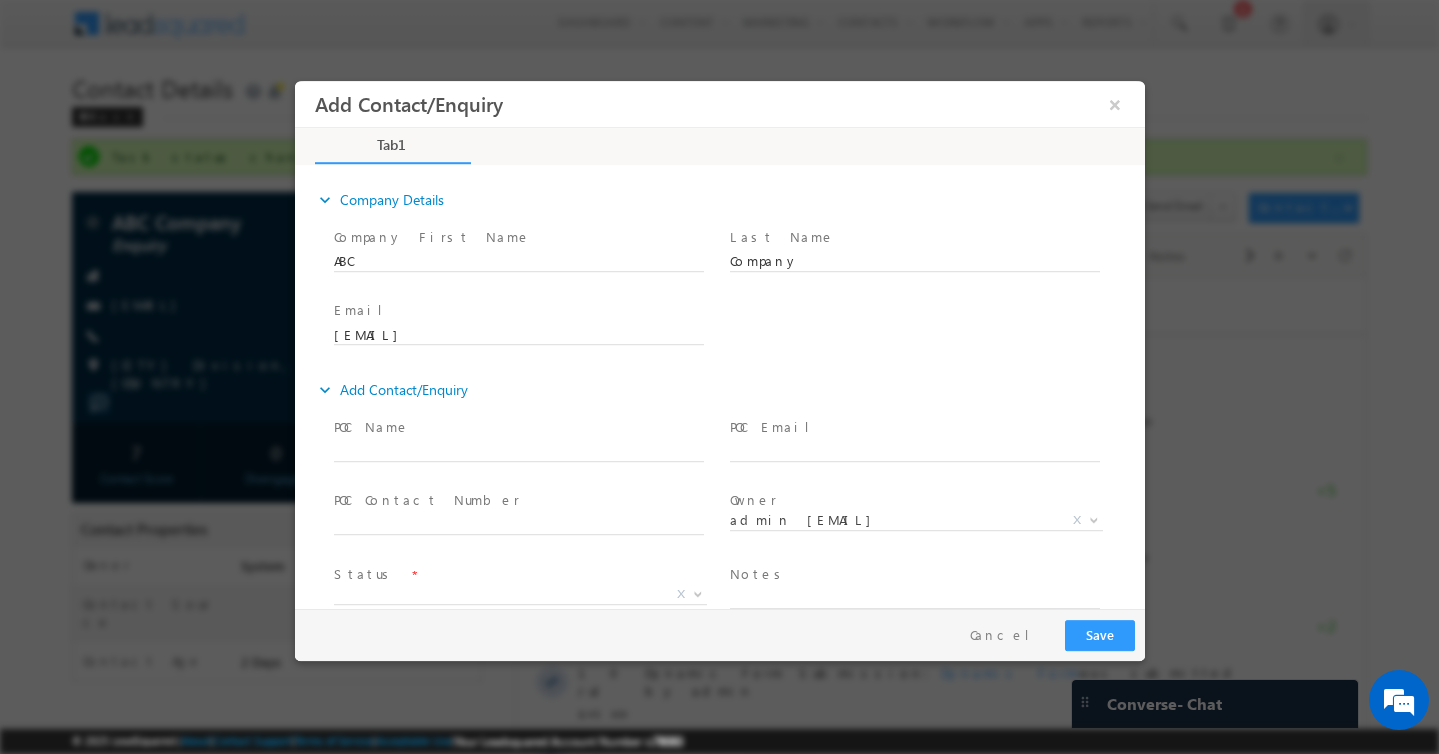 scroll, scrollTop: 0, scrollLeft: 0, axis: both 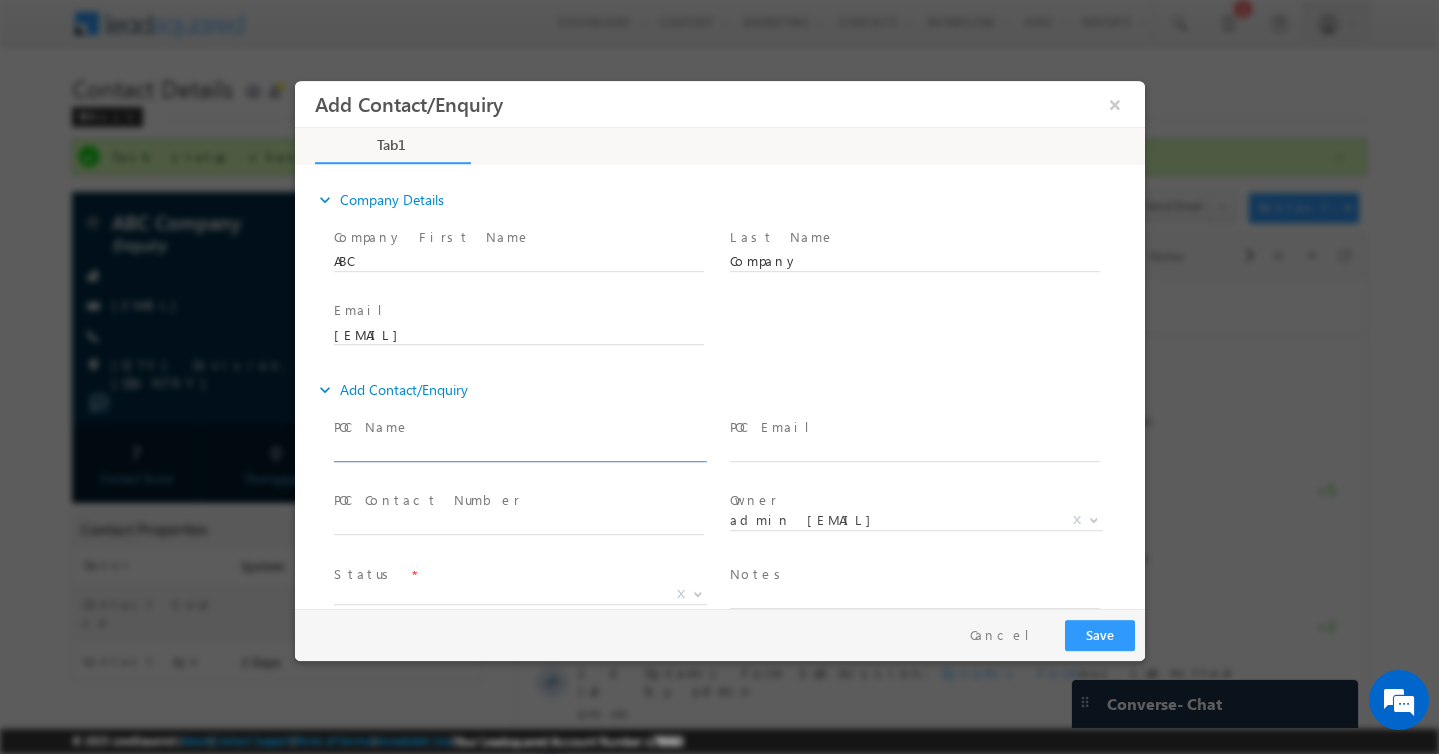 click at bounding box center (518, 452) 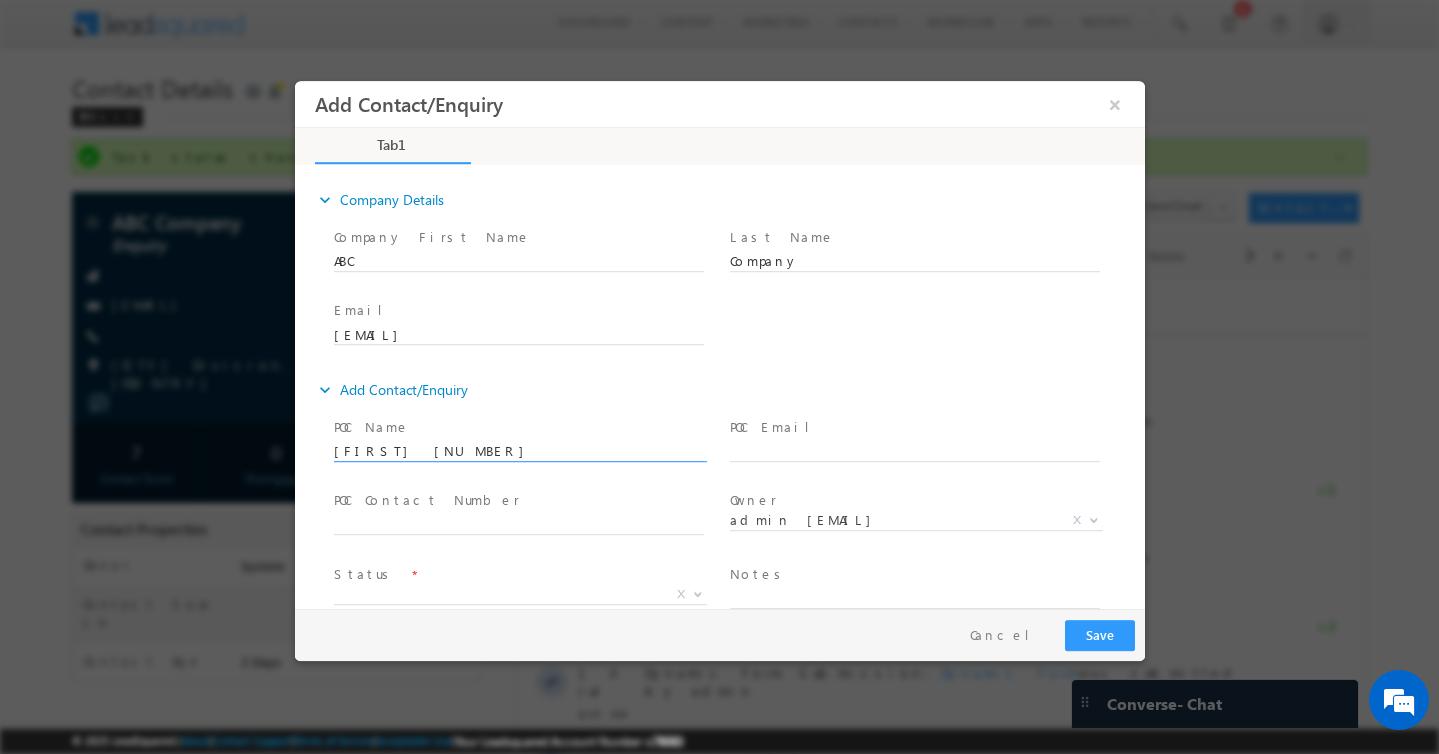 scroll, scrollTop: 32, scrollLeft: 0, axis: vertical 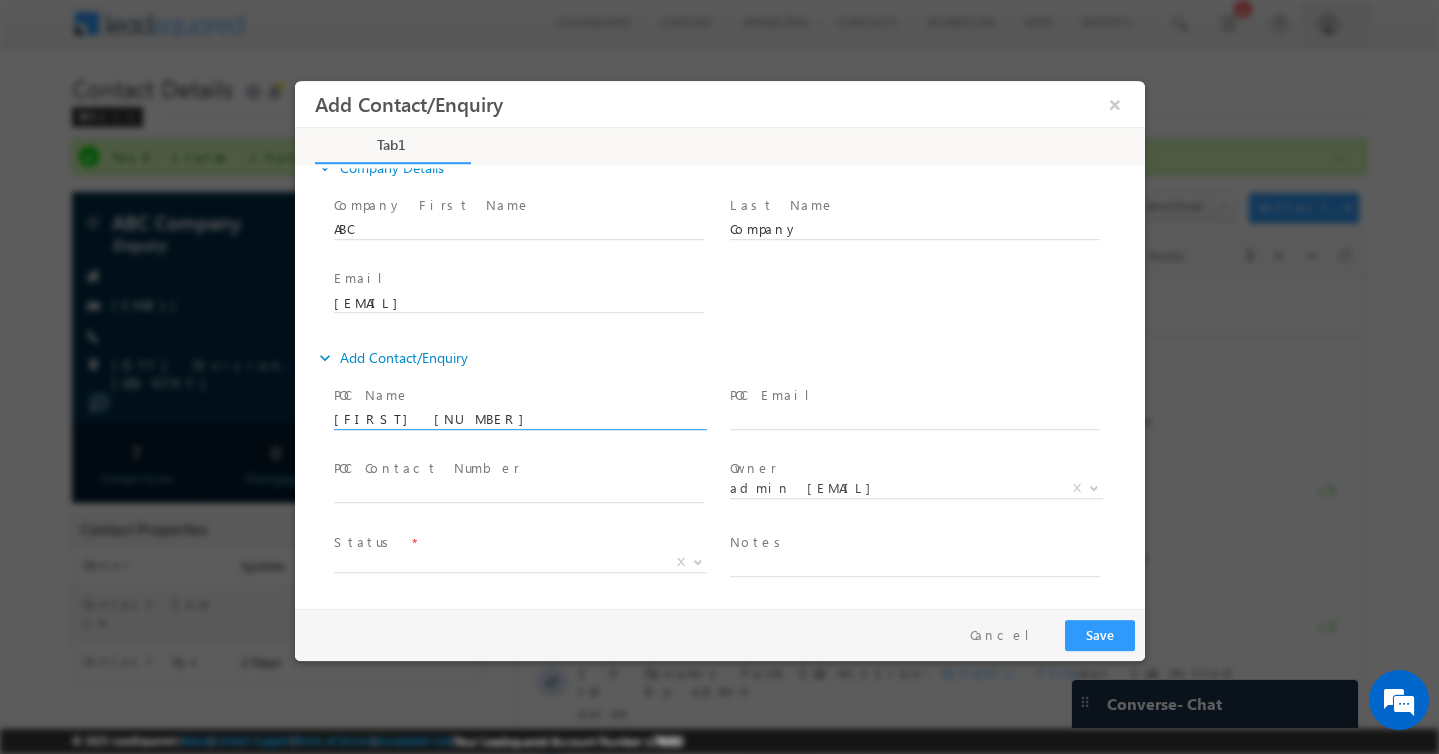 type on "Raju 1" 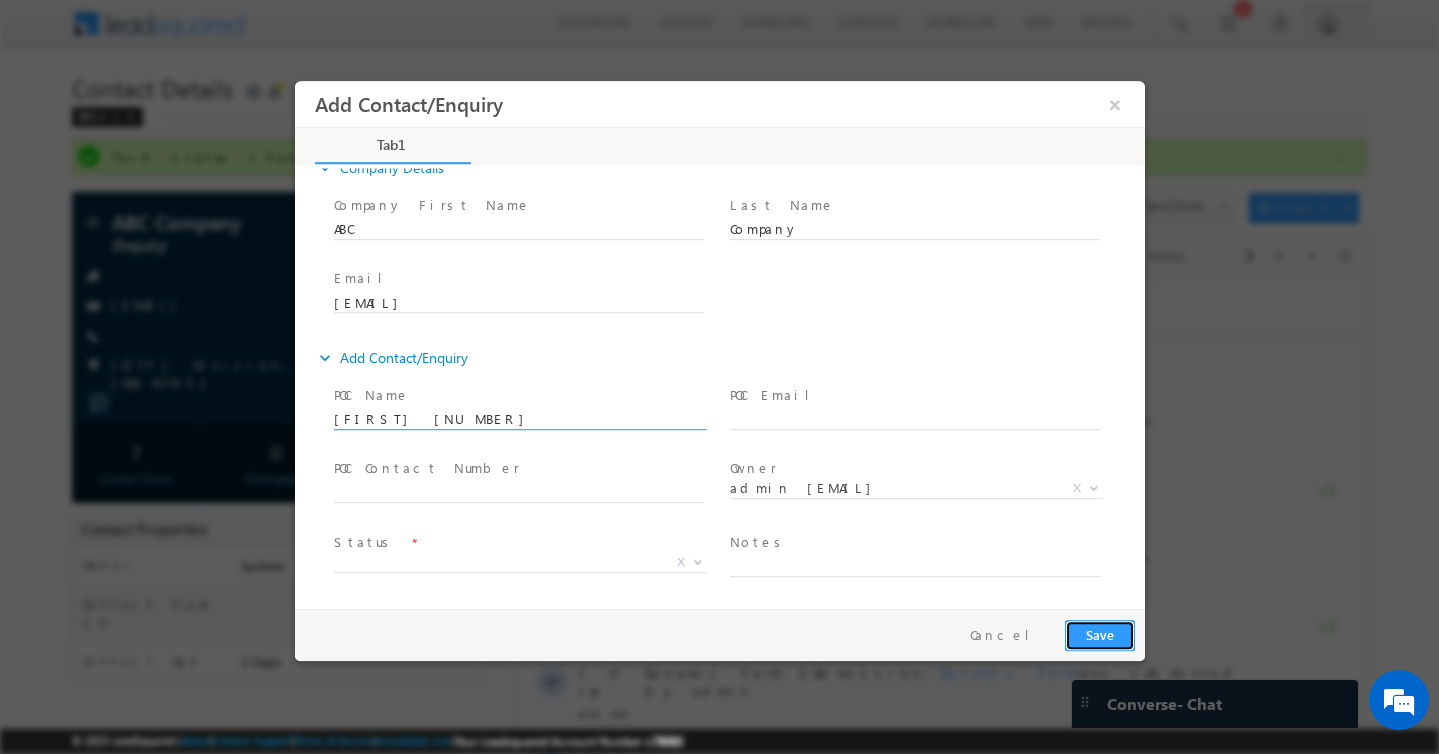 click on "Save" at bounding box center [1099, 635] 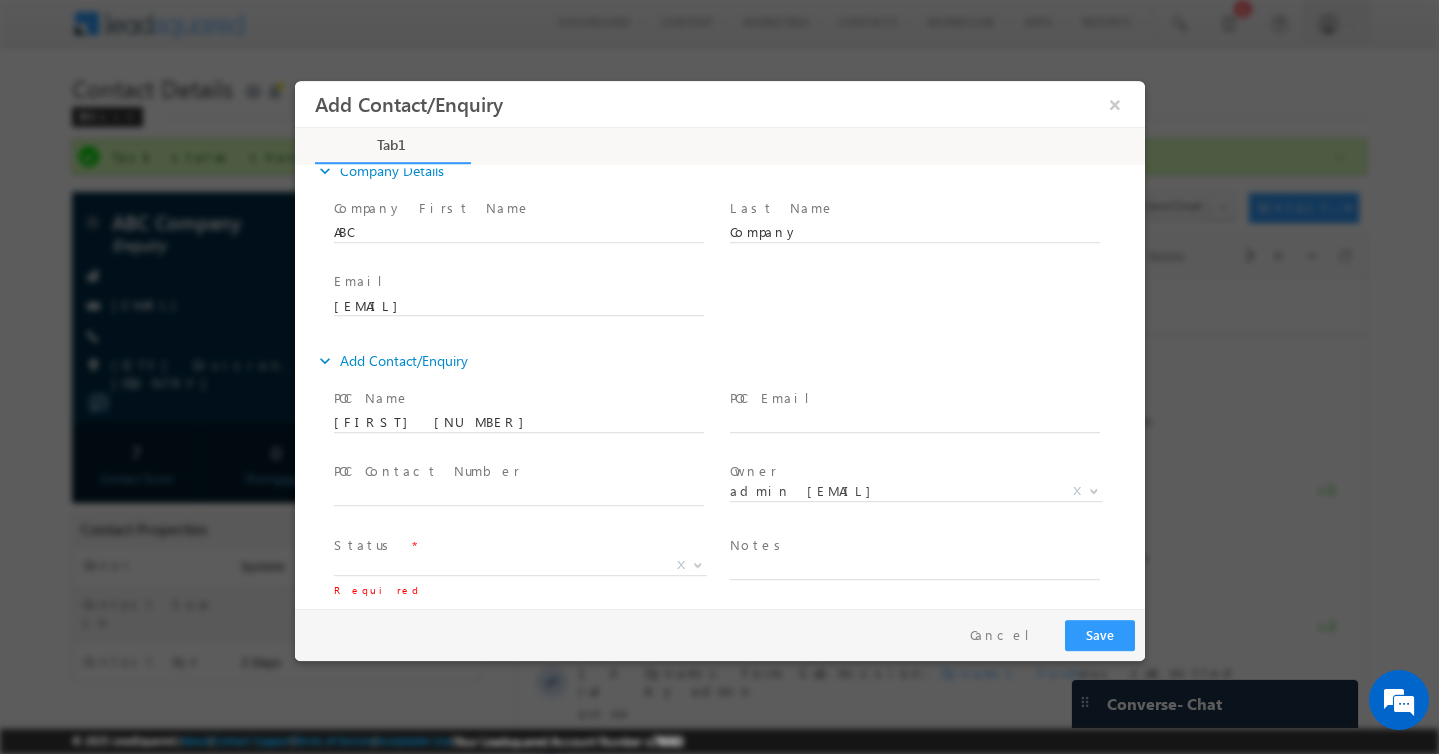 scroll, scrollTop: 32, scrollLeft: 0, axis: vertical 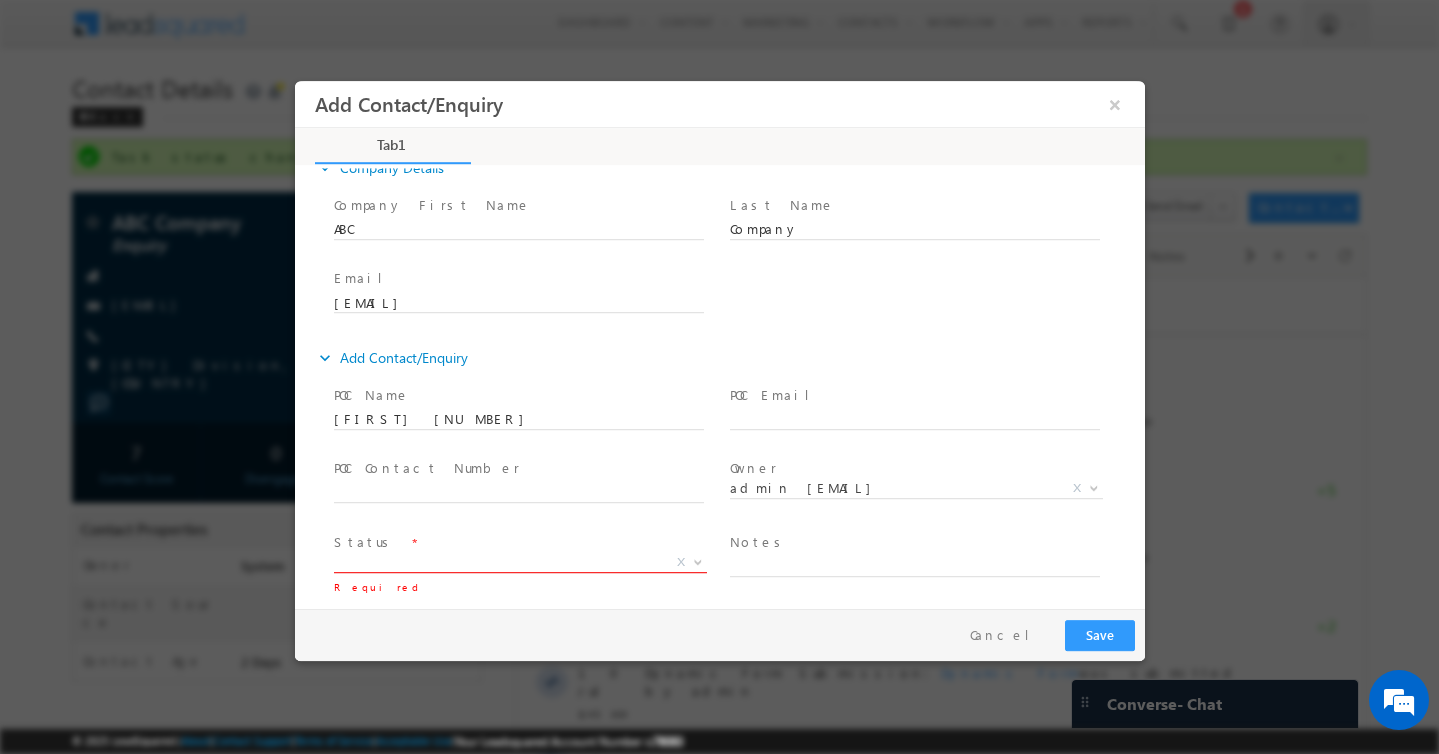 click on "X" at bounding box center (519, 563) 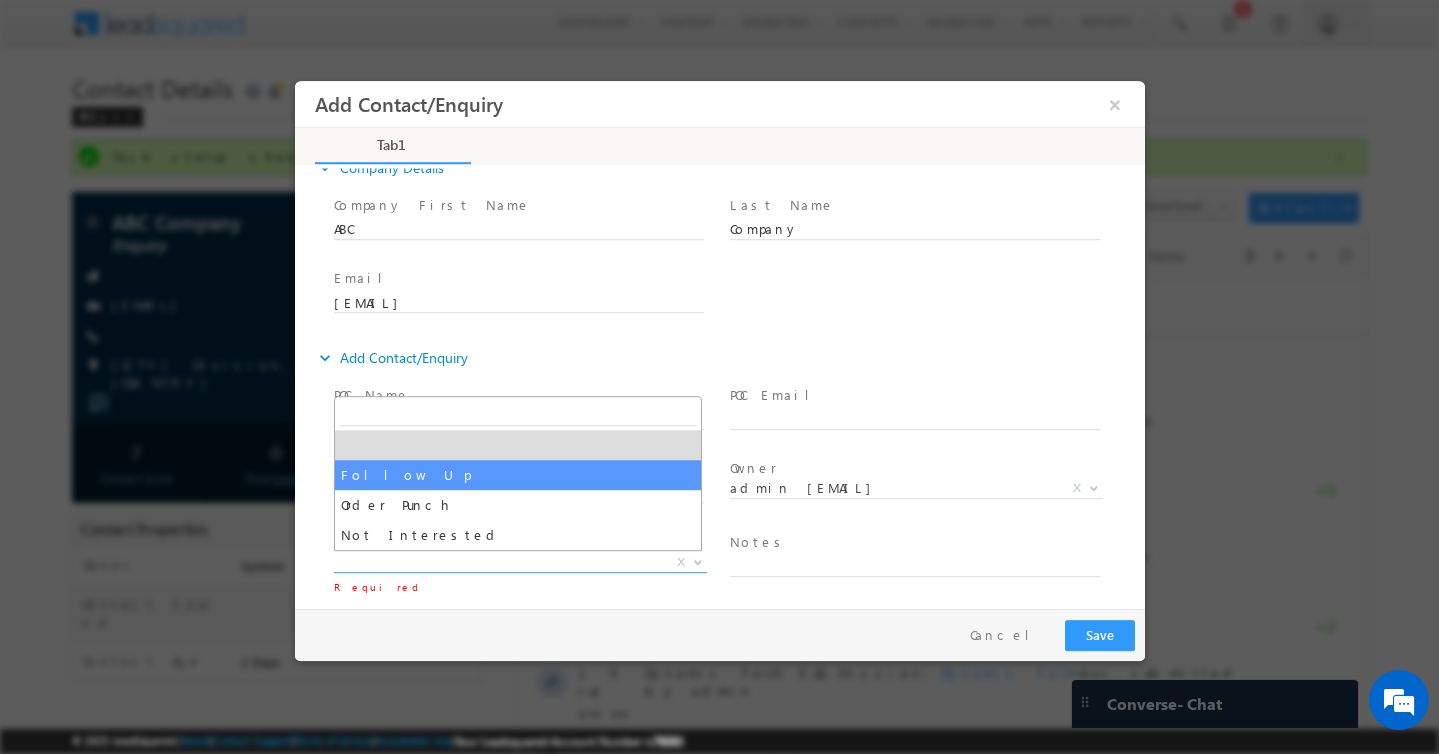 select on "Follow Up" 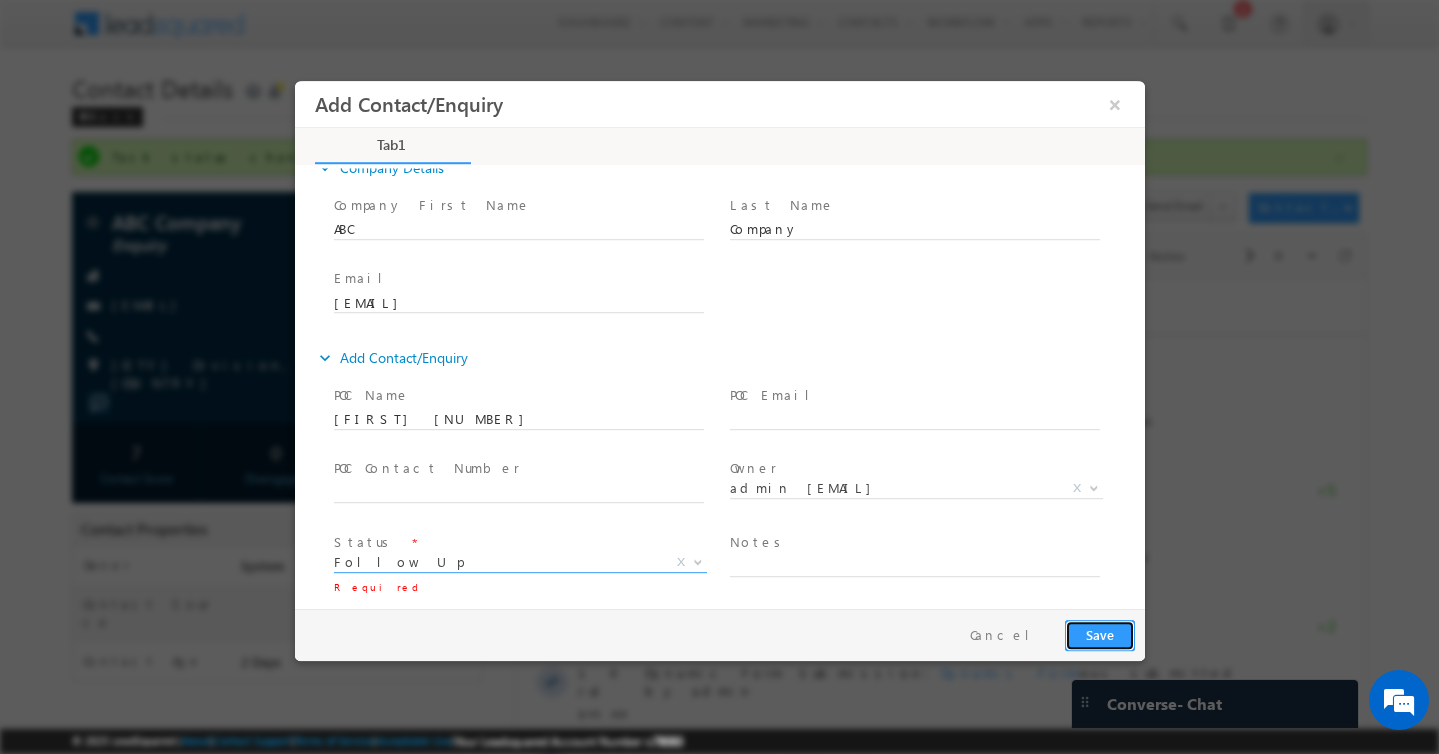 click on "Save" at bounding box center (1099, 635) 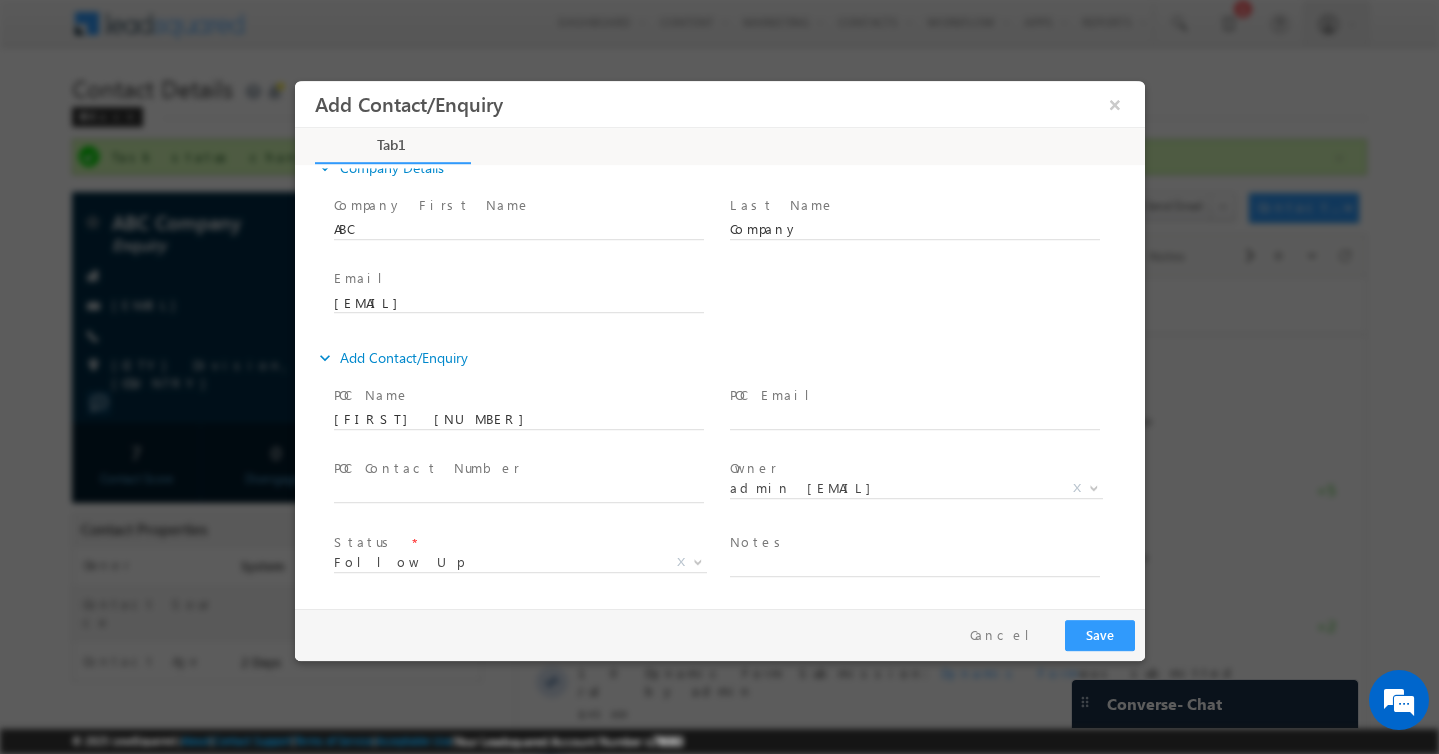 scroll, scrollTop: 99, scrollLeft: 0, axis: vertical 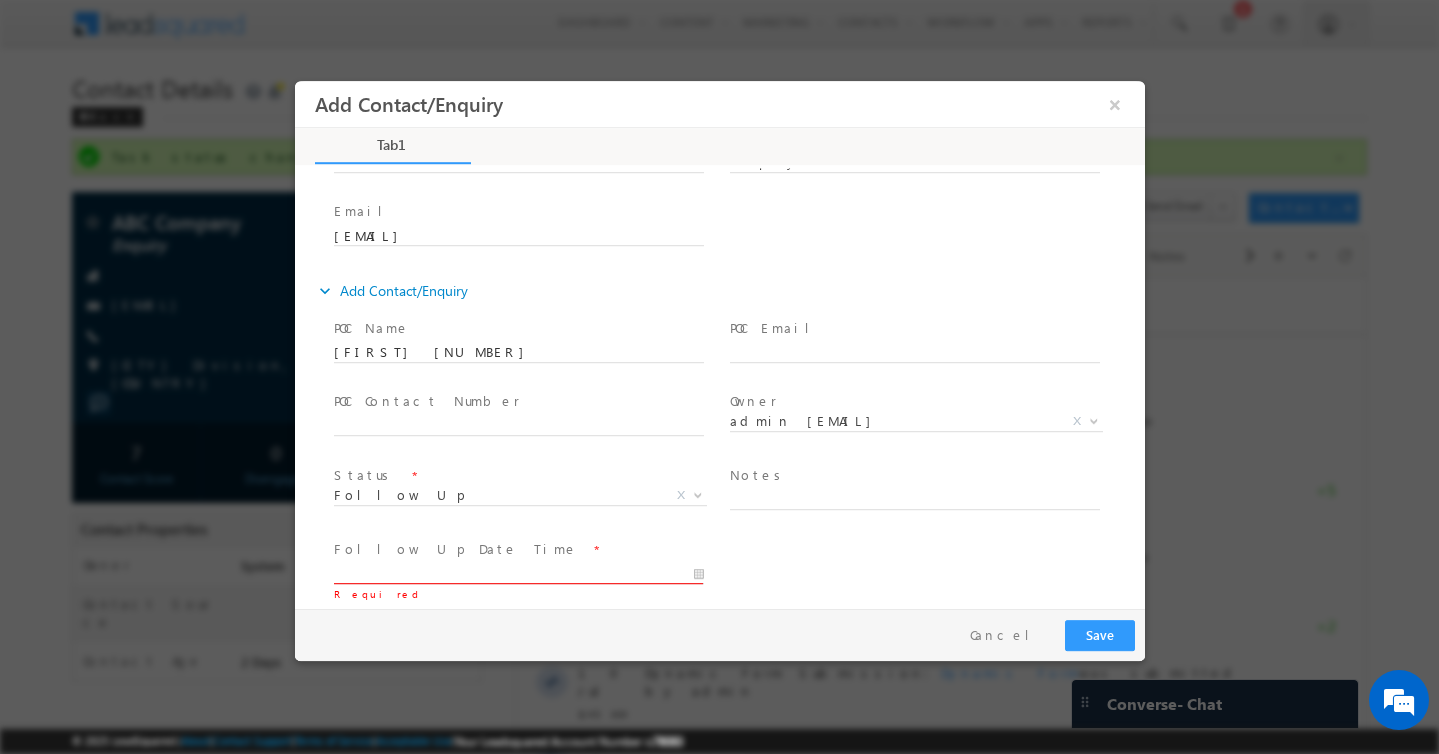 click at bounding box center [518, 574] 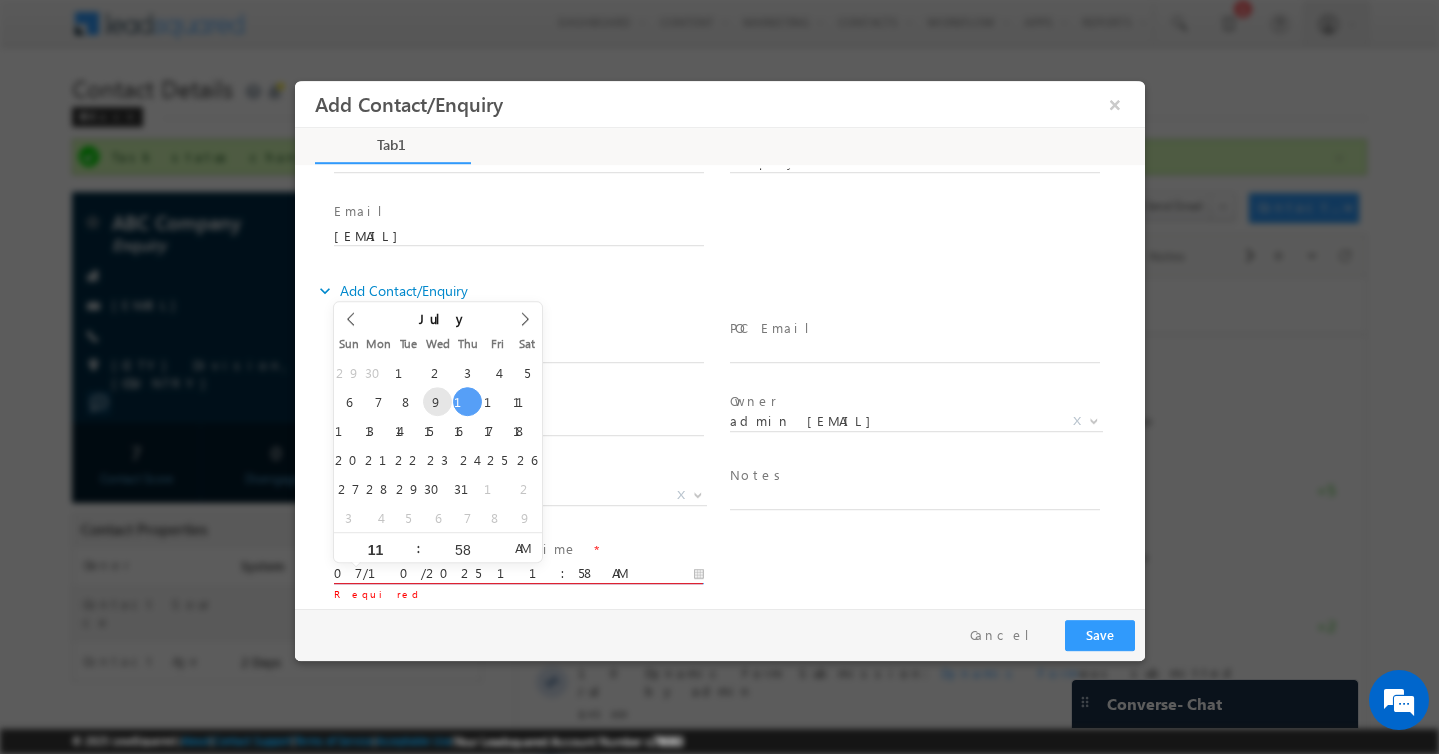 type on "07/09/2025 11:58 AM" 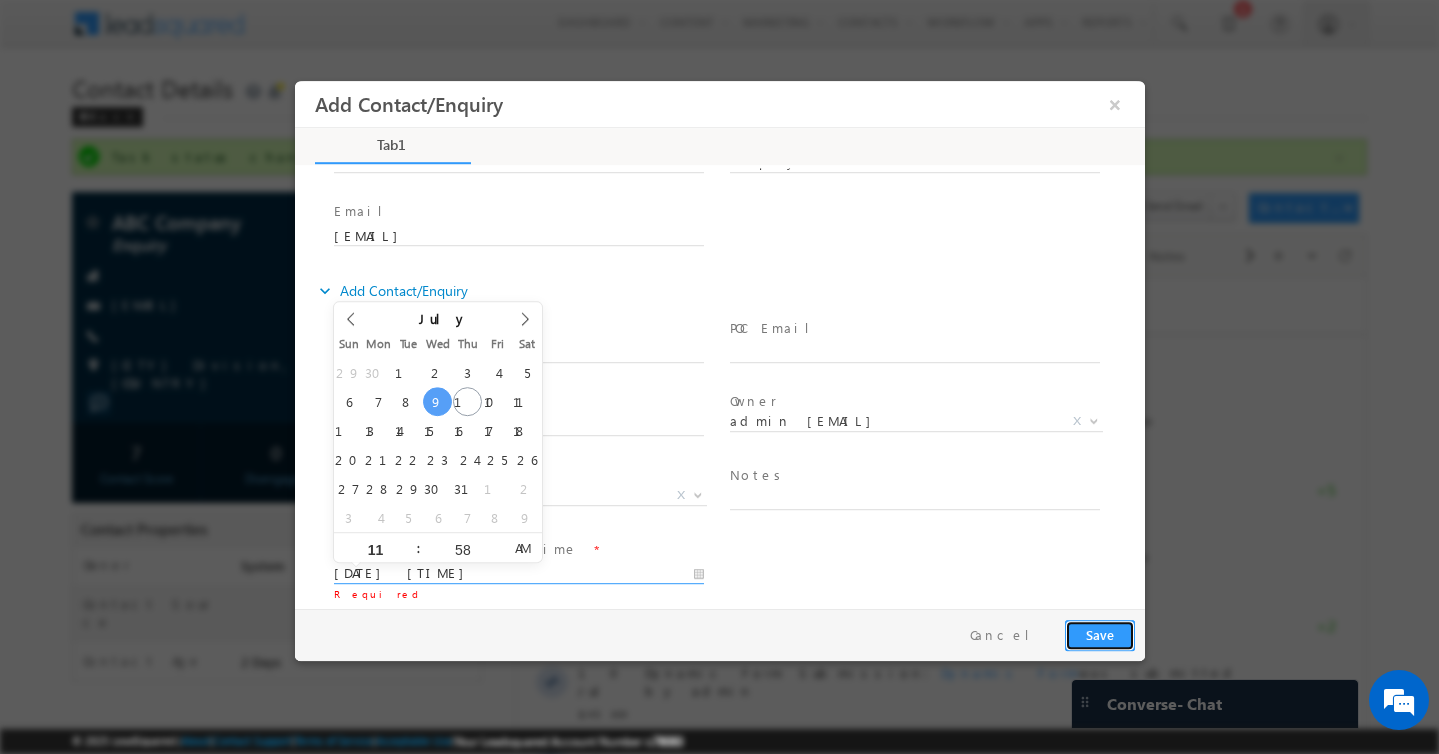 click on "Save" at bounding box center [1099, 635] 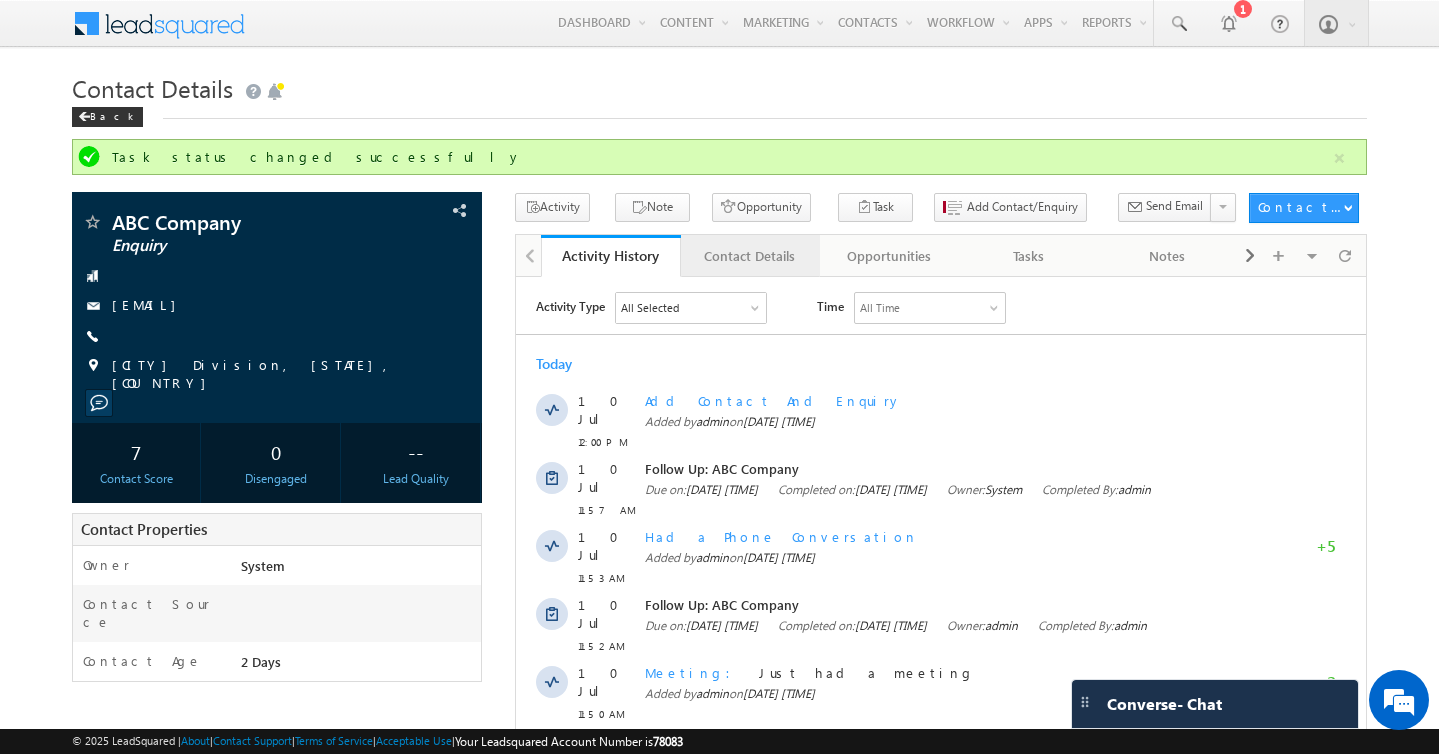 click on "Contact Details" at bounding box center (749, 256) 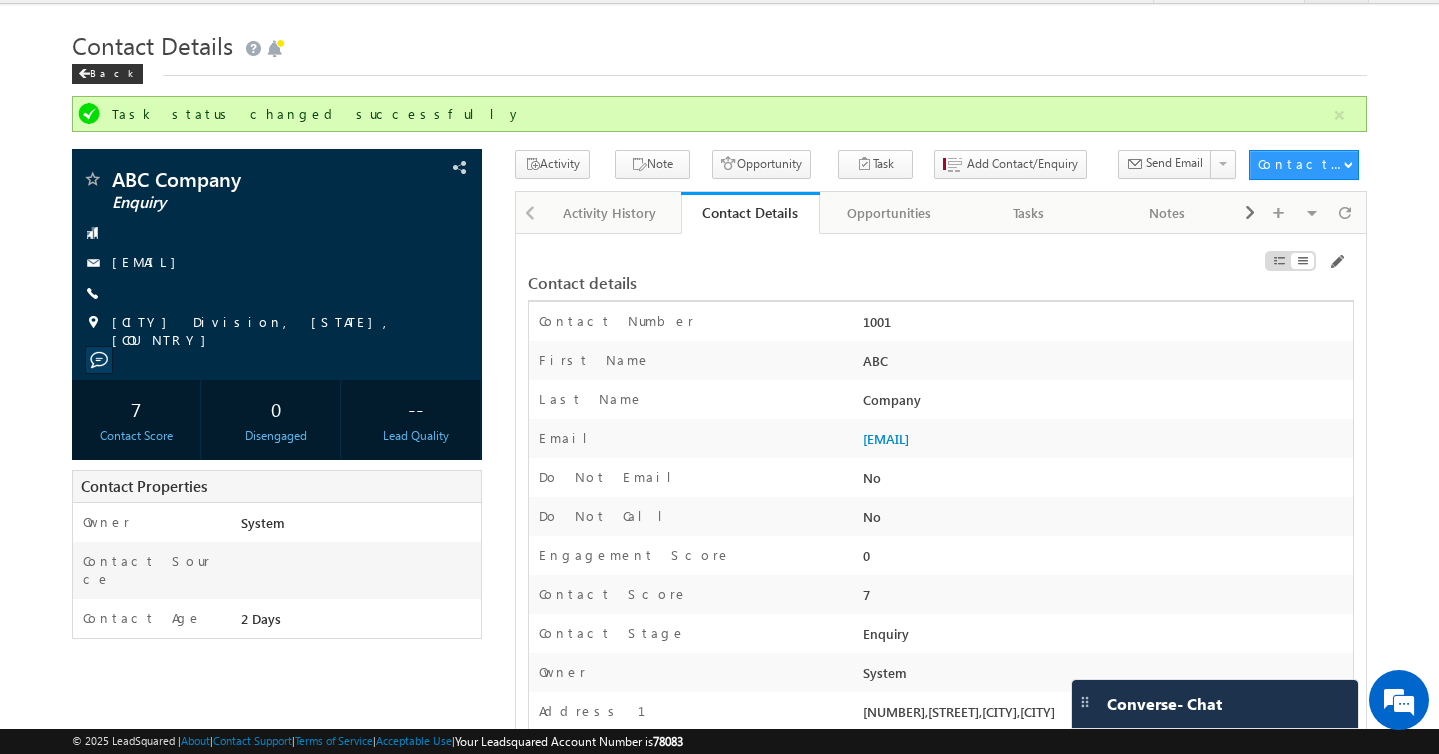scroll, scrollTop: 0, scrollLeft: 0, axis: both 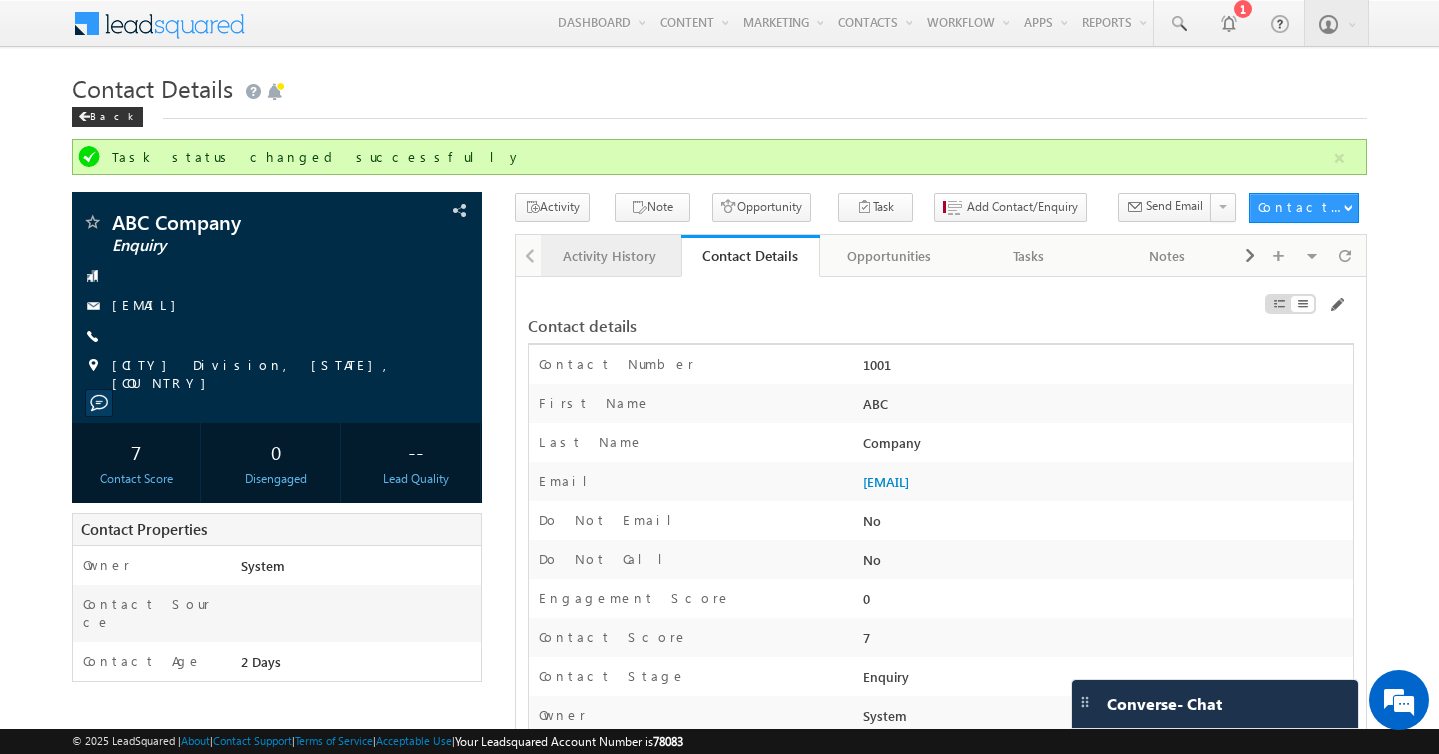click on "Activity History" at bounding box center (609, 256) 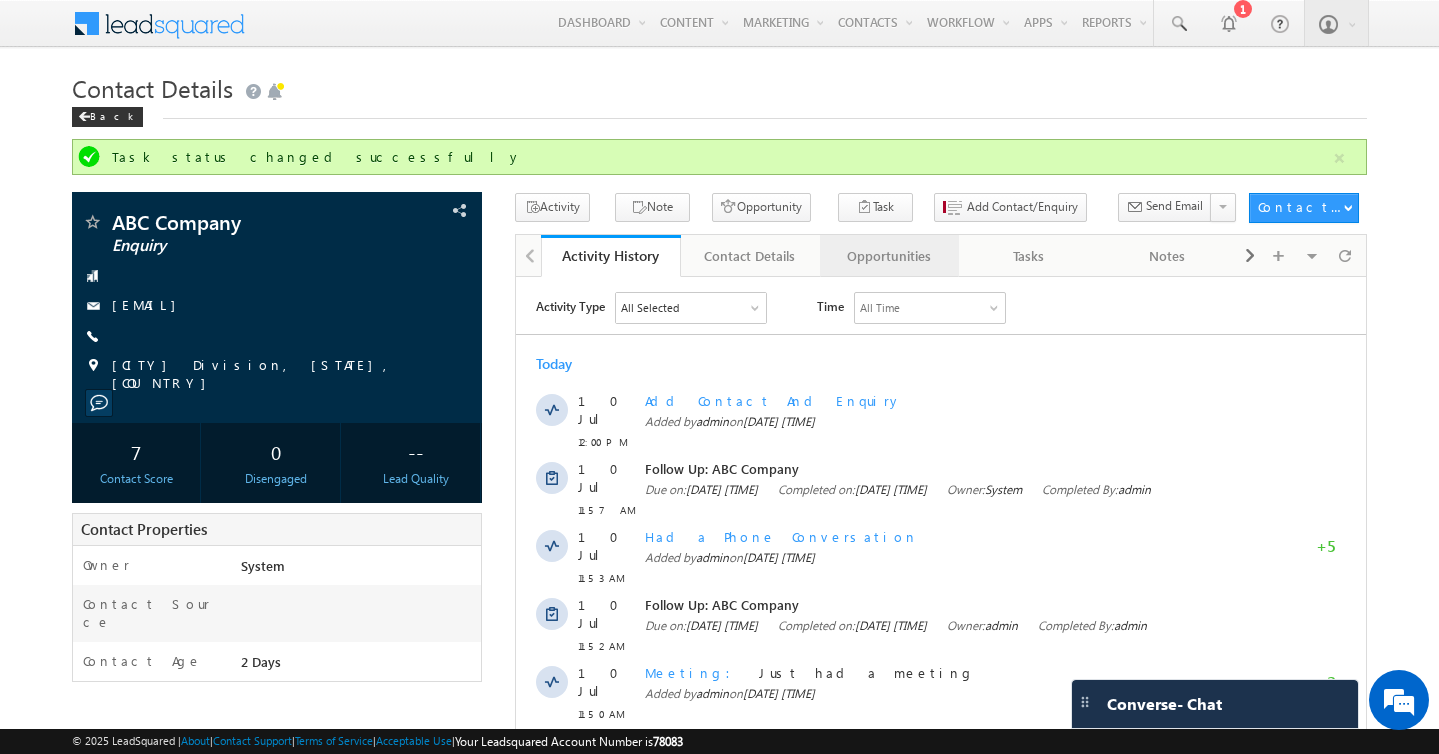 click on "Opportunities" at bounding box center [888, 256] 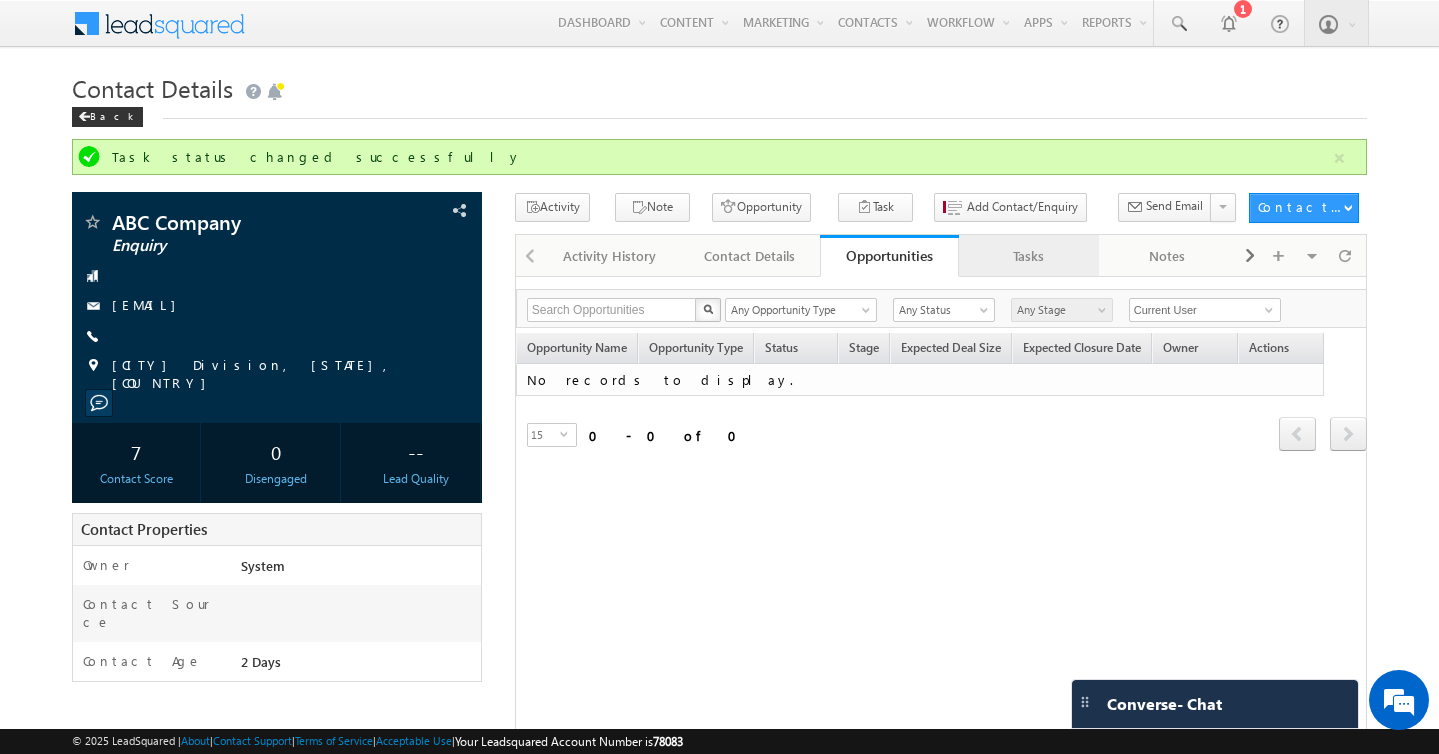 click on "Tasks" at bounding box center [1027, 256] 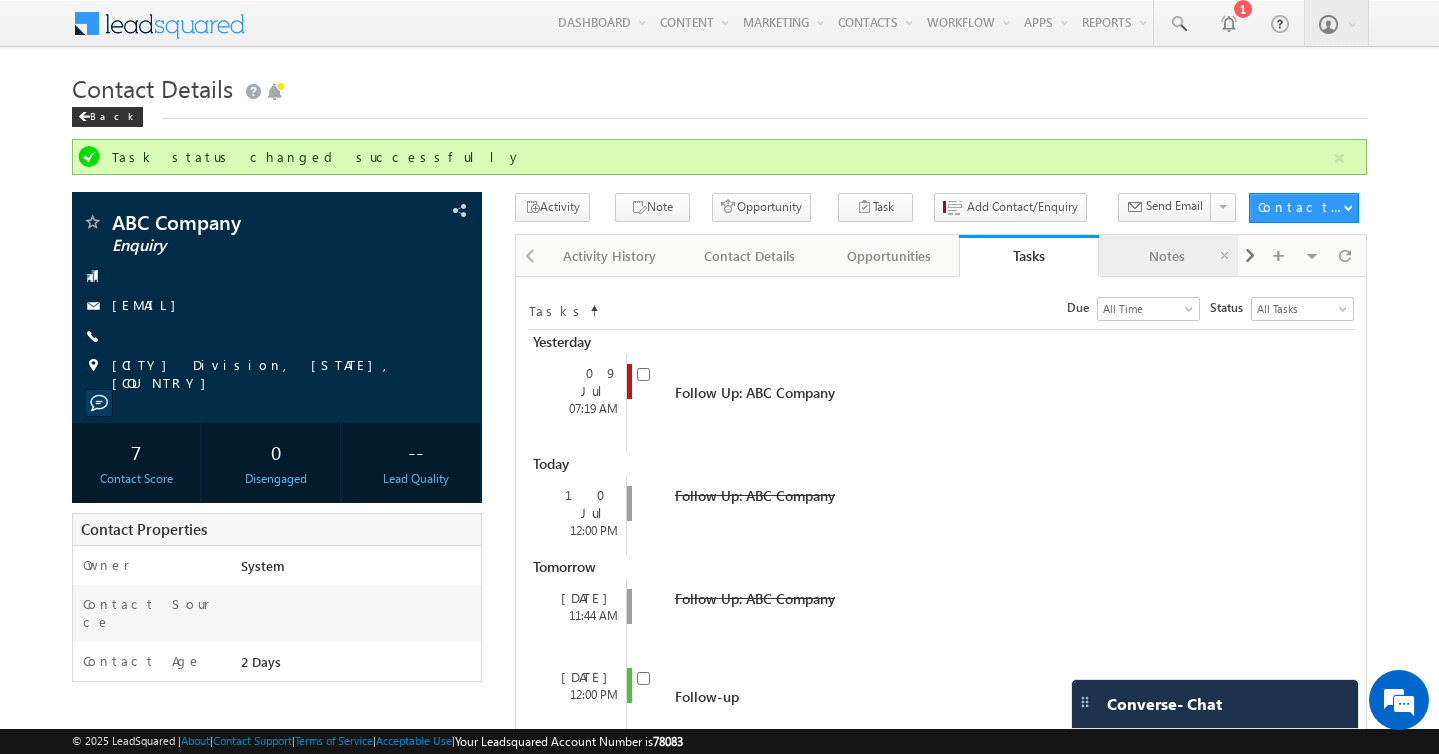 click on "Notes" at bounding box center (1167, 256) 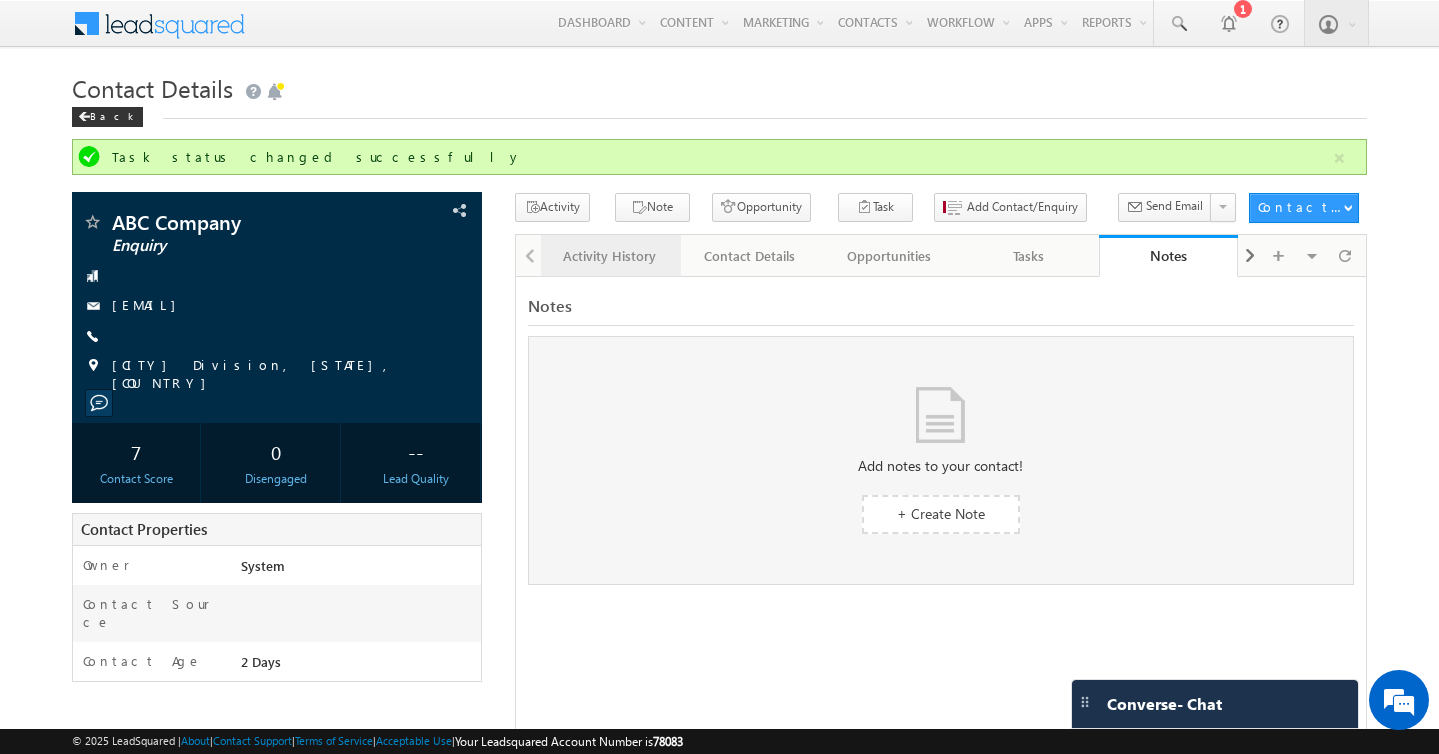 click on "Activity History" at bounding box center [609, 256] 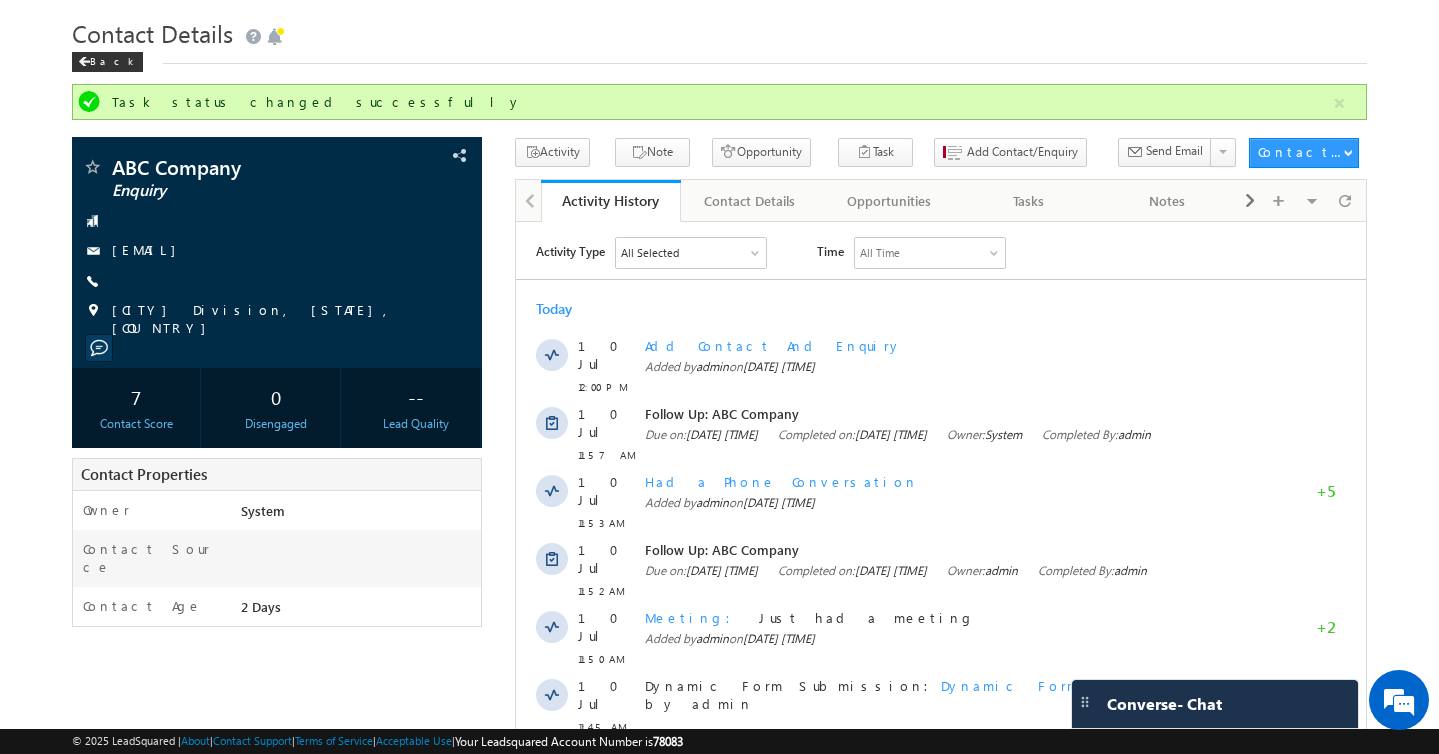 scroll, scrollTop: 0, scrollLeft: 0, axis: both 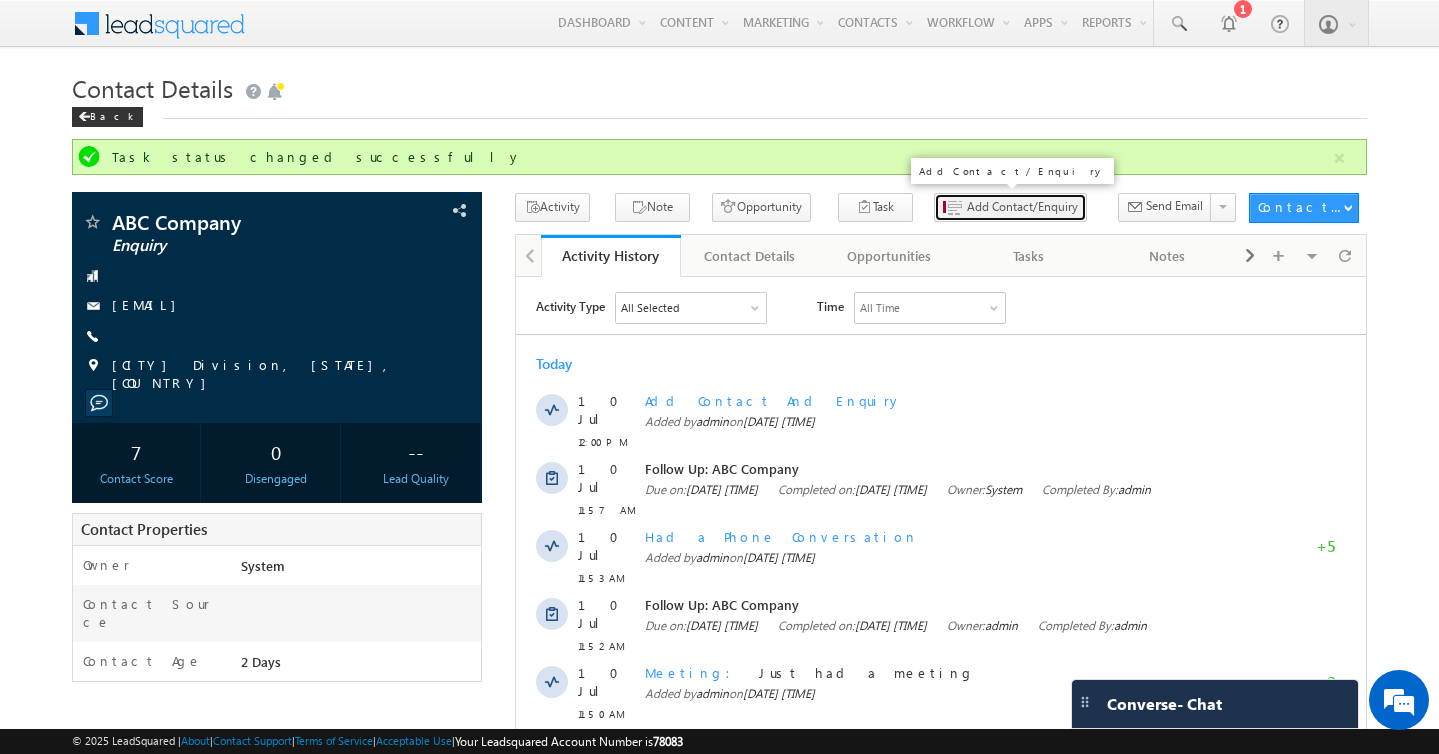 click on "Add Contact/Enquiry" at bounding box center (1022, 207) 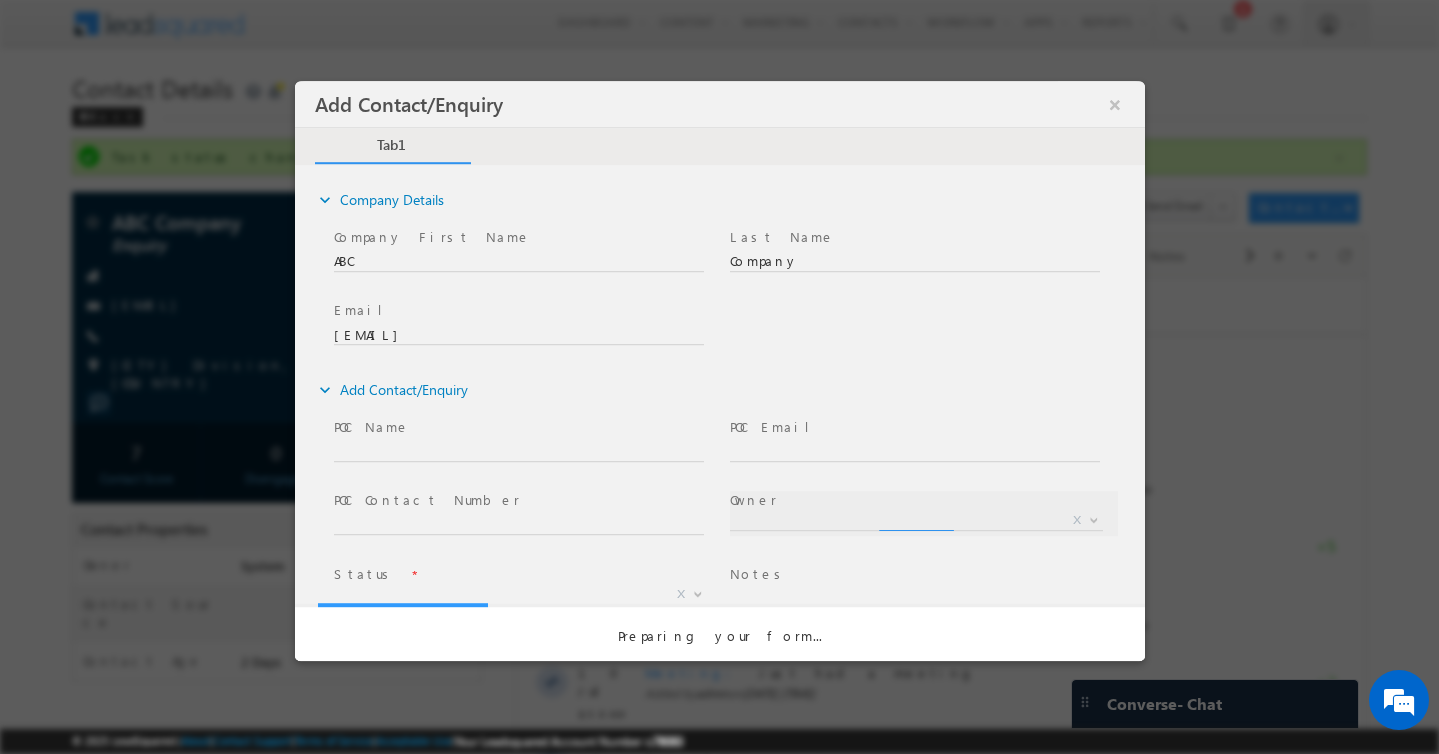 scroll, scrollTop: 0, scrollLeft: 0, axis: both 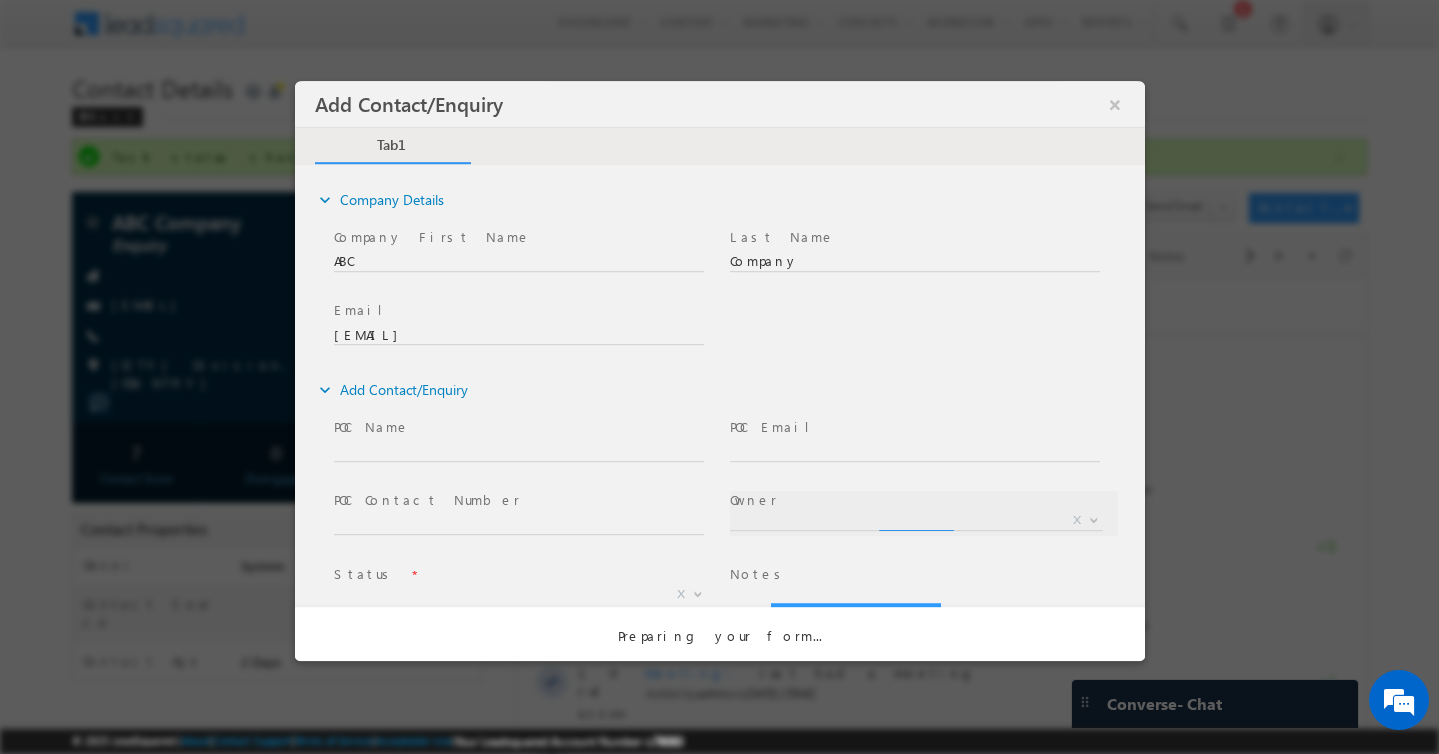 select on "876e04c6-5807-11f0-a986-06c72fc46c23" 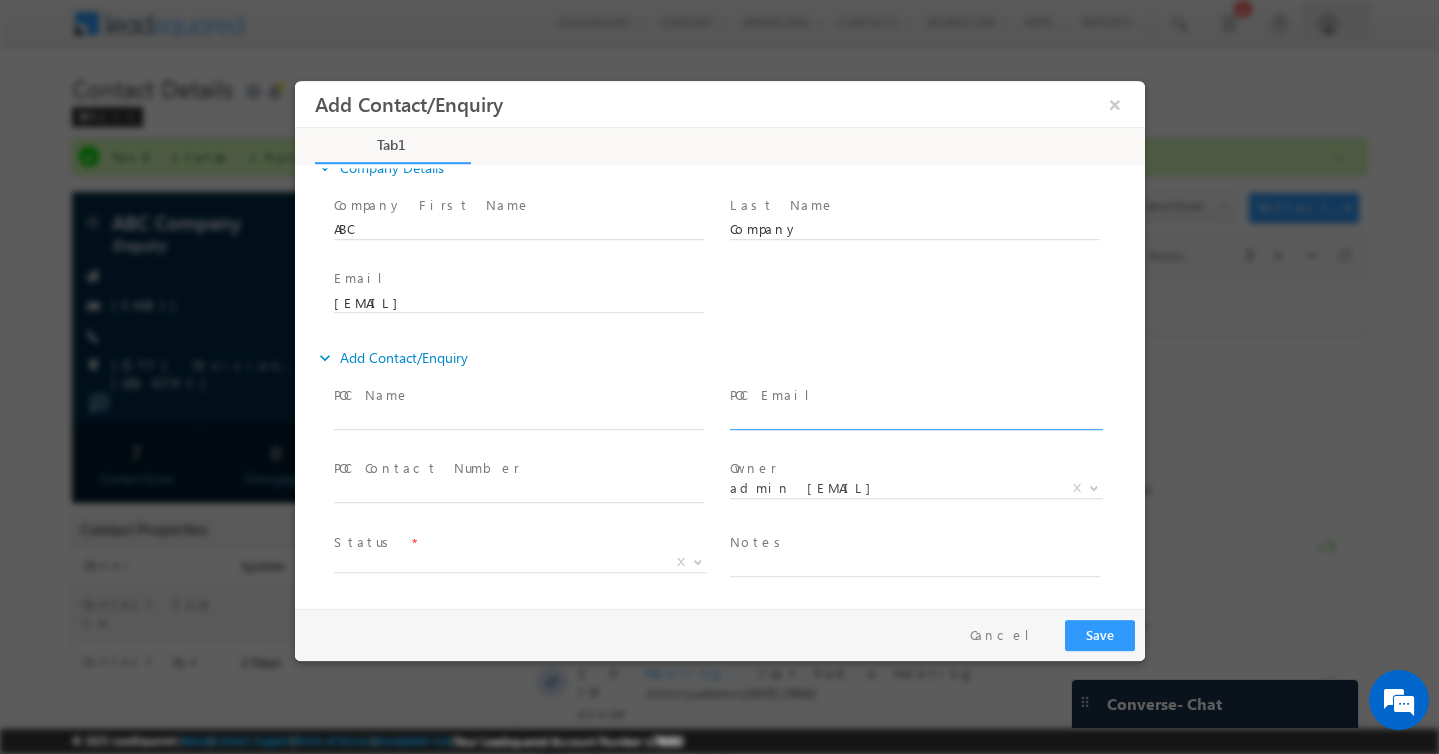 scroll, scrollTop: 0, scrollLeft: 0, axis: both 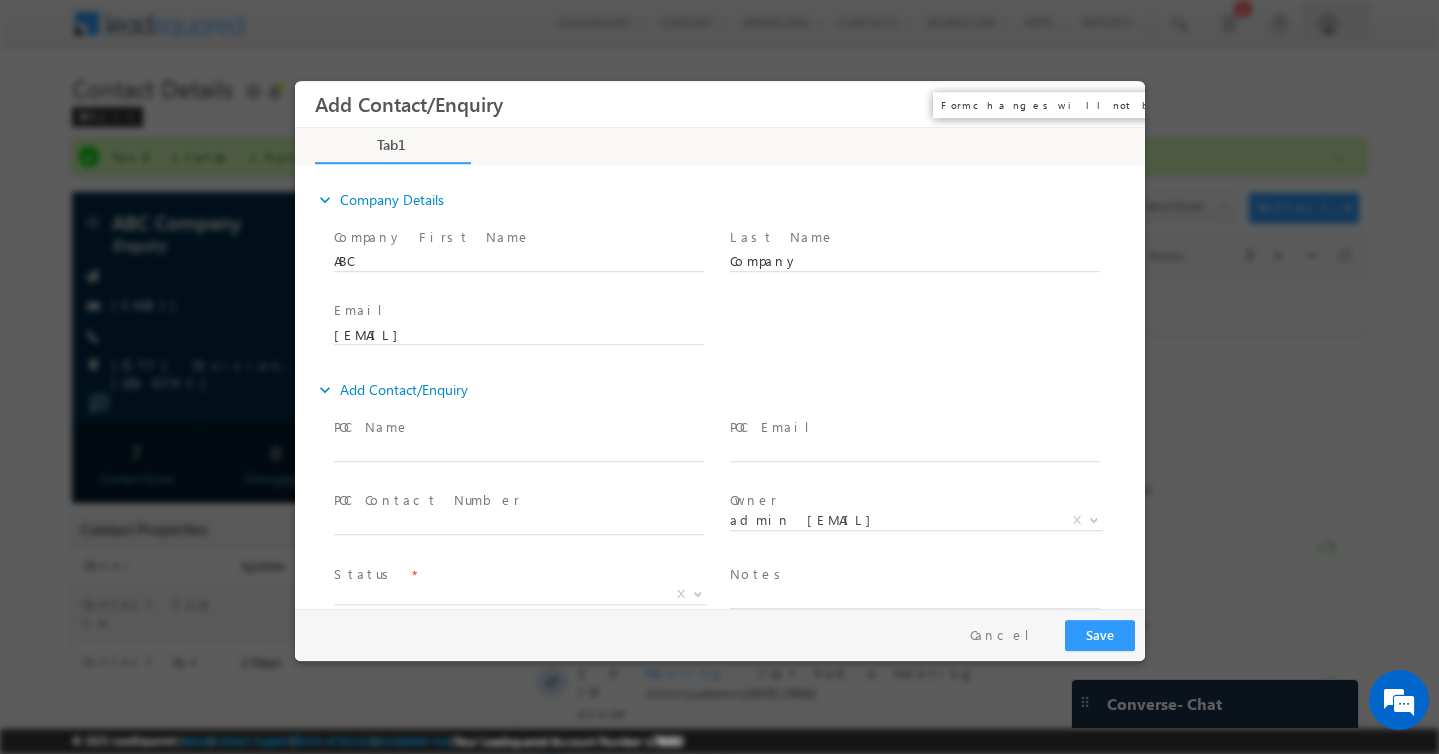 click on "×" at bounding box center [1114, 104] 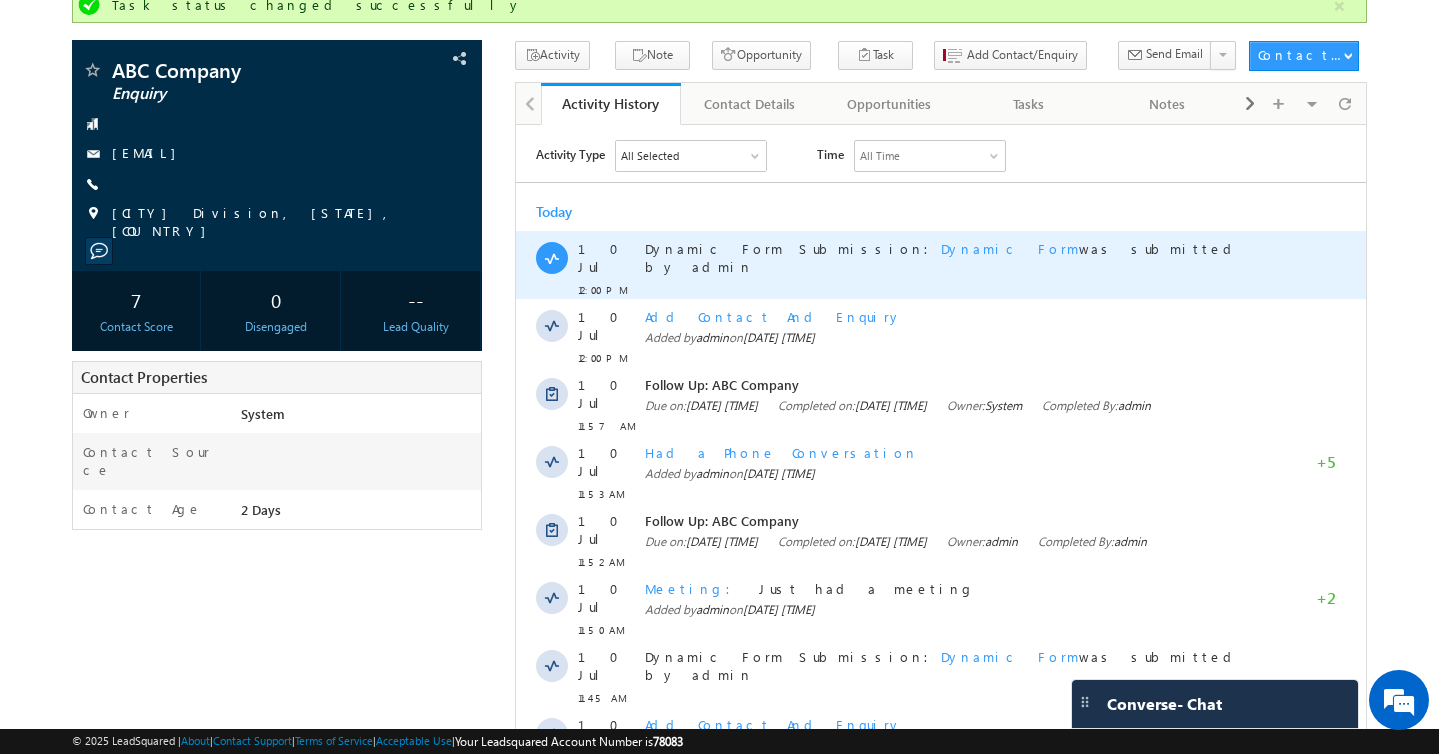 scroll, scrollTop: 158, scrollLeft: 0, axis: vertical 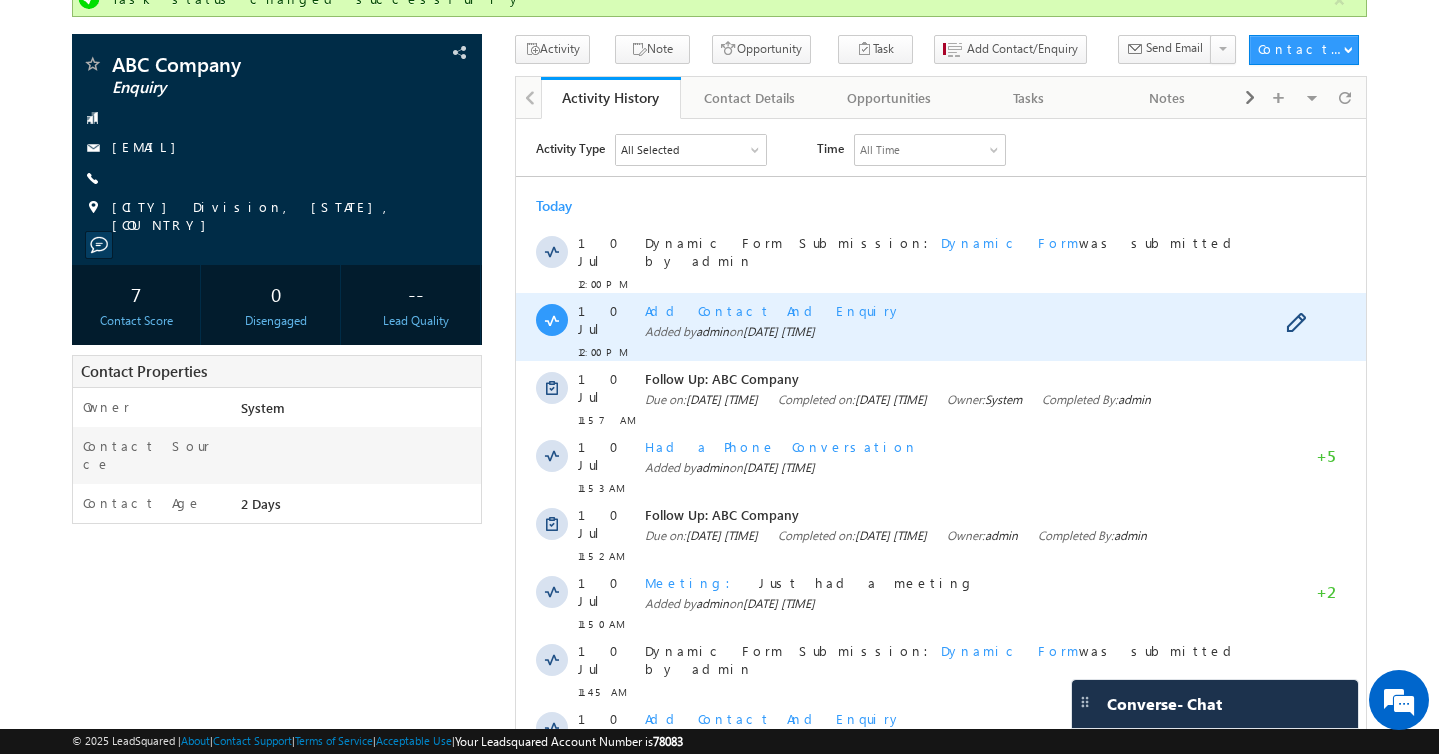 click on "Add Contact And Enquiry" at bounding box center (772, 309) 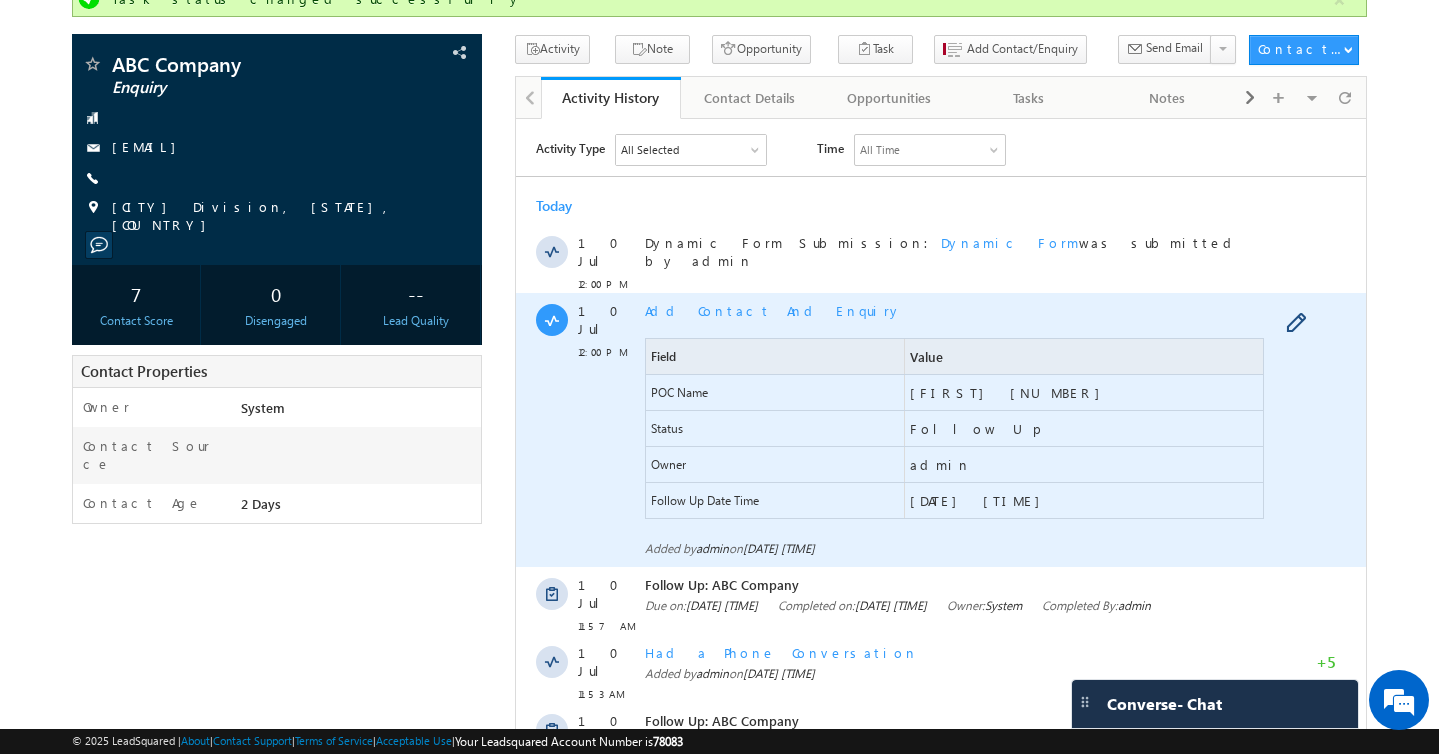 click on "Add Contact And Enquiry" at bounding box center (772, 309) 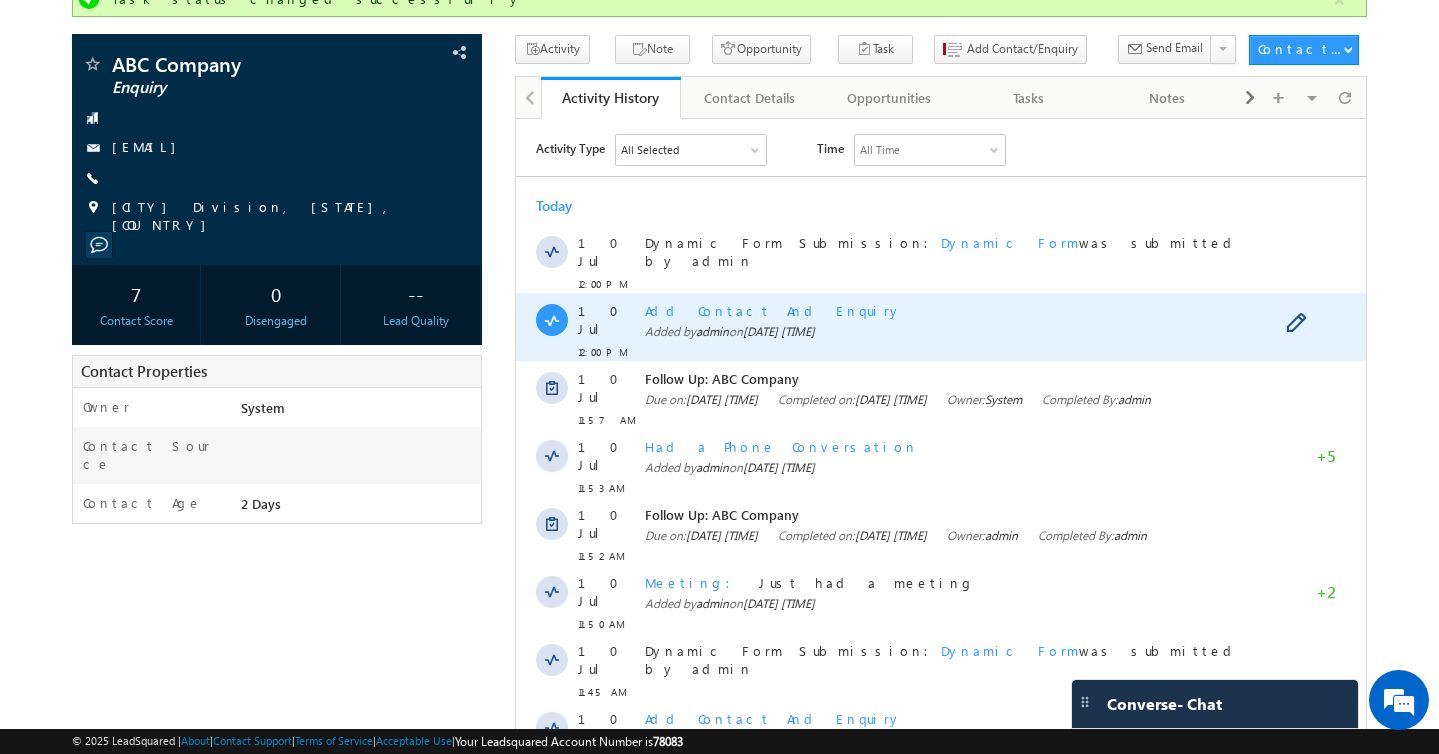 click on "Add Contact And Enquiry" at bounding box center [772, 309] 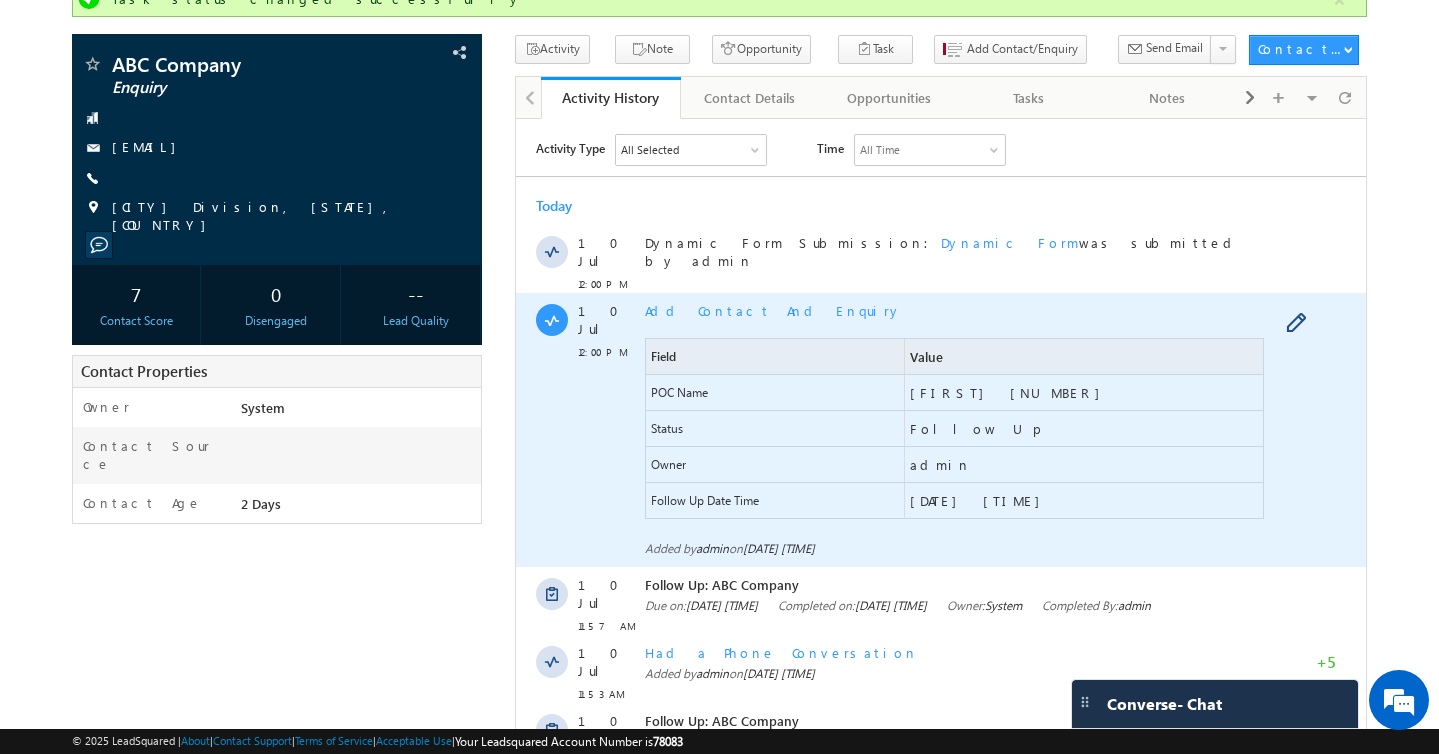 click on "Add Contact And Enquiry" at bounding box center (772, 309) 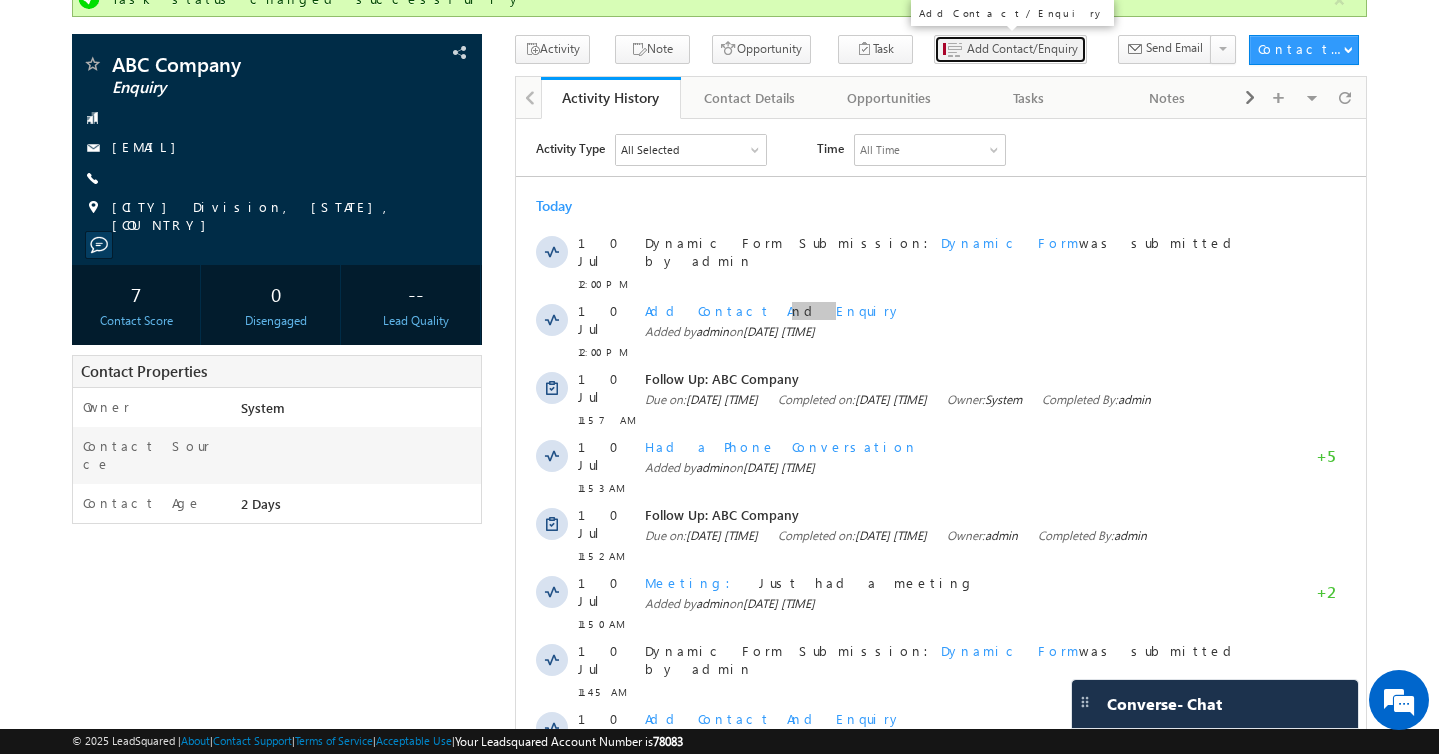 click on "Add Contact/Enquiry" at bounding box center (1010, 49) 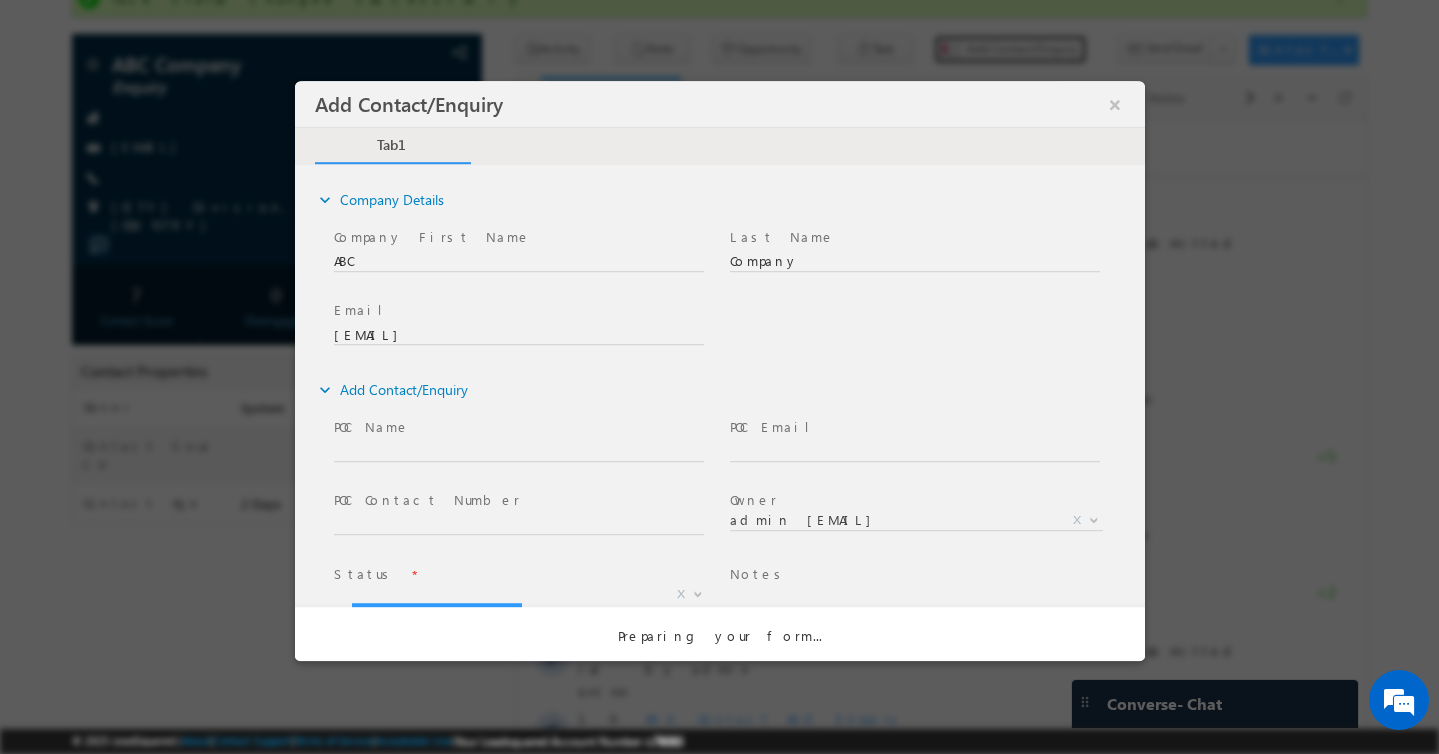 scroll, scrollTop: 0, scrollLeft: 0, axis: both 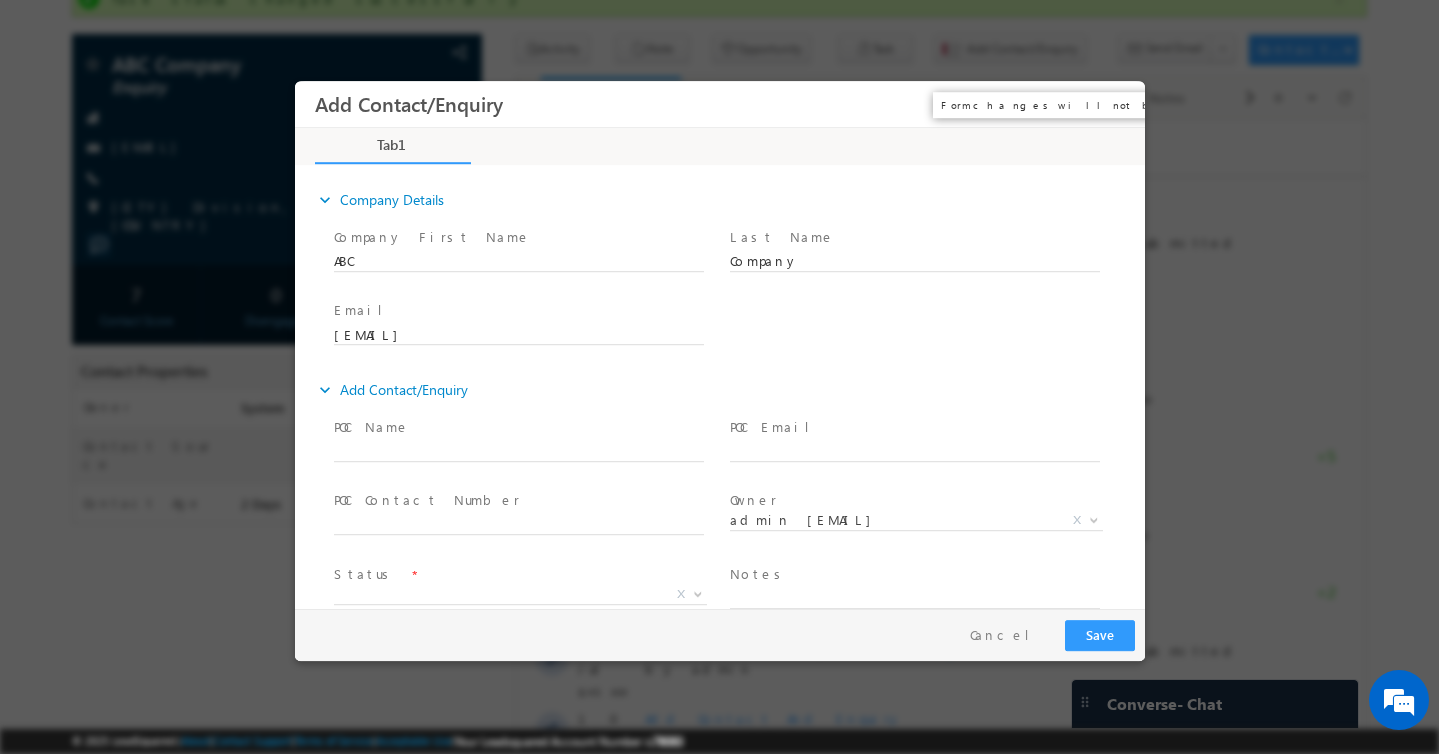 click on "×" at bounding box center [1114, 104] 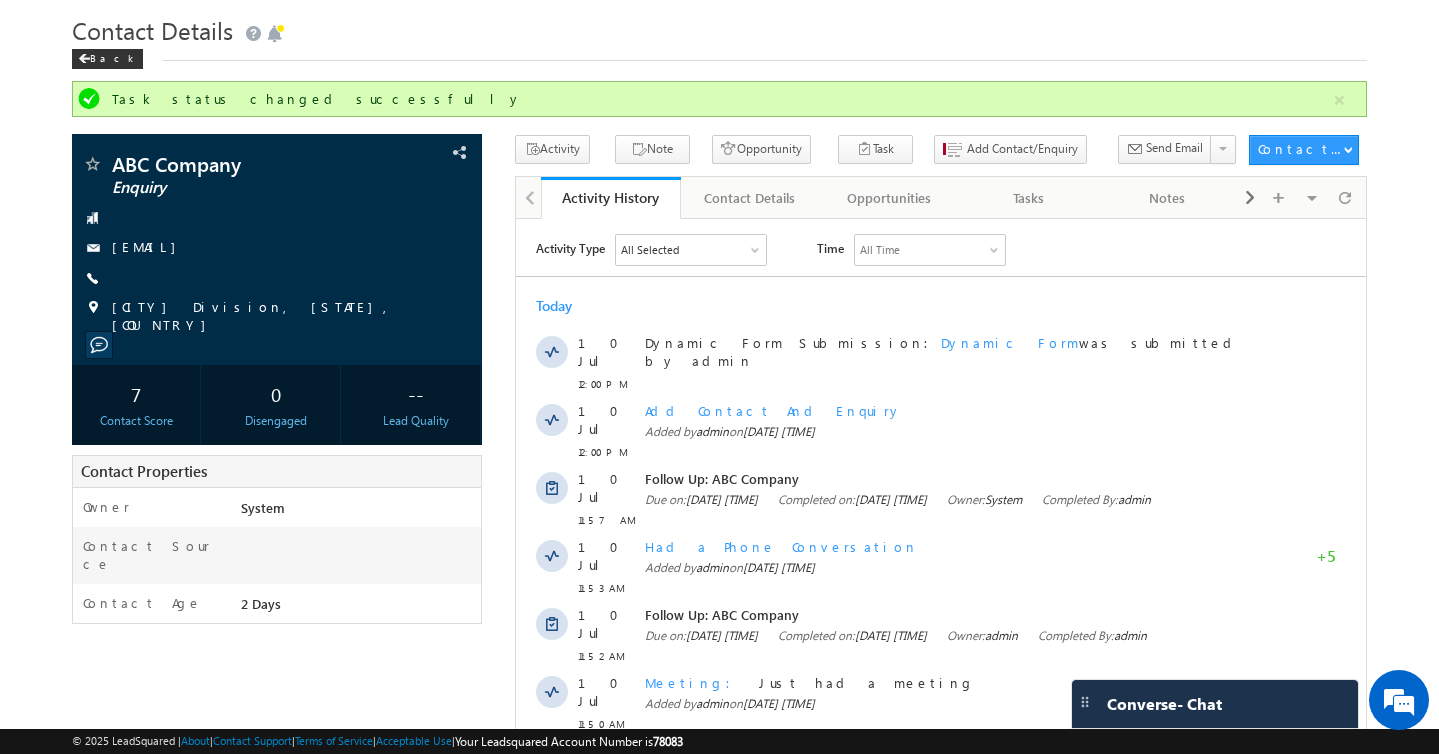 scroll, scrollTop: 0, scrollLeft: 0, axis: both 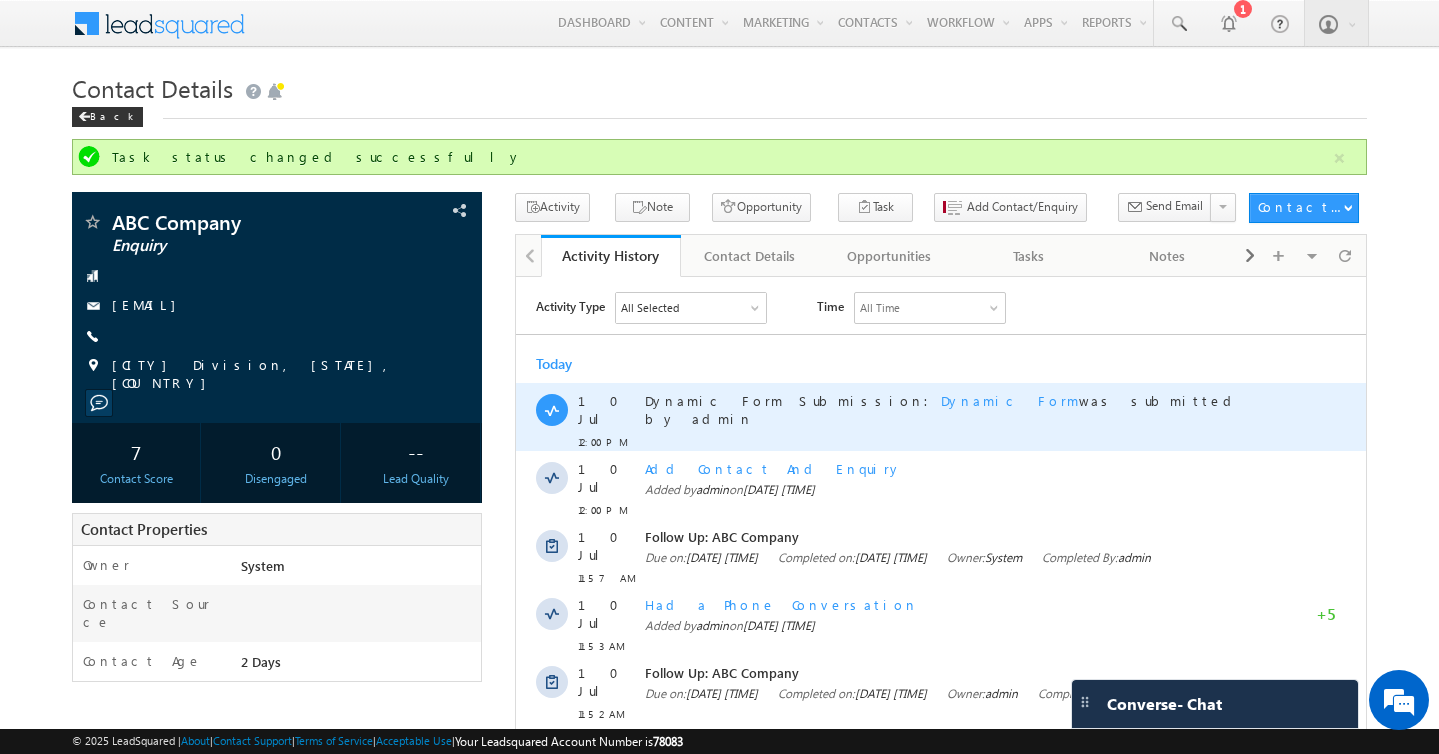 click on "Dynamic Form Submission:  Dynamic Form  was submitted by admin" at bounding box center (955, 409) 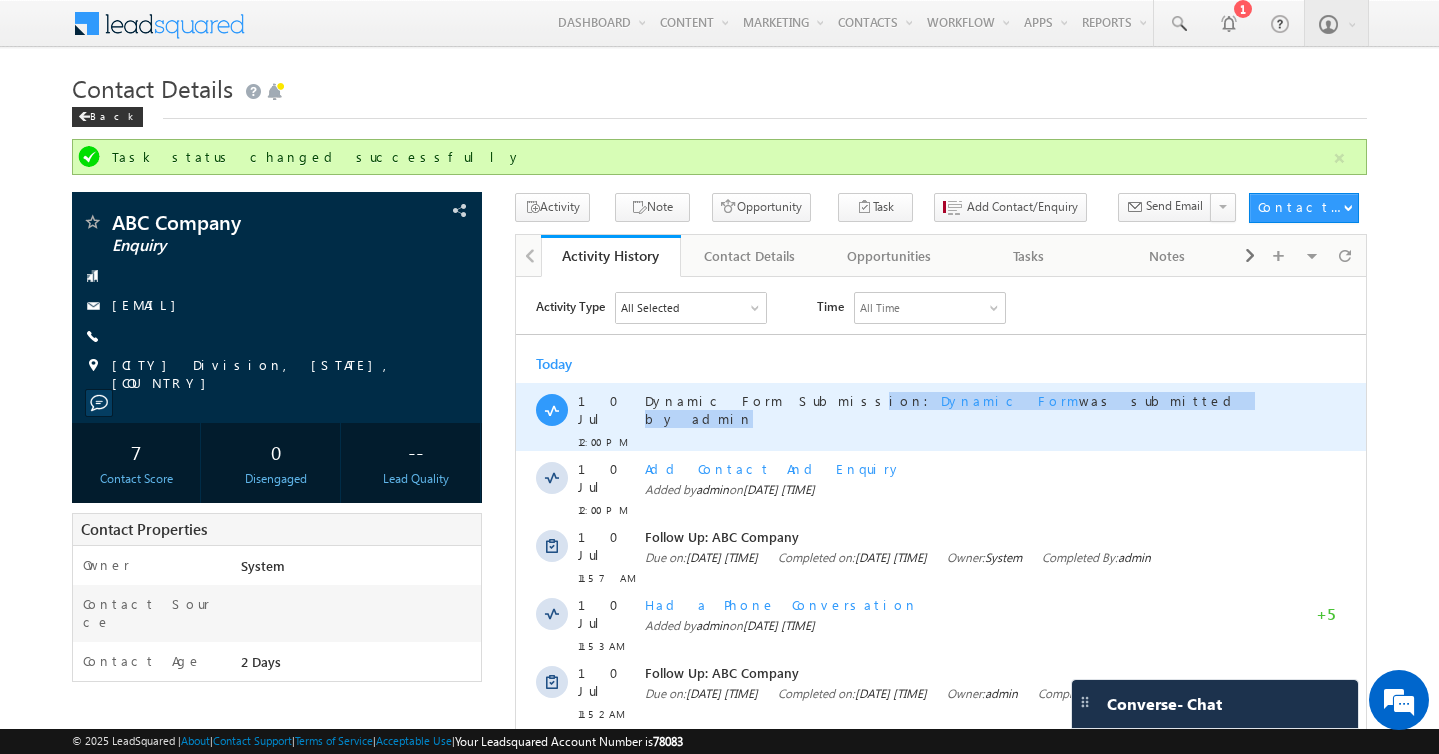 click on "Dynamic Form Submission:  Dynamic Form  was submitted by admin" at bounding box center [955, 409] 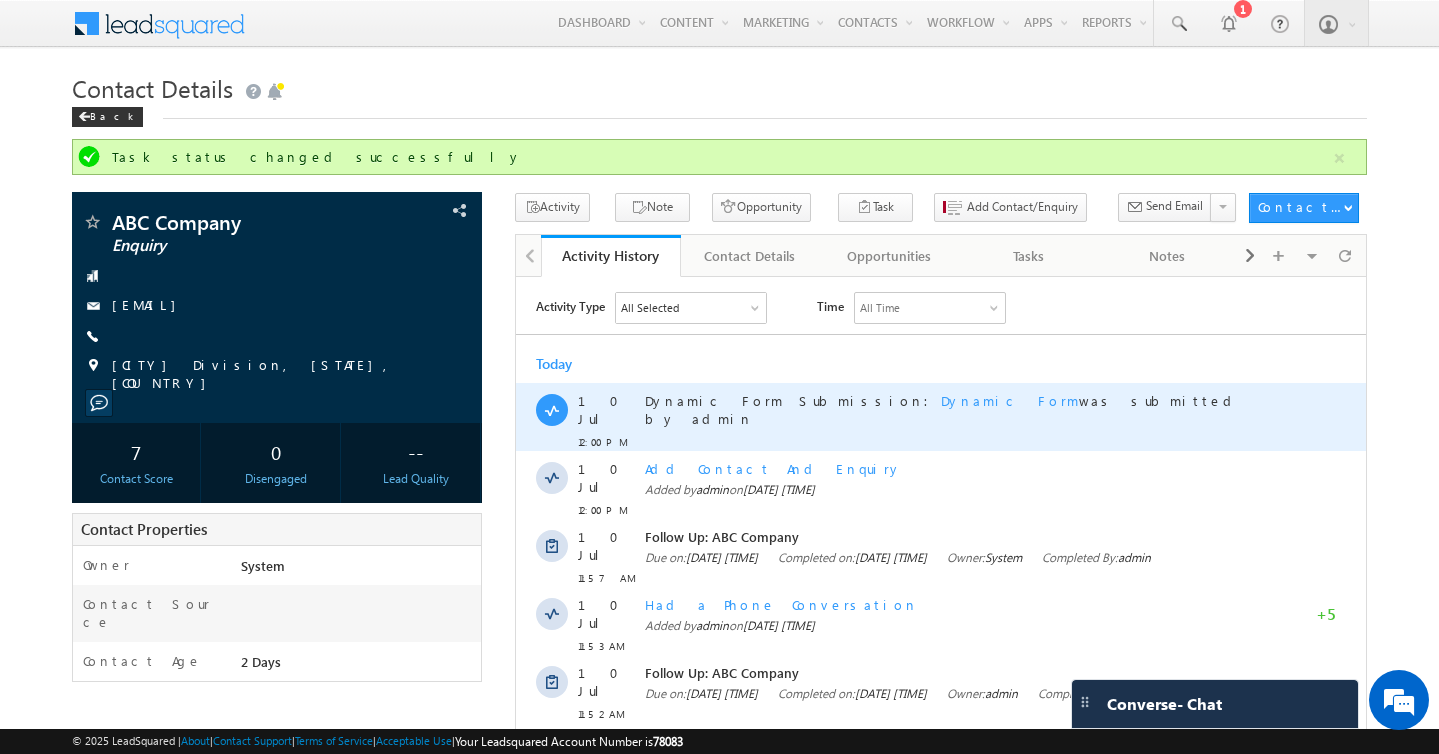 click on "Dynamic Form Submission:  Dynamic Form  was submitted by admin" at bounding box center (955, 409) 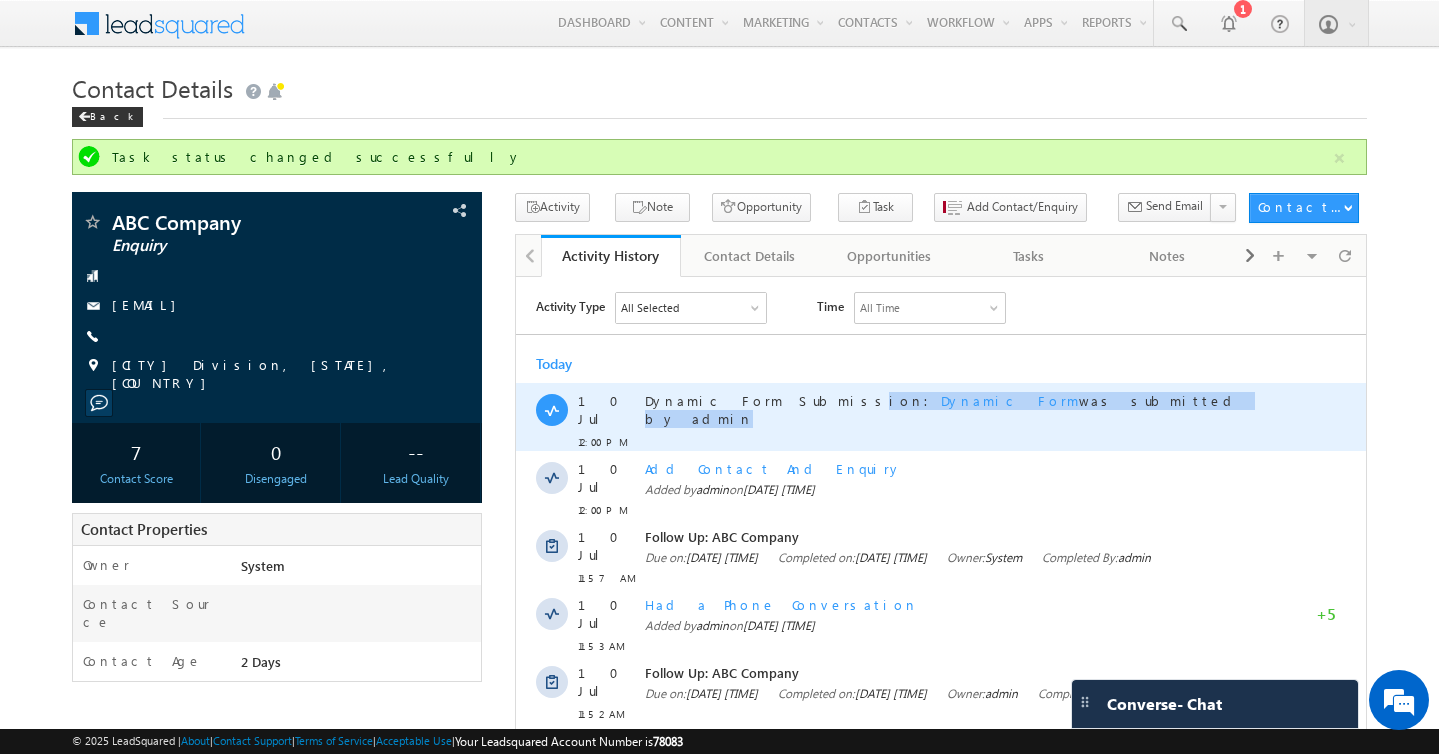 click on "Dynamic Form Submission:  Dynamic Form  was submitted by admin" at bounding box center (955, 409) 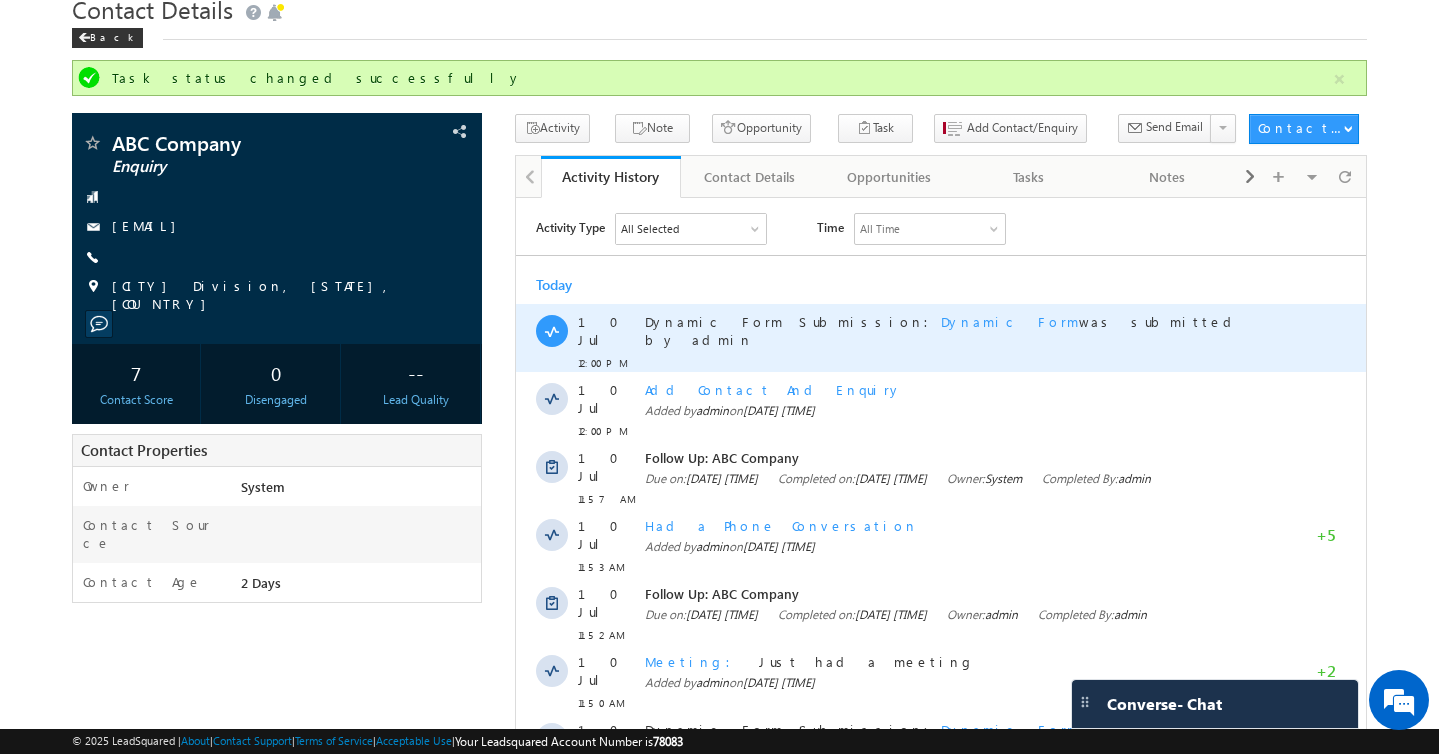 scroll, scrollTop: 80, scrollLeft: 0, axis: vertical 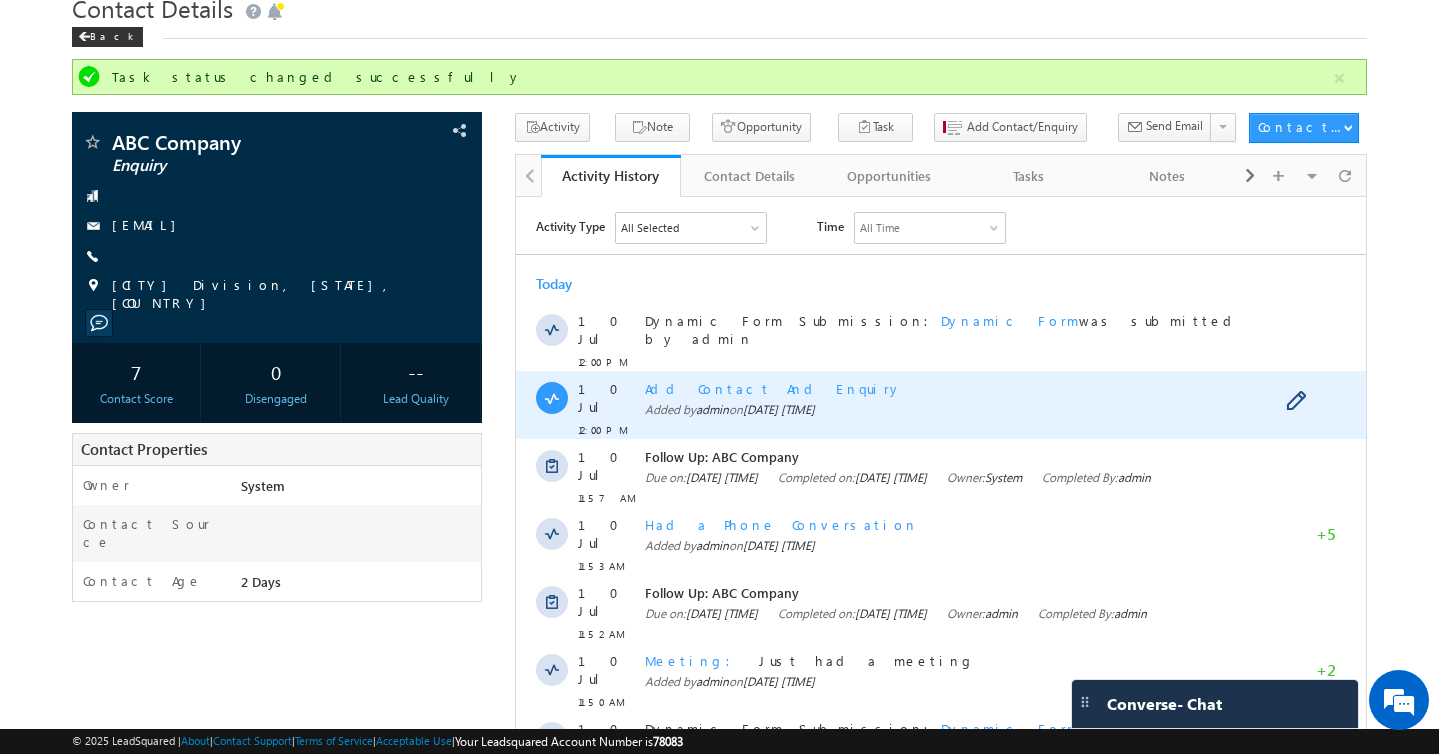 click on "Added by  admin  on  10 Jul 2025 12:00 PM" at bounding box center [955, 409] 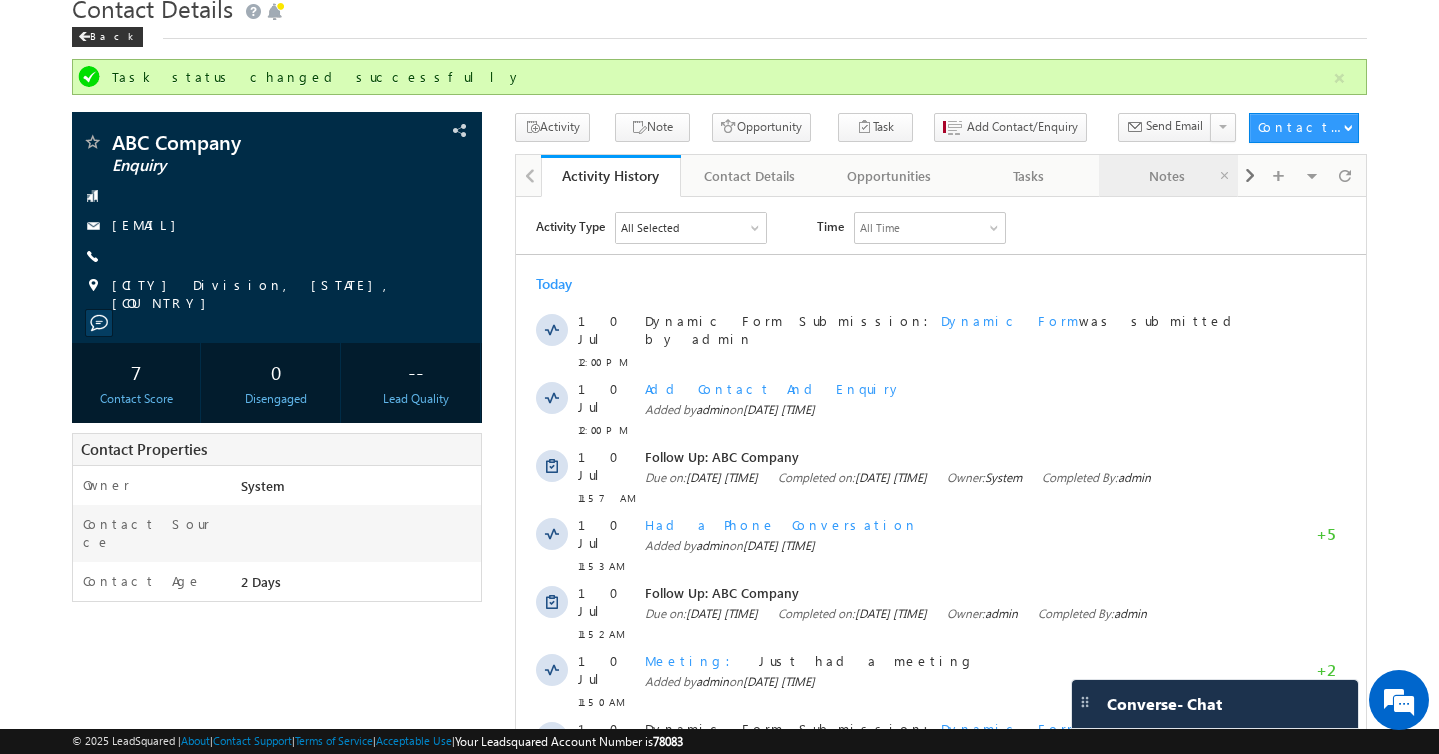 click on "Notes" at bounding box center (1167, 176) 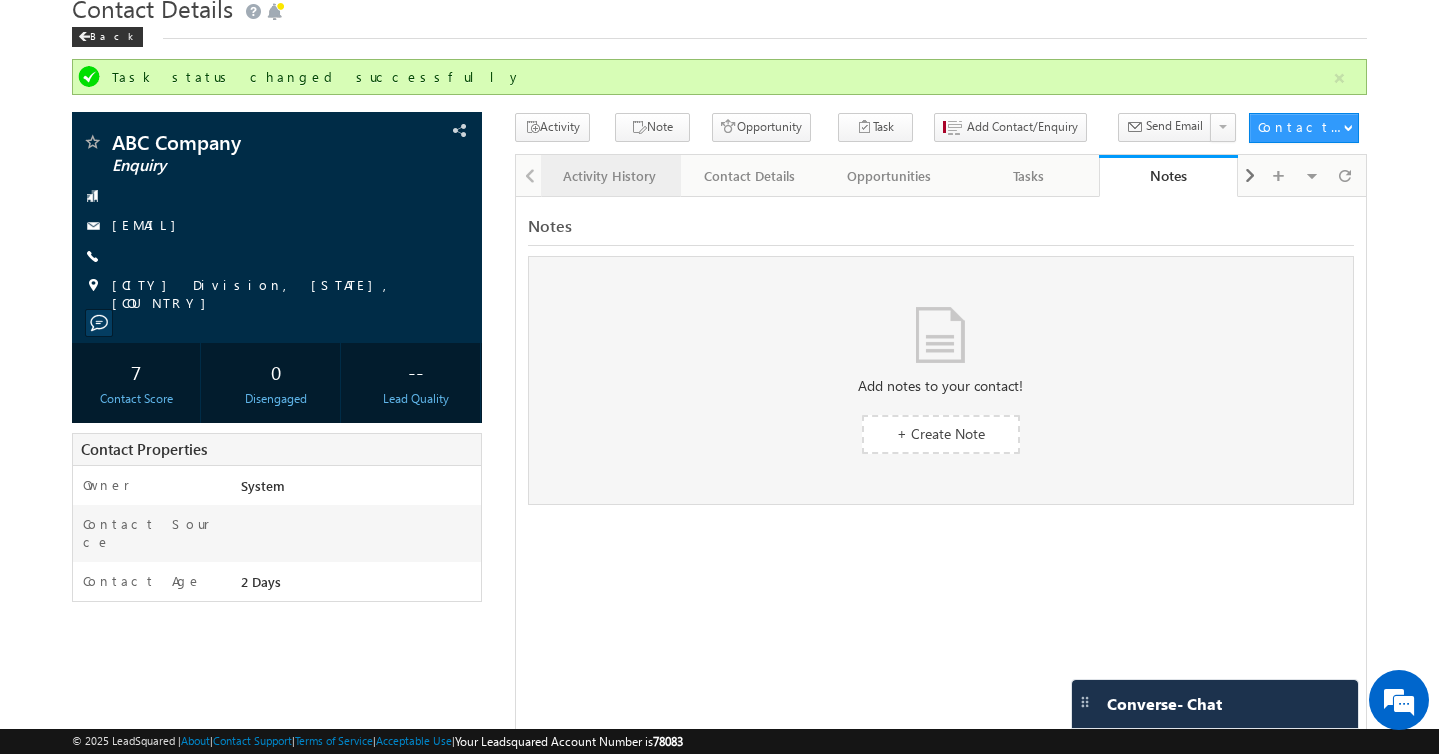 click on "Activity History" at bounding box center [609, 176] 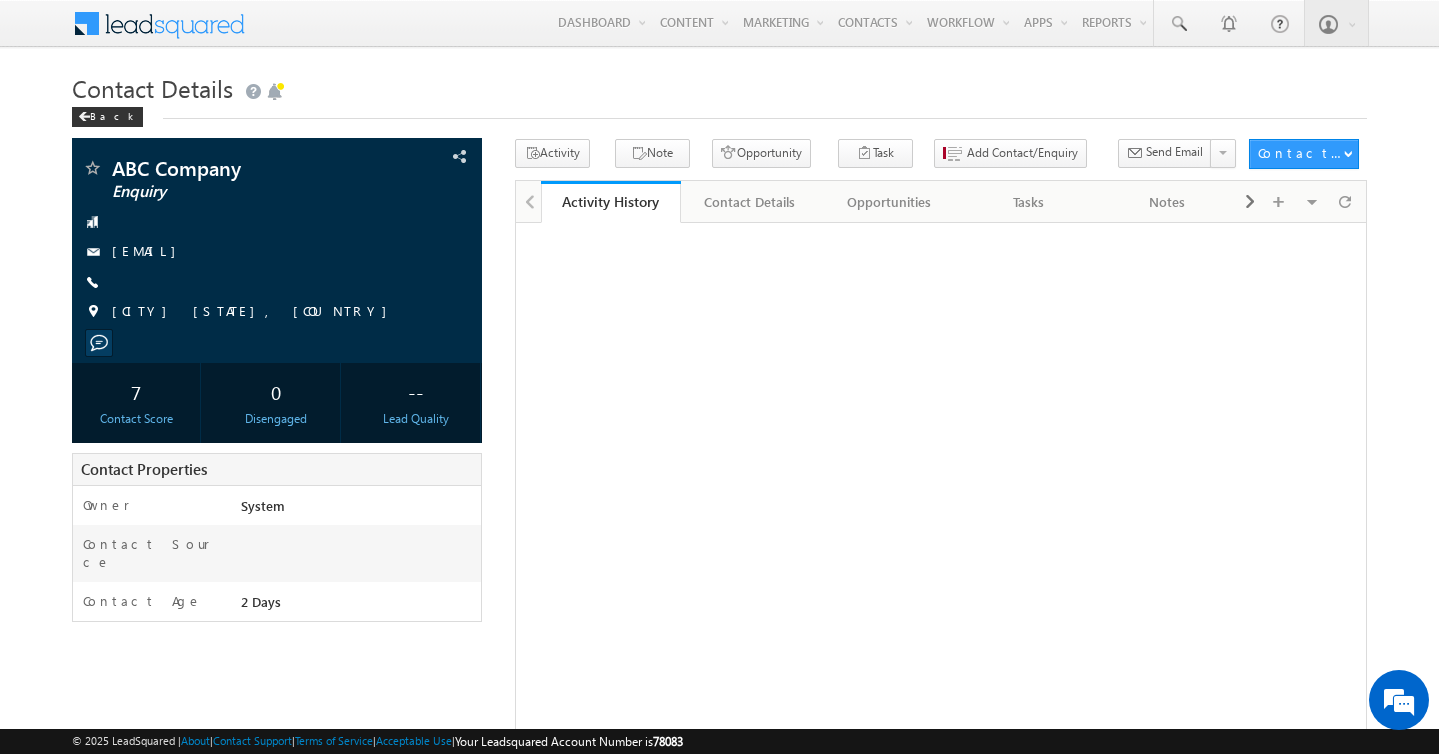 scroll, scrollTop: 0, scrollLeft: 0, axis: both 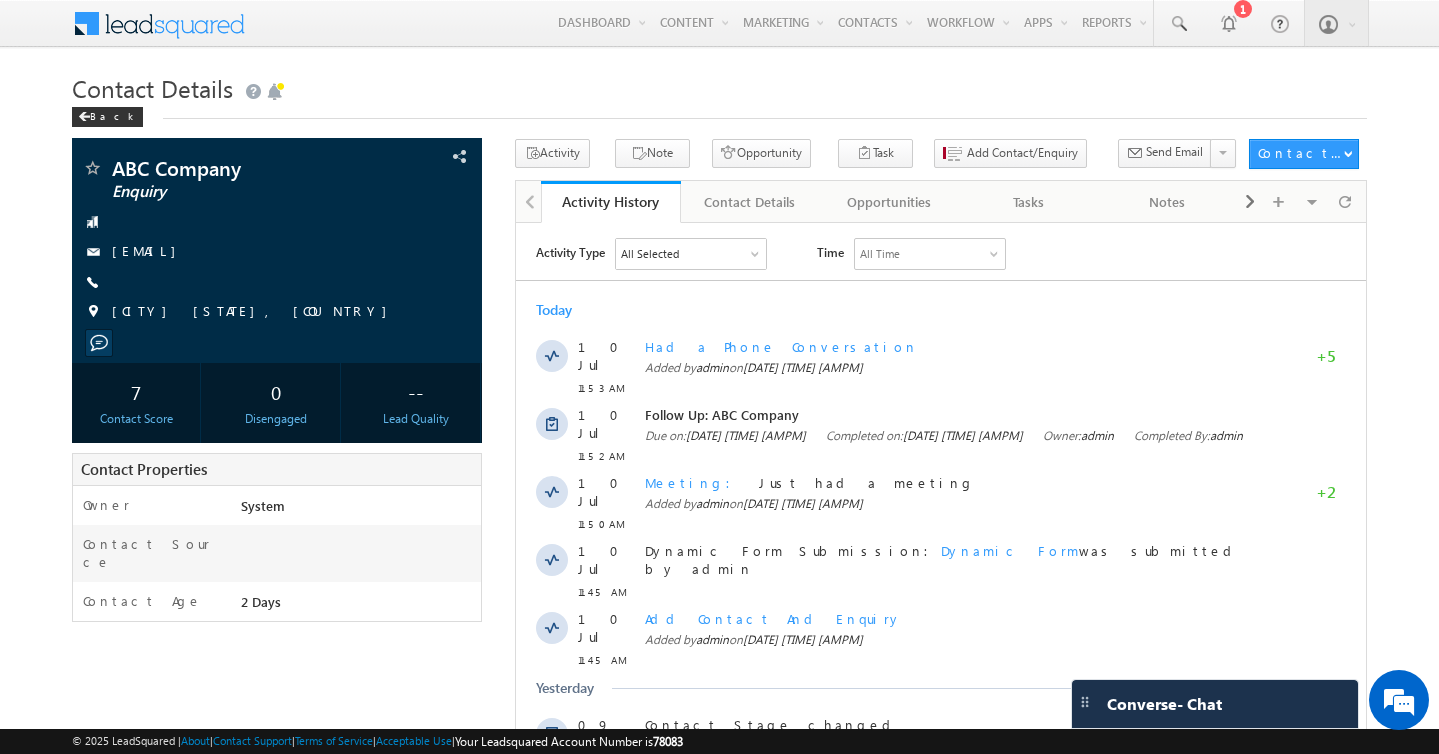 click at bounding box center (86, 19) 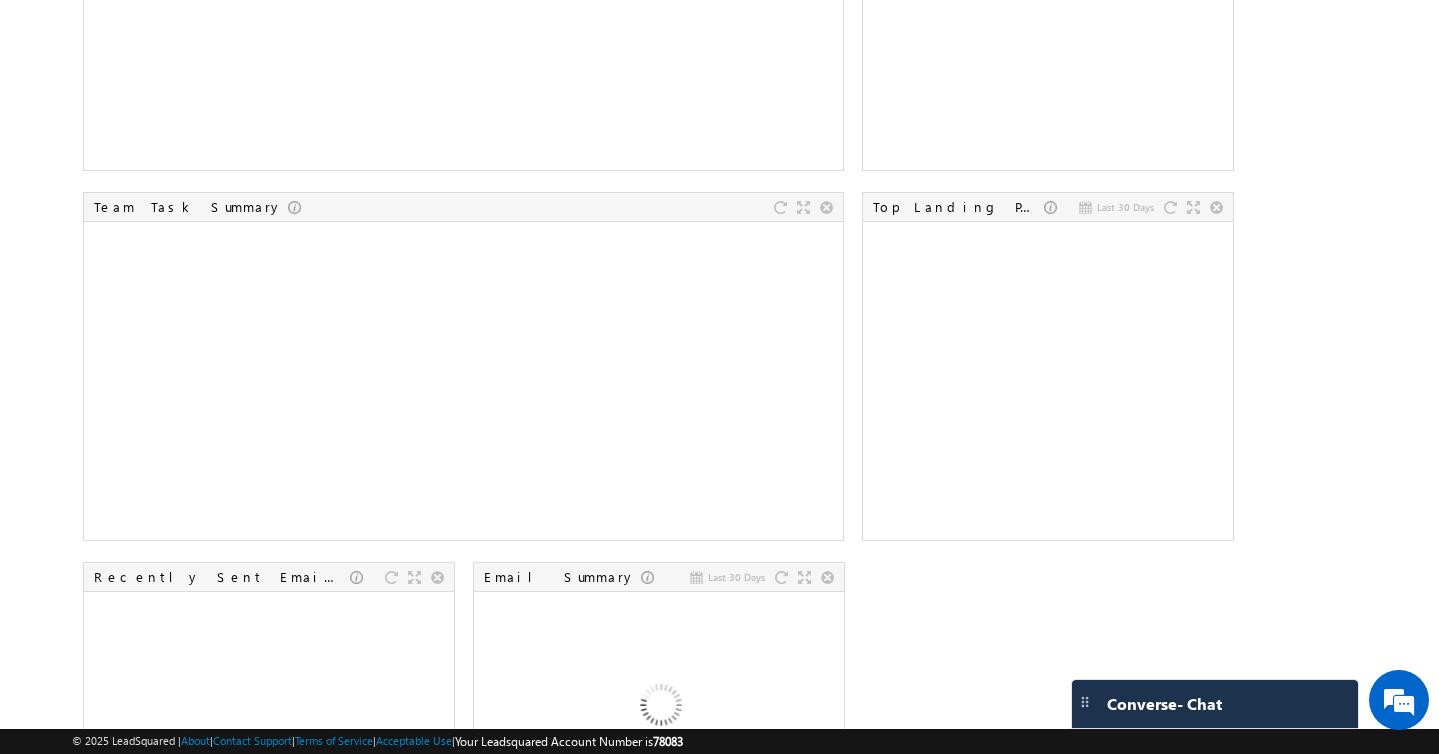 scroll, scrollTop: 550, scrollLeft: 0, axis: vertical 